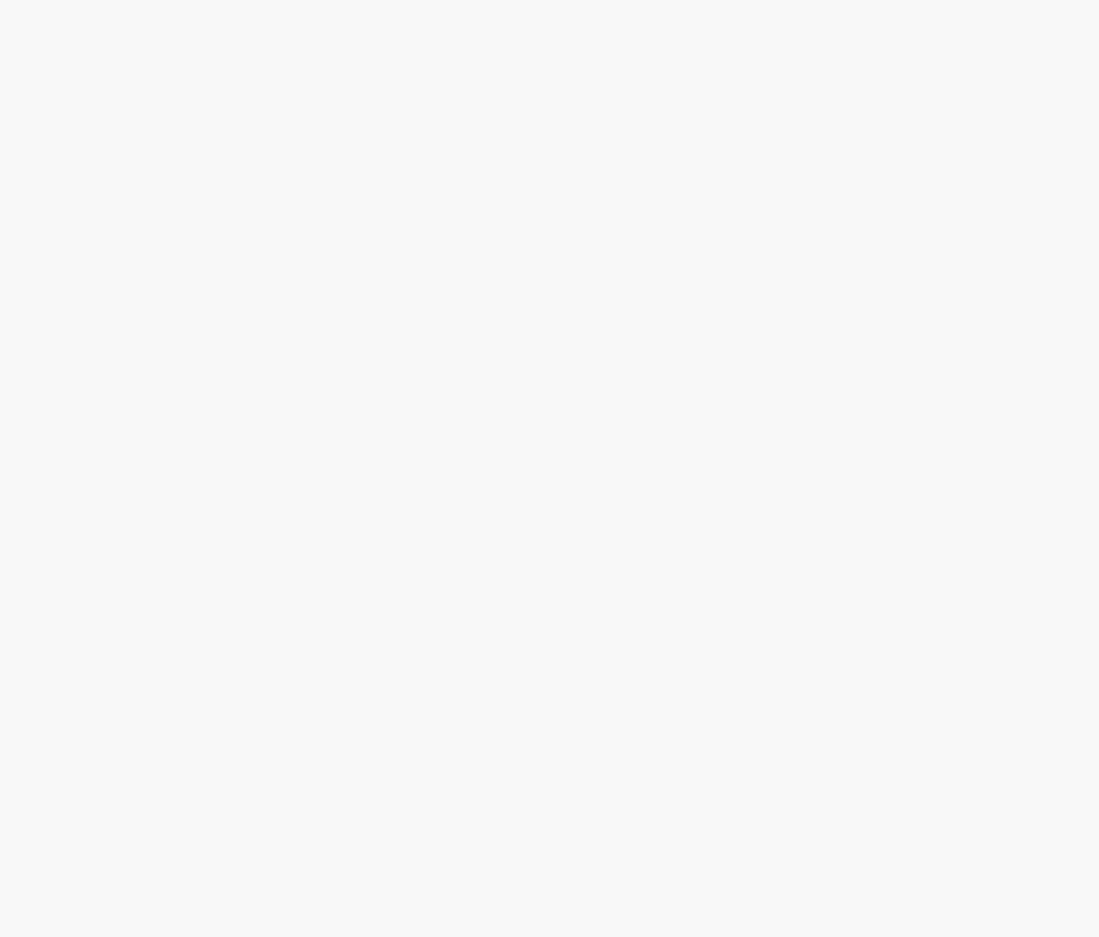 scroll, scrollTop: 0, scrollLeft: 0, axis: both 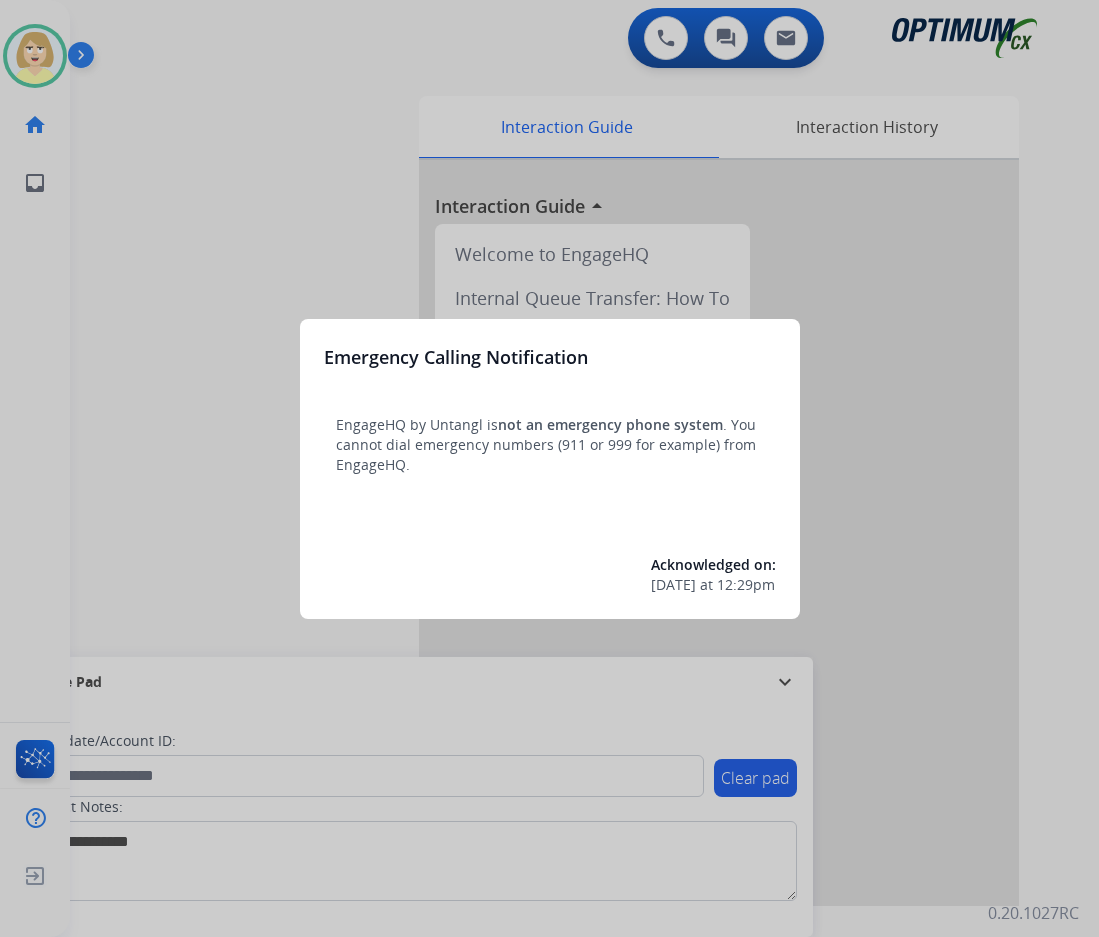 click at bounding box center (549, 468) 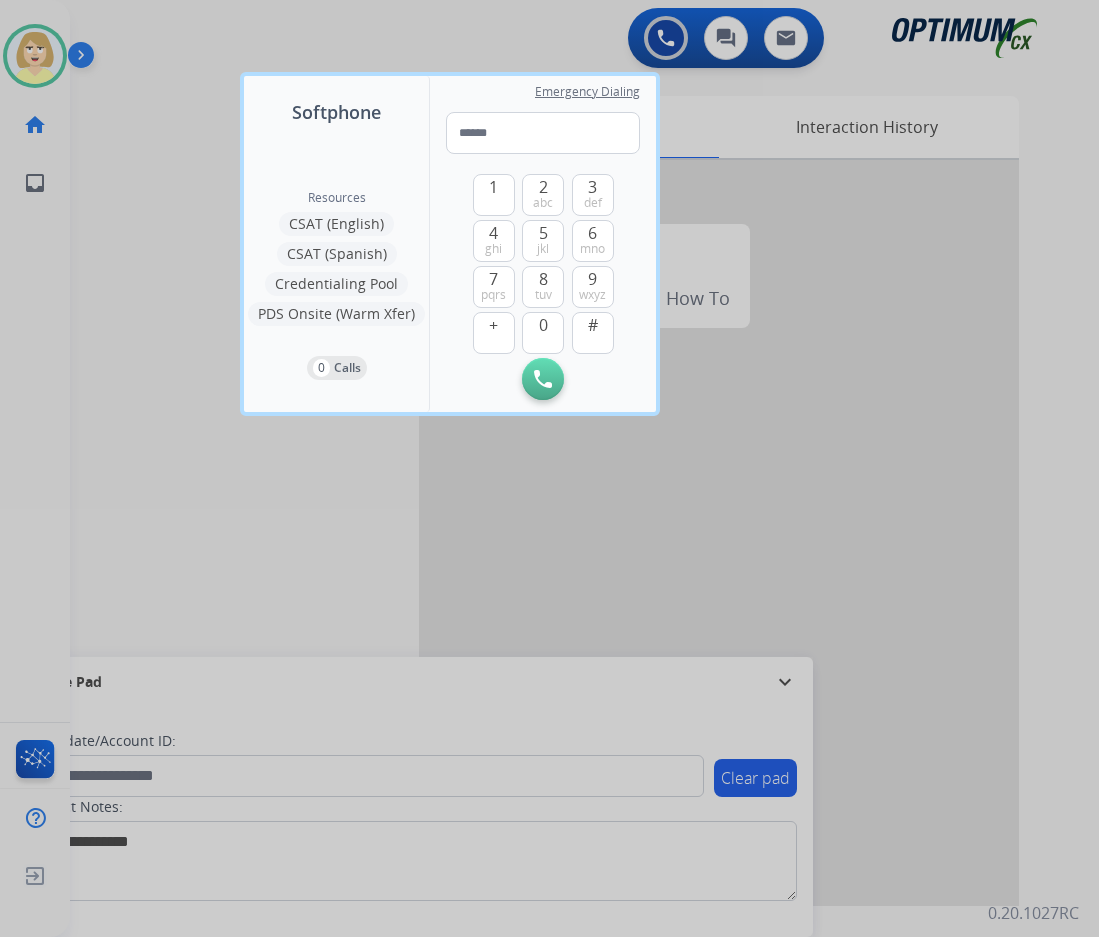 click at bounding box center [549, 468] 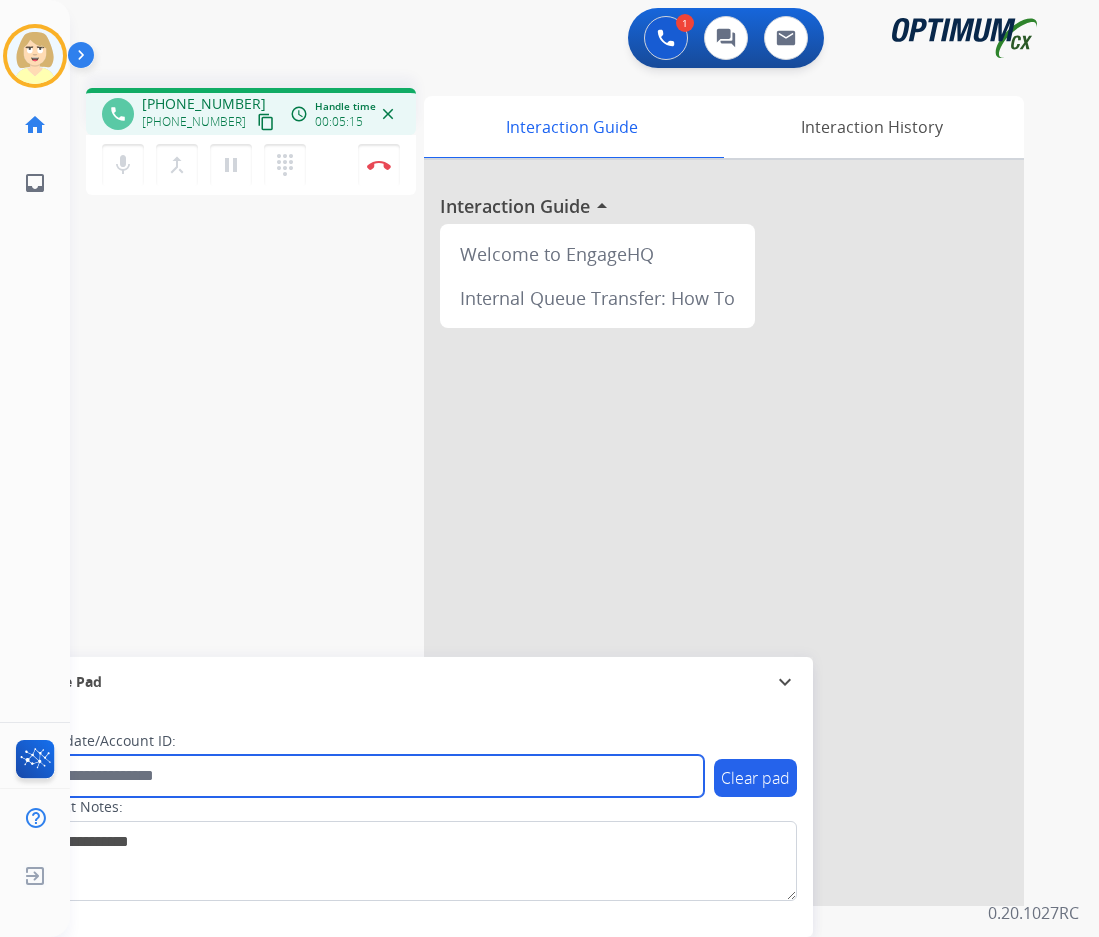 click at bounding box center (365, 776) 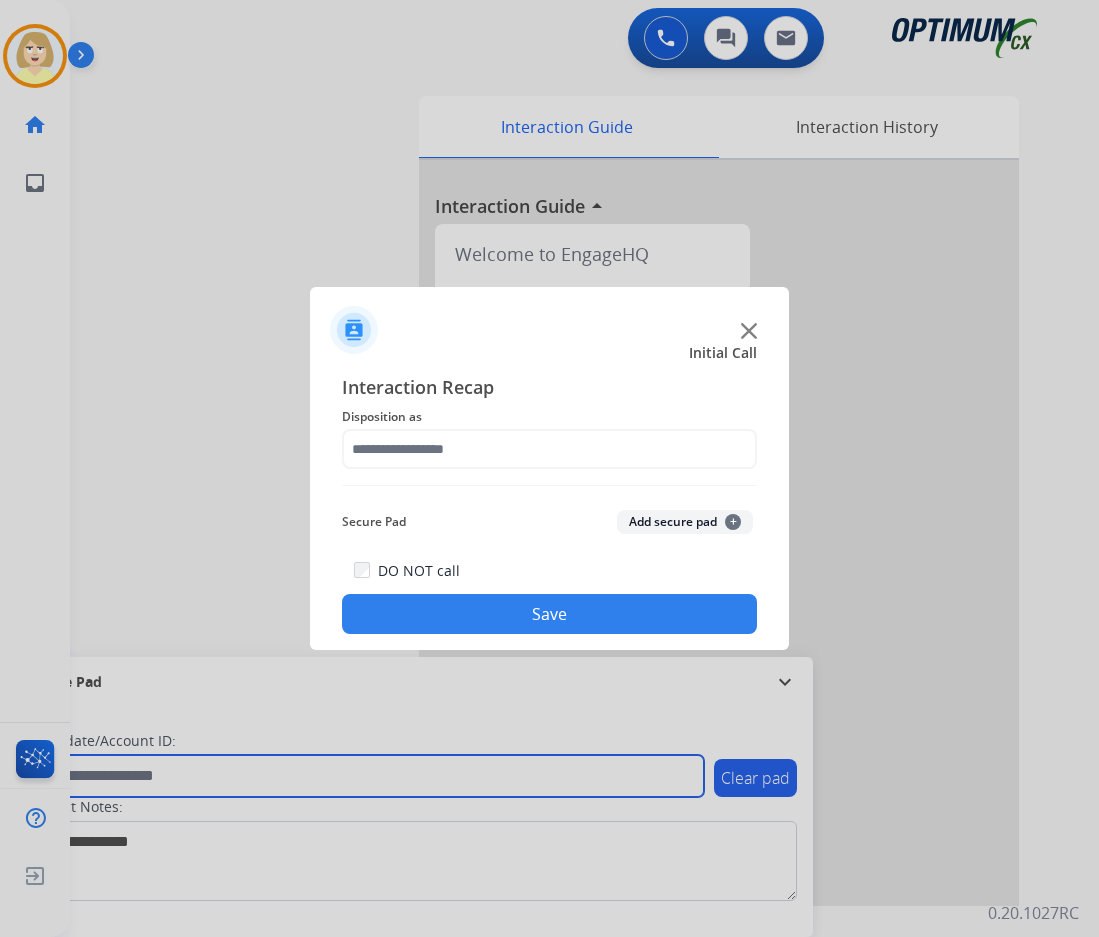 paste on "*******" 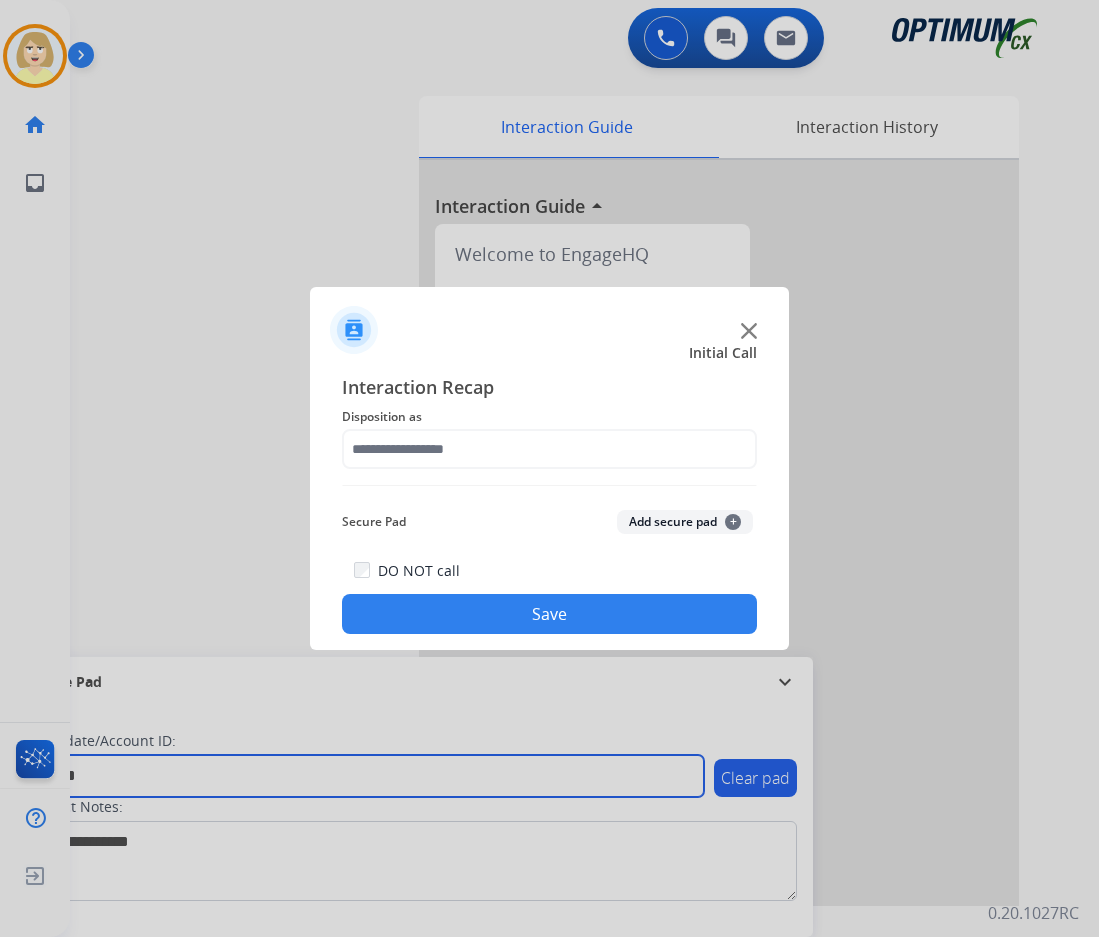type on "*******" 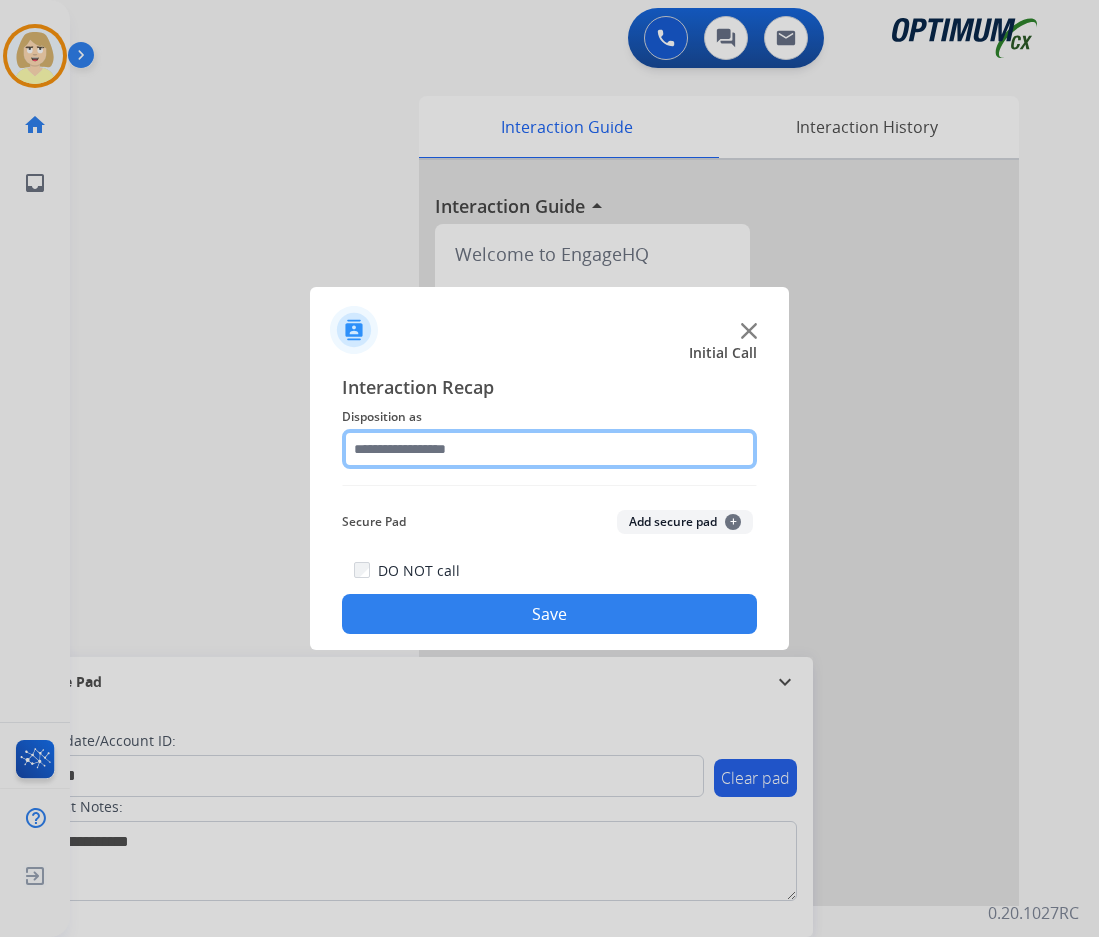 click 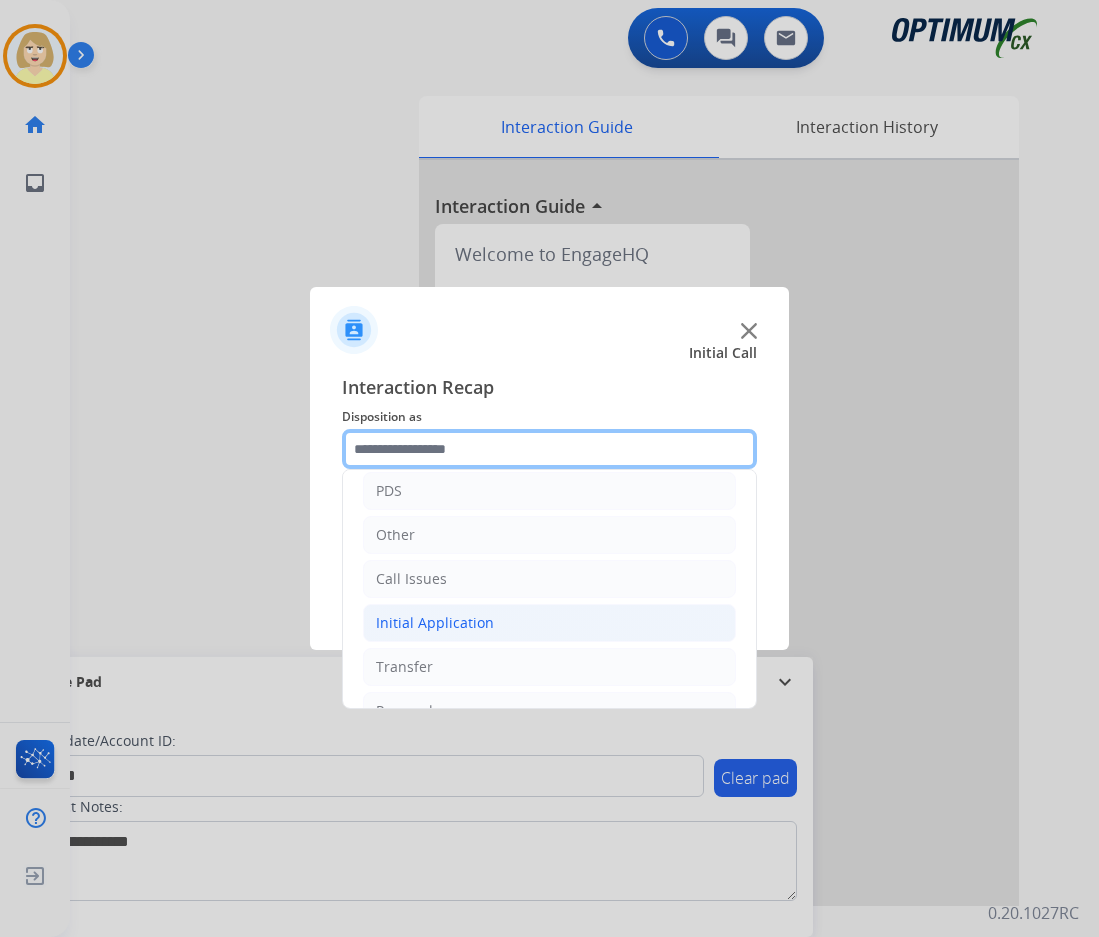 scroll, scrollTop: 136, scrollLeft: 0, axis: vertical 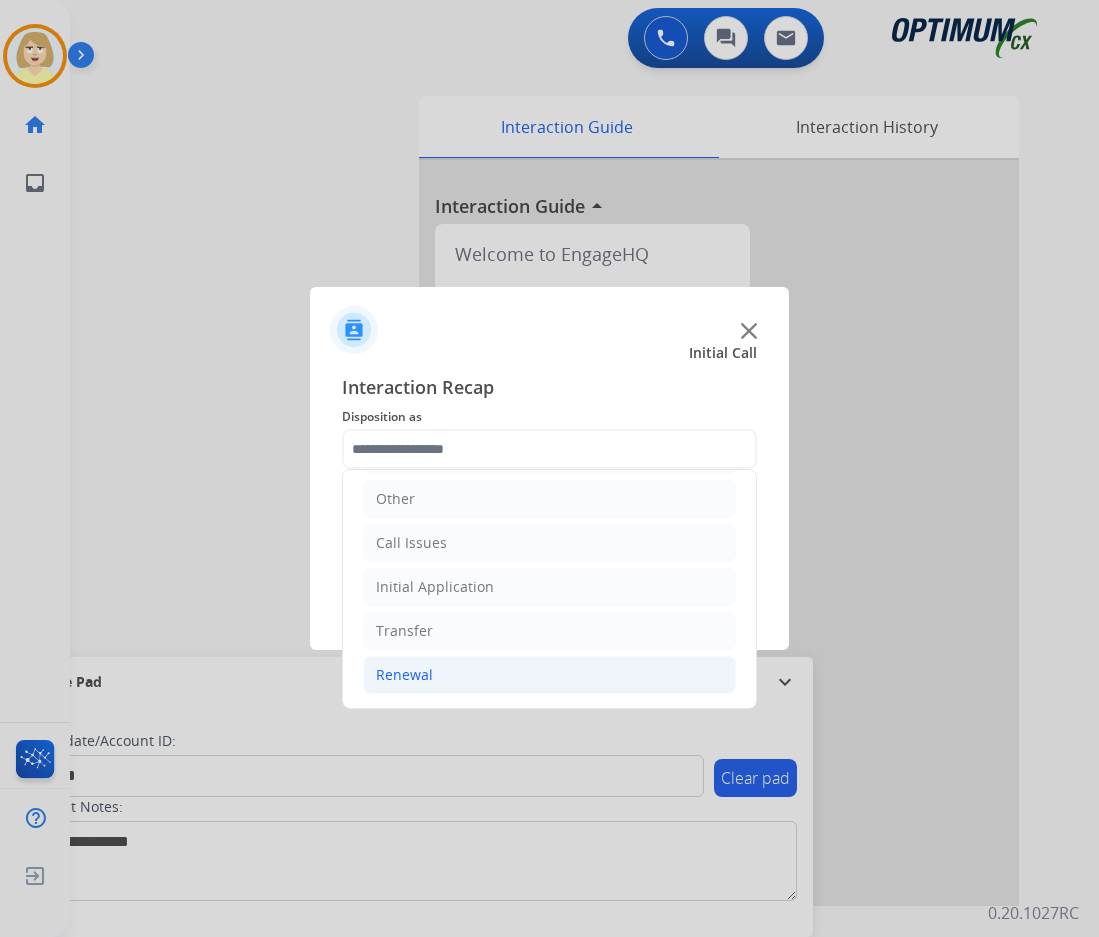 click on "Renewal" 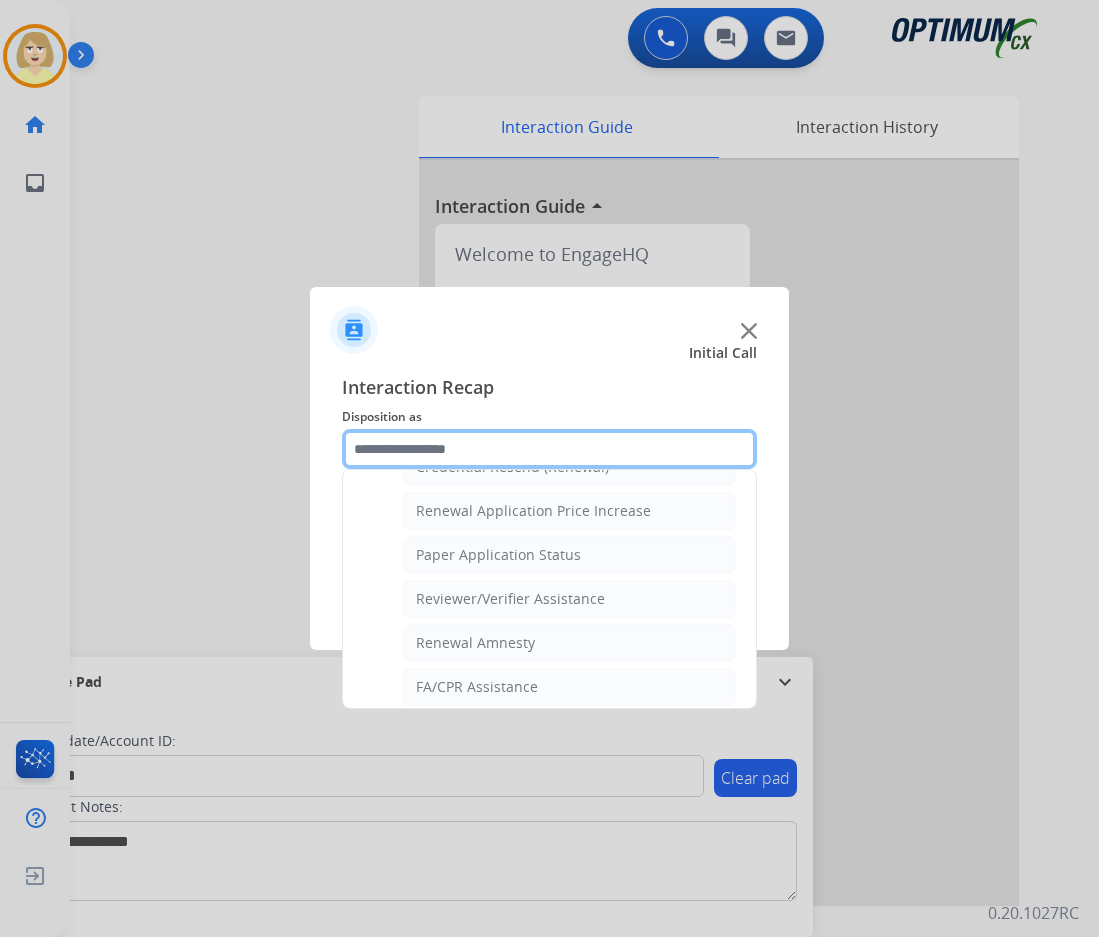 scroll, scrollTop: 572, scrollLeft: 0, axis: vertical 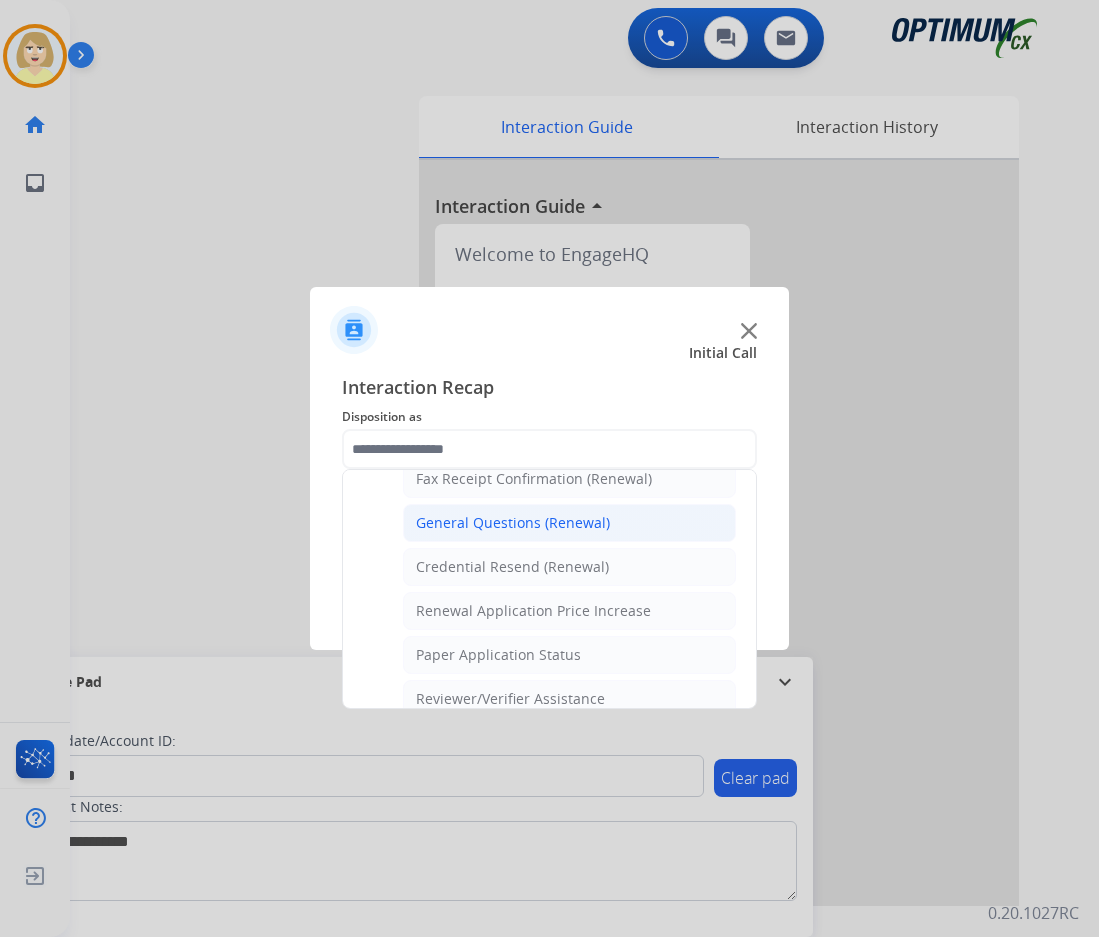 click on "General Questions (Renewal)" 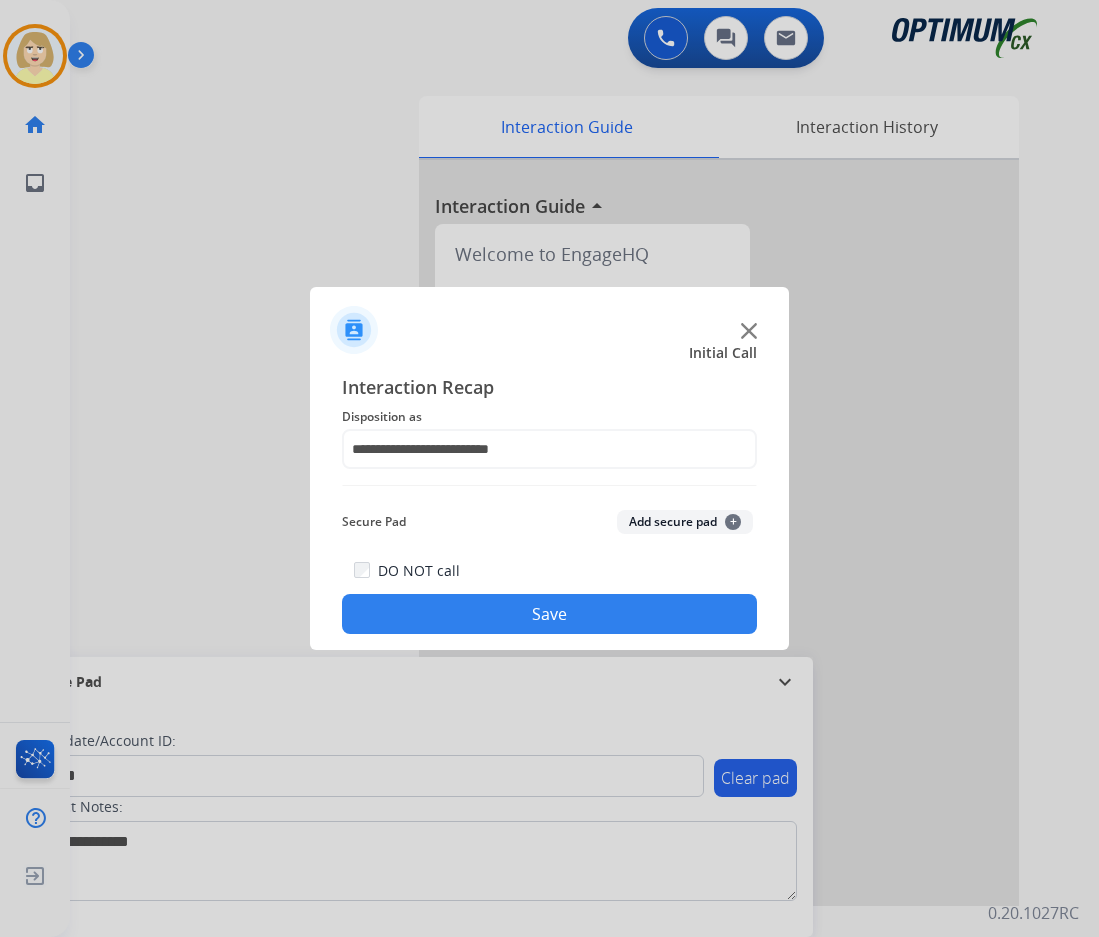 drag, startPoint x: 678, startPoint y: 519, endPoint x: 542, endPoint y: 626, distance: 173.04623 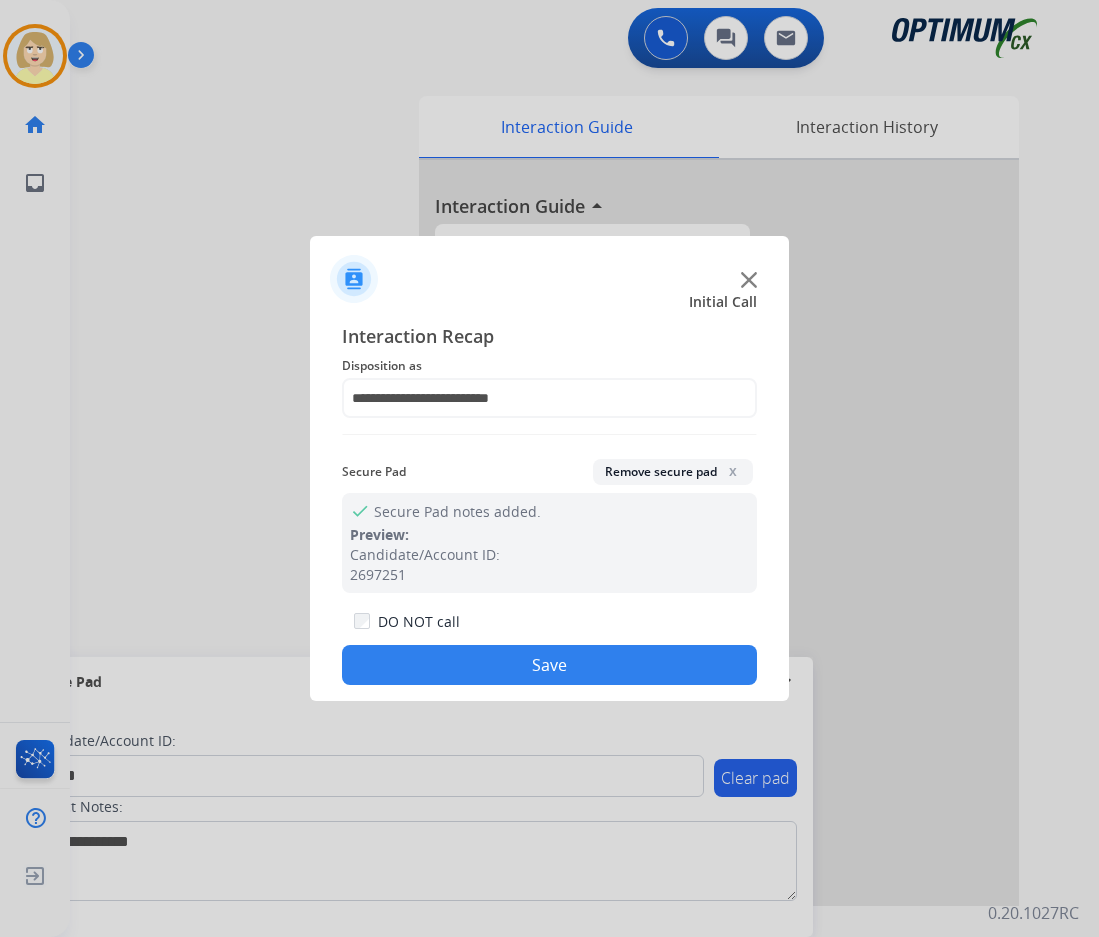 click on "Save" 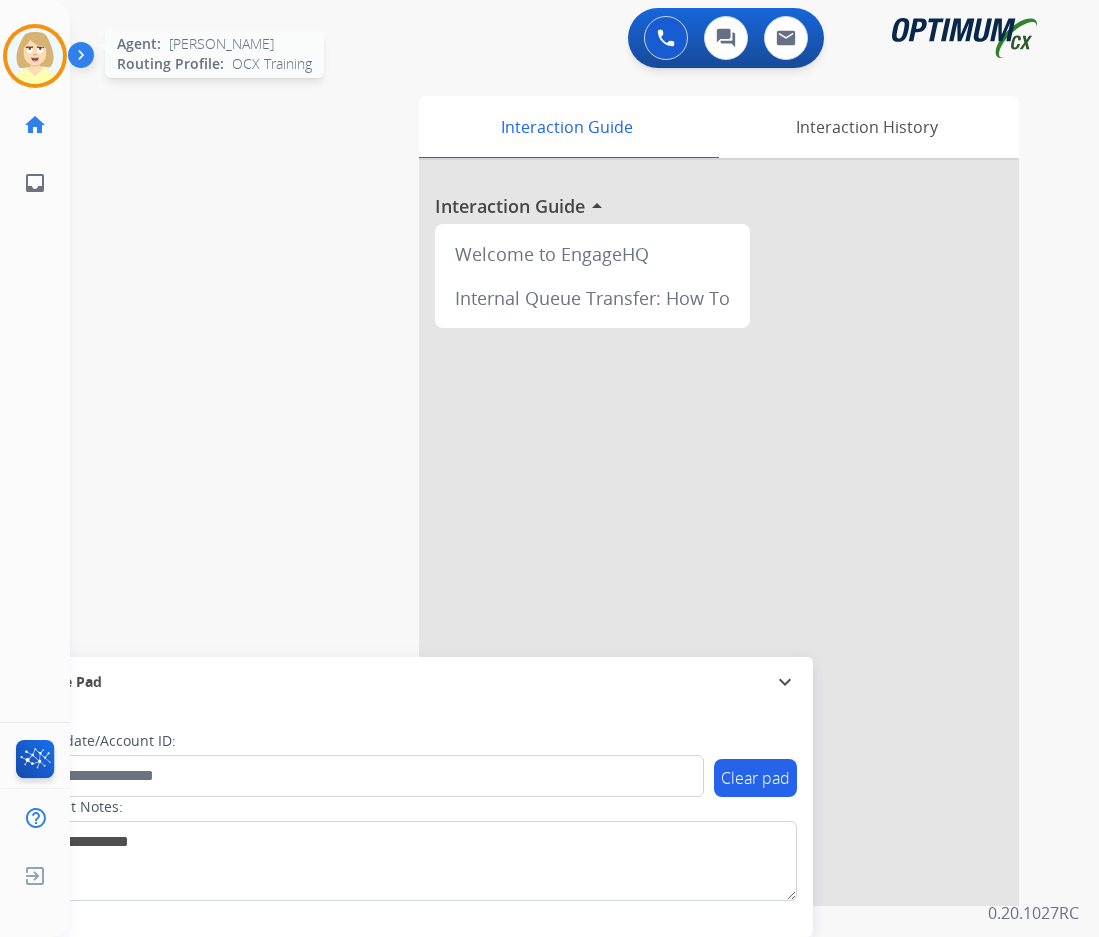 click at bounding box center (35, 56) 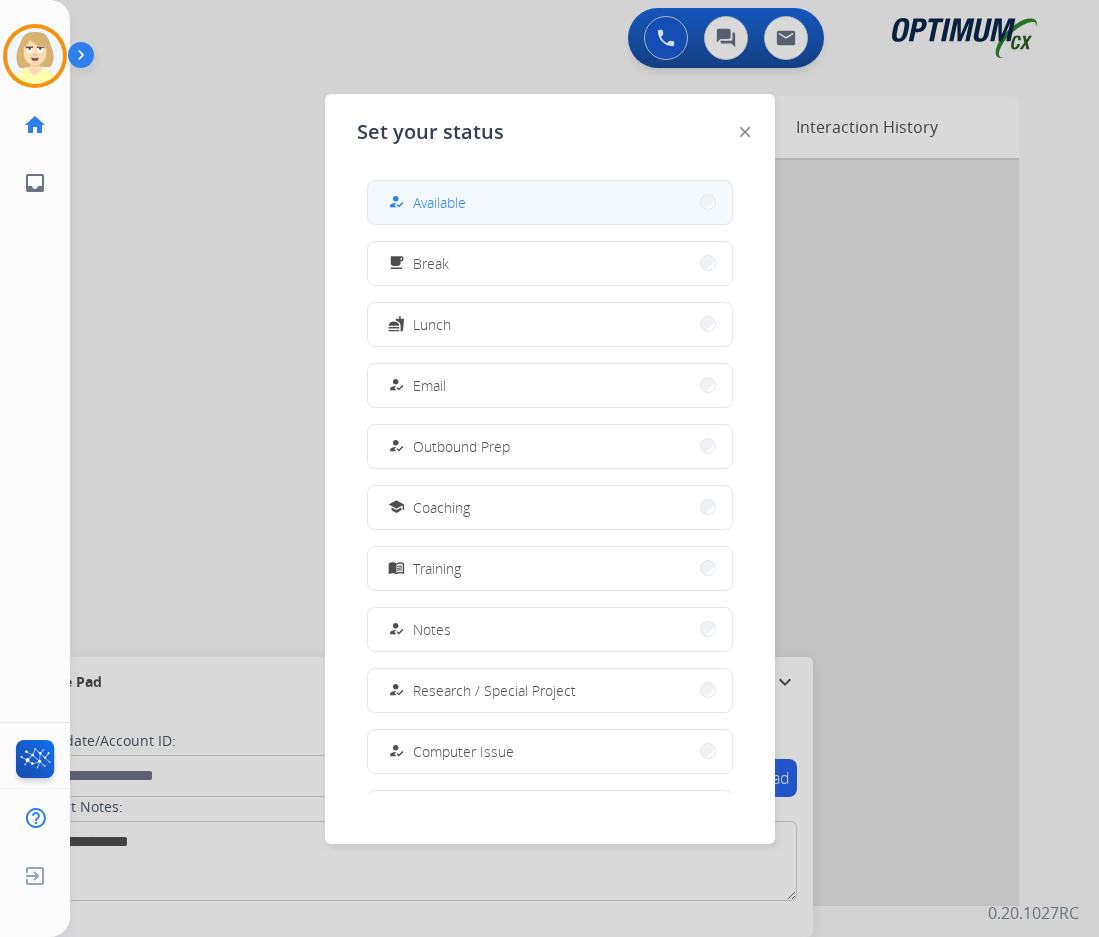 click on "Available" at bounding box center [439, 202] 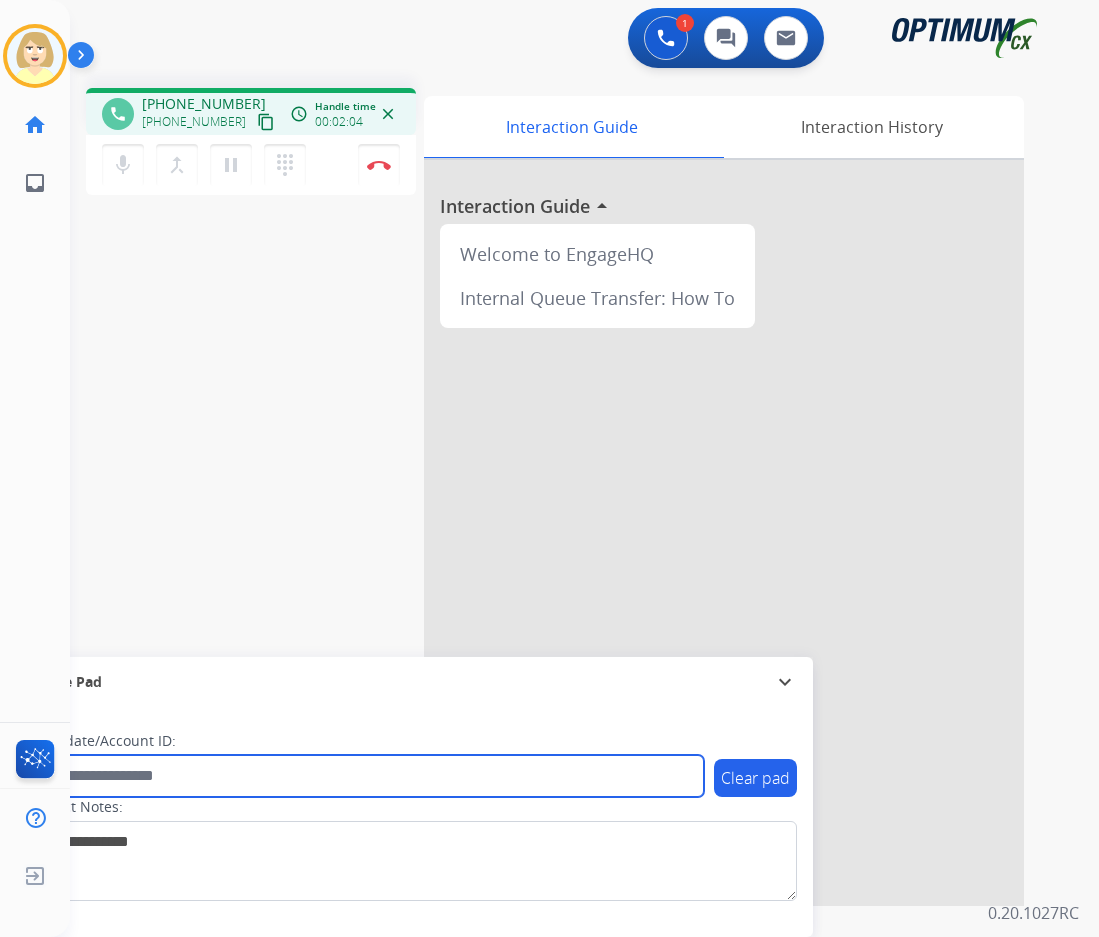 click at bounding box center [365, 776] 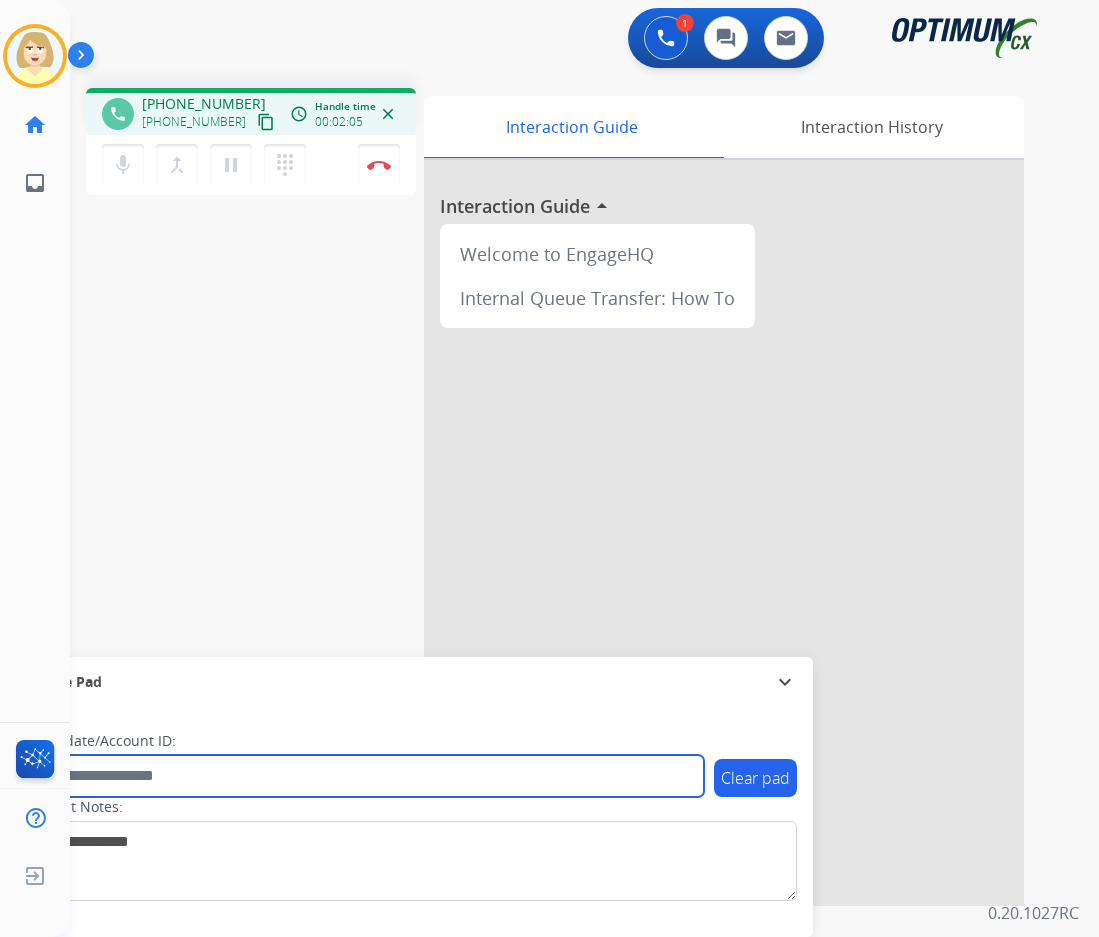 paste on "*******" 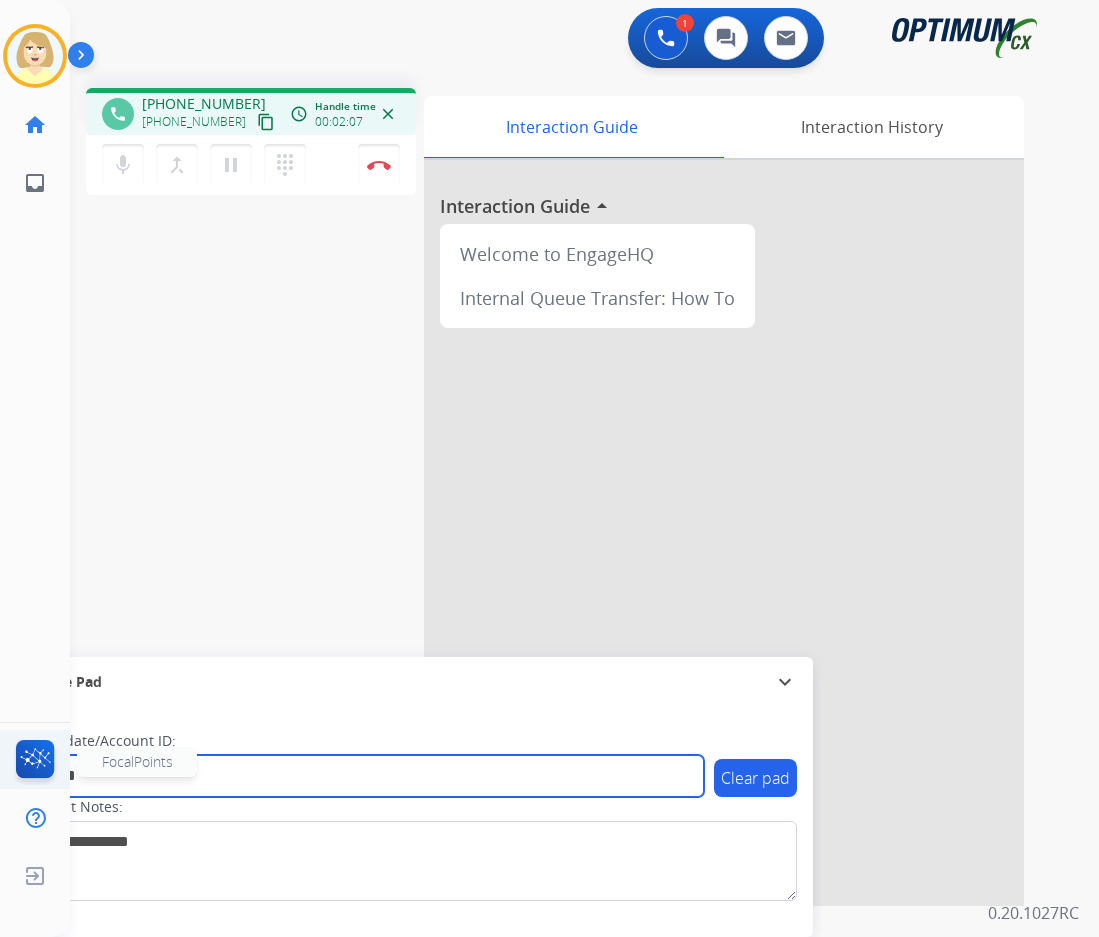 type on "*******" 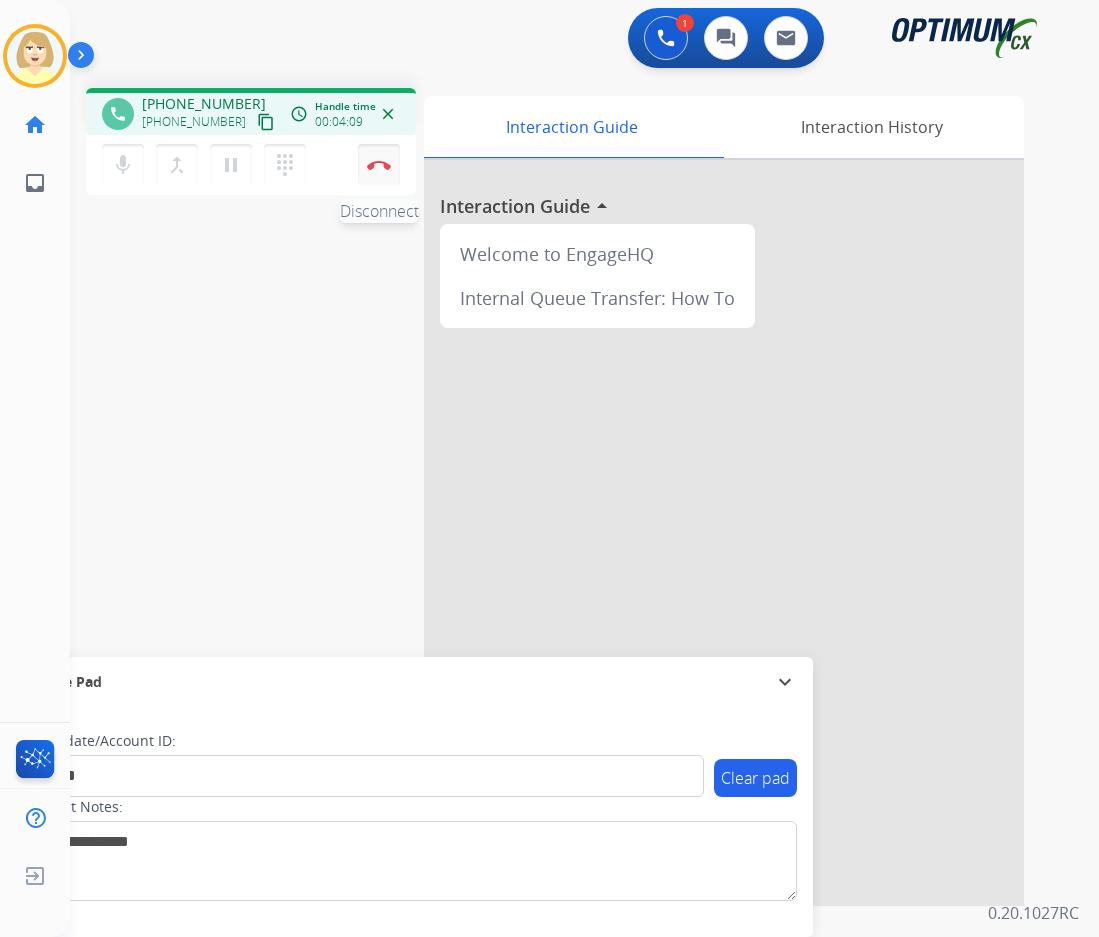 click at bounding box center (379, 165) 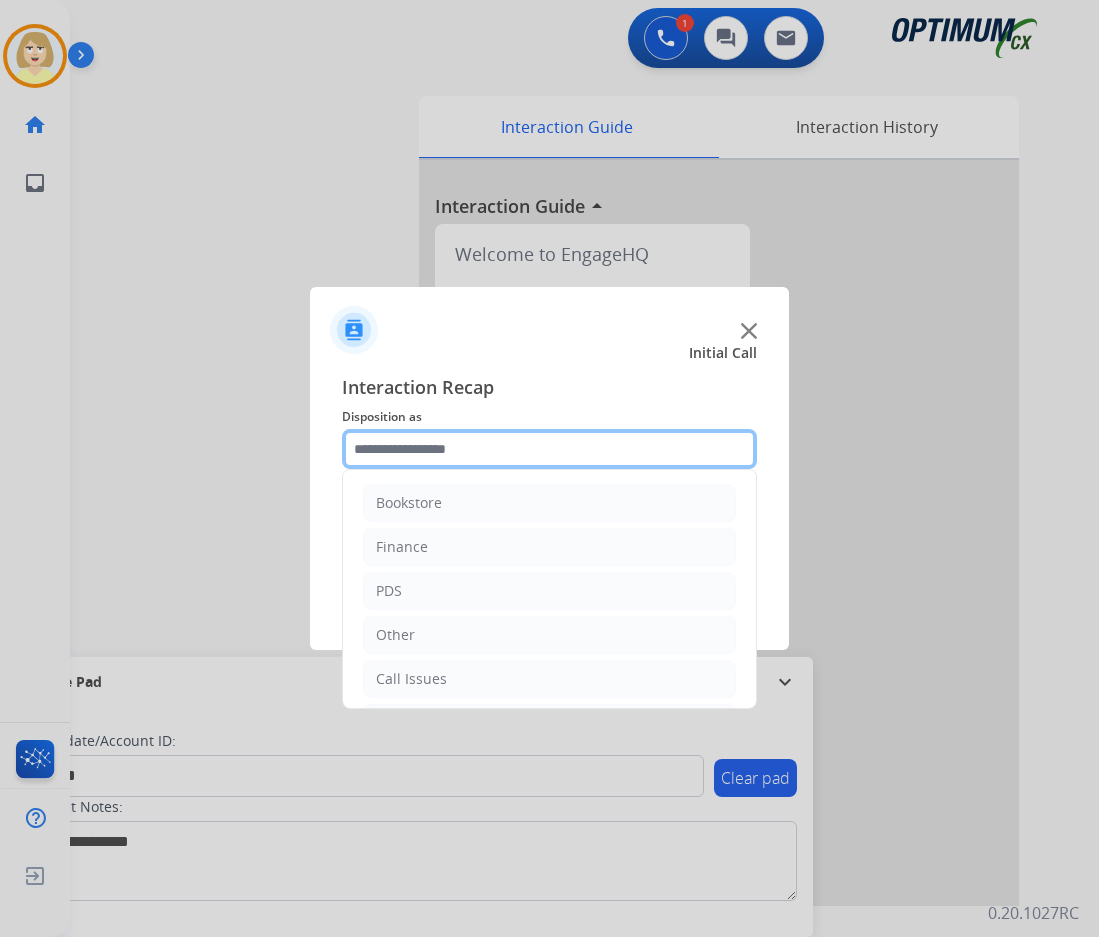 click 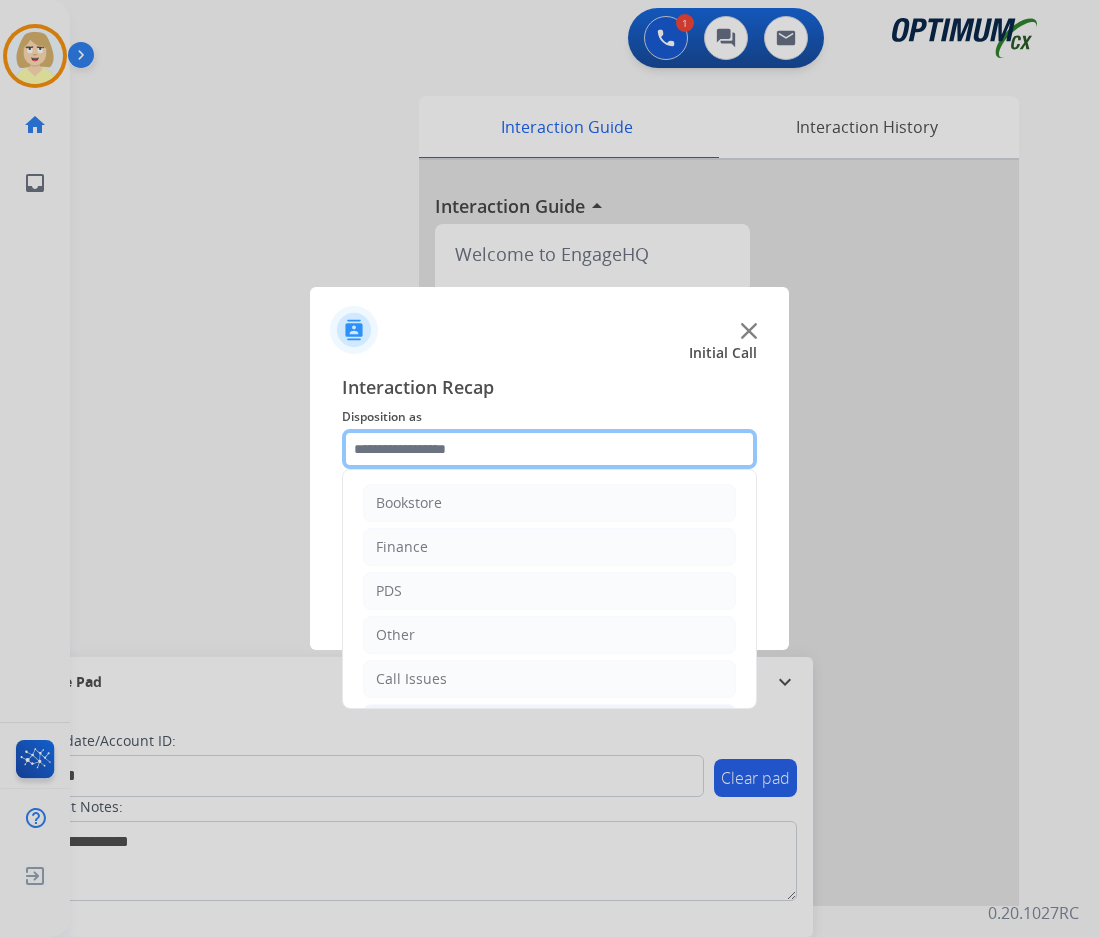 scroll, scrollTop: 136, scrollLeft: 0, axis: vertical 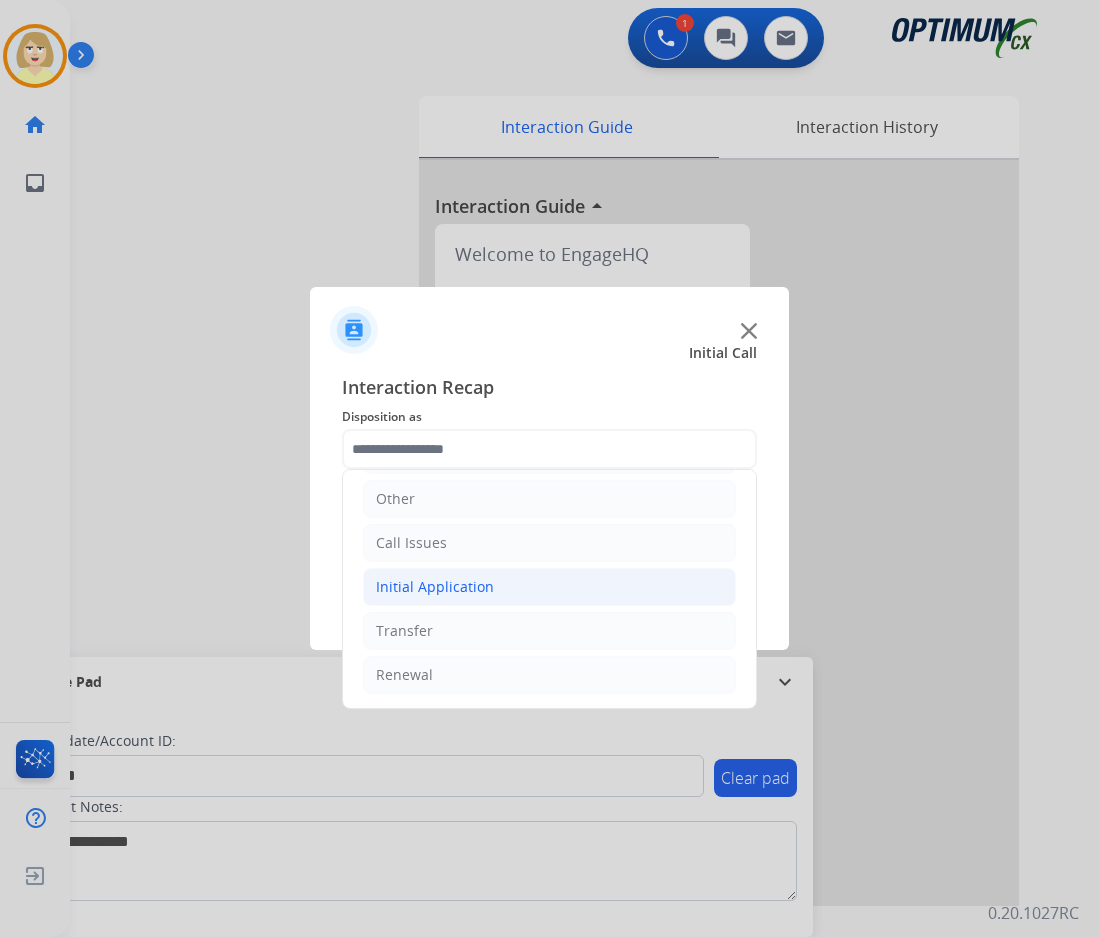 click on "Initial Application" 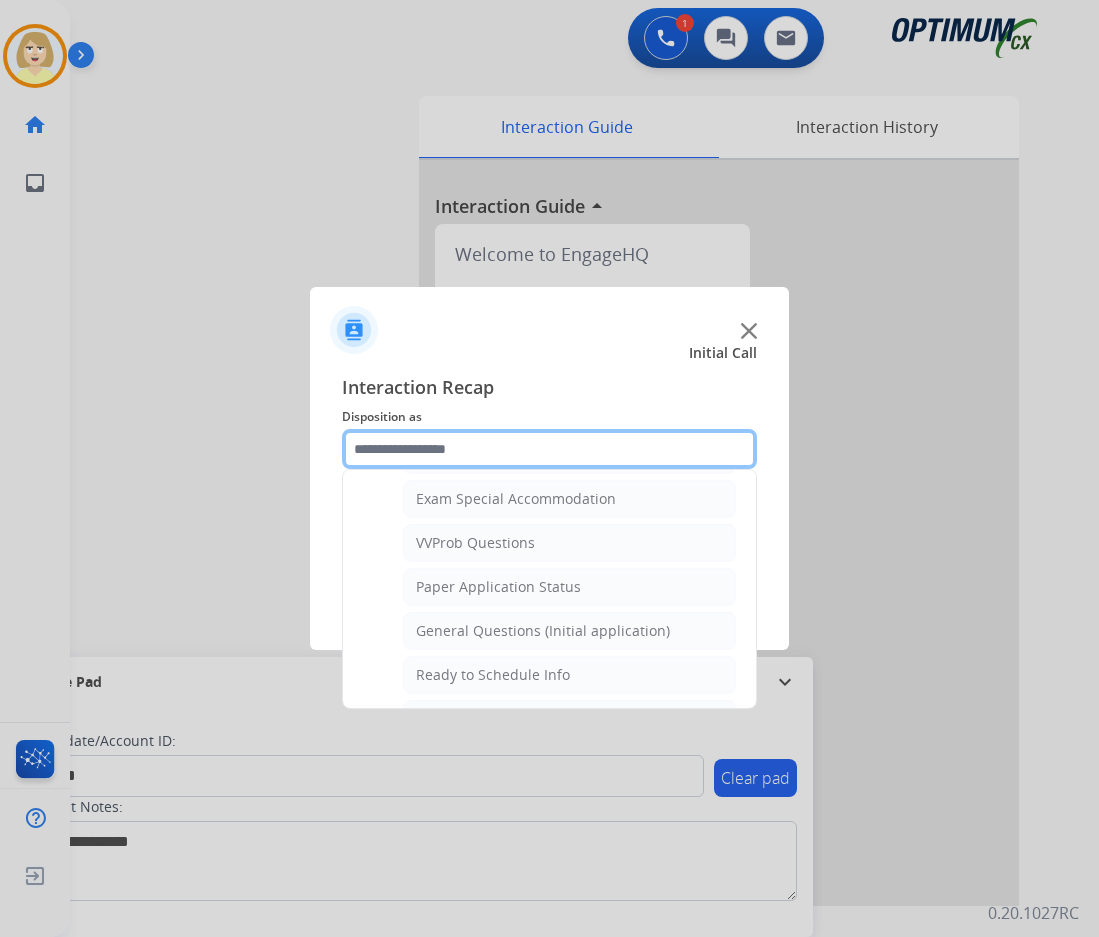scroll, scrollTop: 1136, scrollLeft: 0, axis: vertical 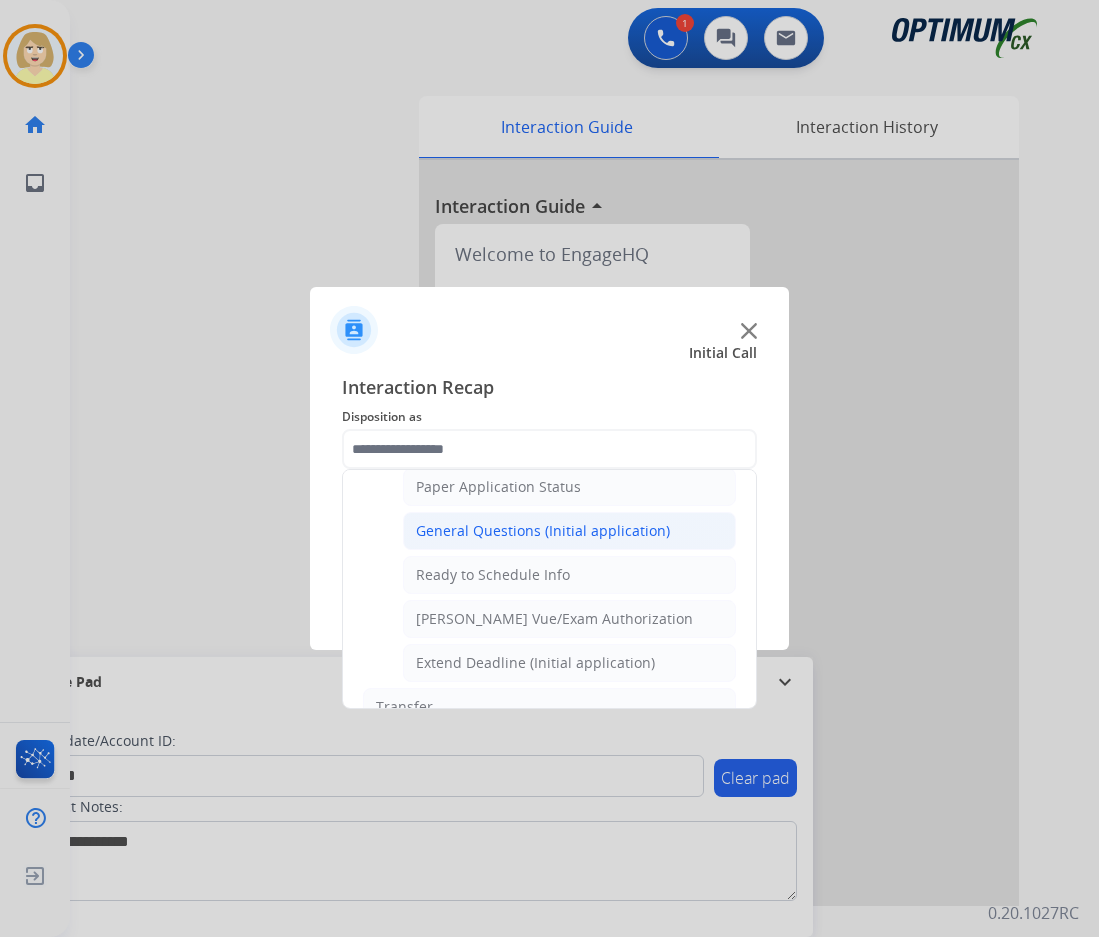 click on "General Questions (Initial application)" 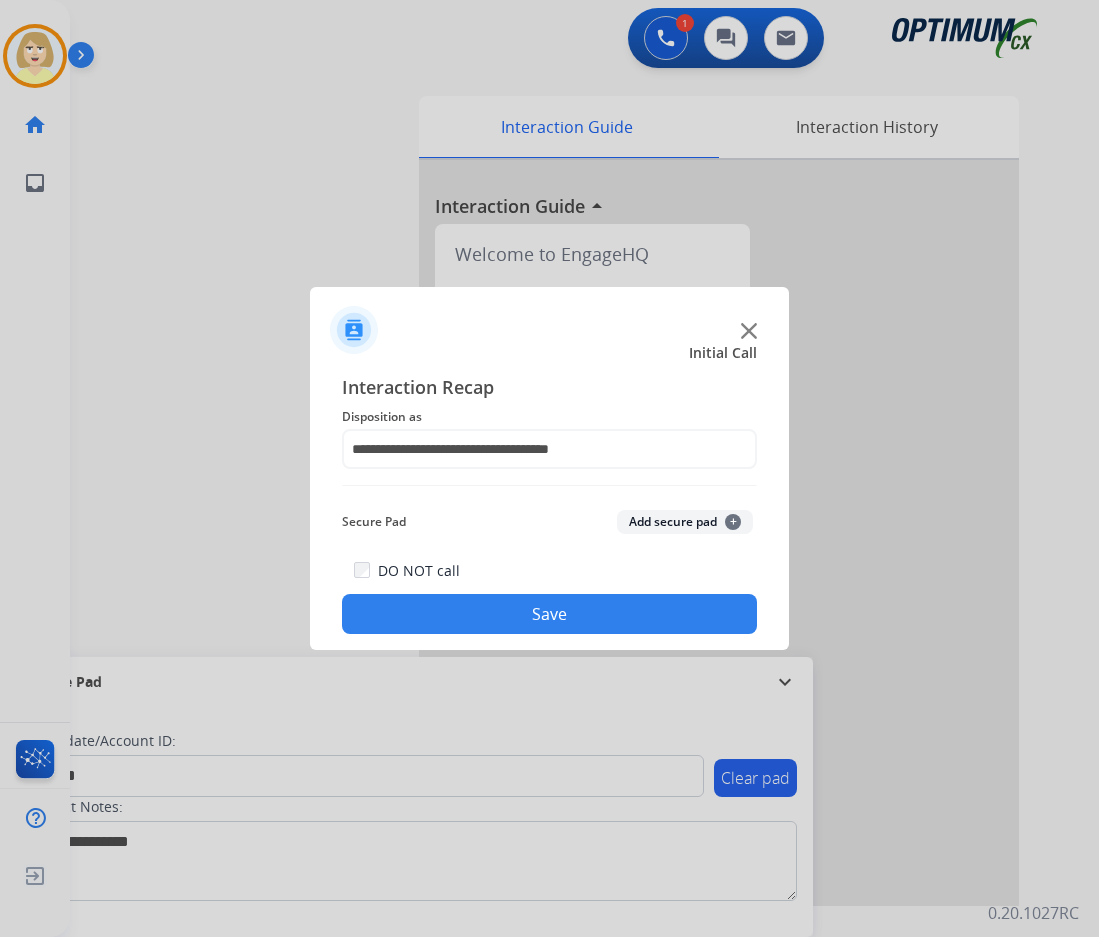 click on "Add secure pad  +" 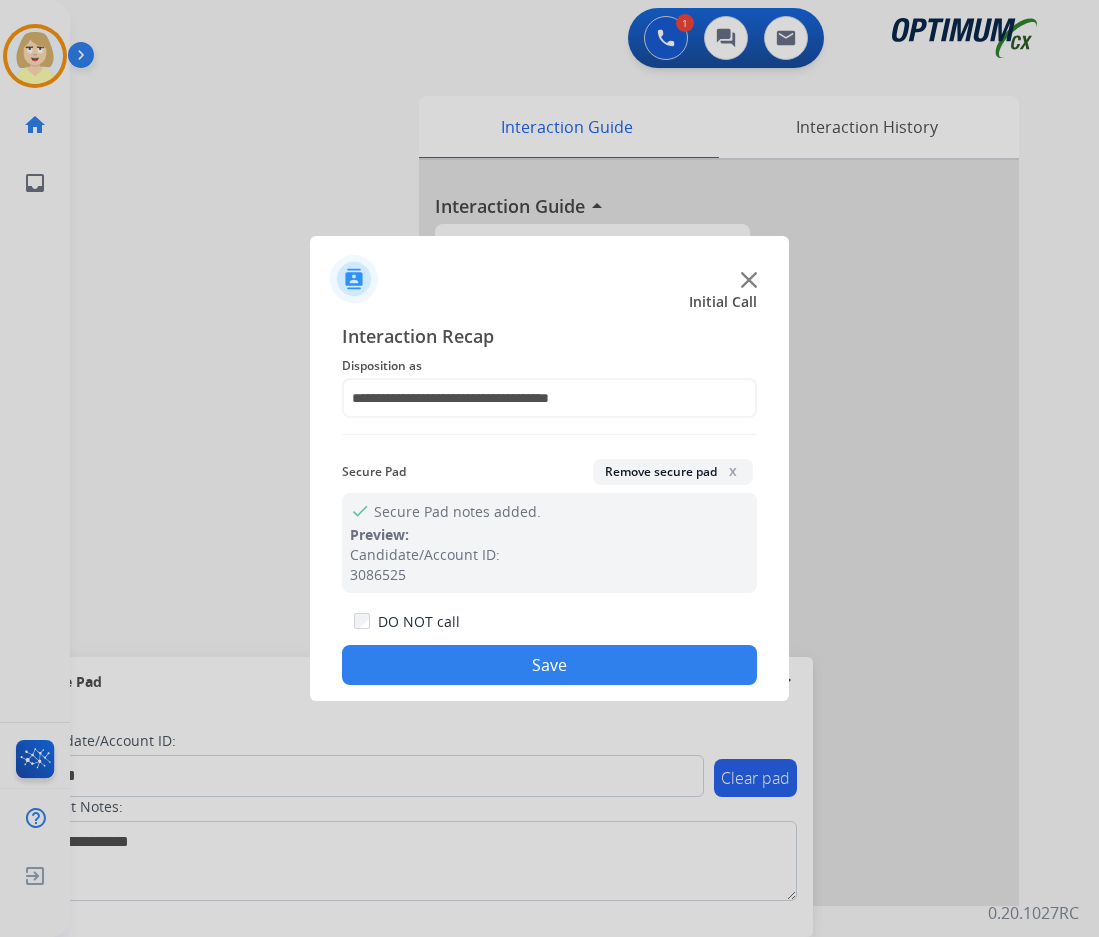click on "Save" 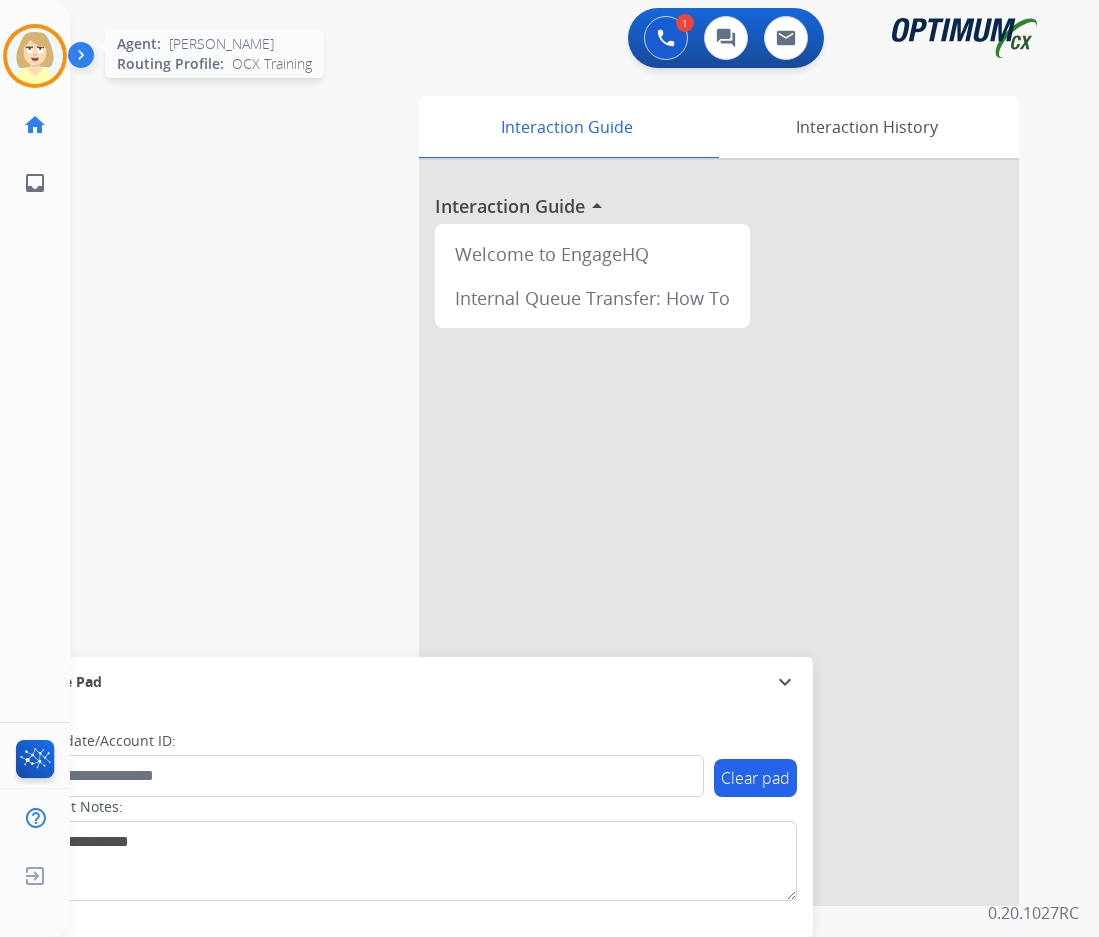 click at bounding box center [35, 56] 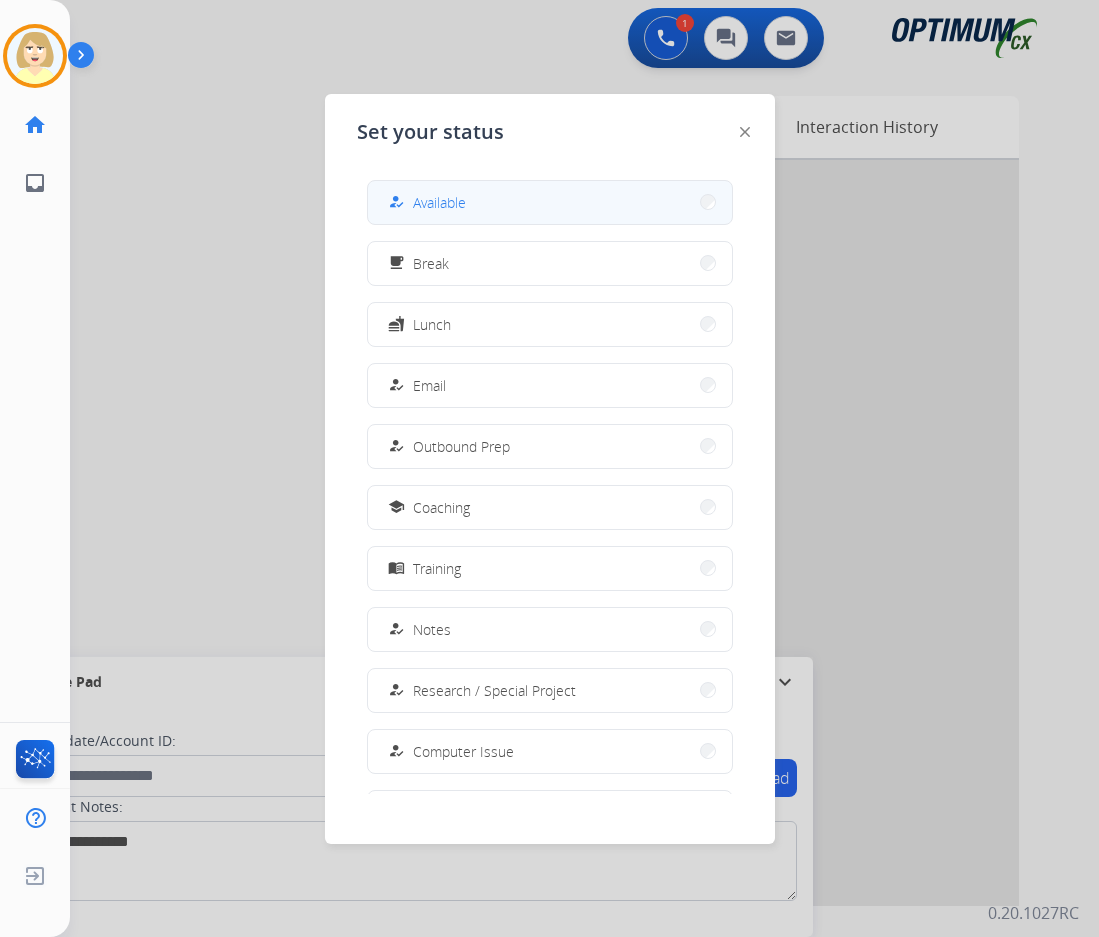 click on "Available" at bounding box center [439, 202] 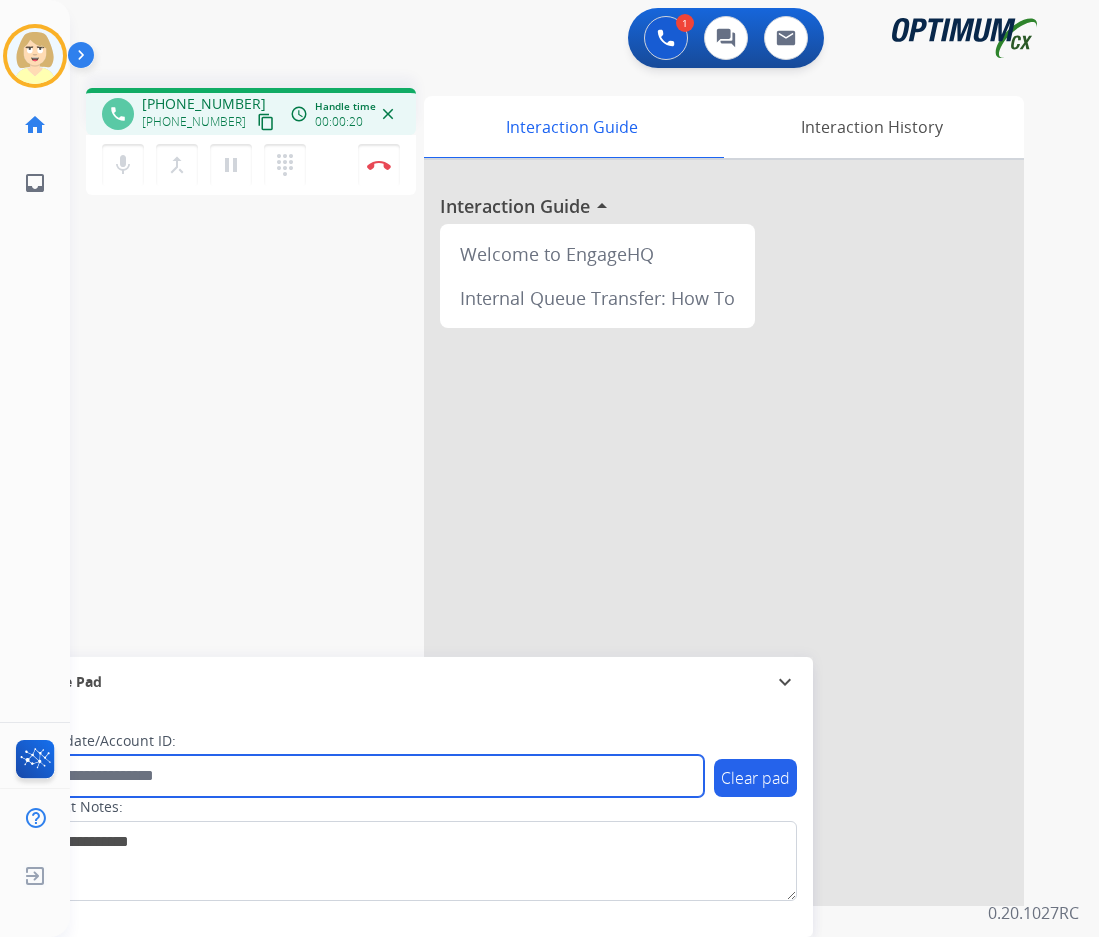click at bounding box center (365, 776) 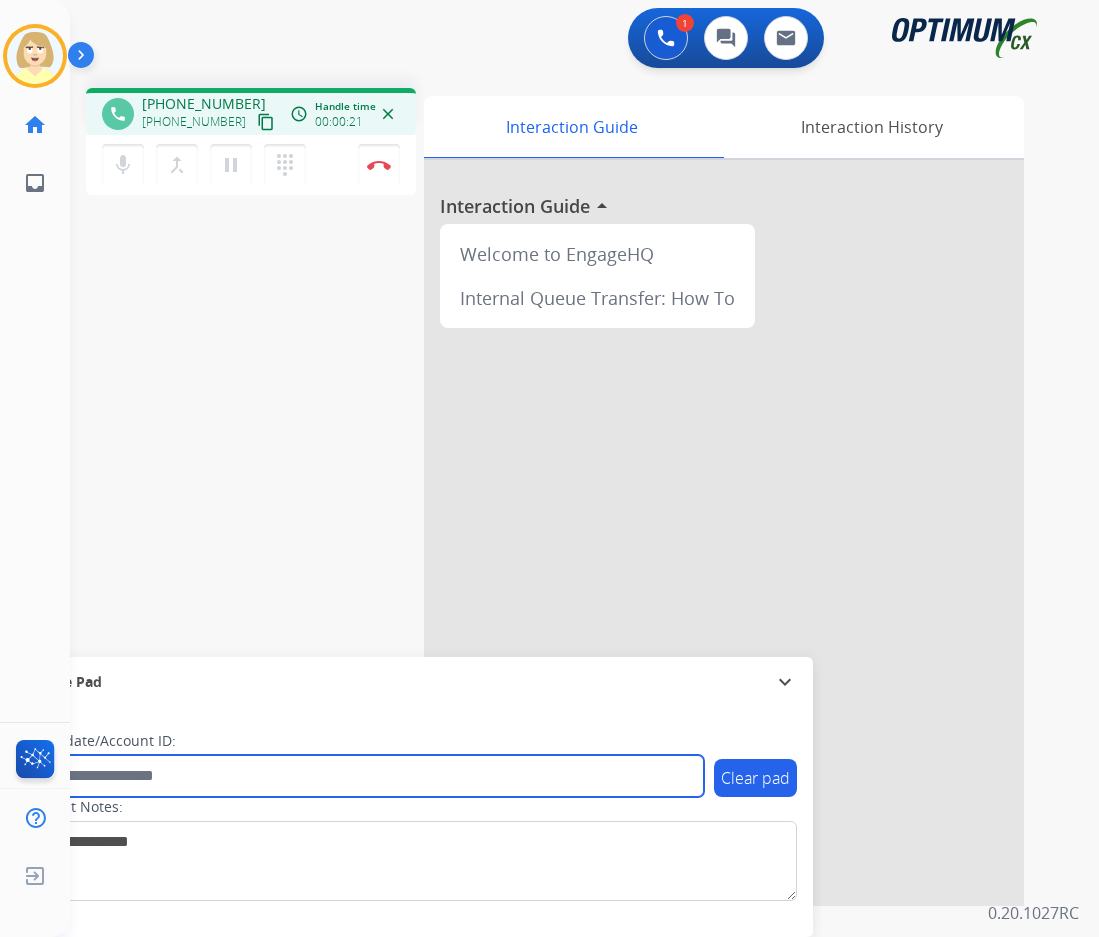 paste on "*******" 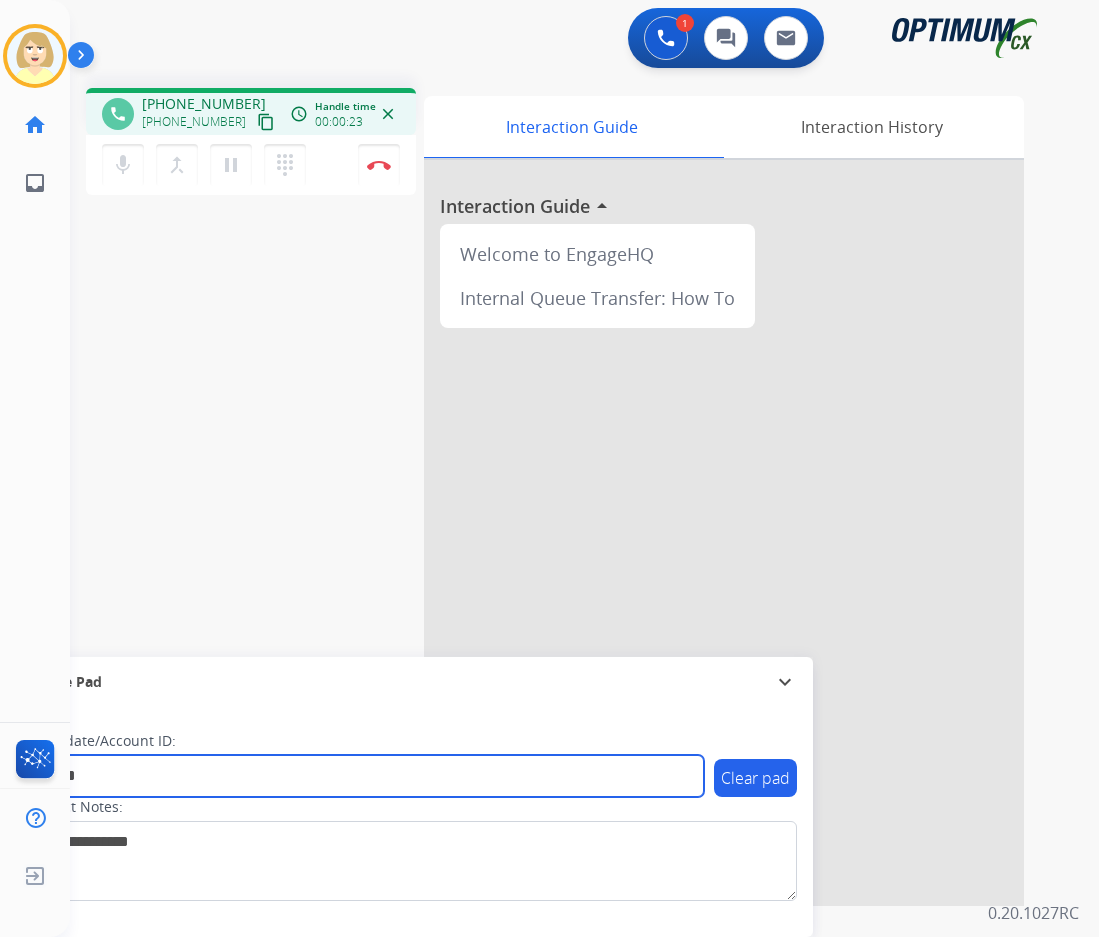 type on "*******" 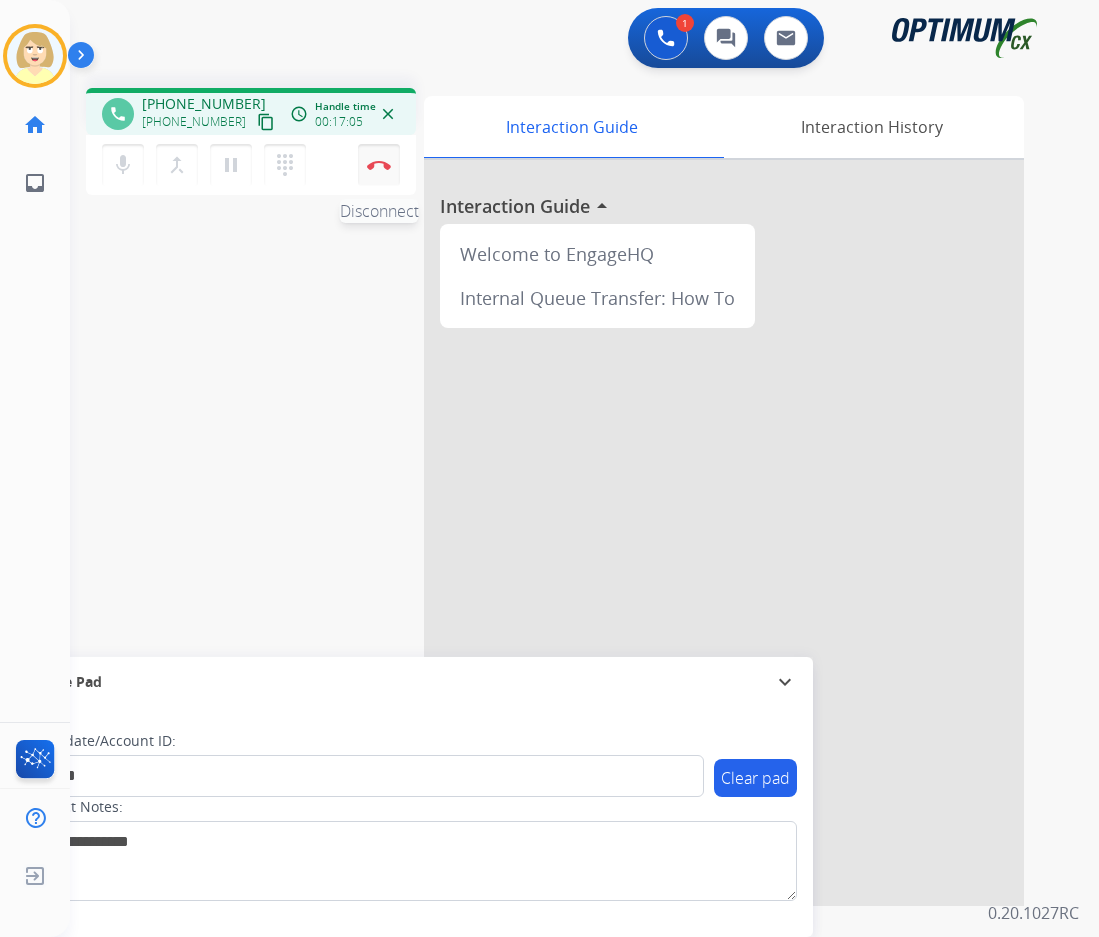 click at bounding box center [379, 165] 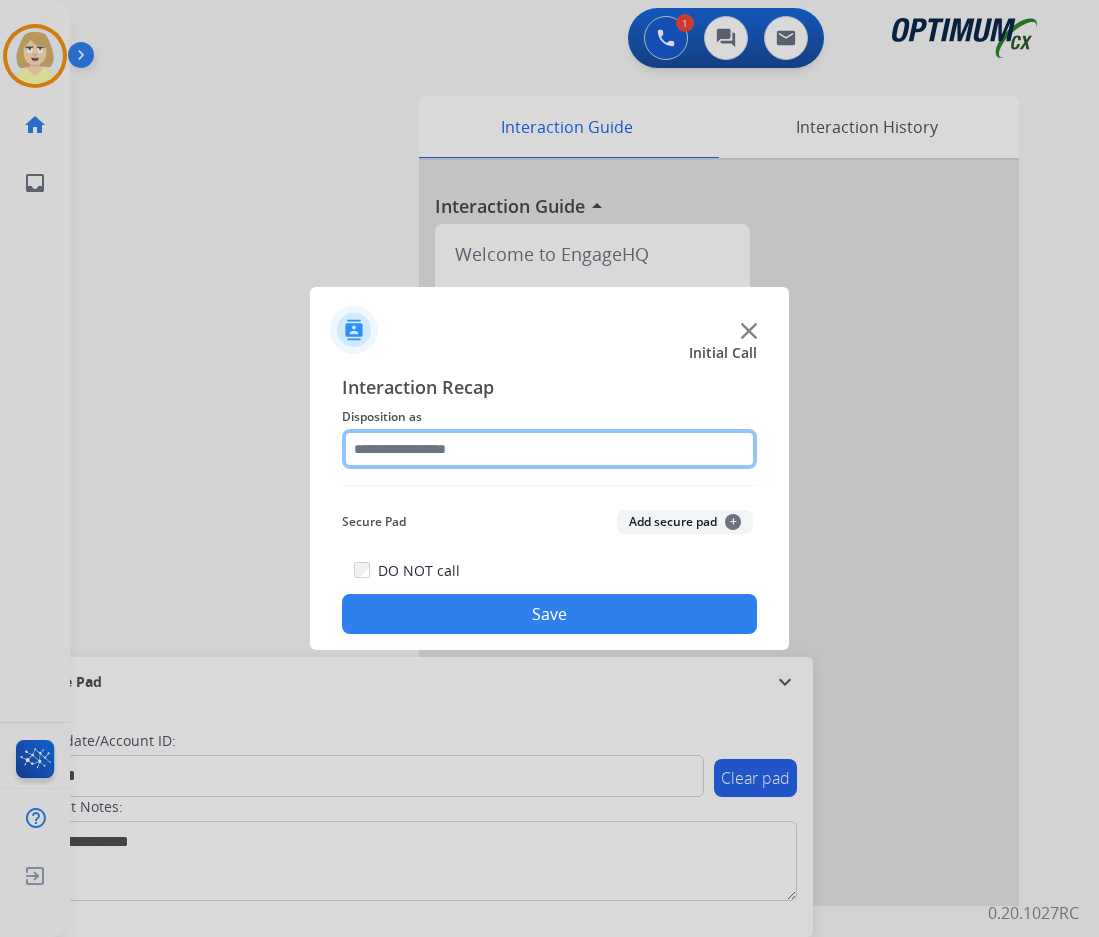 click 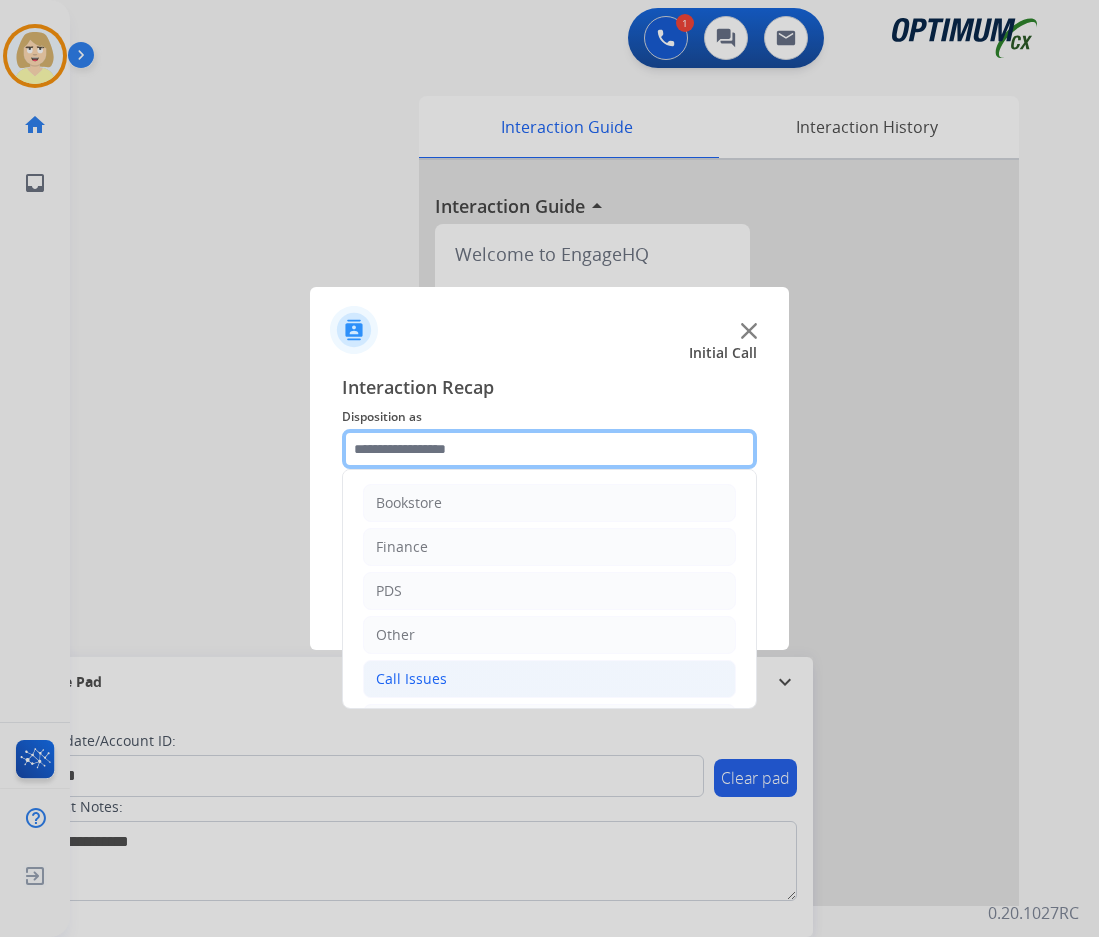 scroll, scrollTop: 136, scrollLeft: 0, axis: vertical 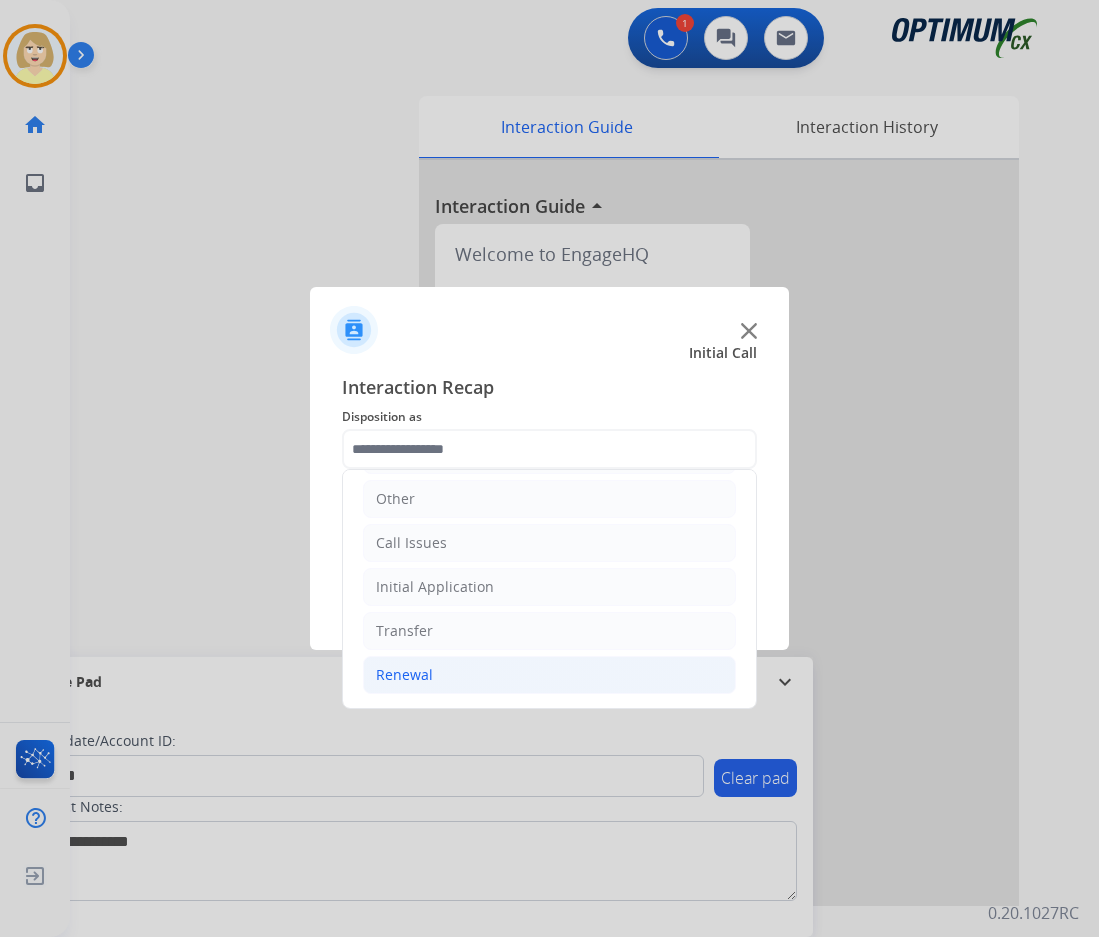 click on "Renewal" 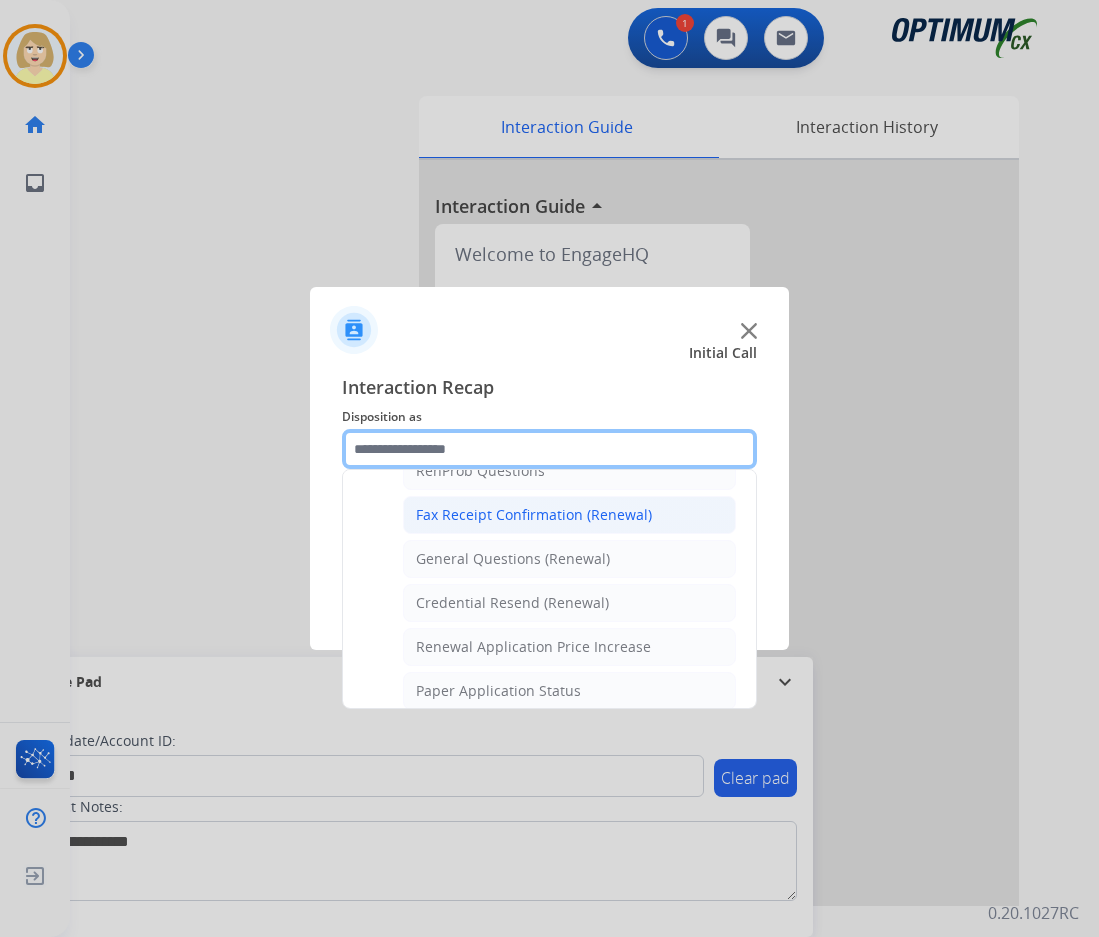 scroll, scrollTop: 636, scrollLeft: 0, axis: vertical 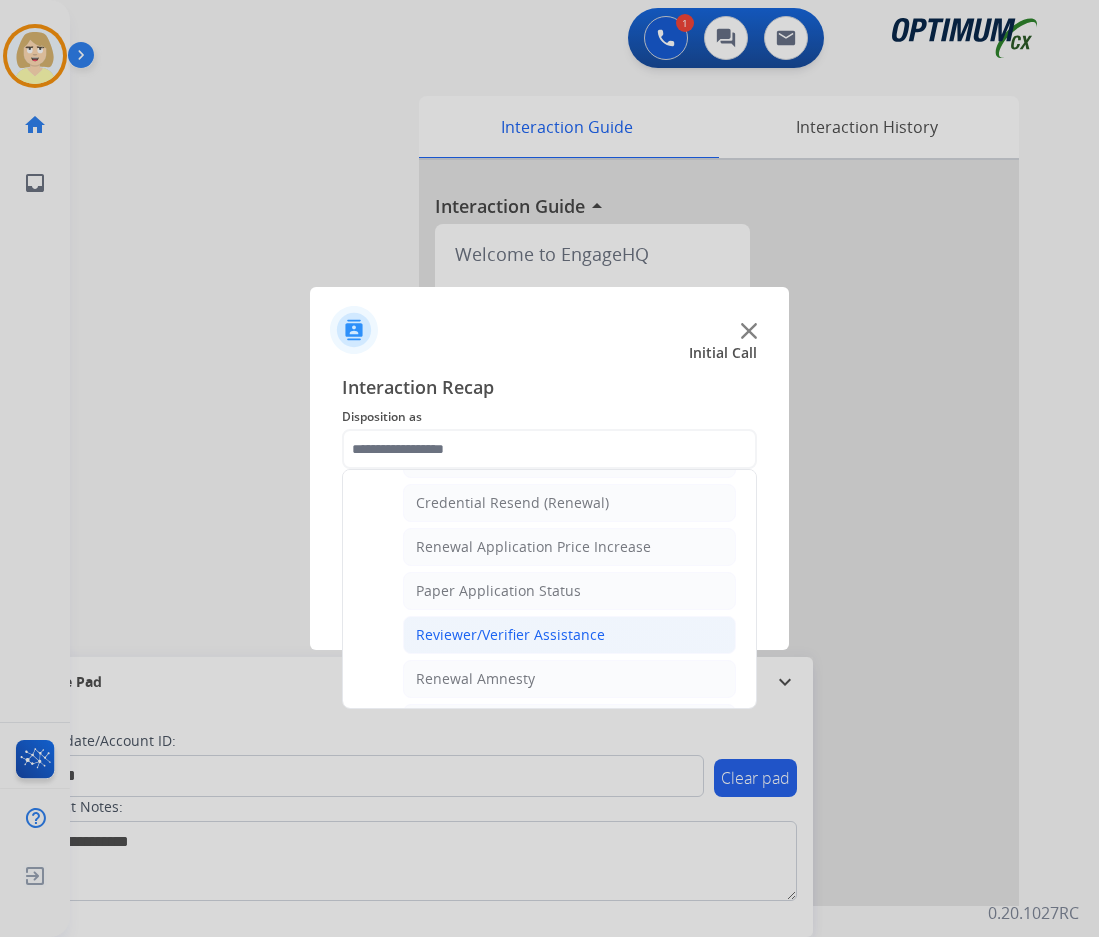 click on "Reviewer/Verifier Assistance" 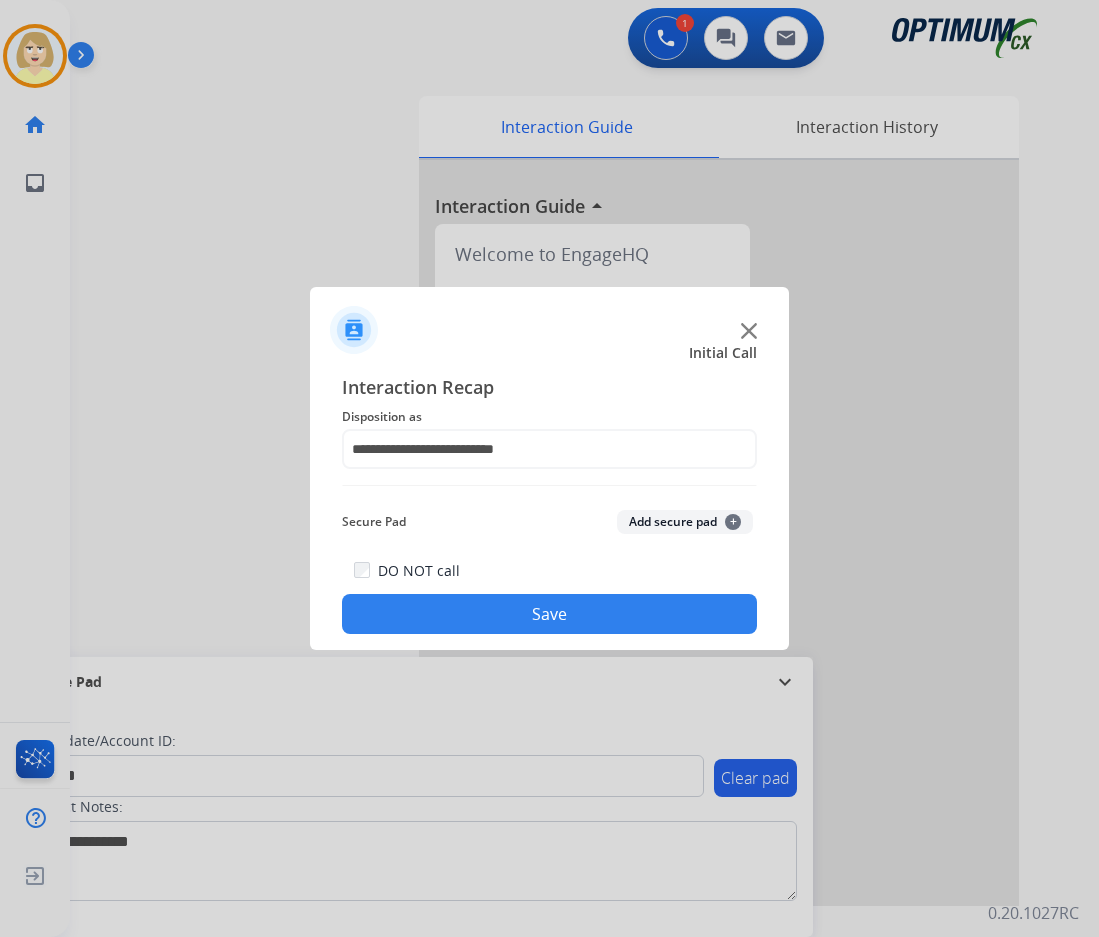 click on "Add secure pad  +" 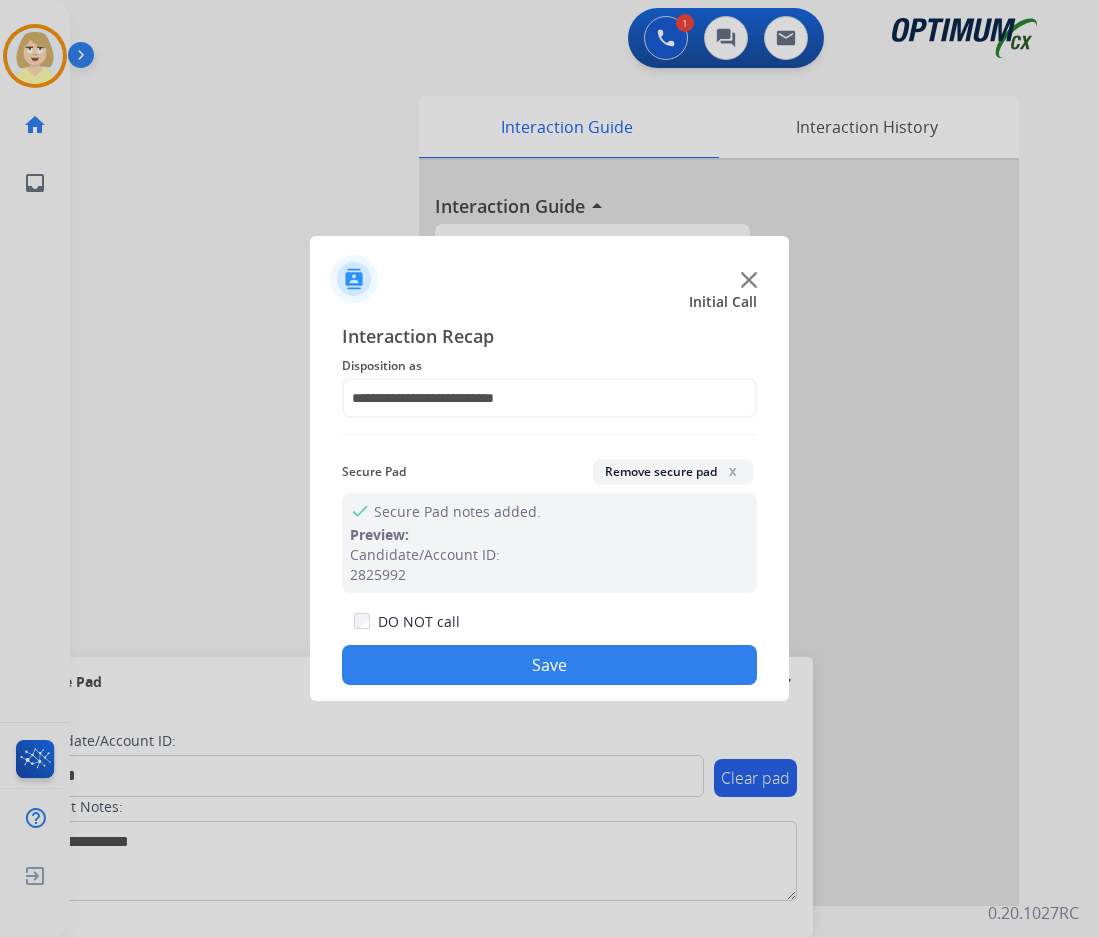 drag, startPoint x: 478, startPoint y: 682, endPoint x: 459, endPoint y: 648, distance: 38.948685 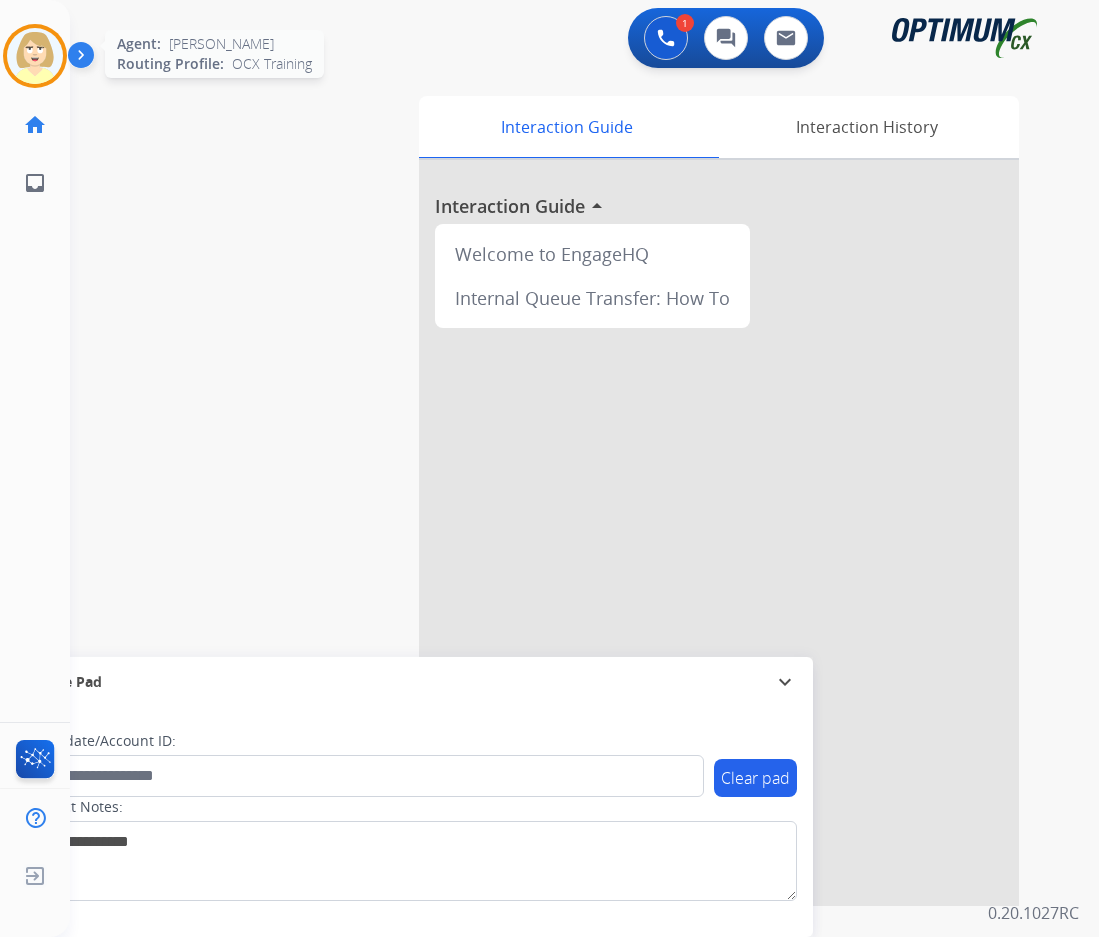 click at bounding box center [35, 56] 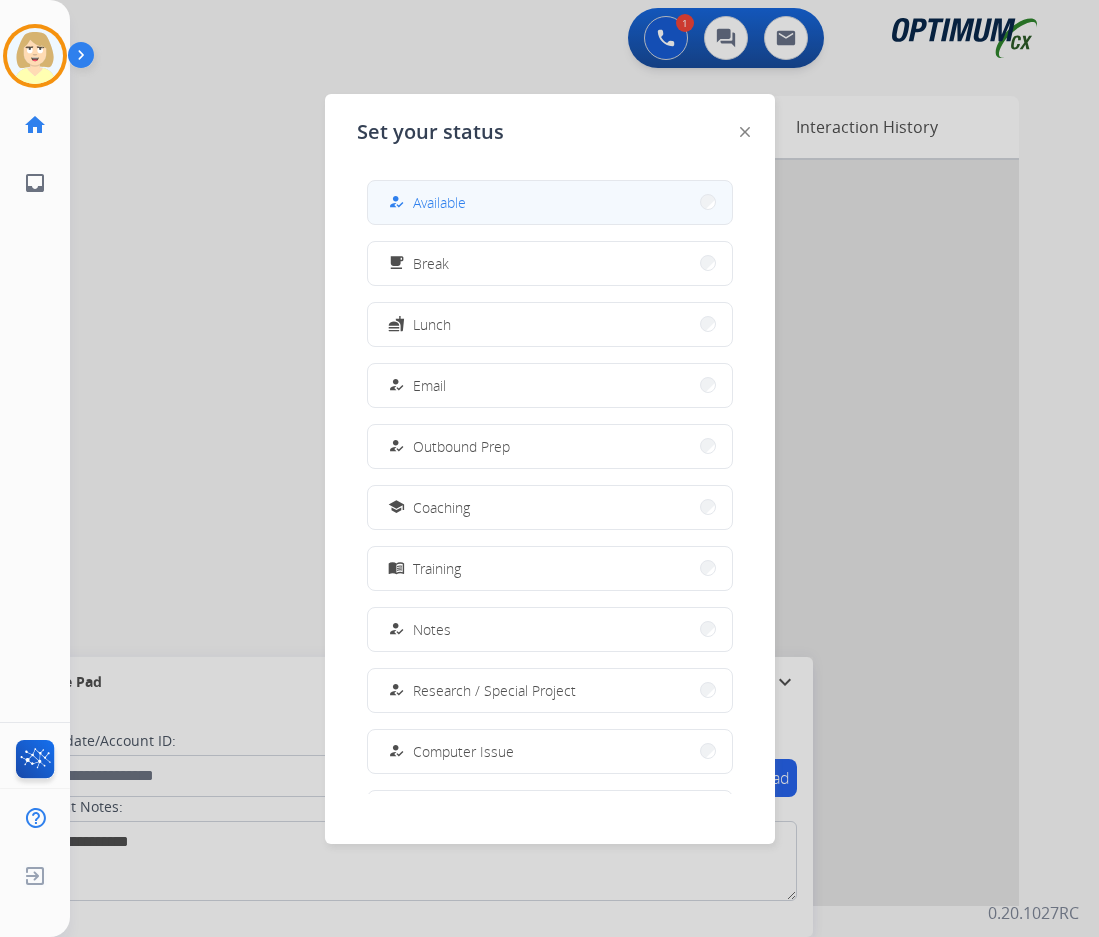 click on "Available" at bounding box center (439, 202) 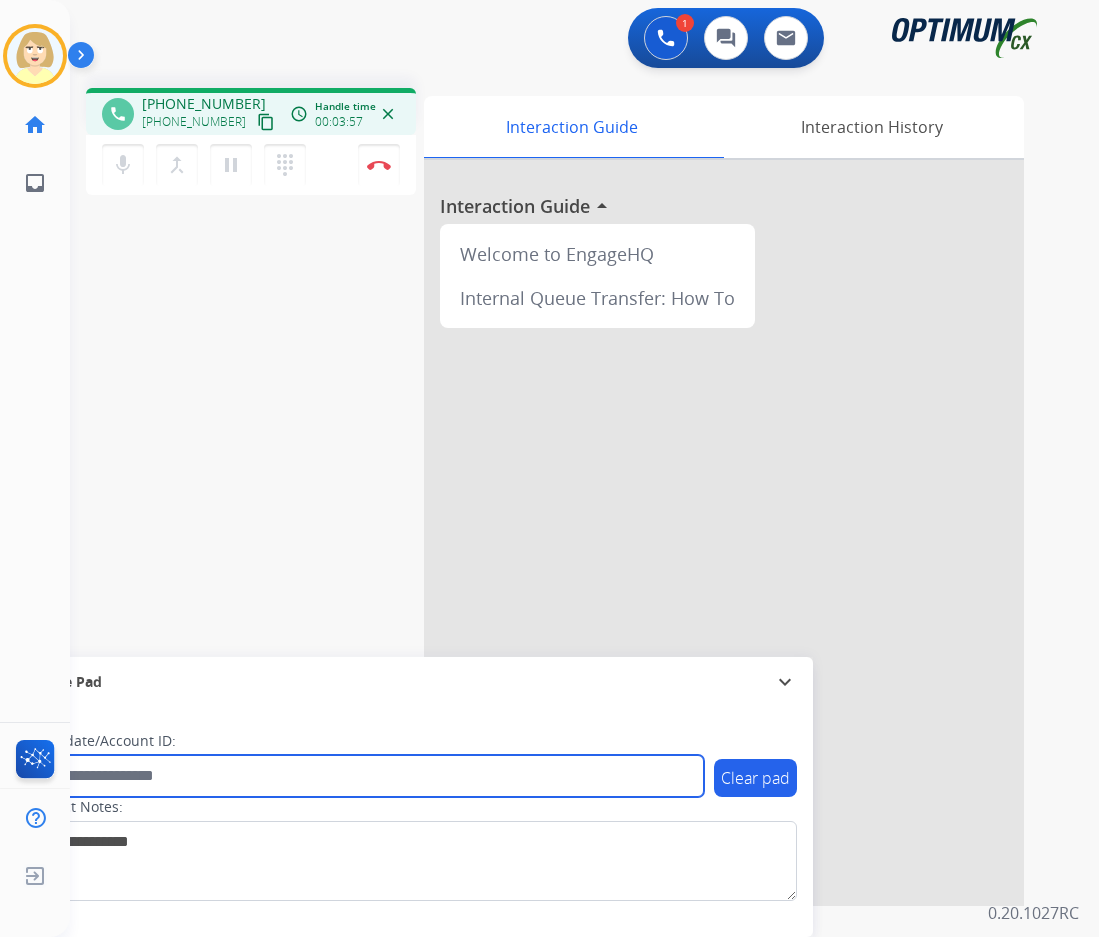 click at bounding box center (365, 776) 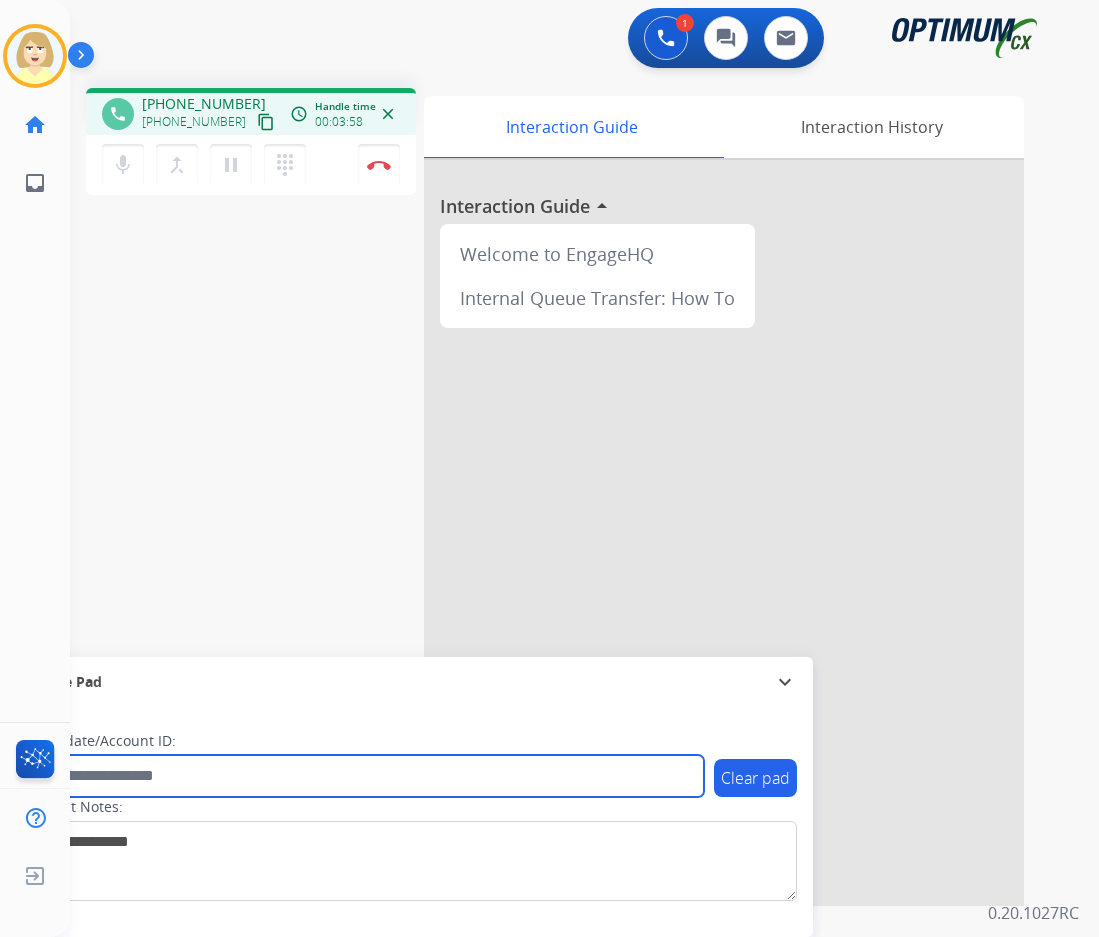 paste on "*******" 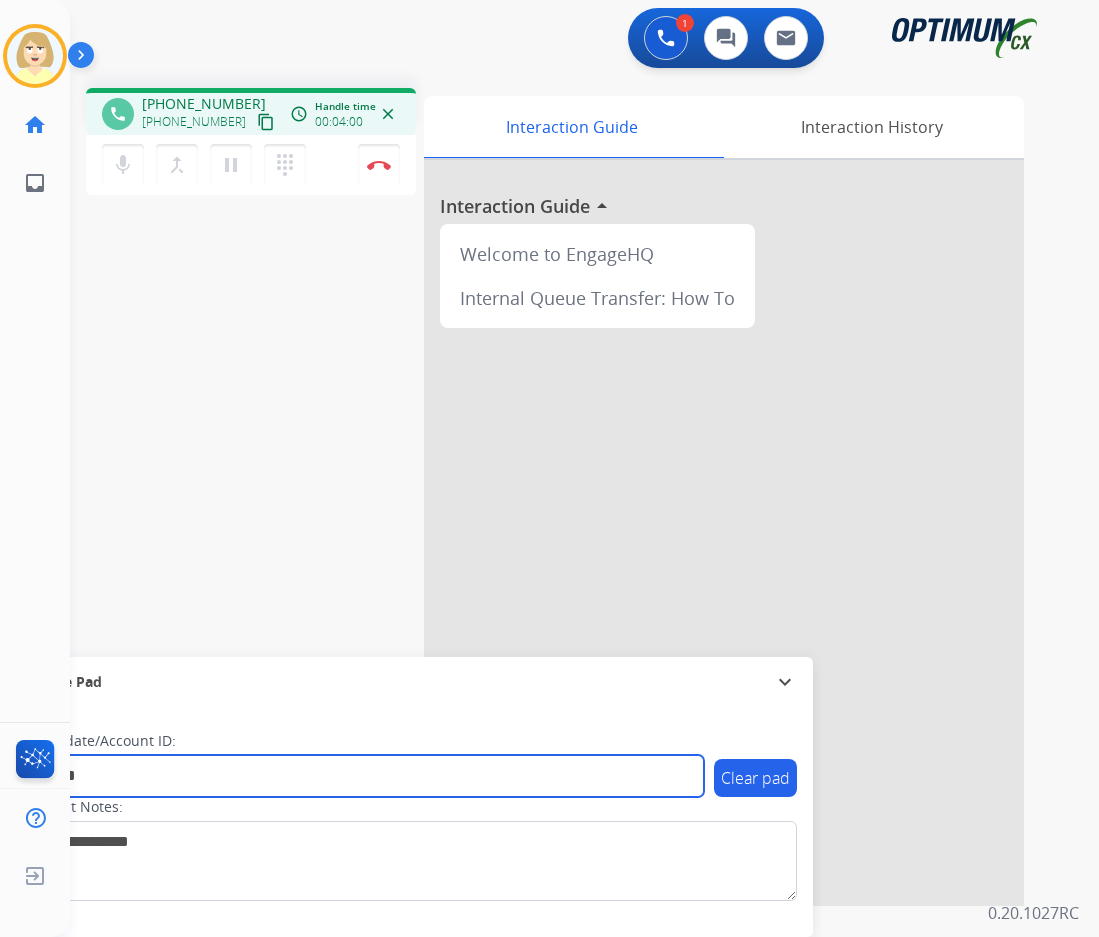 type on "*******" 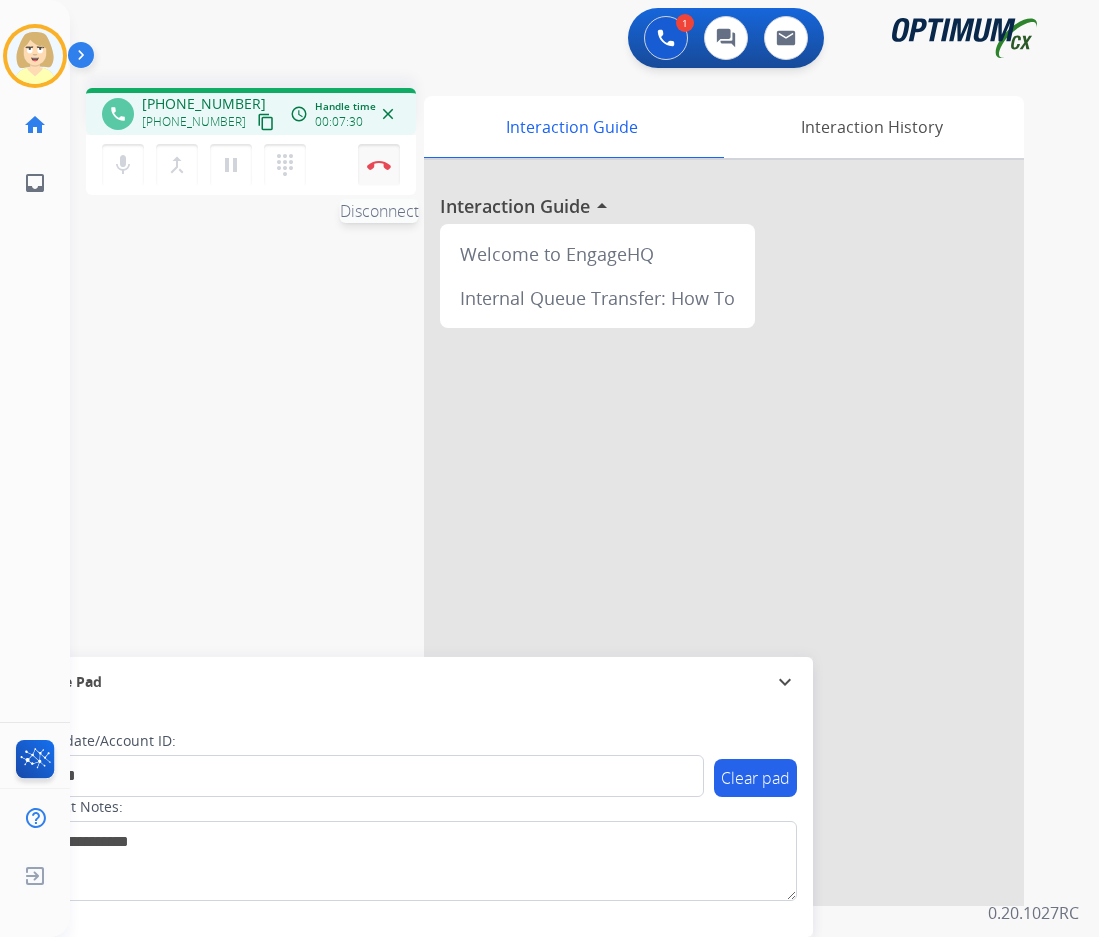 click at bounding box center [379, 165] 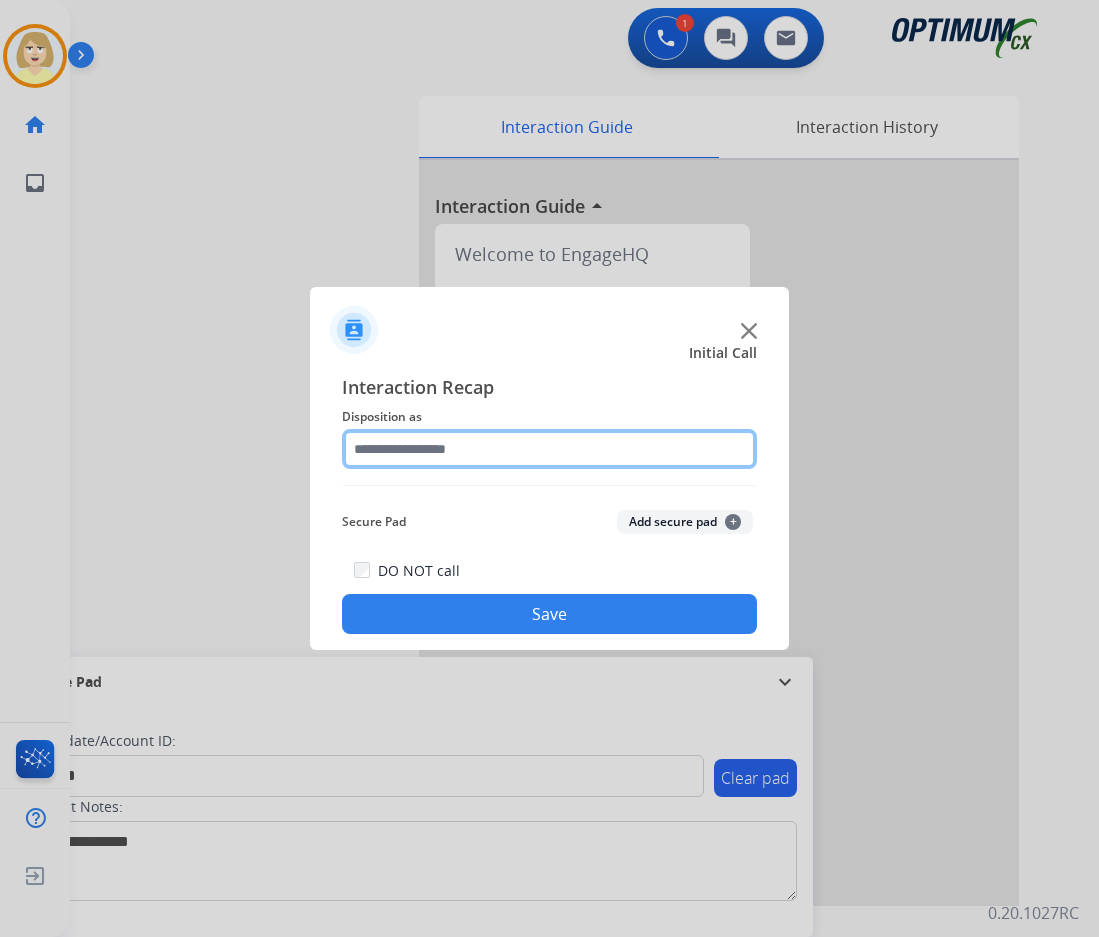 click 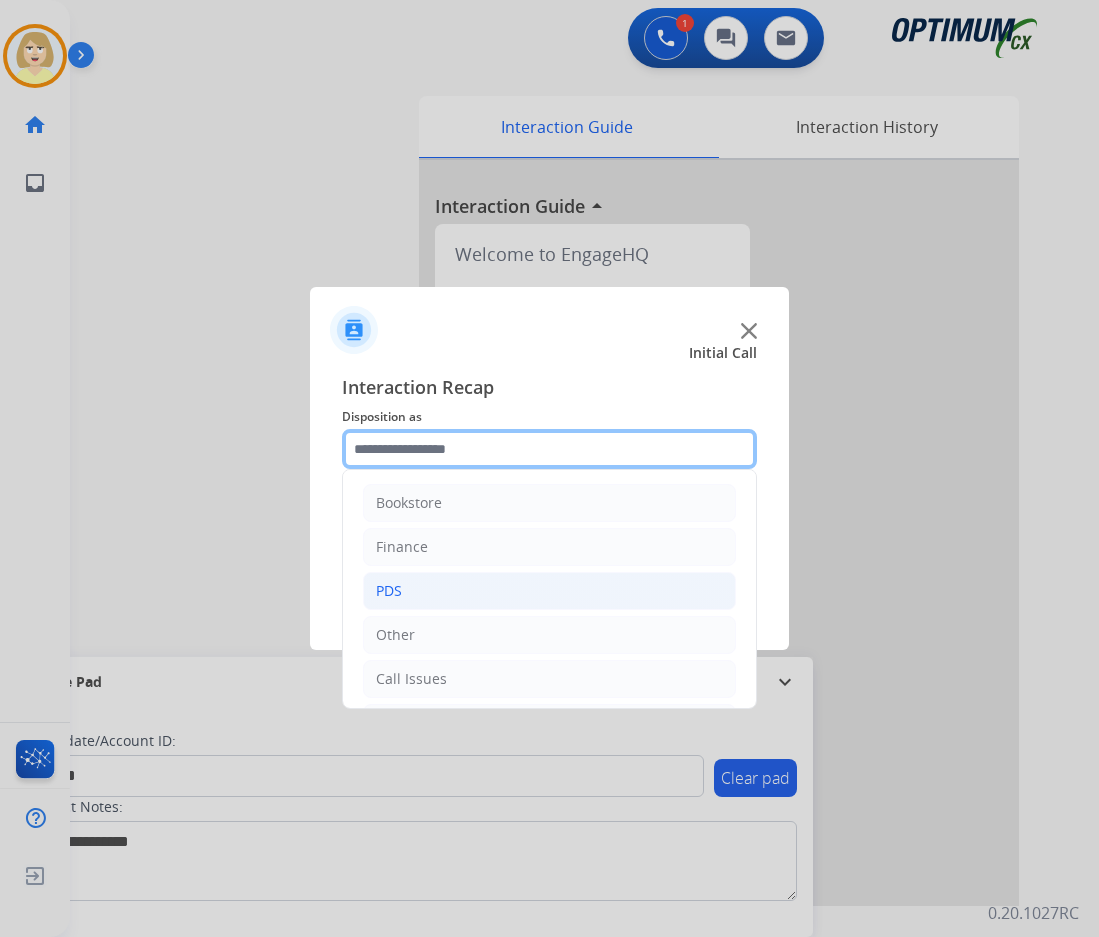 scroll, scrollTop: 136, scrollLeft: 0, axis: vertical 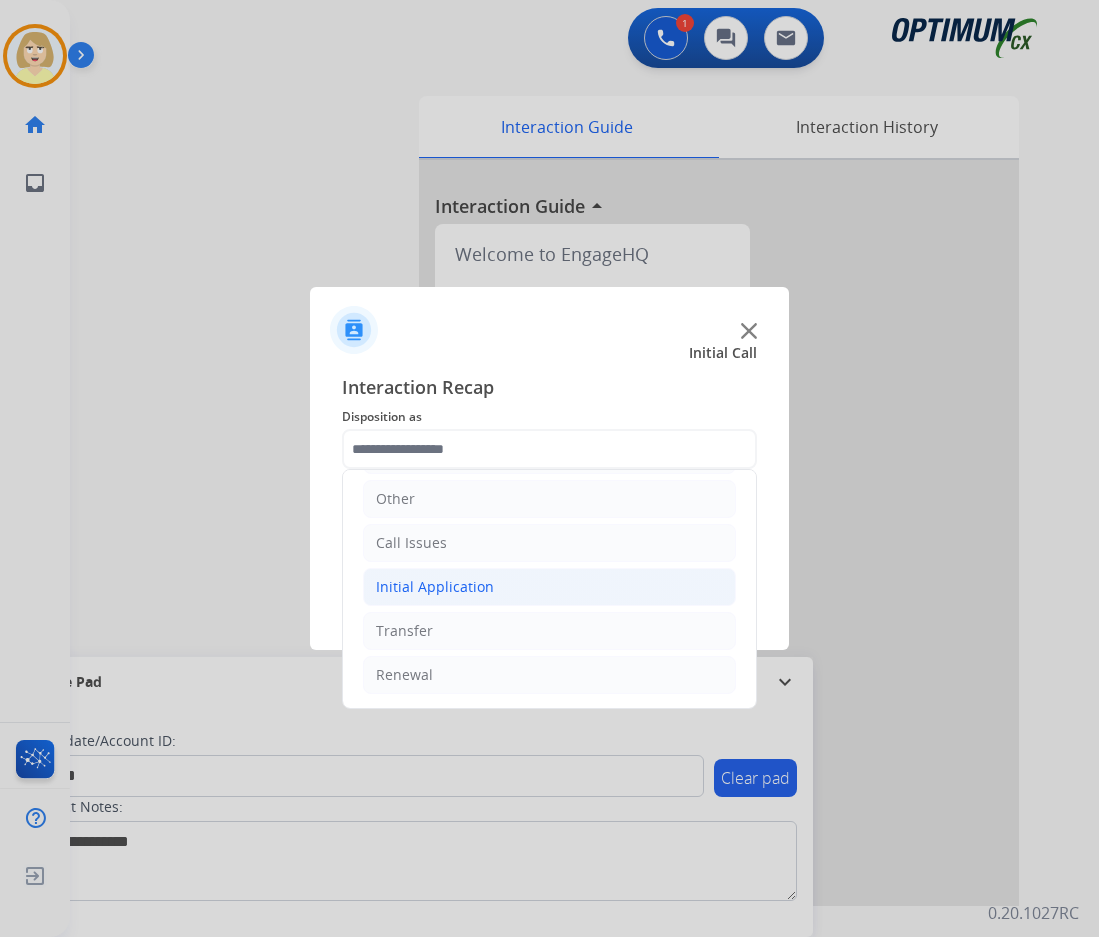 click on "Initial Application" 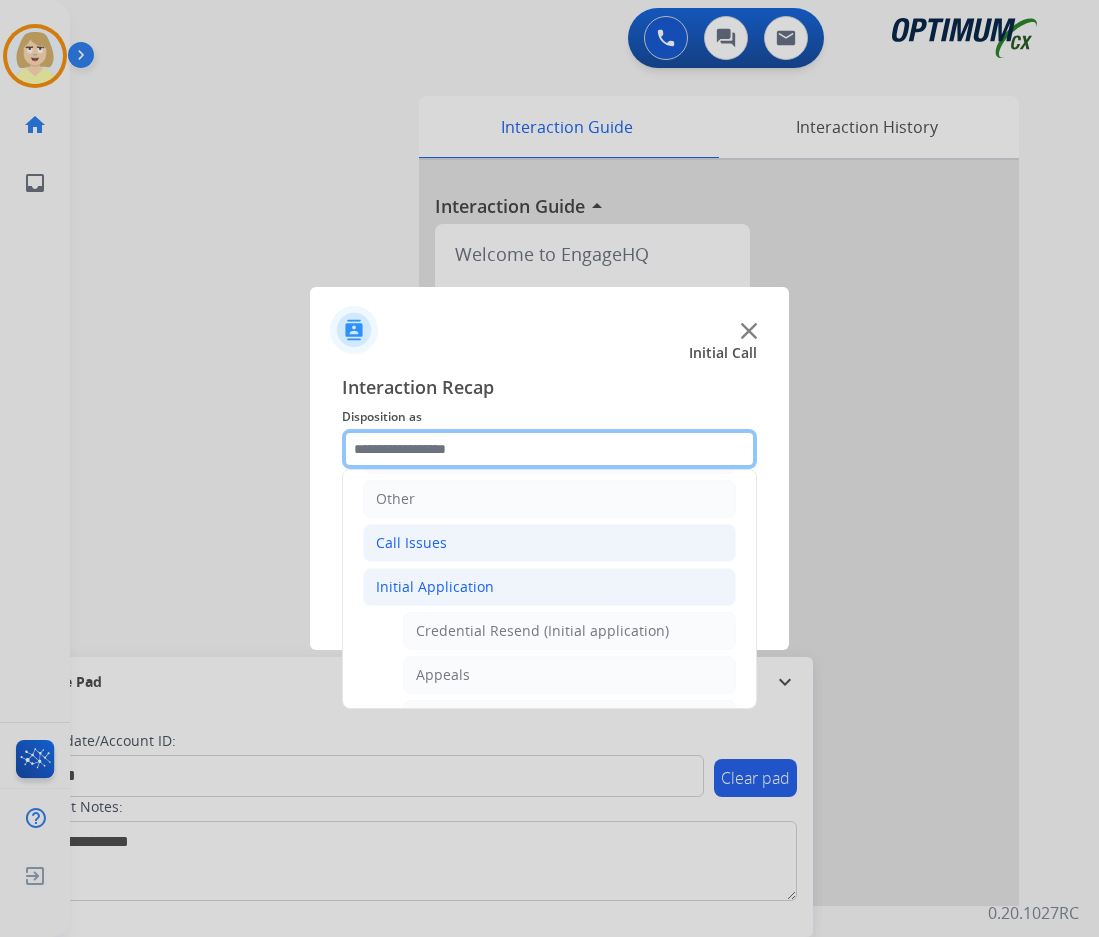 scroll, scrollTop: 236, scrollLeft: 0, axis: vertical 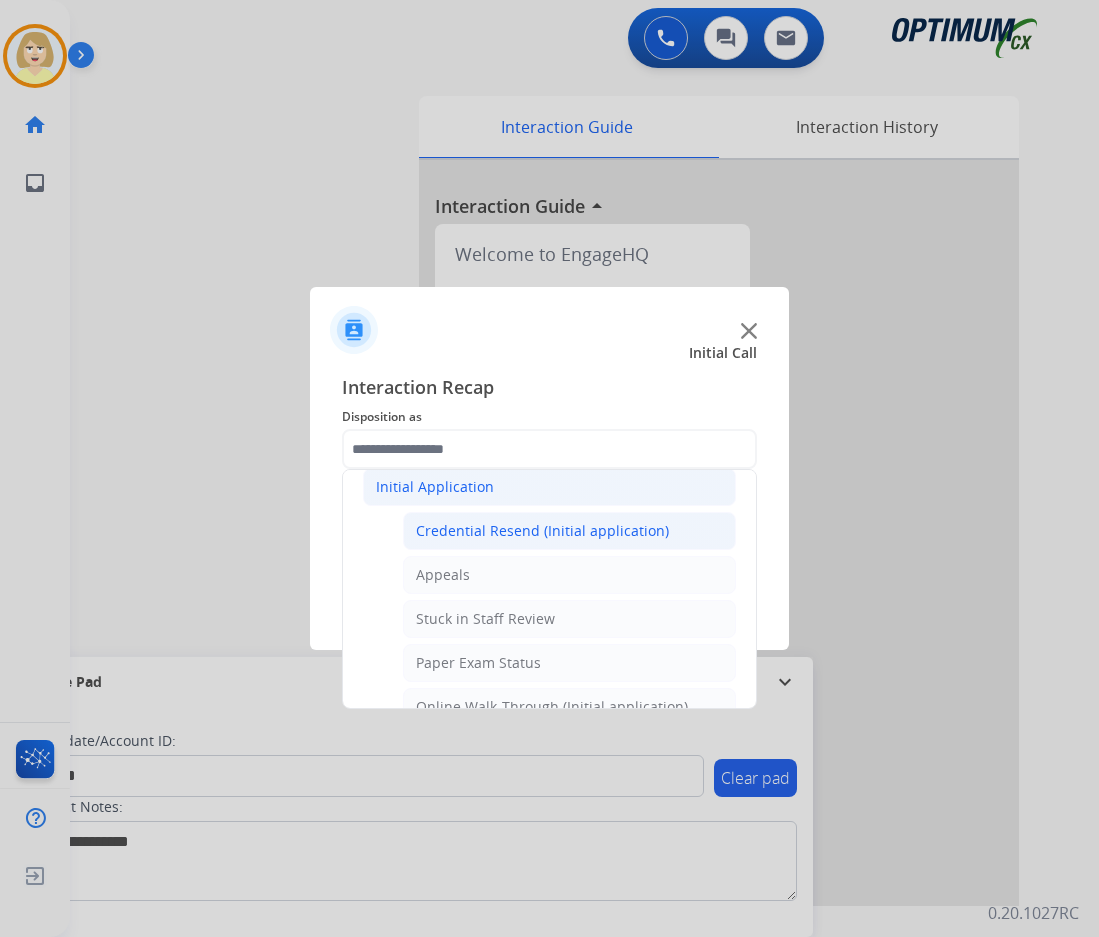 click on "Credential Resend (Initial application)" 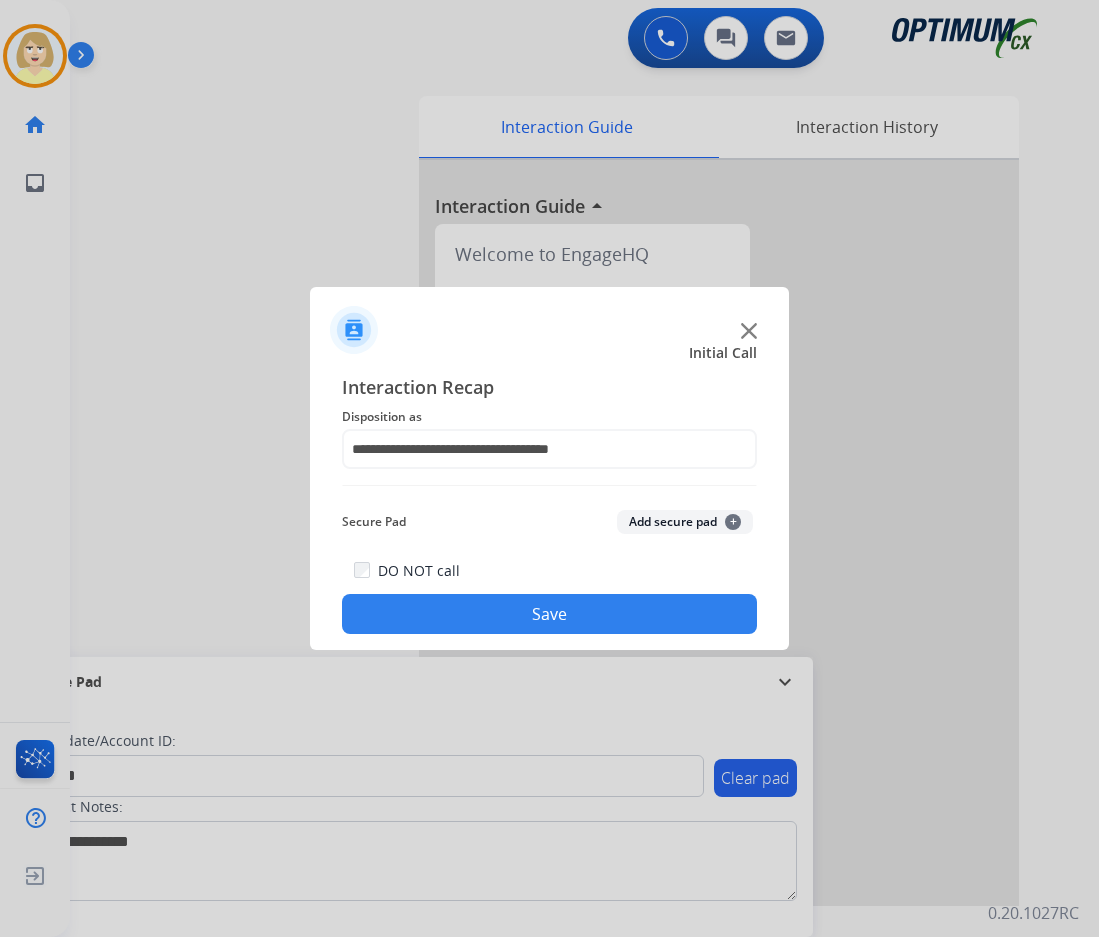 click on "Add secure pad  +" 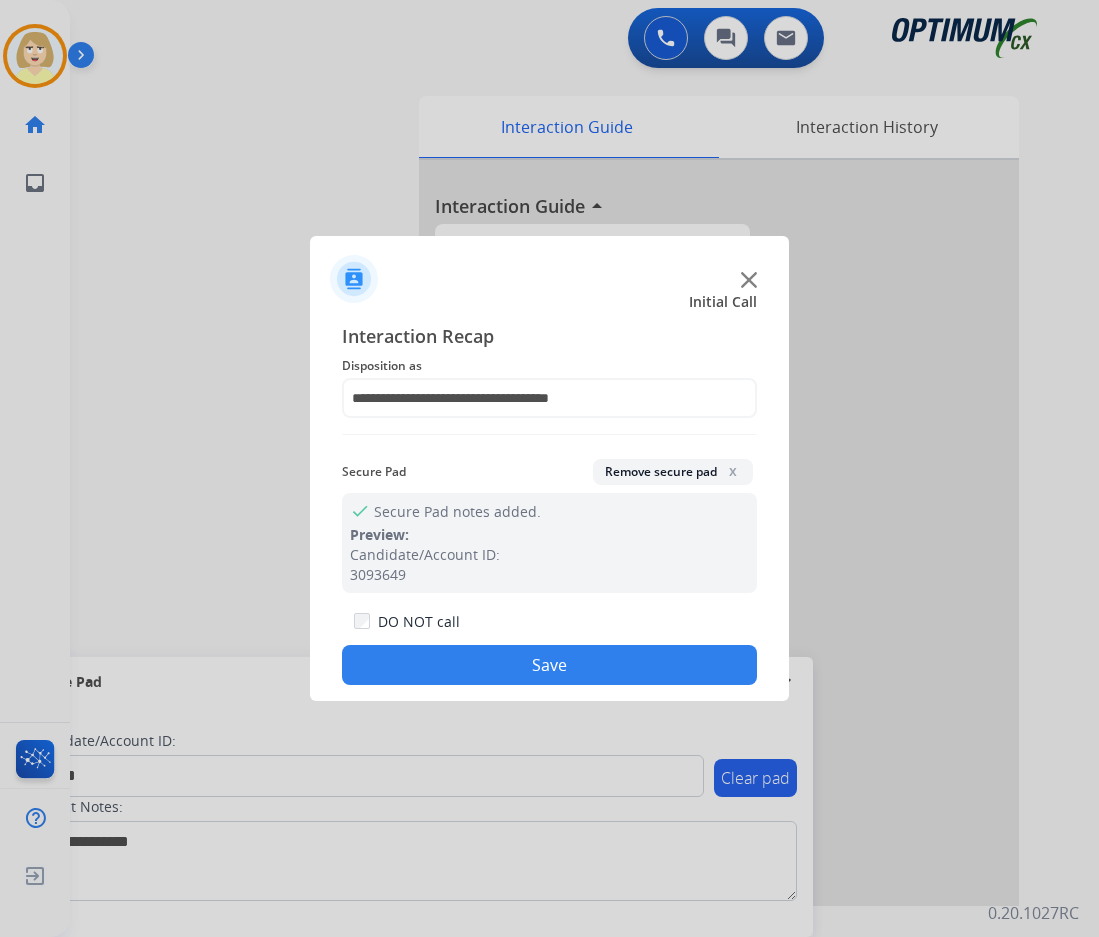 click on "Save" 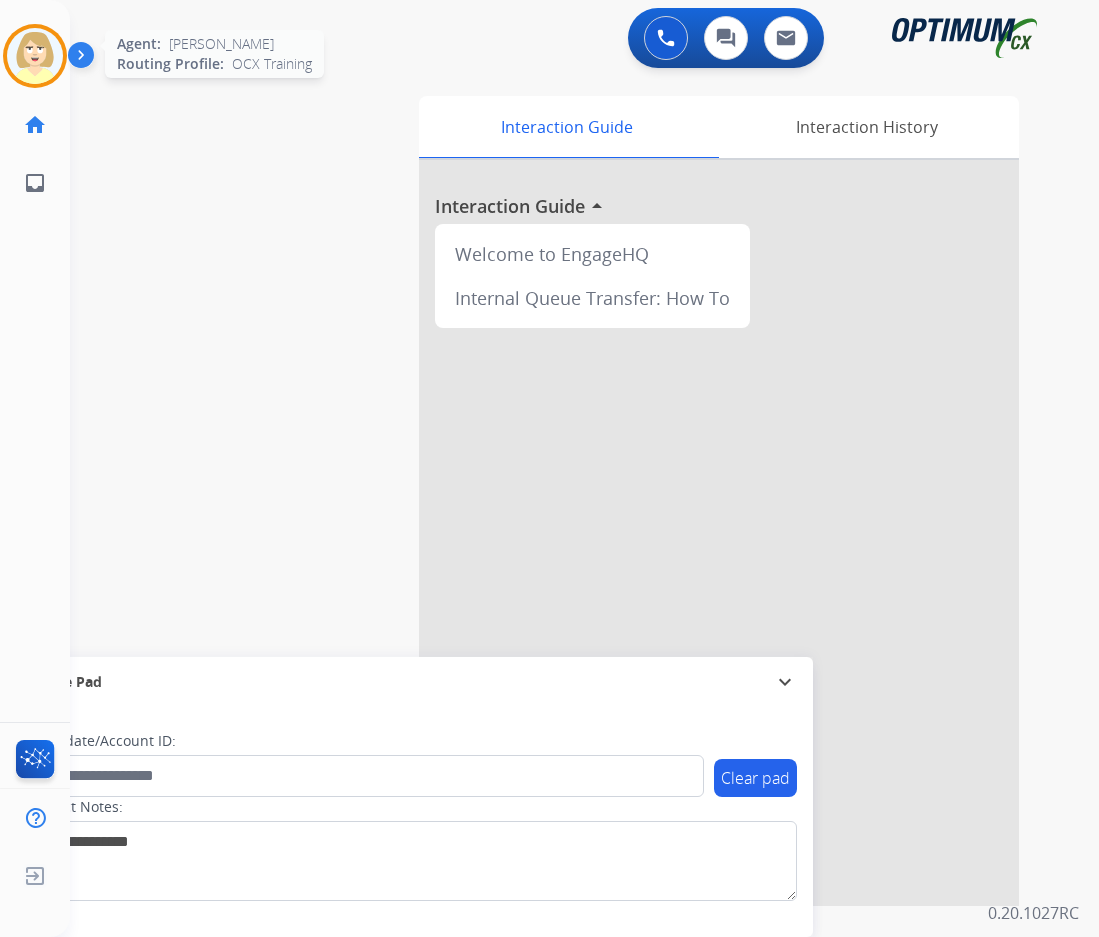 click at bounding box center (35, 56) 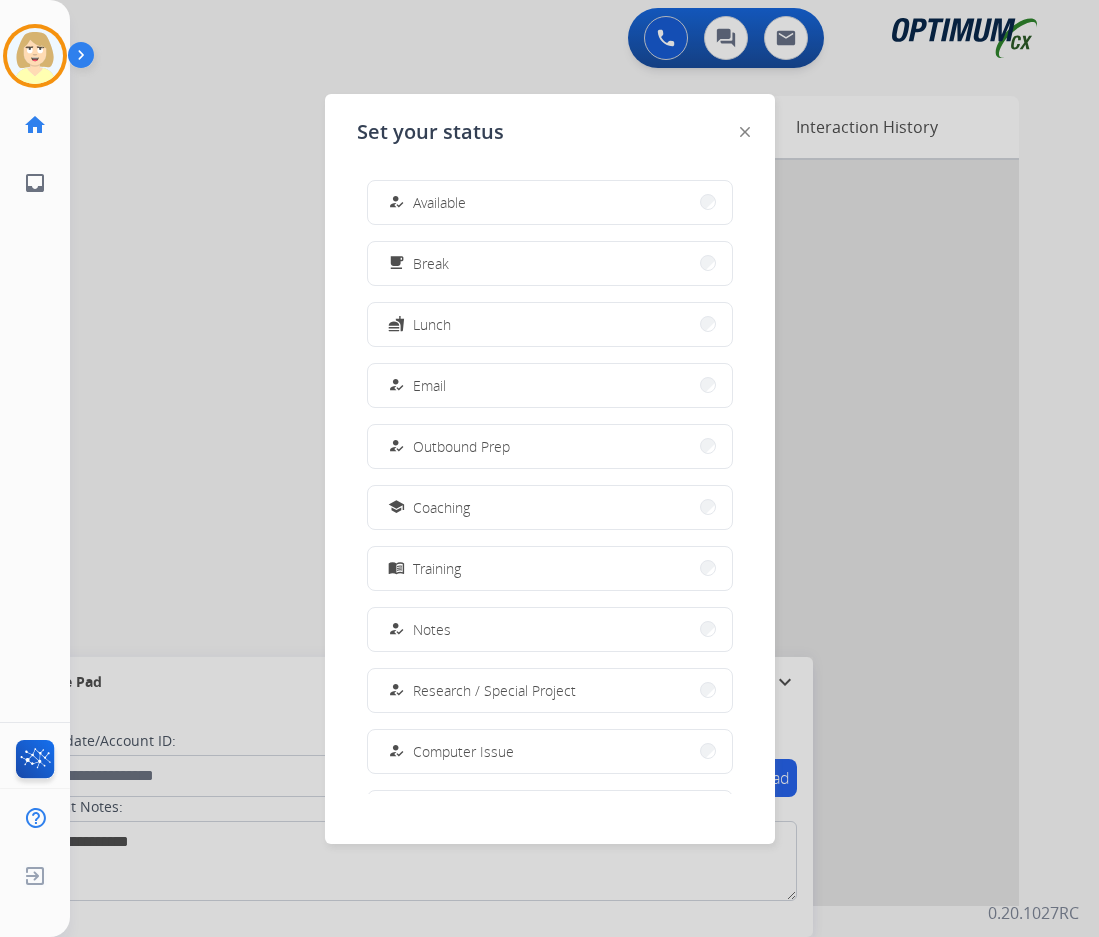 click on "Available" at bounding box center (439, 202) 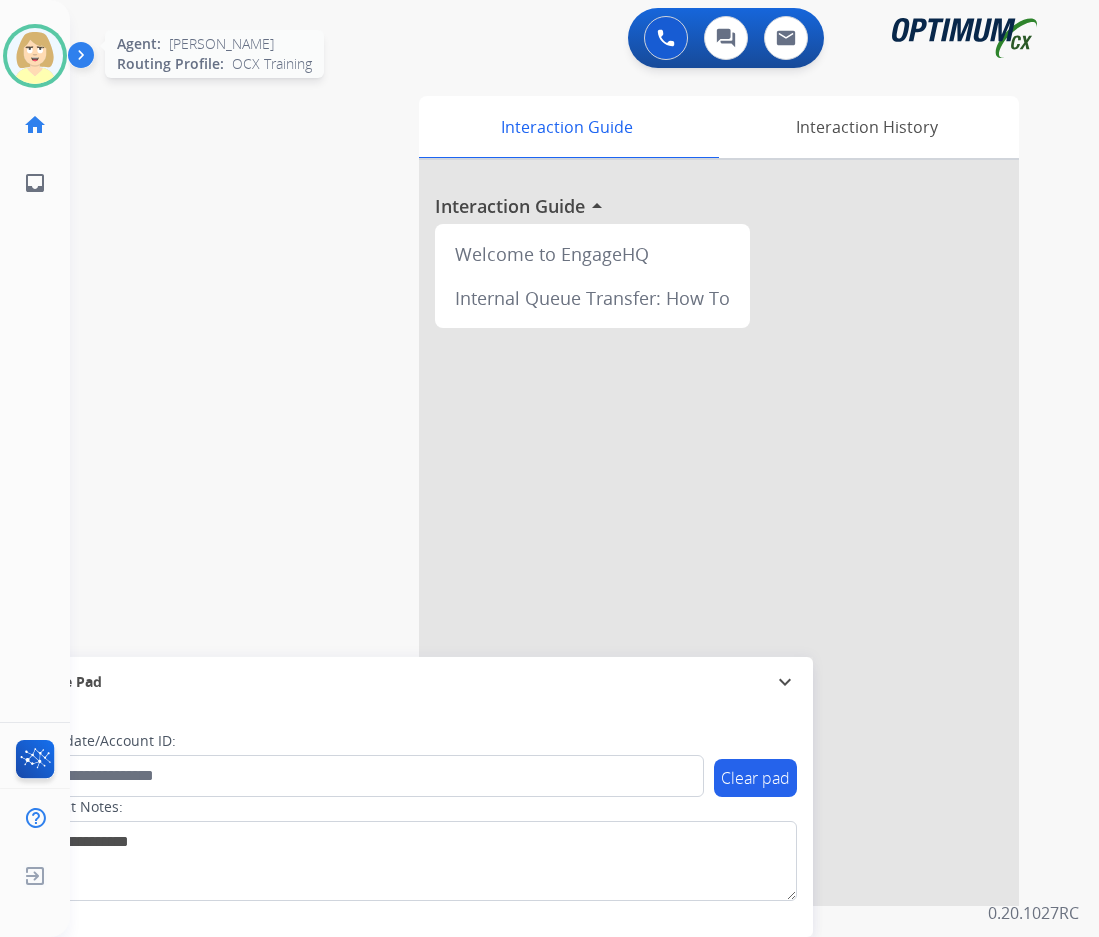 click at bounding box center (35, 56) 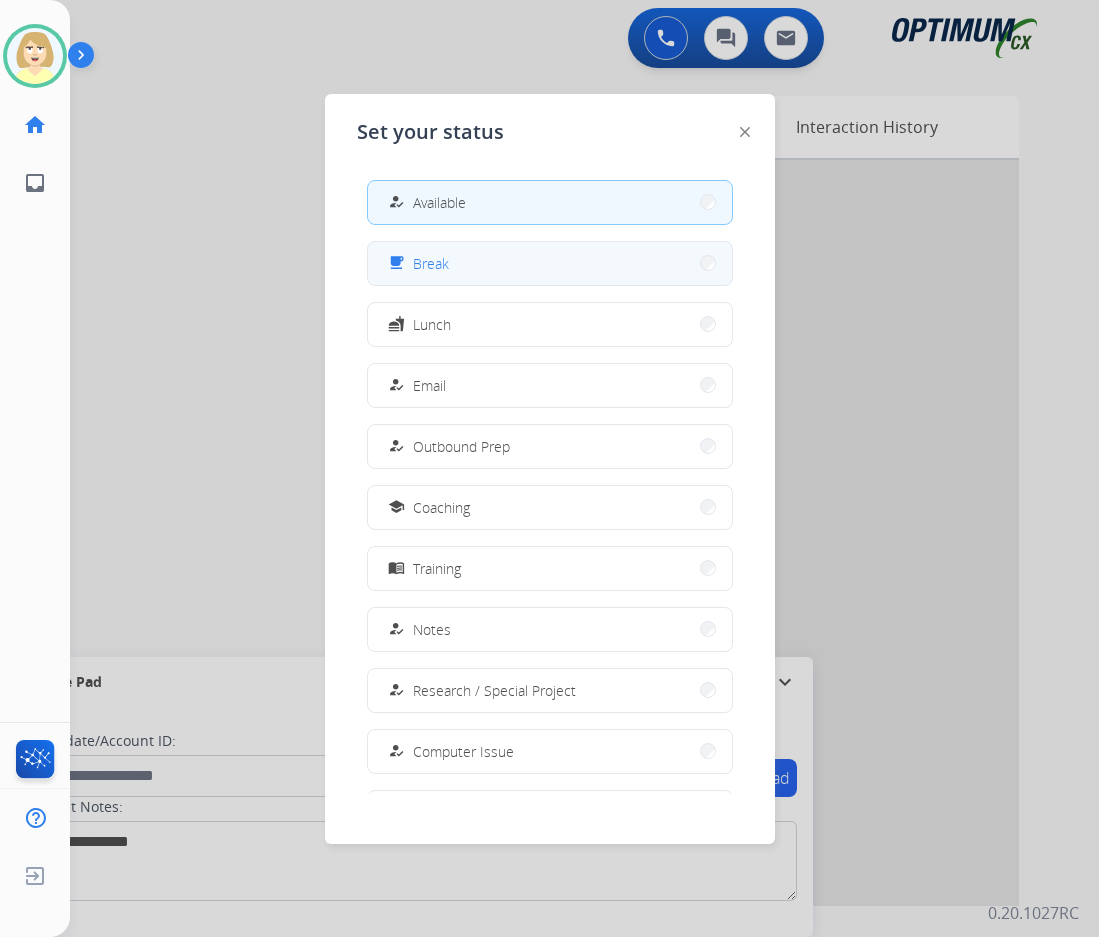 click on "Break" at bounding box center [431, 263] 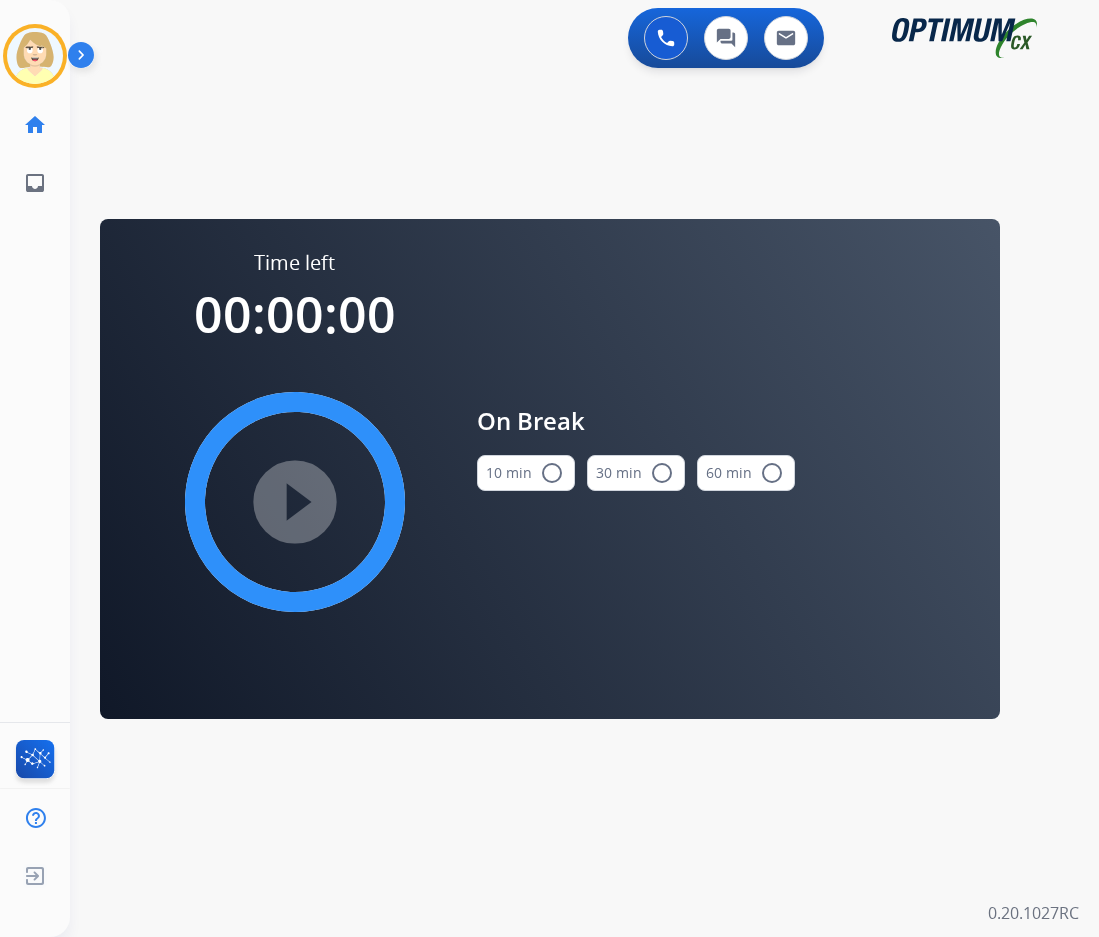 drag, startPoint x: 543, startPoint y: 469, endPoint x: 511, endPoint y: 471, distance: 32.06244 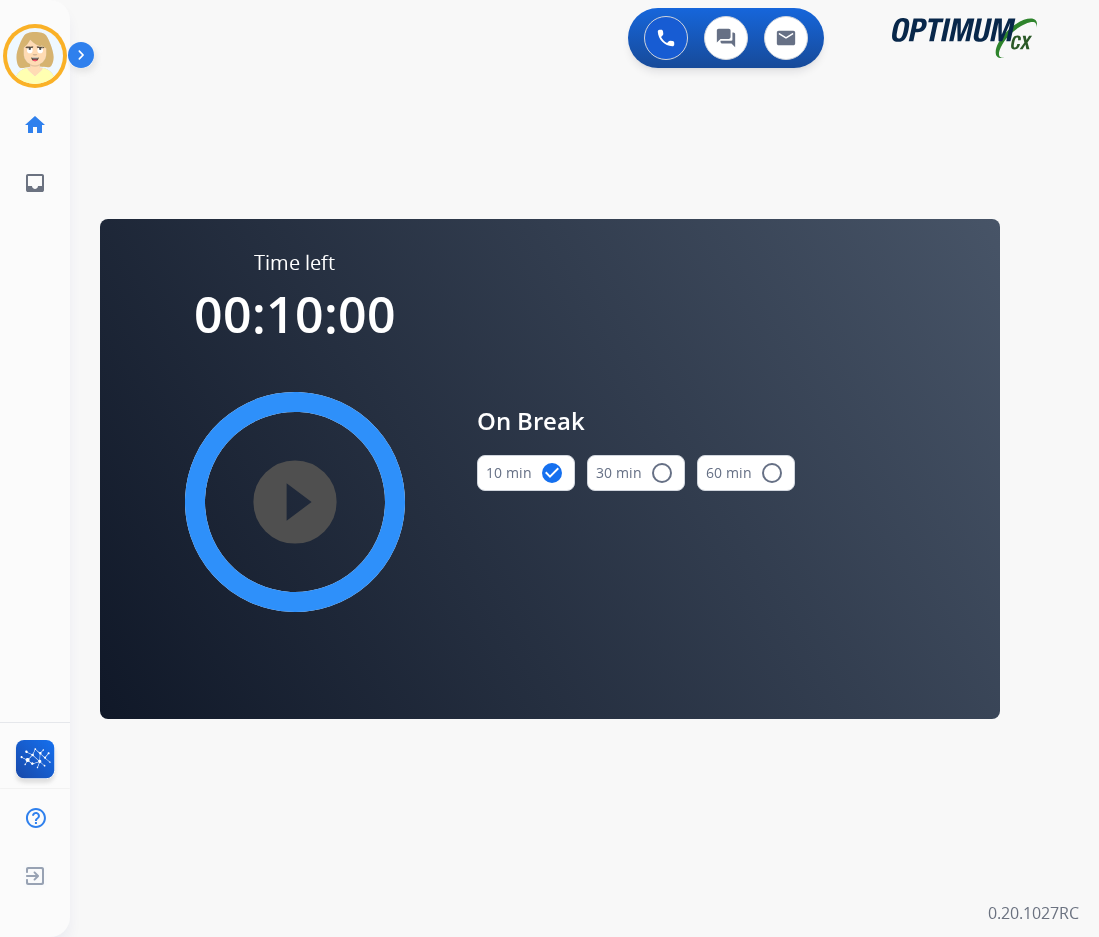 click on "play_circle_filled" at bounding box center [295, 502] 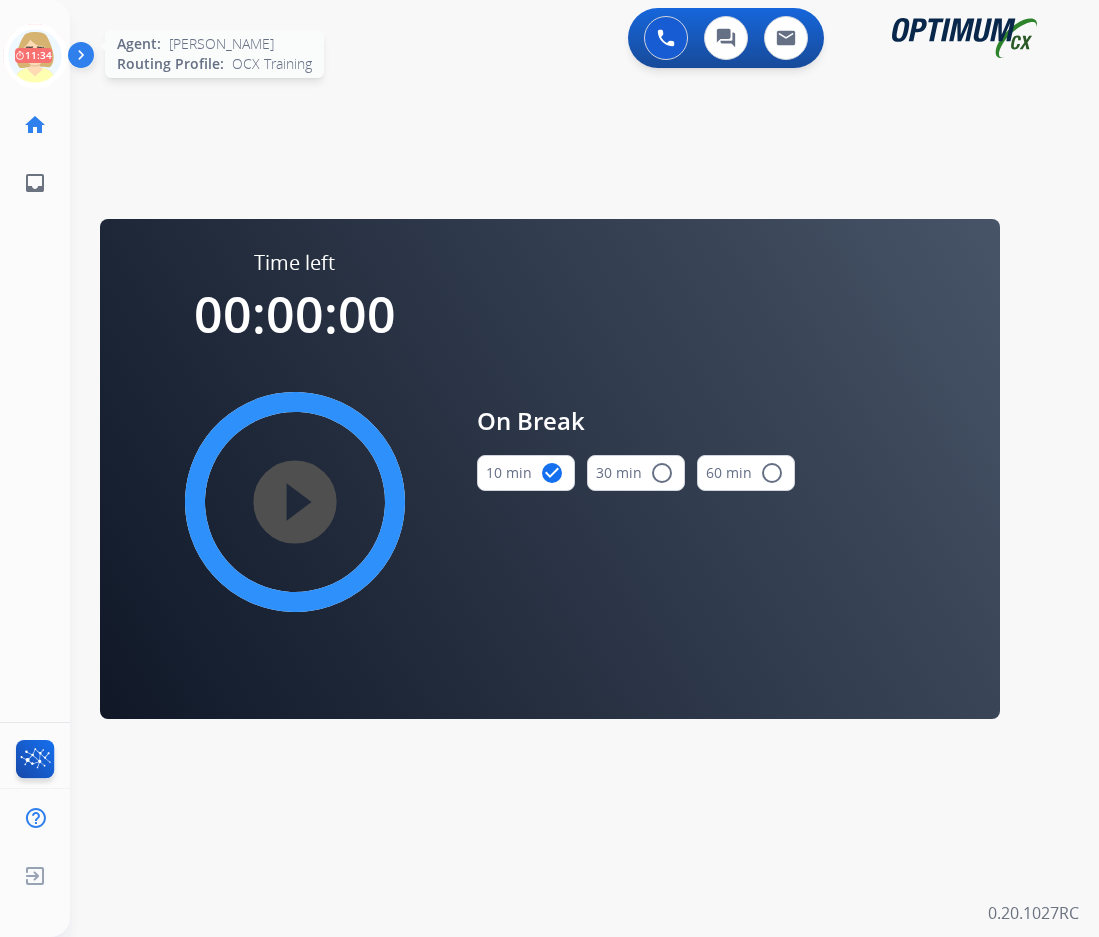 click 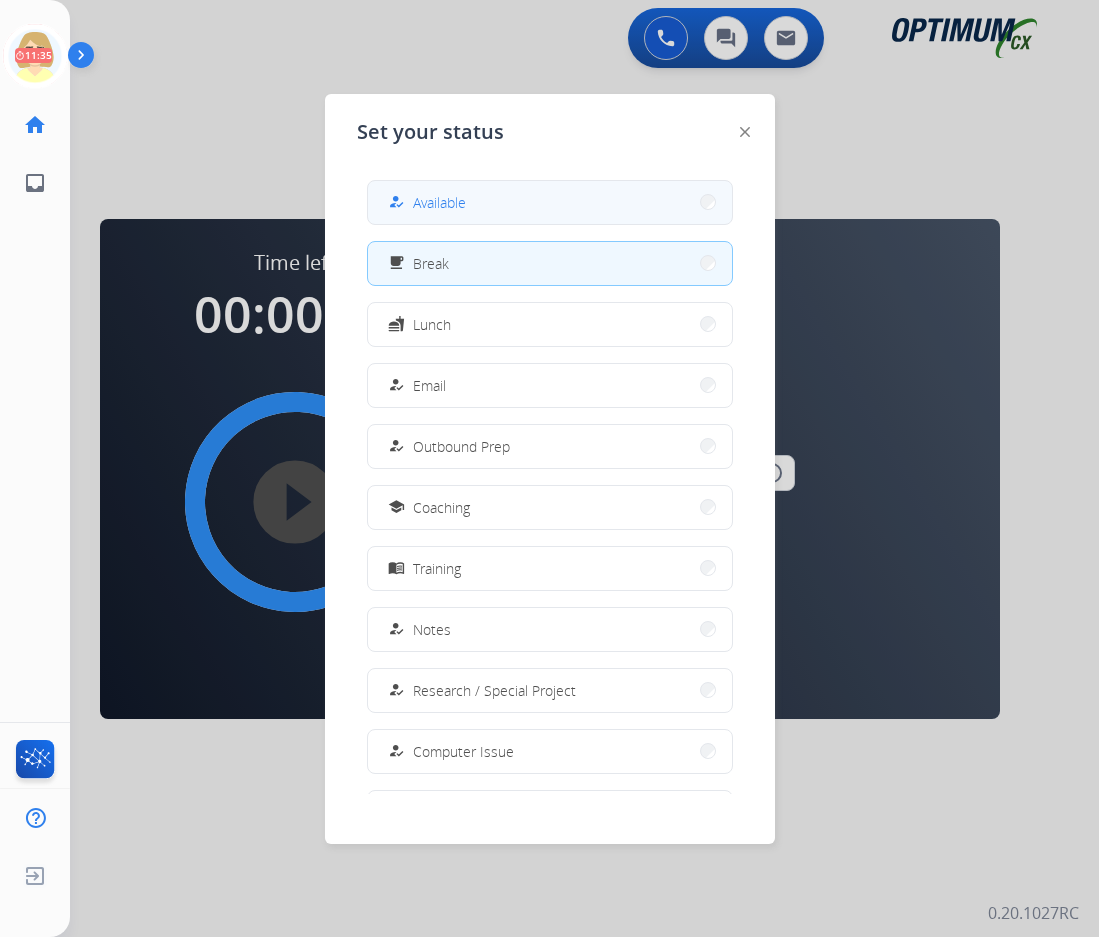 click on "how_to_reg Available" at bounding box center [550, 202] 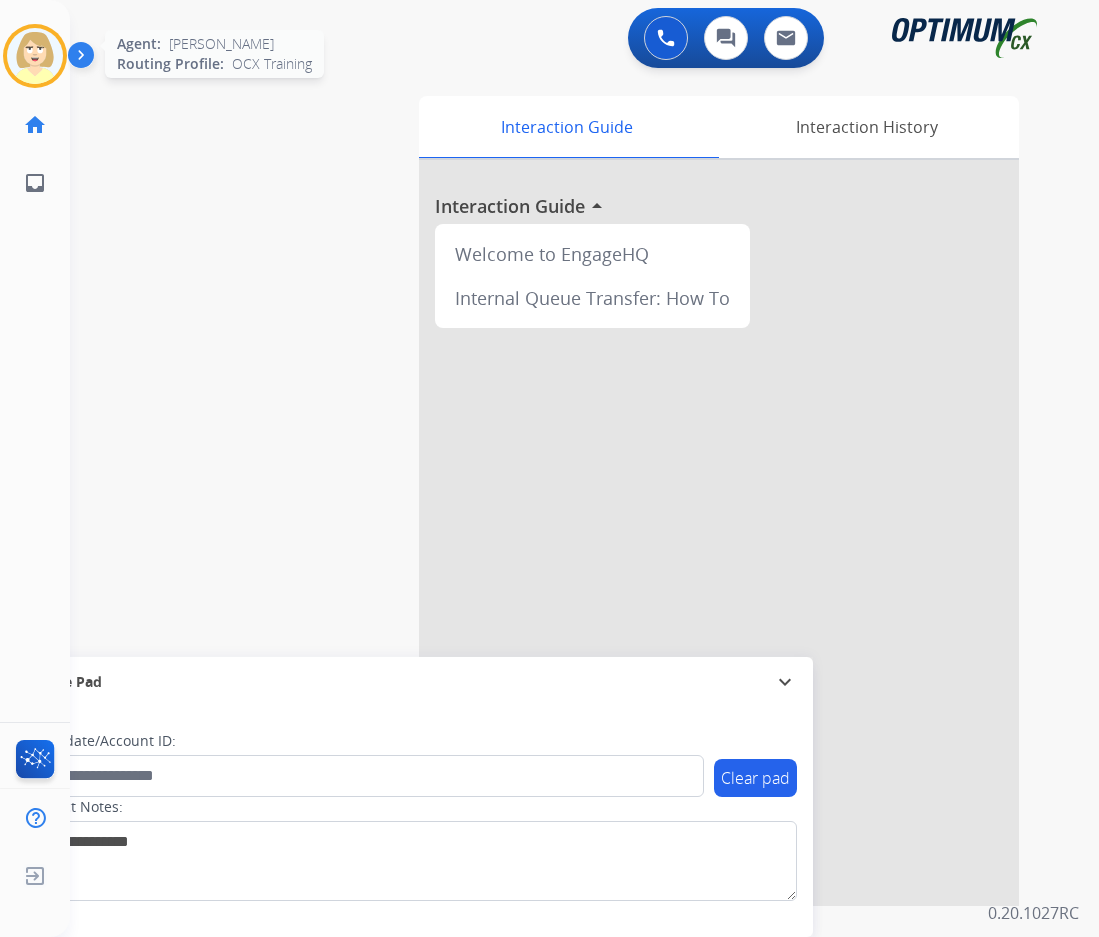 click at bounding box center (35, 56) 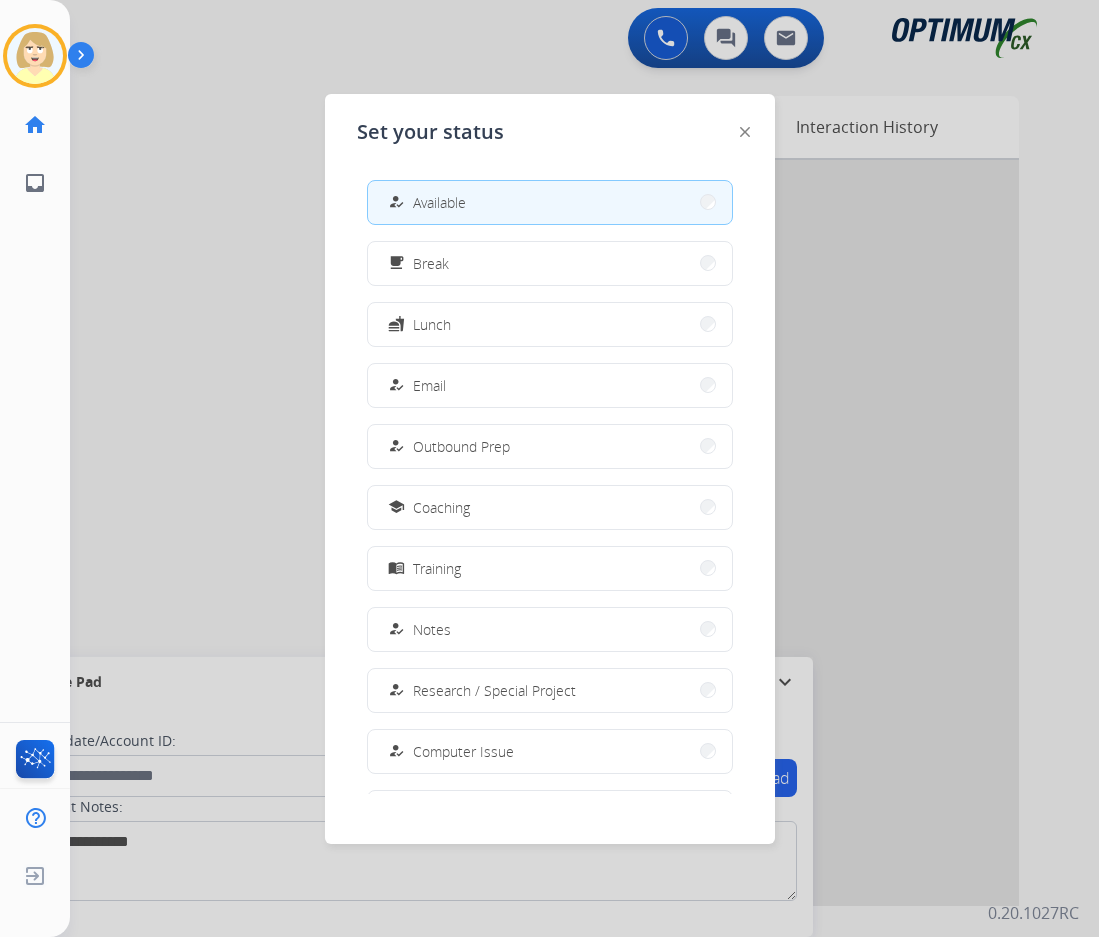 click on "Available" at bounding box center (439, 202) 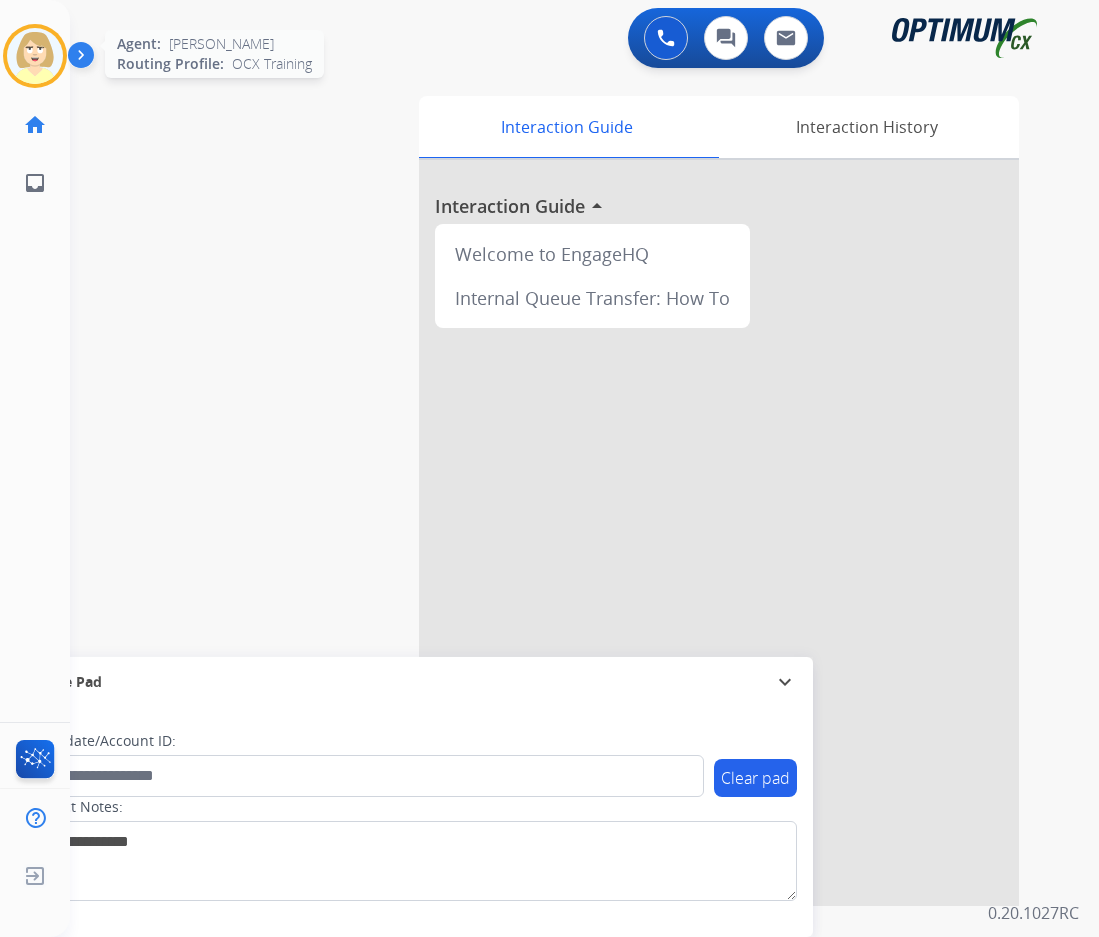 click at bounding box center (35, 56) 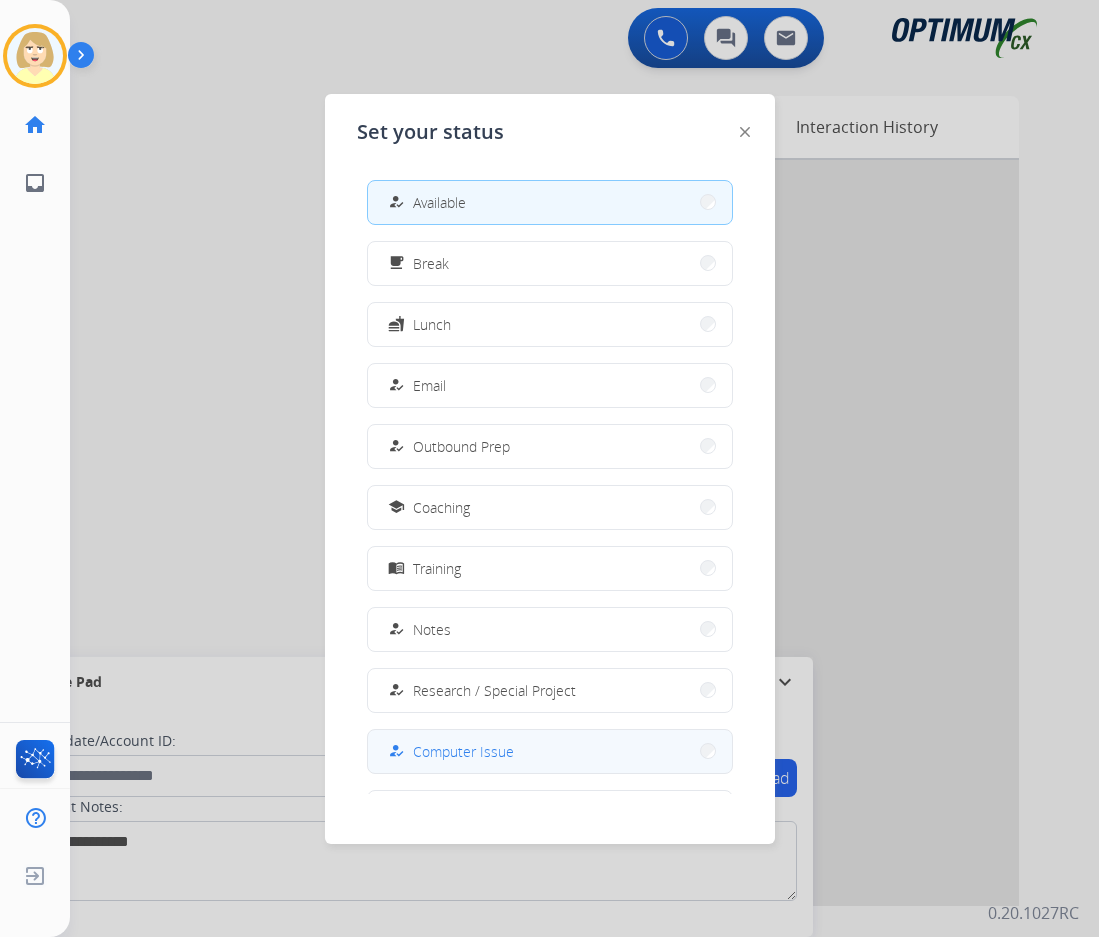 scroll, scrollTop: 189, scrollLeft: 0, axis: vertical 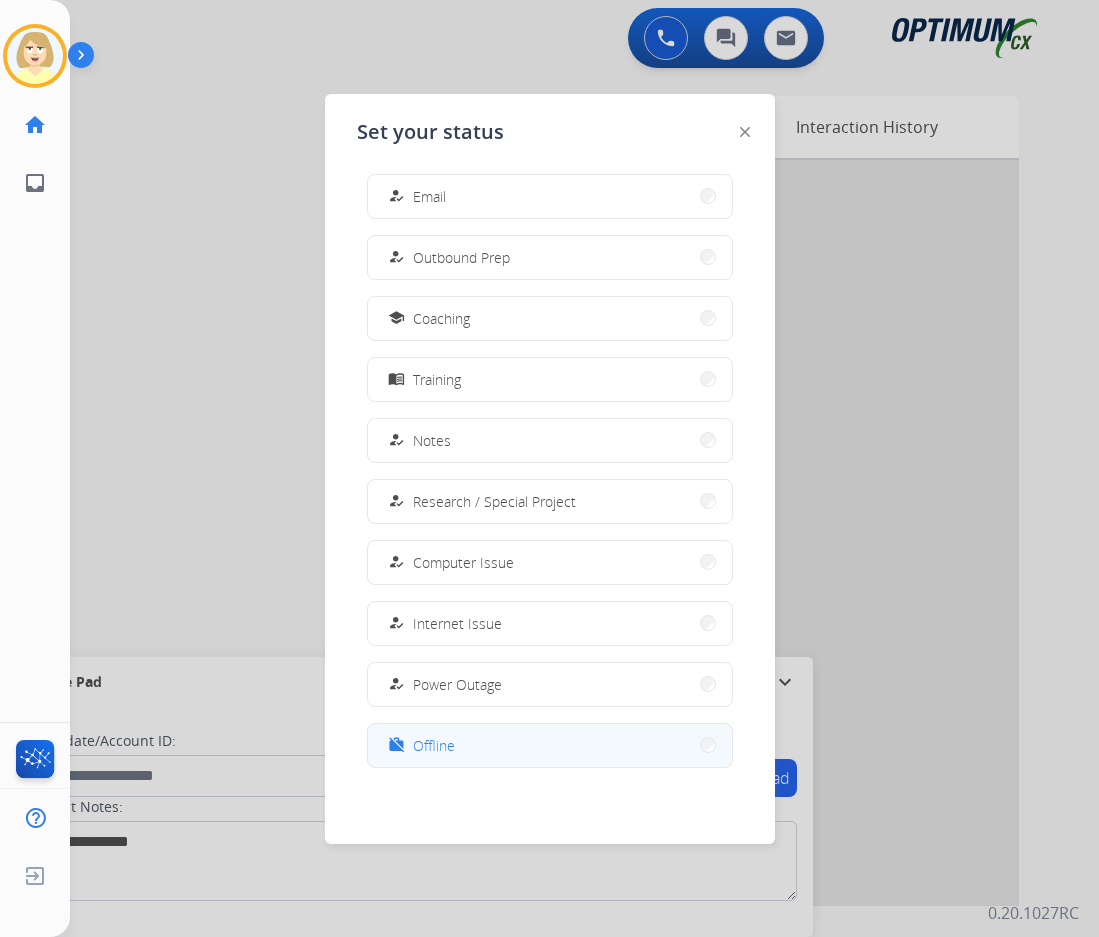 click on "Offline" at bounding box center [434, 745] 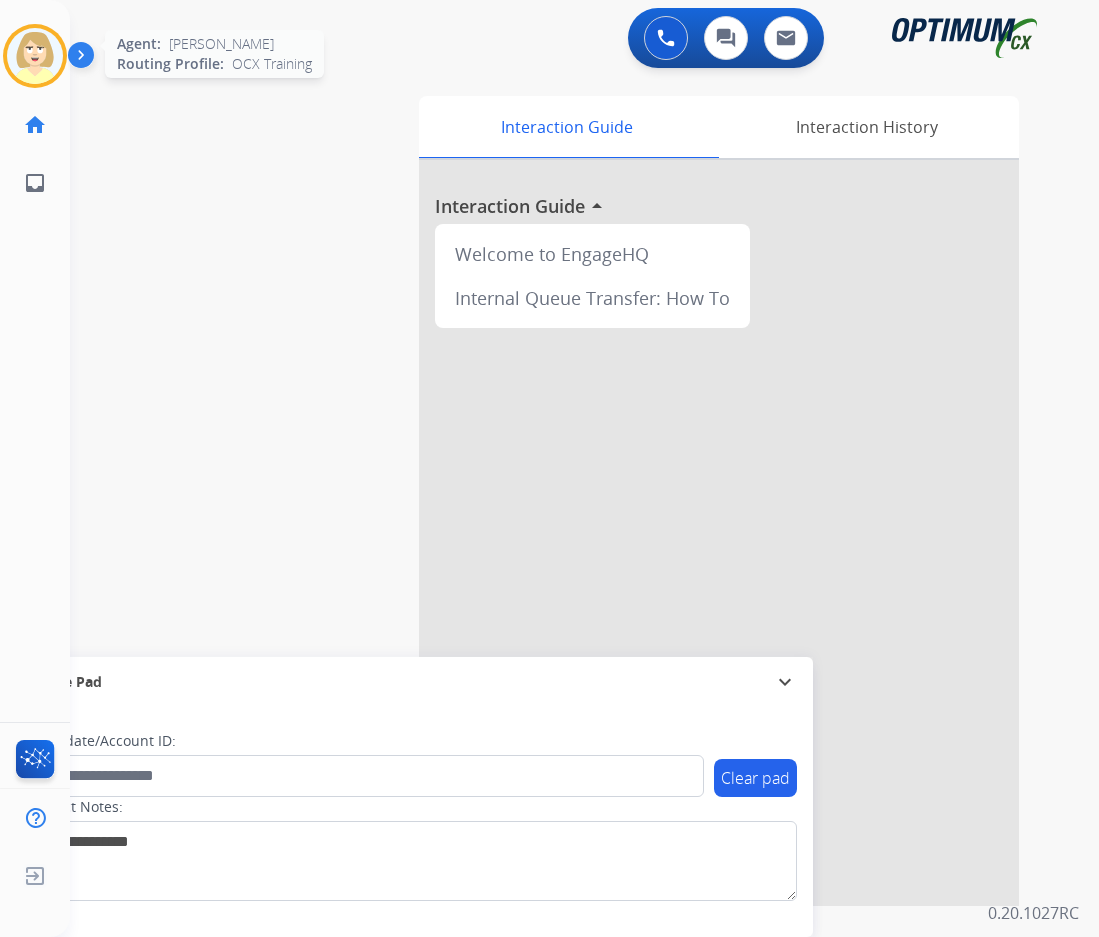 click at bounding box center [35, 56] 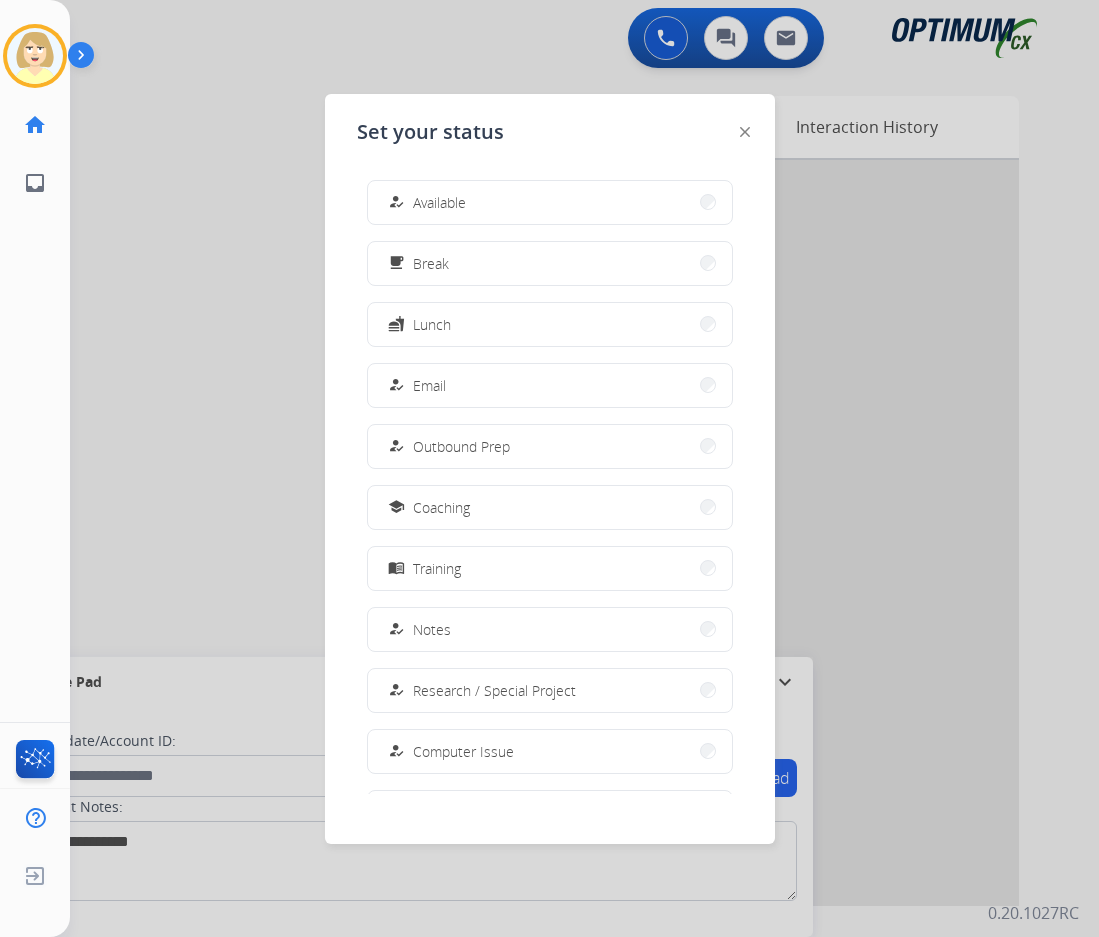 click on "Training" at bounding box center (437, 568) 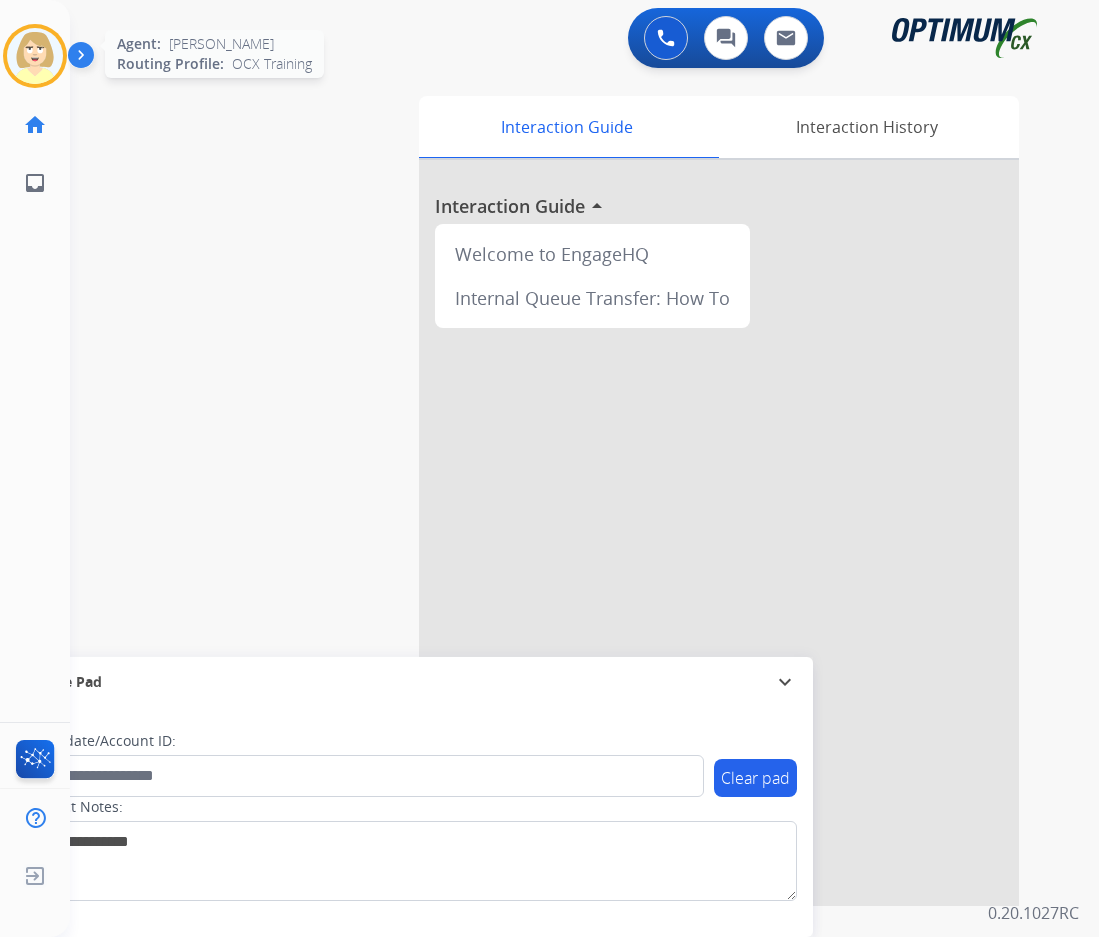 click at bounding box center (35, 56) 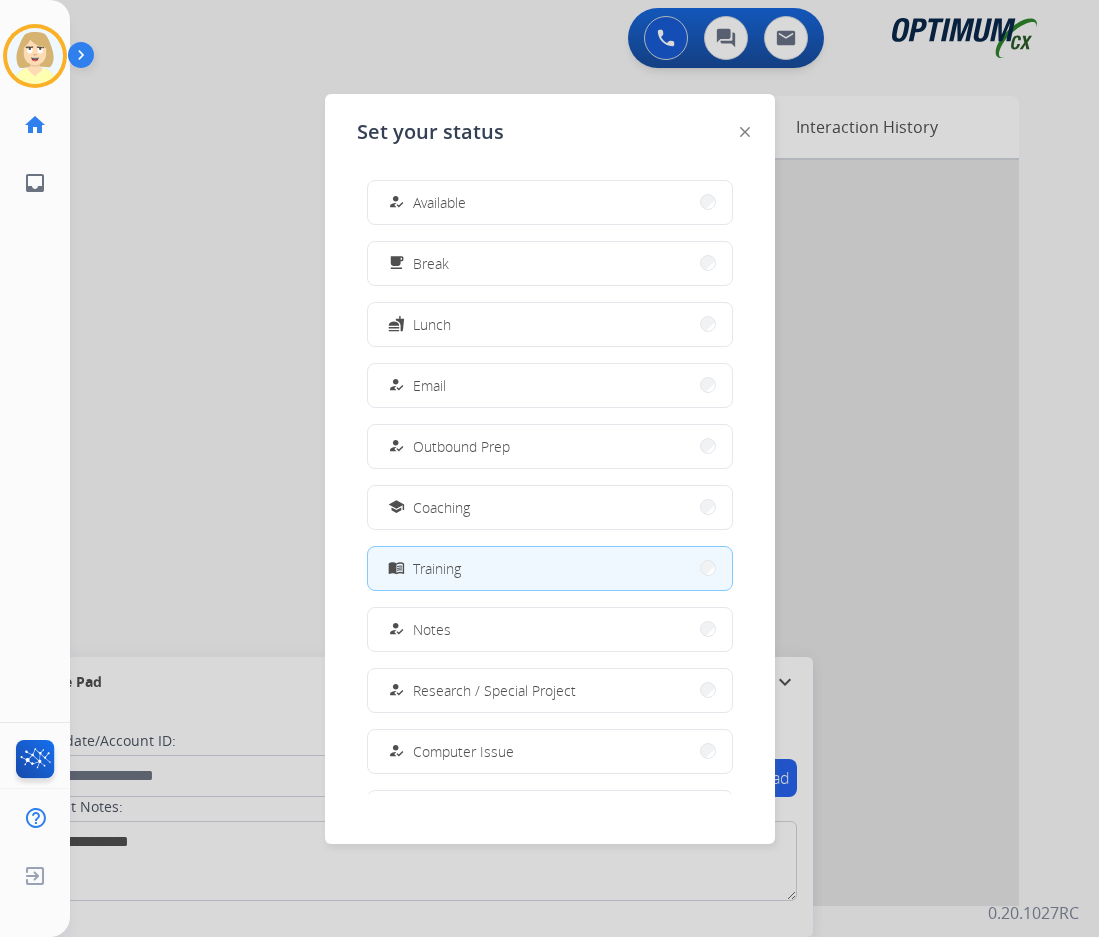 click on "Training" at bounding box center (437, 568) 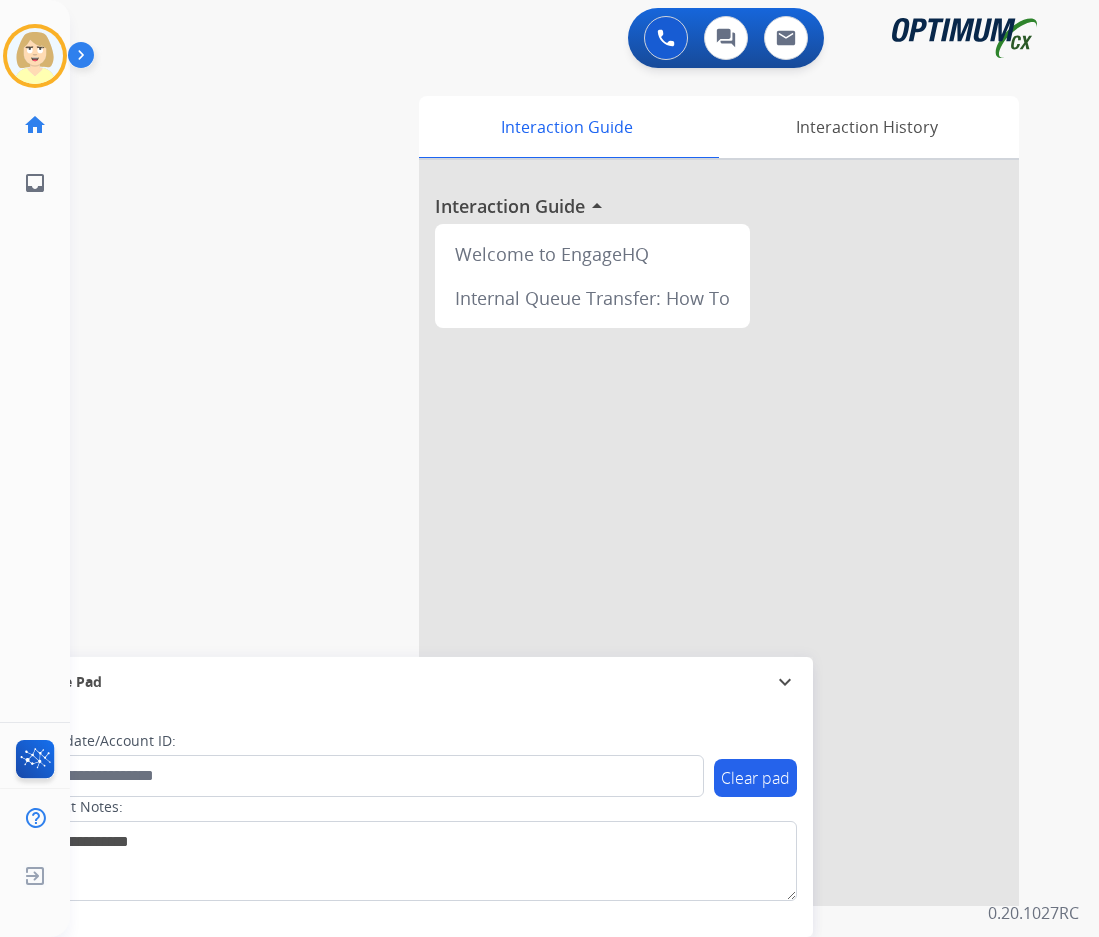 drag, startPoint x: 27, startPoint y: 61, endPoint x: 92, endPoint y: 74, distance: 66.287254 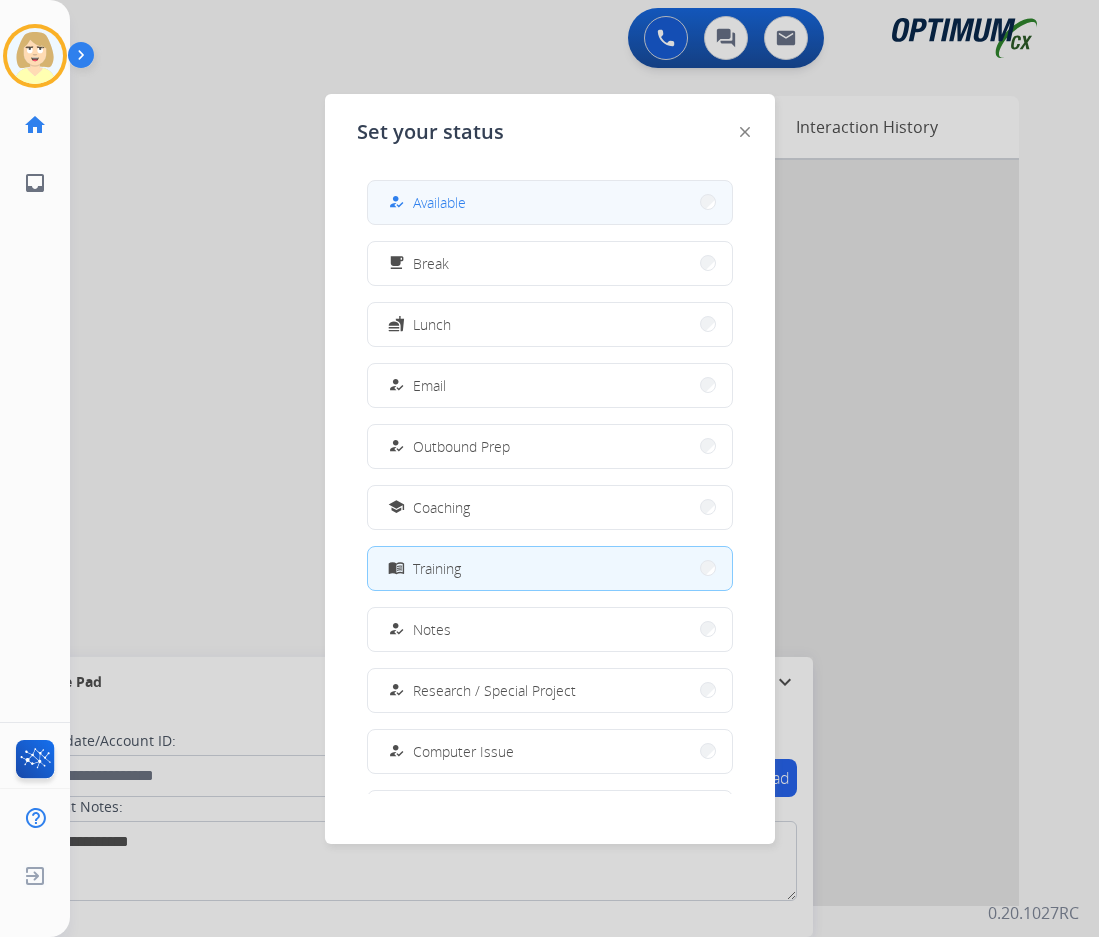 click on "Available" at bounding box center (439, 202) 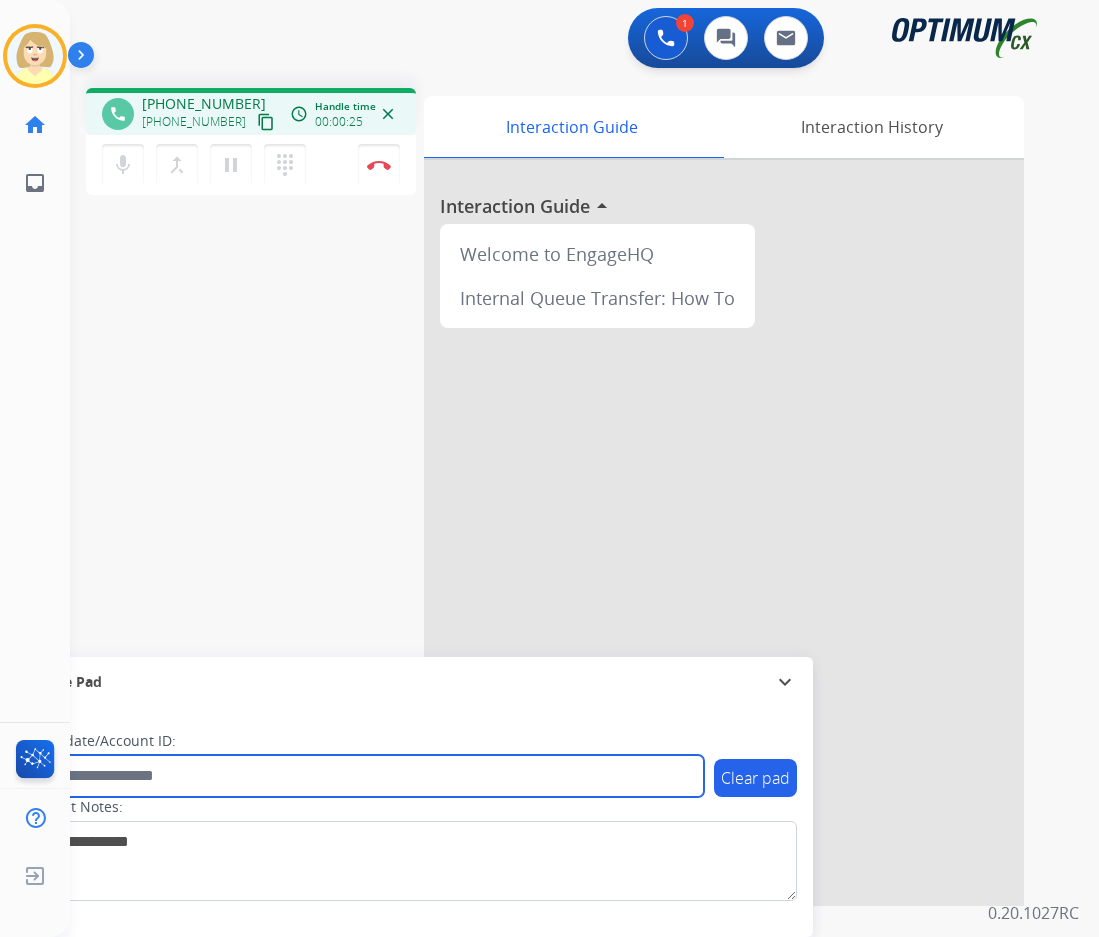 click at bounding box center [365, 776] 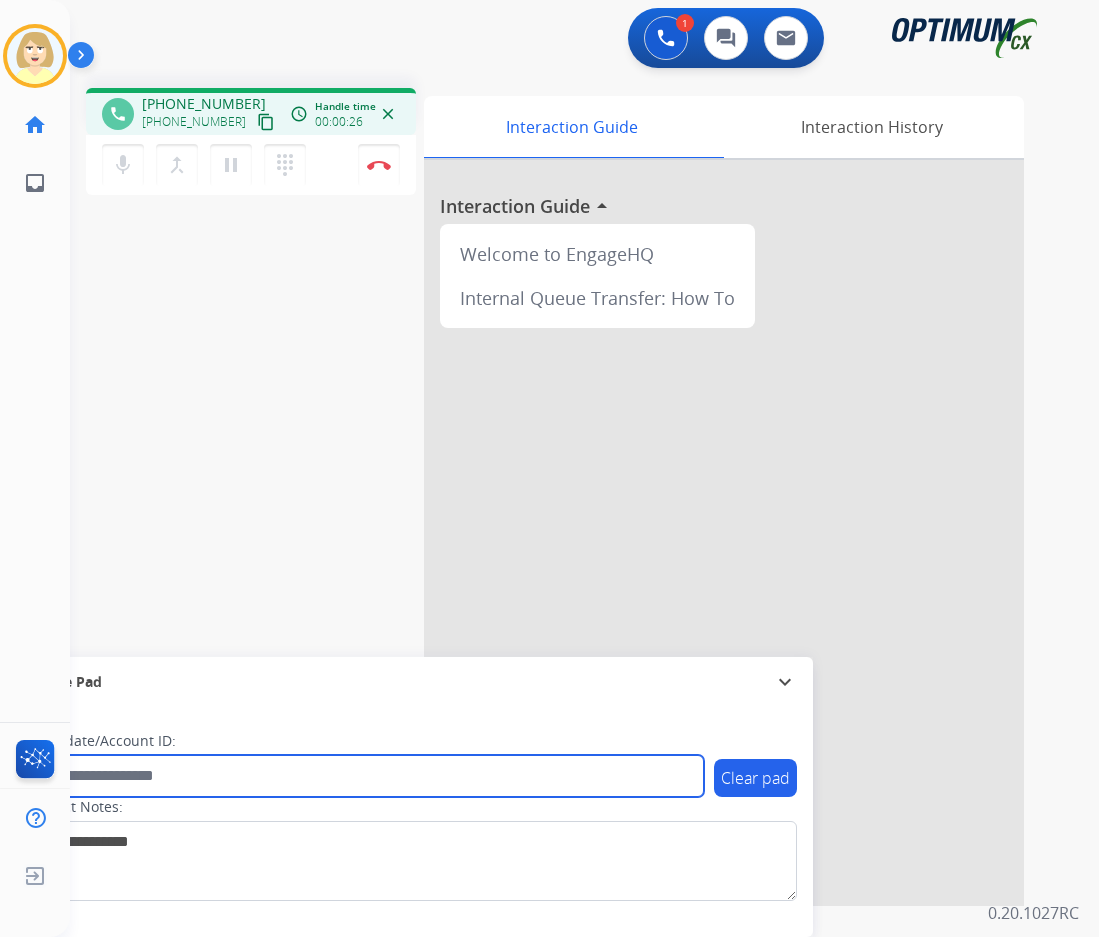 paste on "*******" 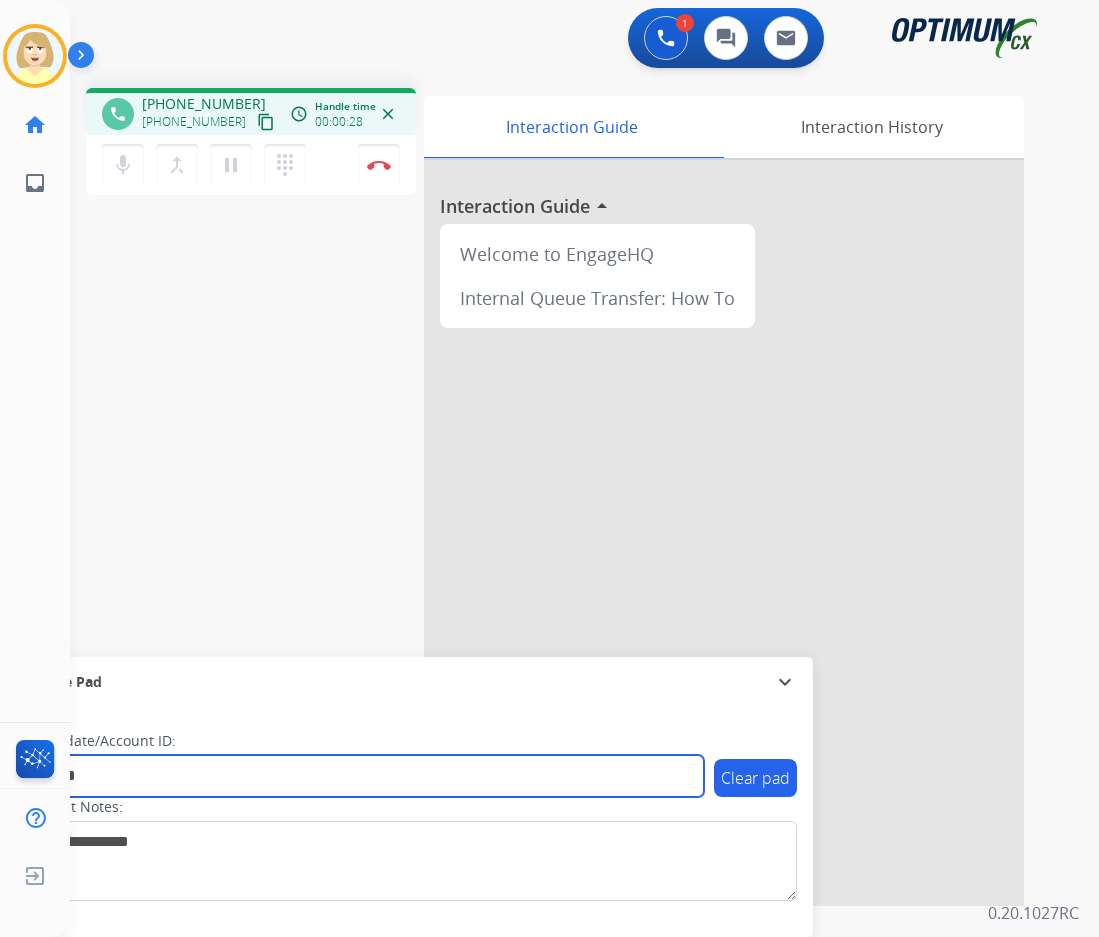 type on "*******" 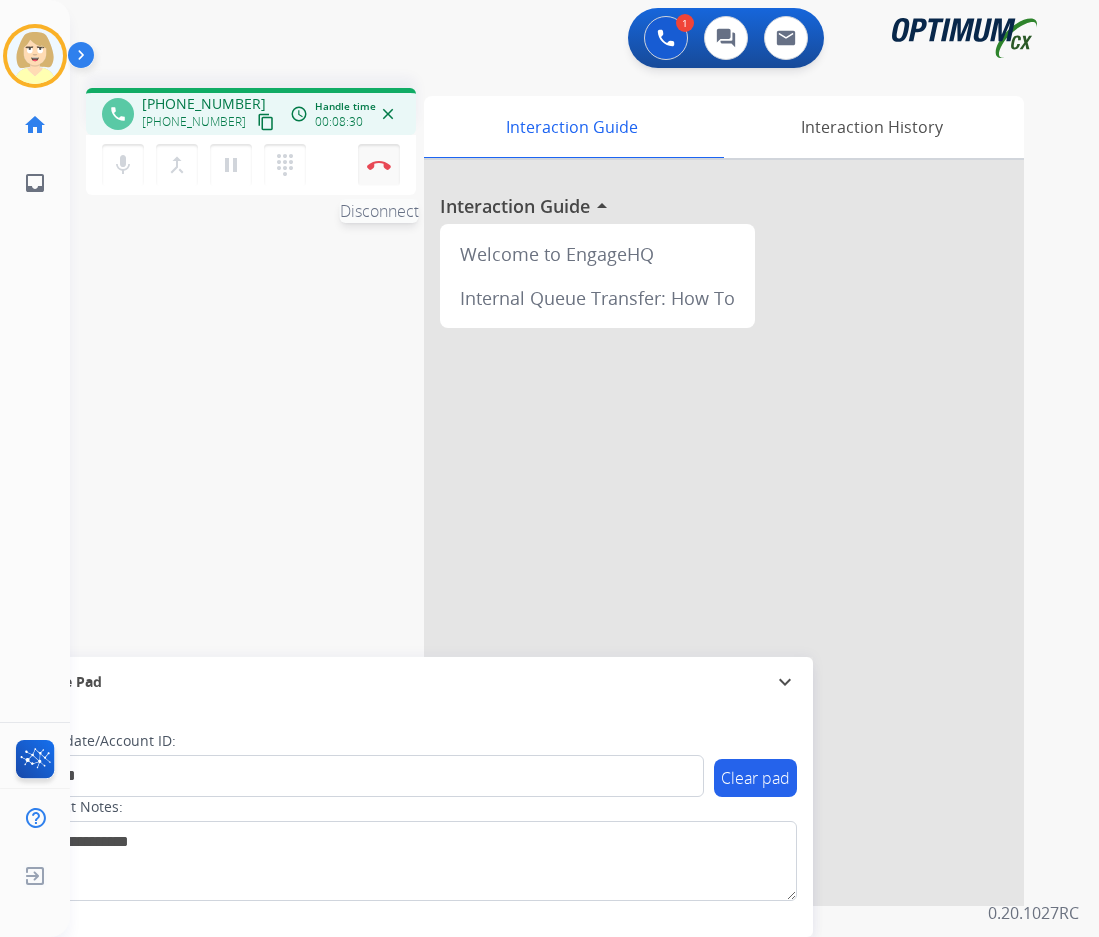 click at bounding box center [379, 165] 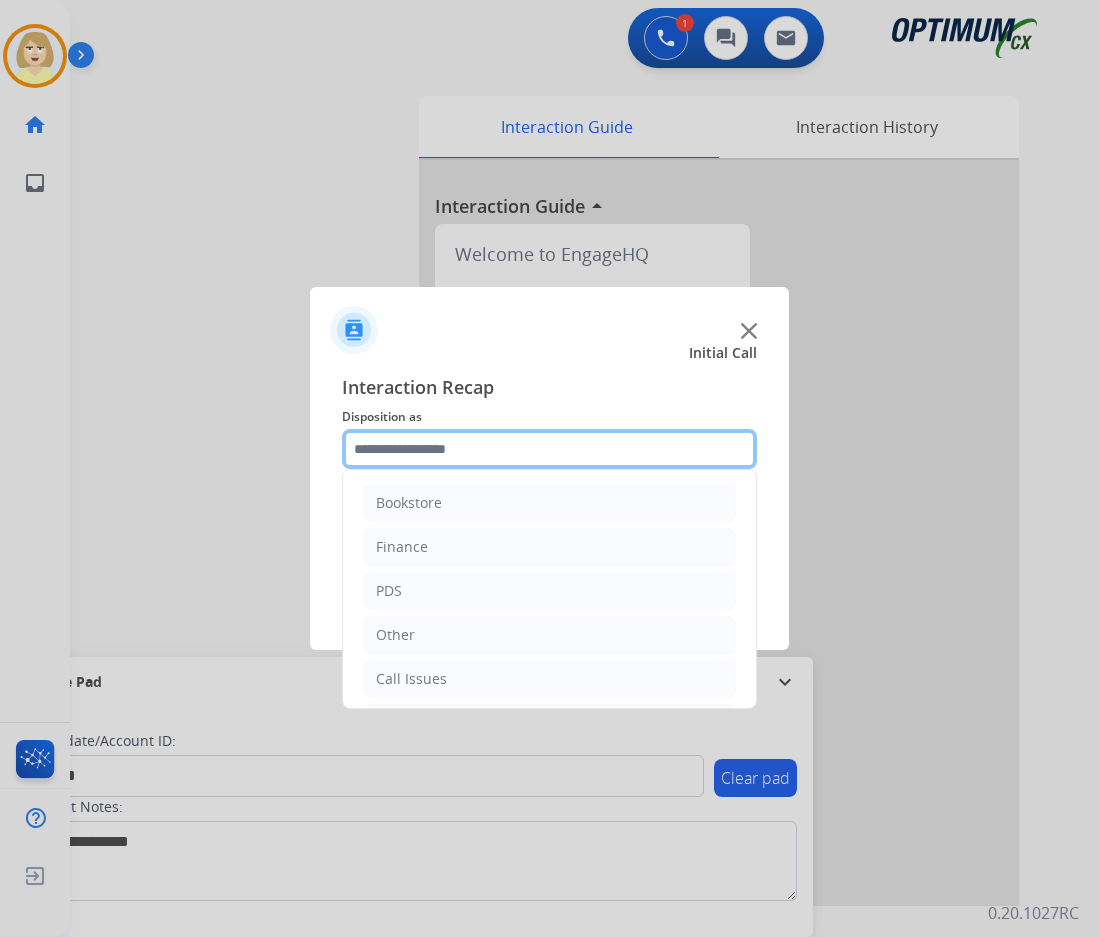 click 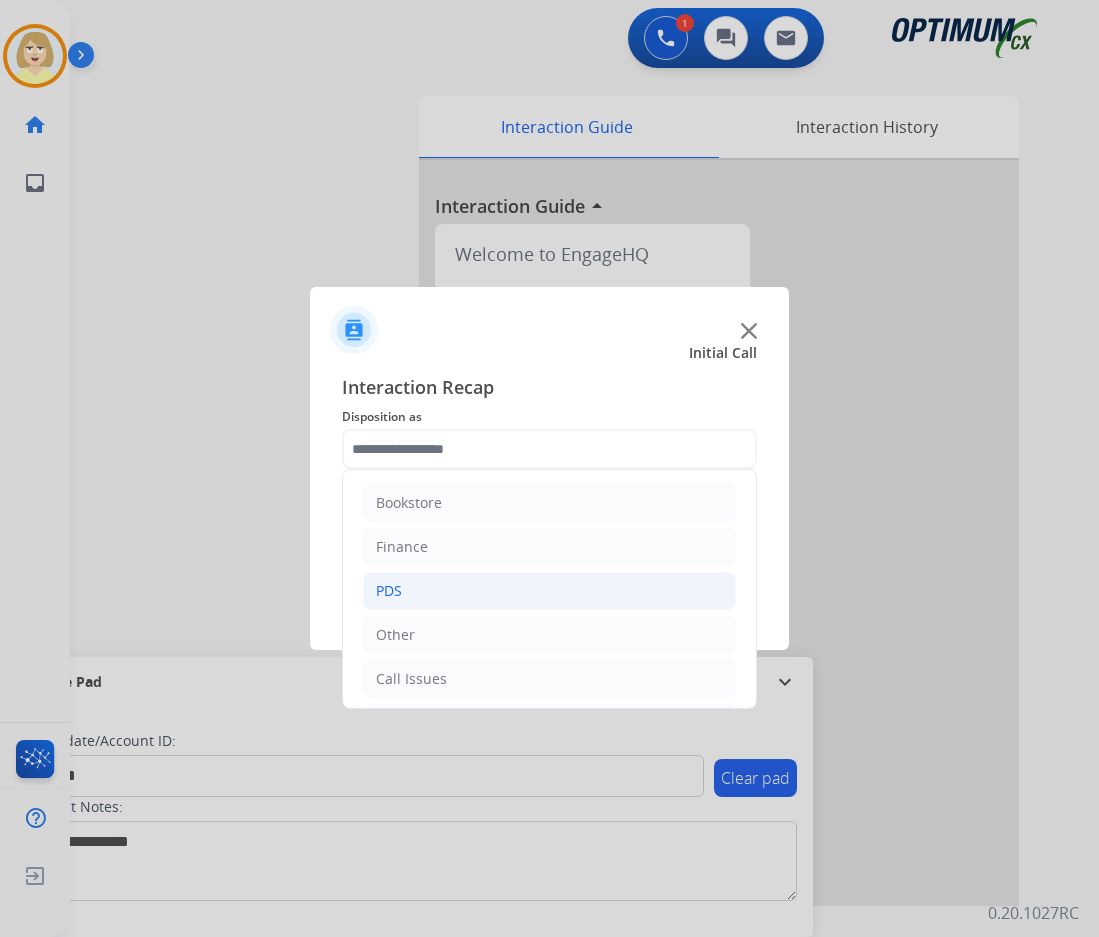 click on "PDS" 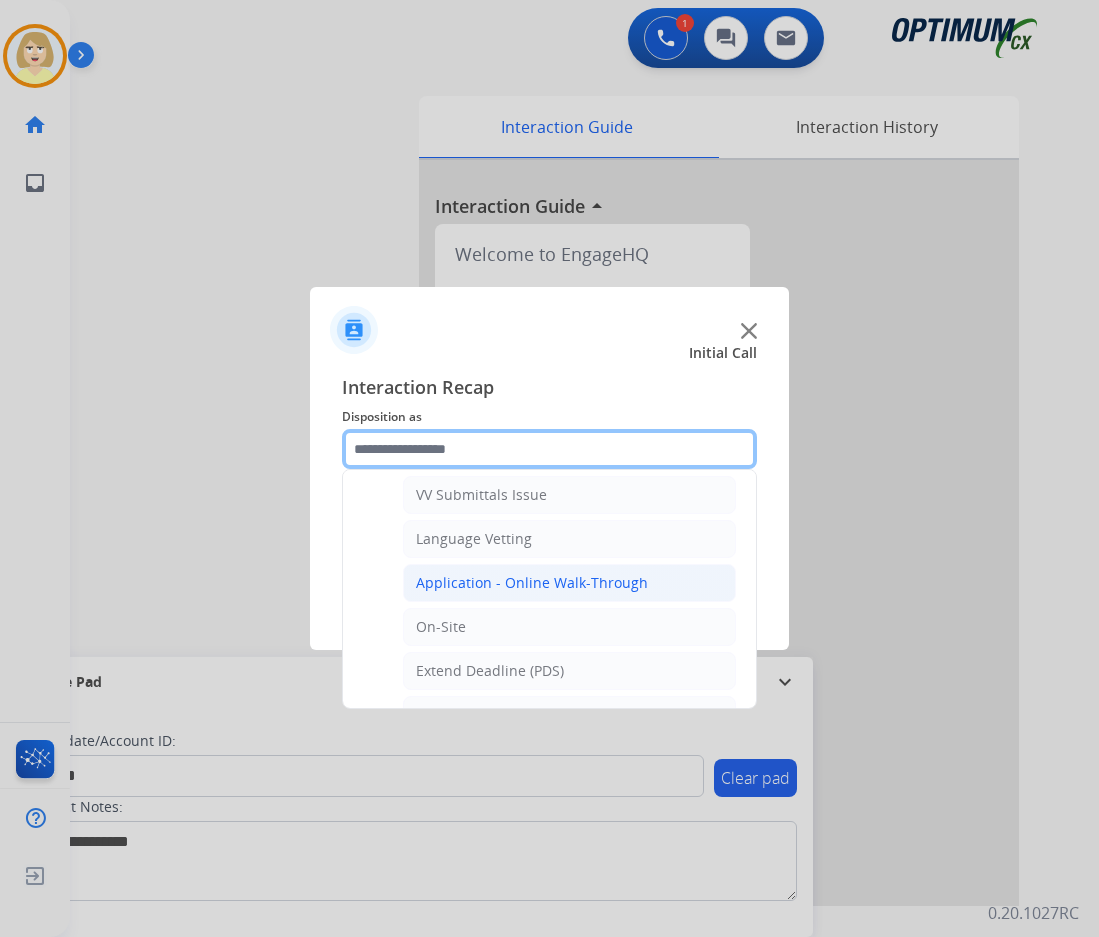 scroll, scrollTop: 600, scrollLeft: 0, axis: vertical 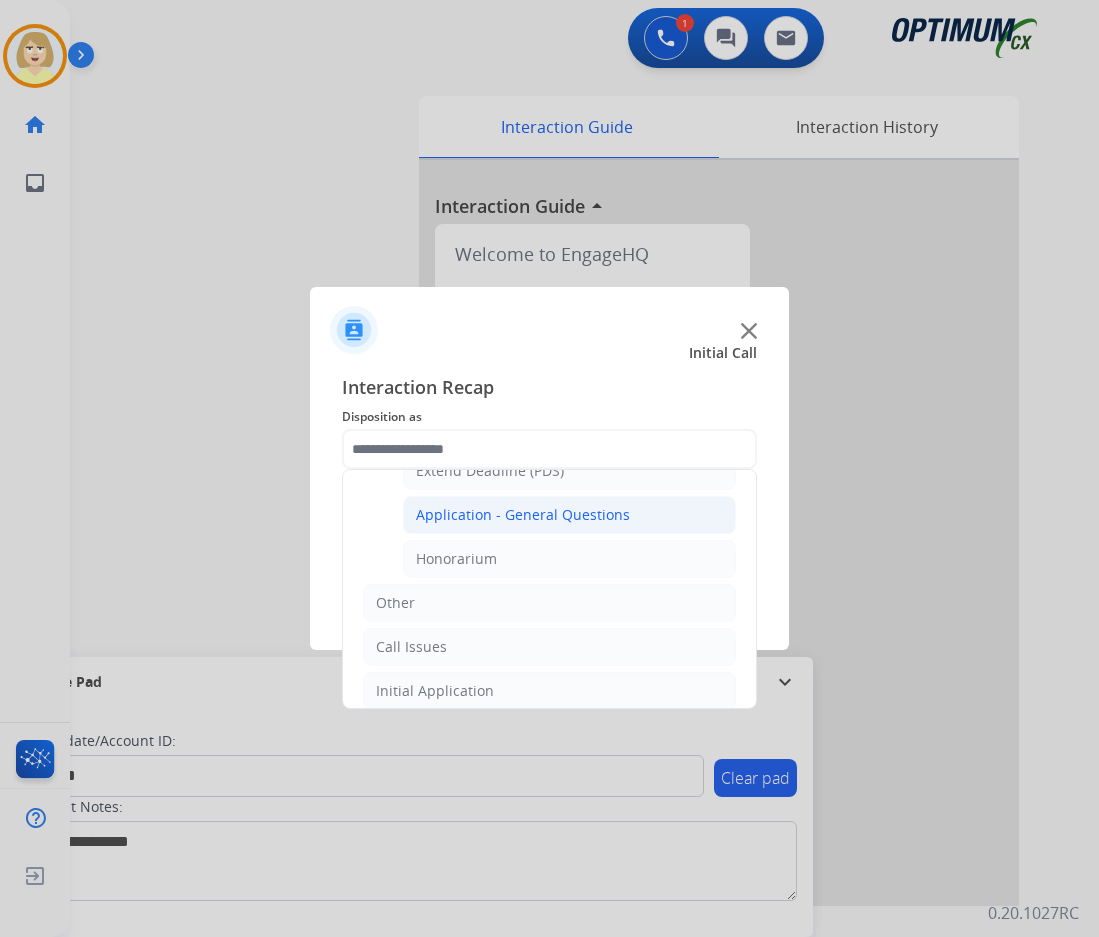 click on "Application - General Questions" 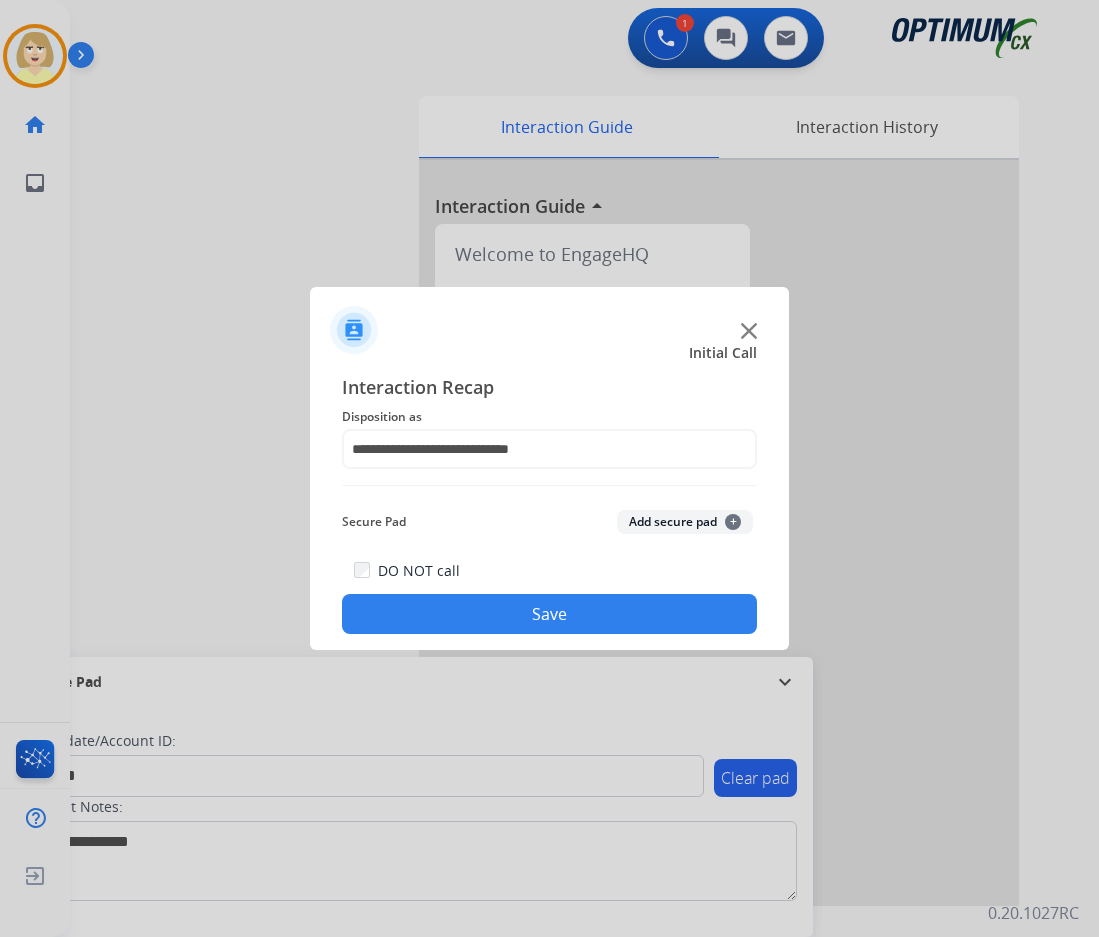 click on "Add secure pad  +" 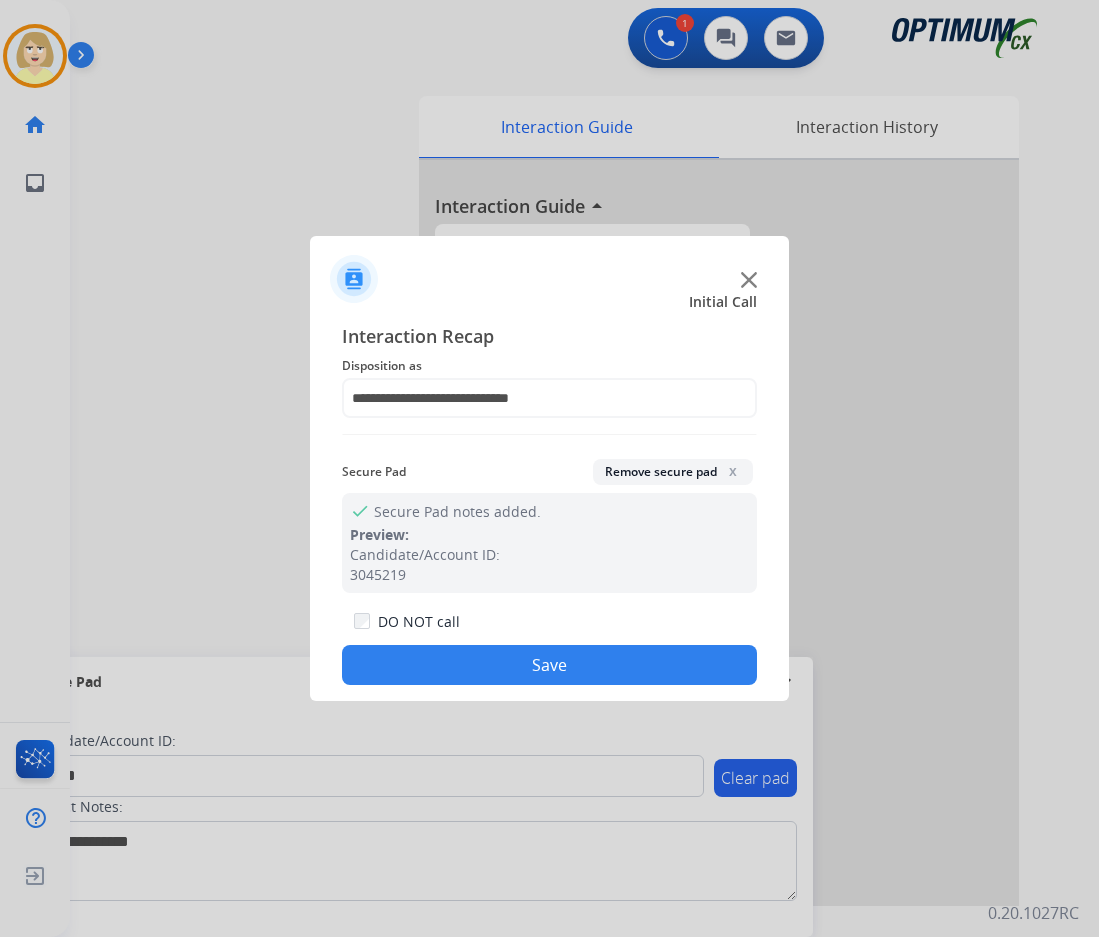 click on "Save" 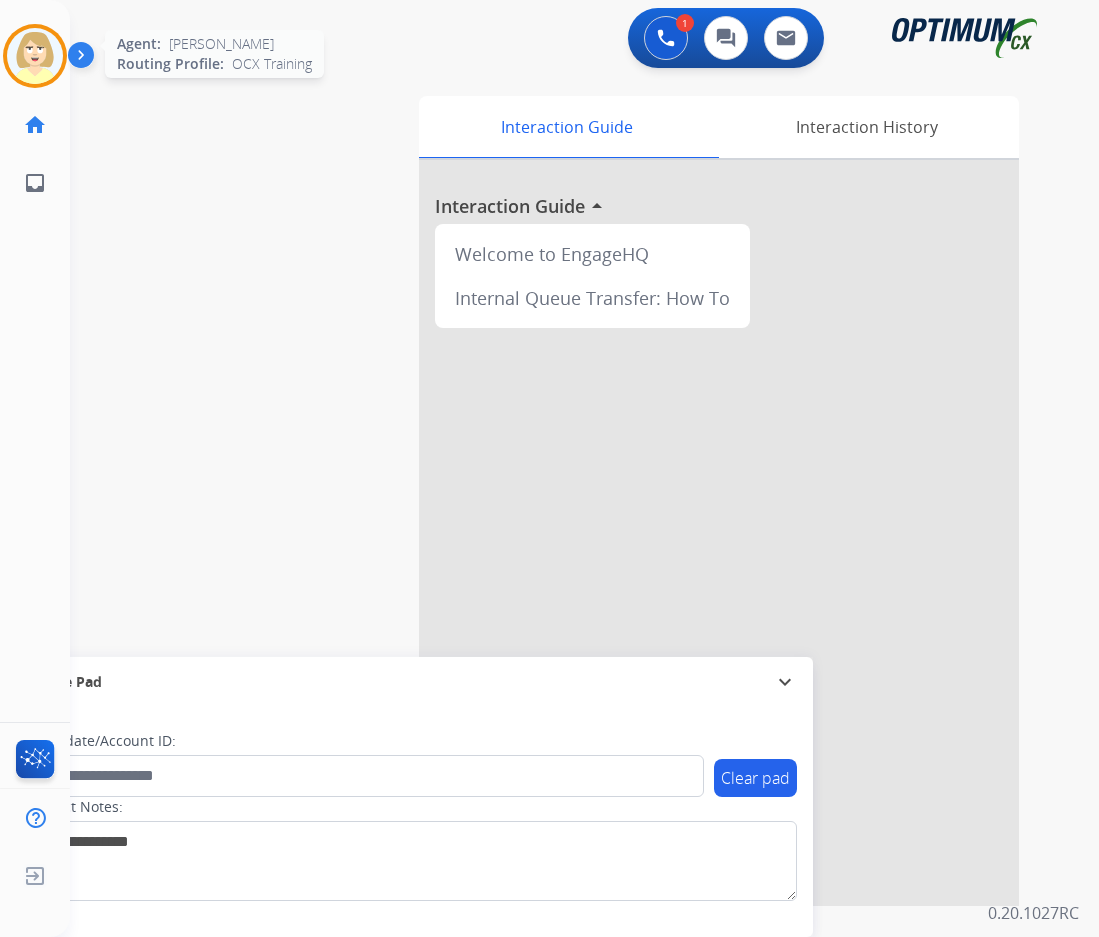 click at bounding box center [35, 56] 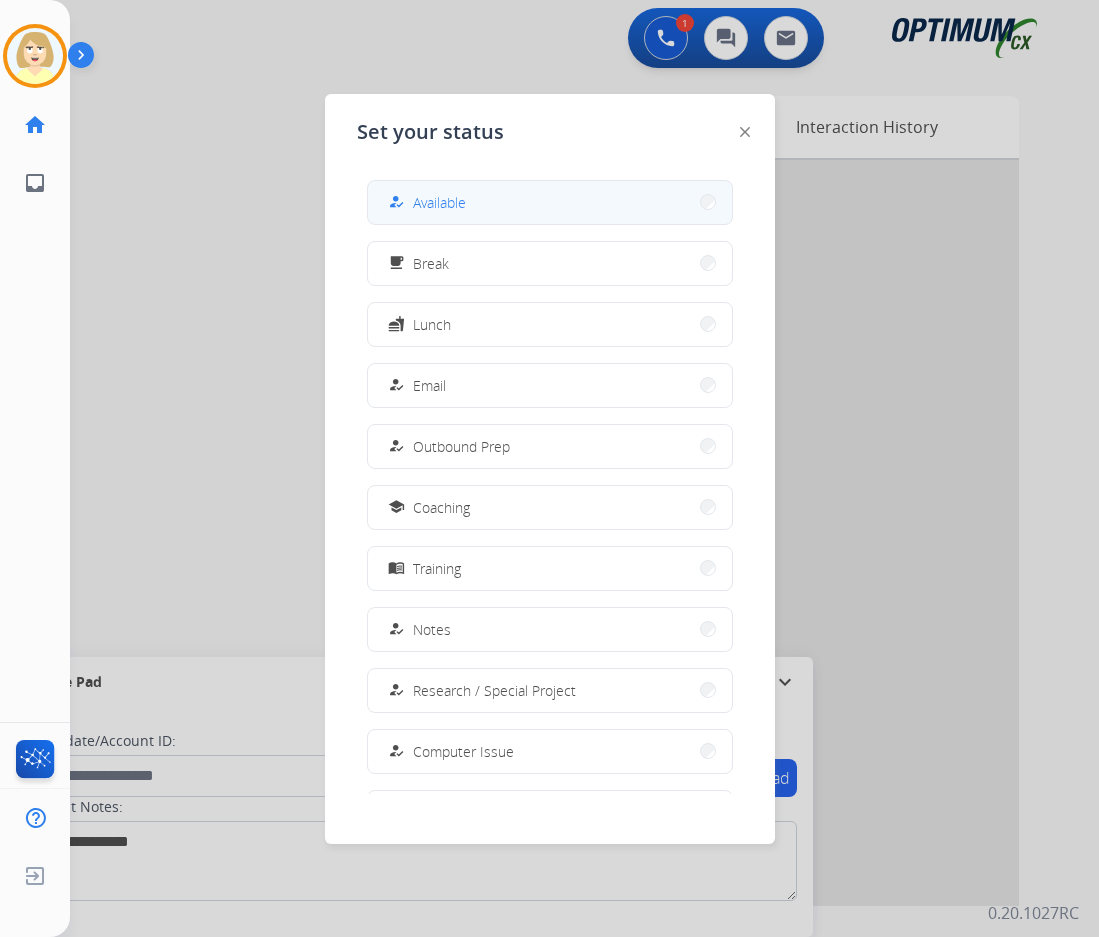 click on "Available" at bounding box center (439, 202) 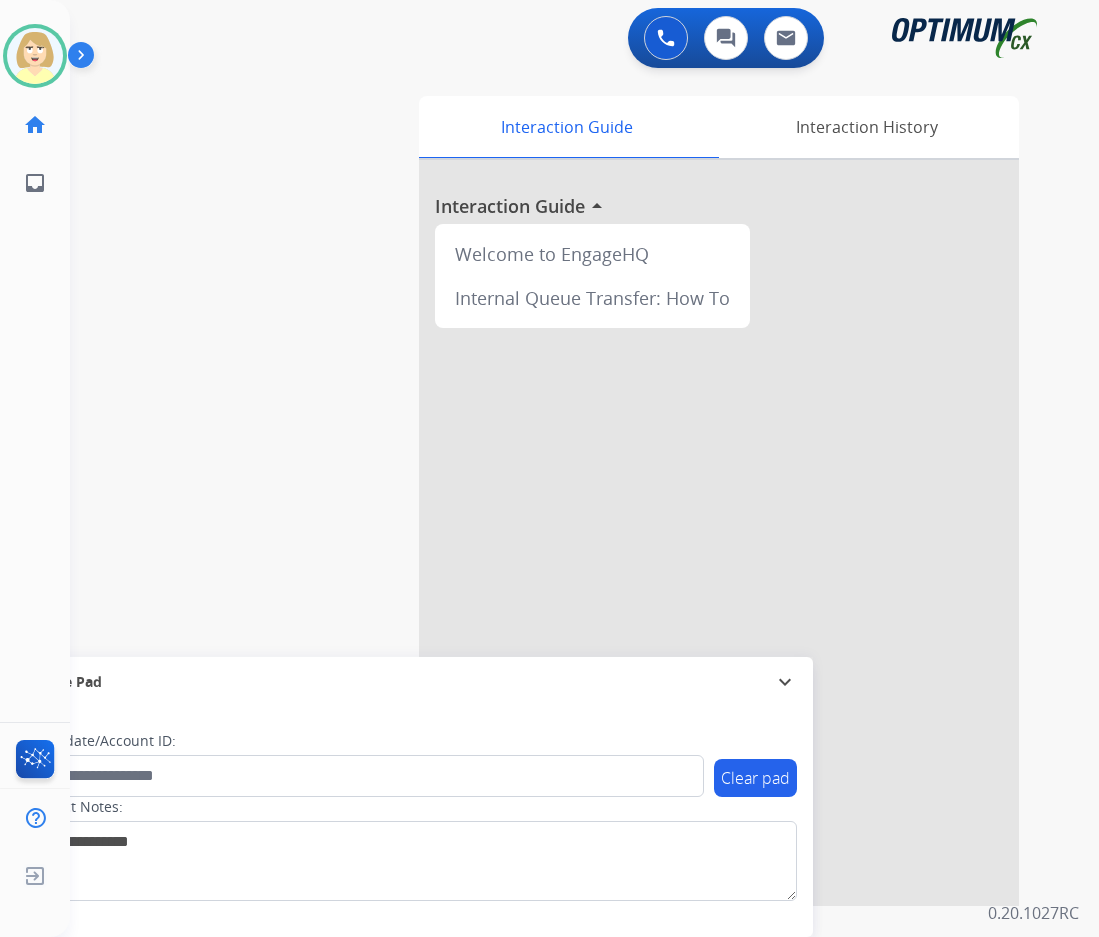 drag, startPoint x: 22, startPoint y: 61, endPoint x: 99, endPoint y: 80, distance: 79.30952 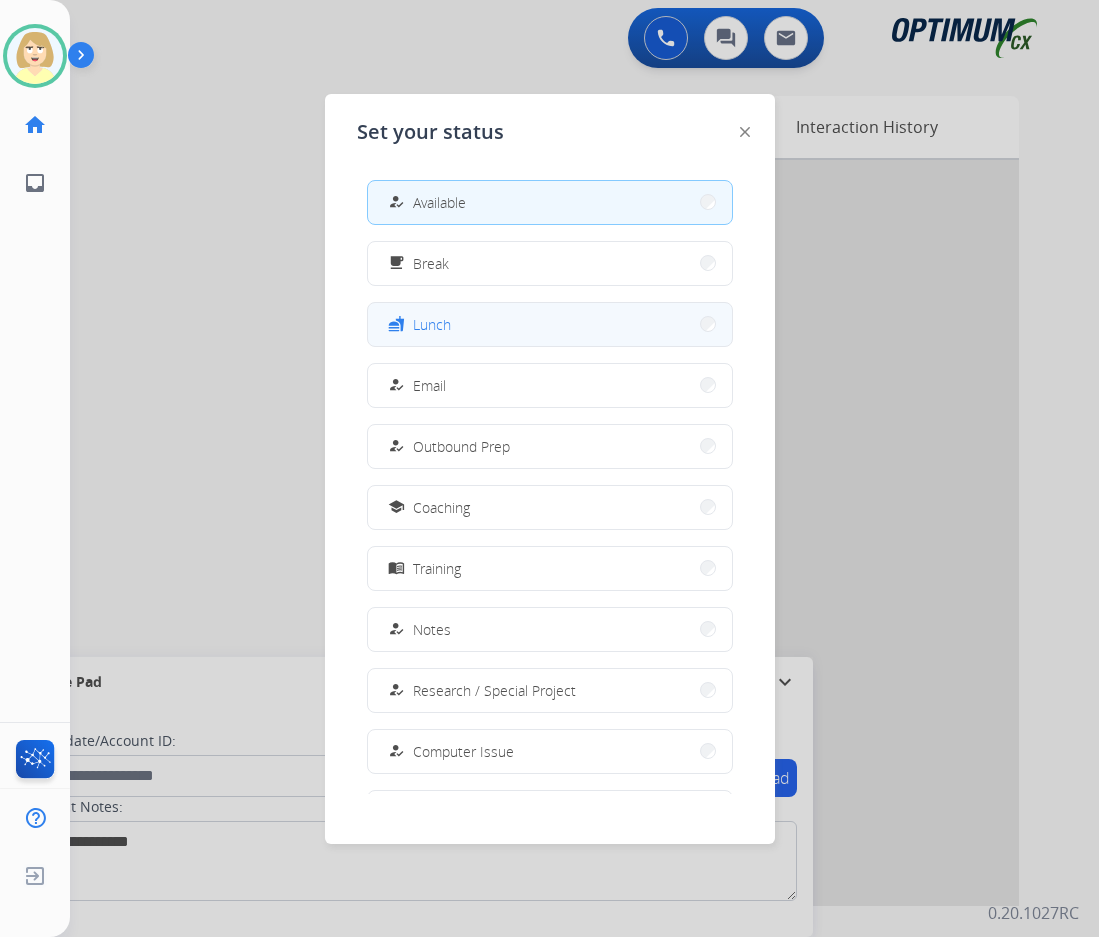 click on "Lunch" at bounding box center (432, 324) 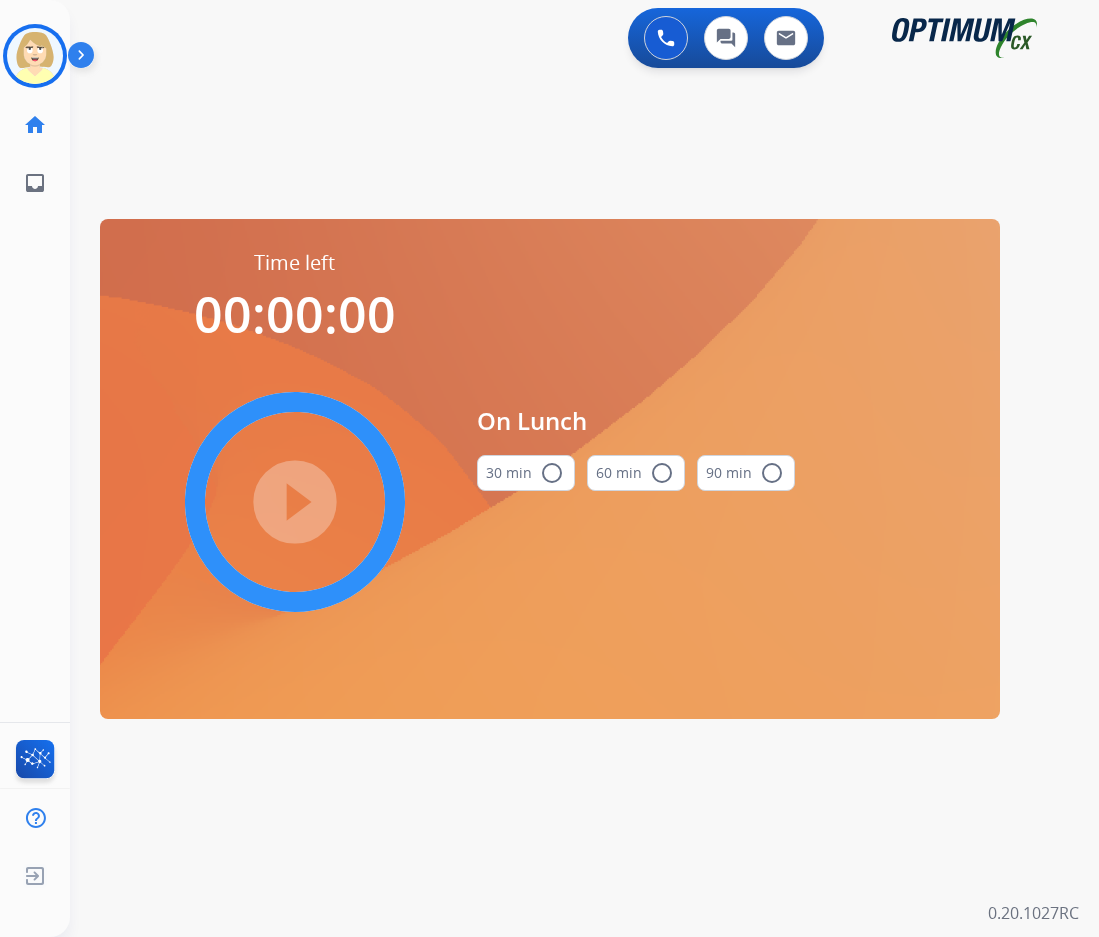 click on "radio_button_unchecked" at bounding box center [552, 473] 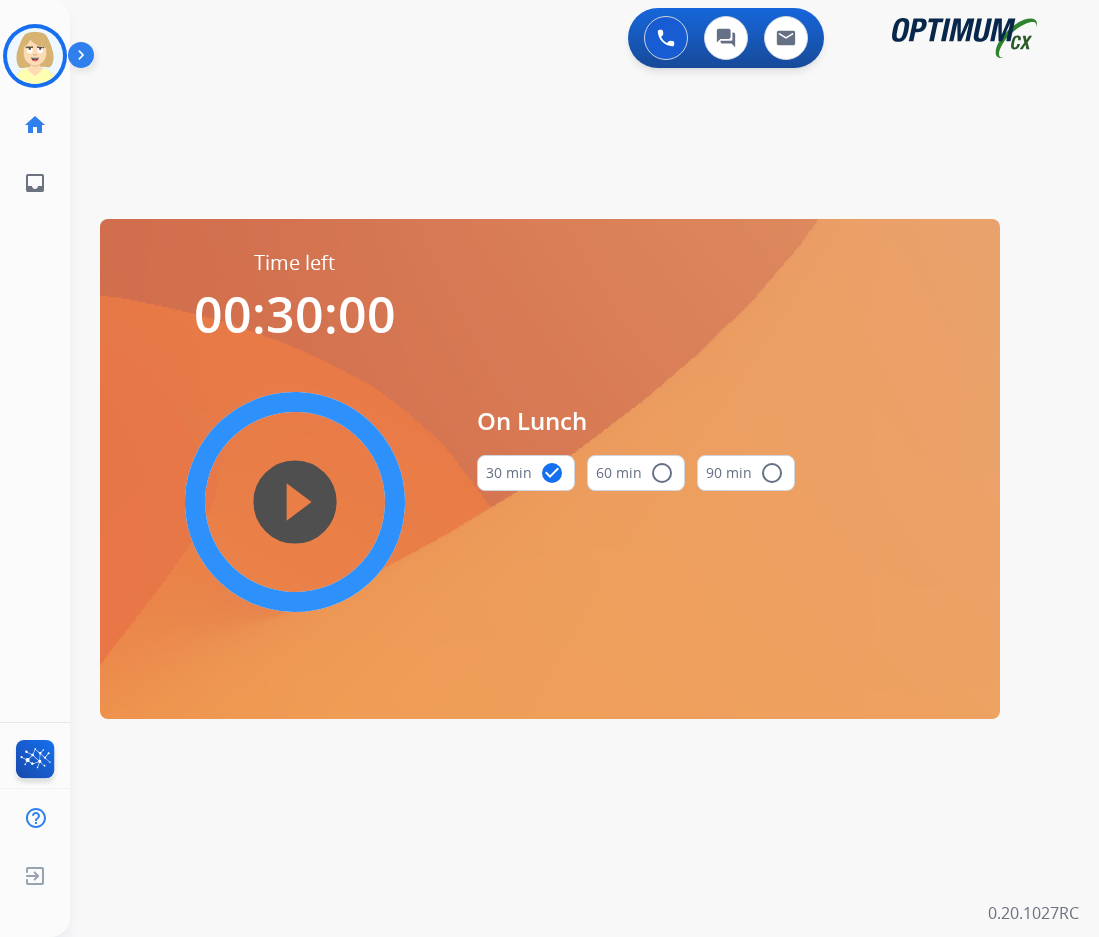 click on "play_circle_filled" at bounding box center (295, 502) 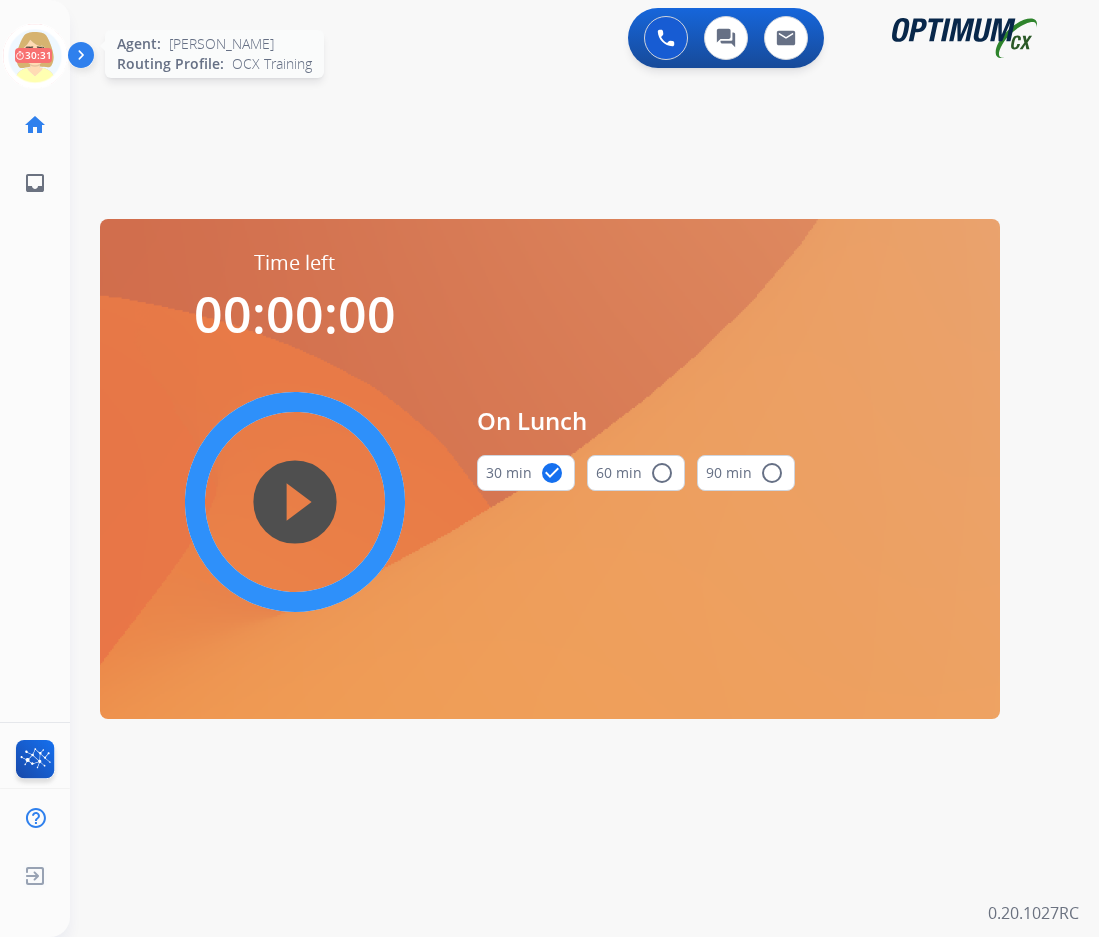 click 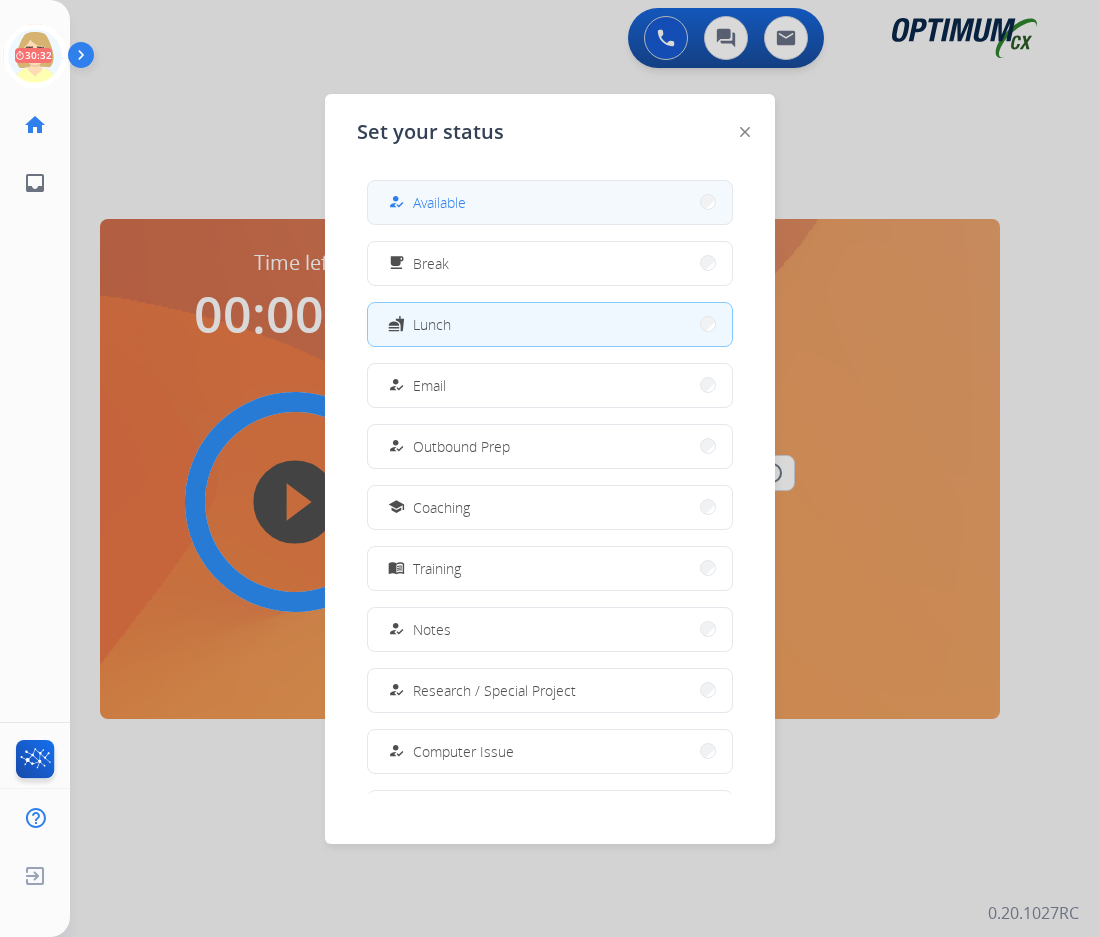 click on "Available" at bounding box center [439, 202] 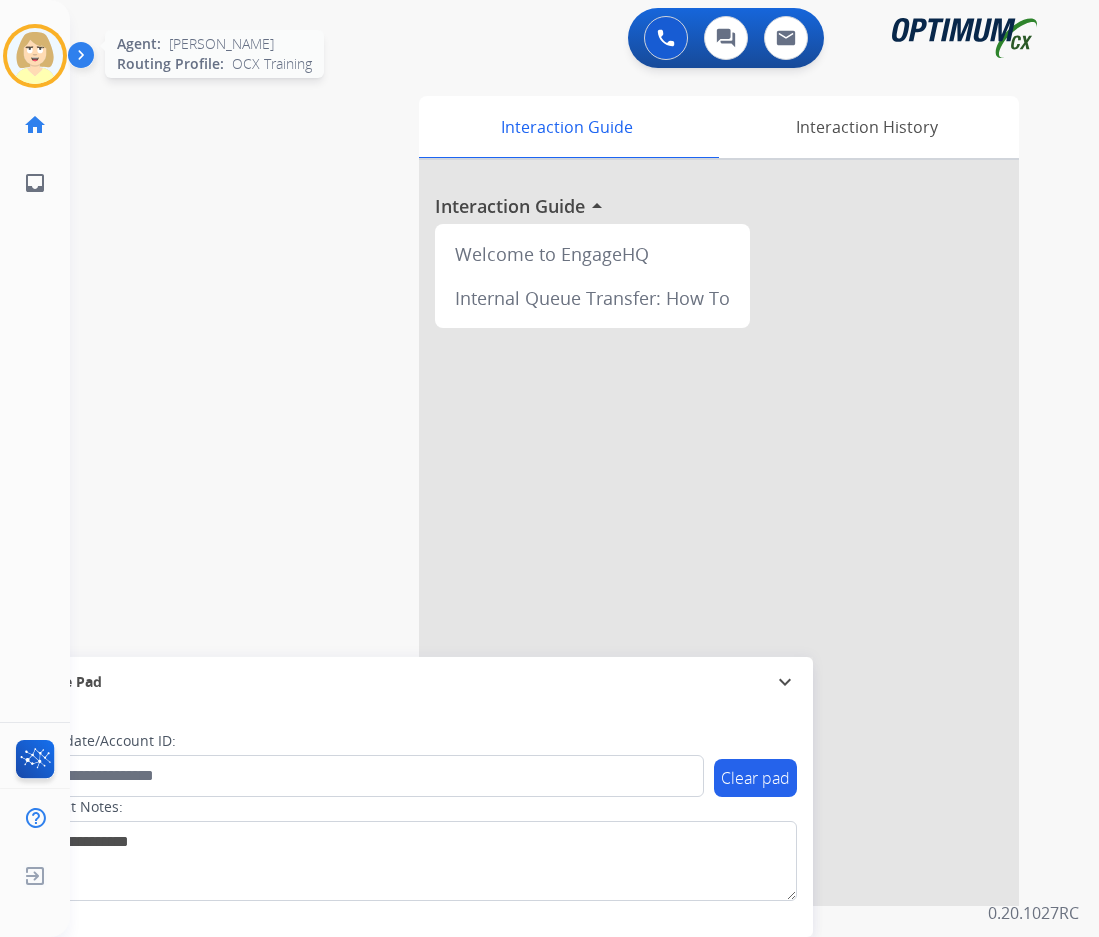 click at bounding box center [35, 56] 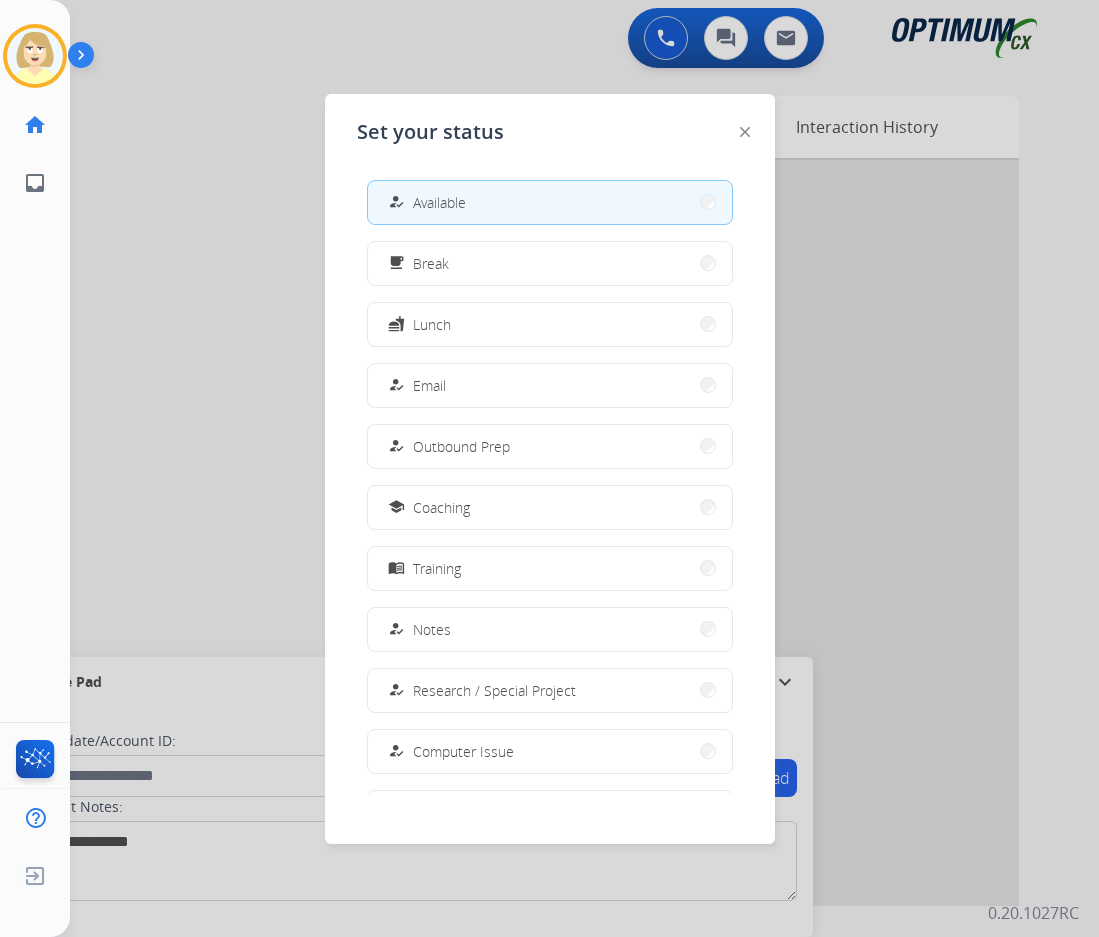 click on "Available" at bounding box center (439, 202) 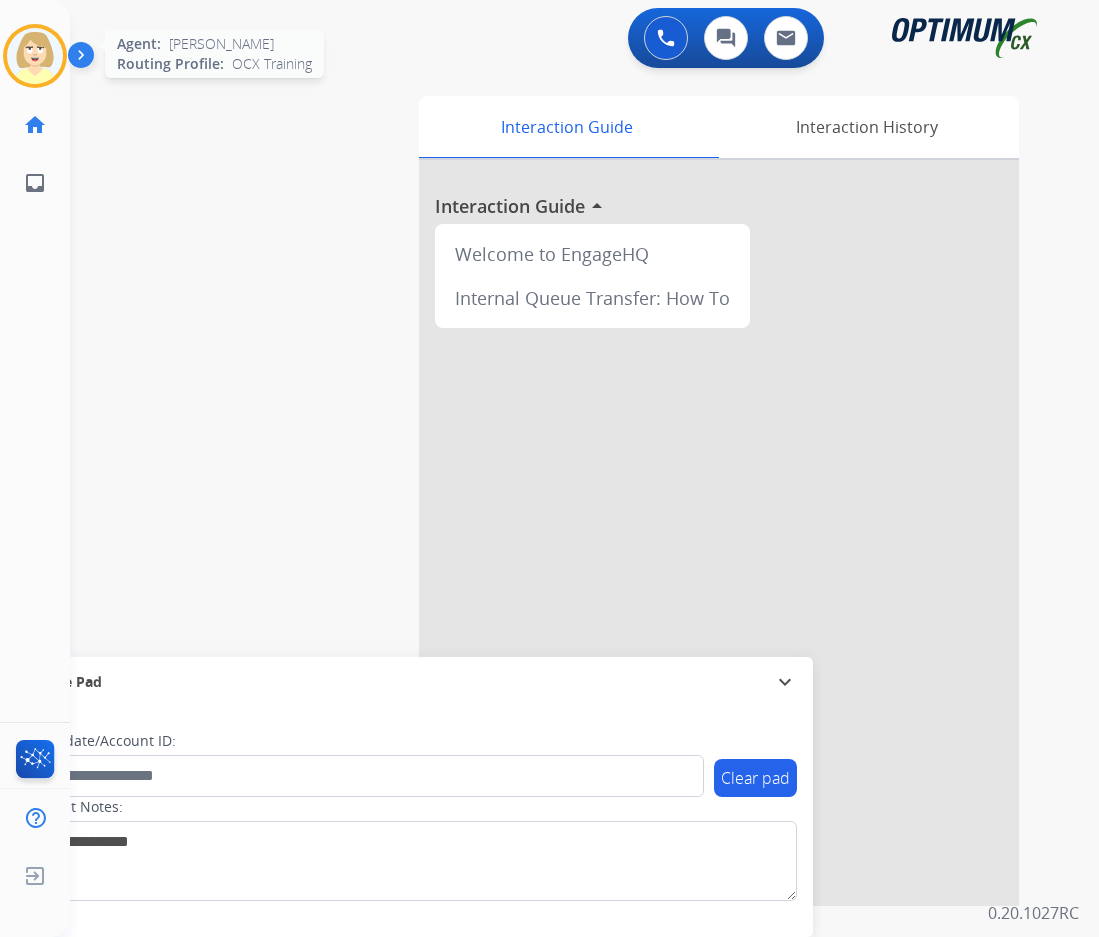 click at bounding box center (35, 56) 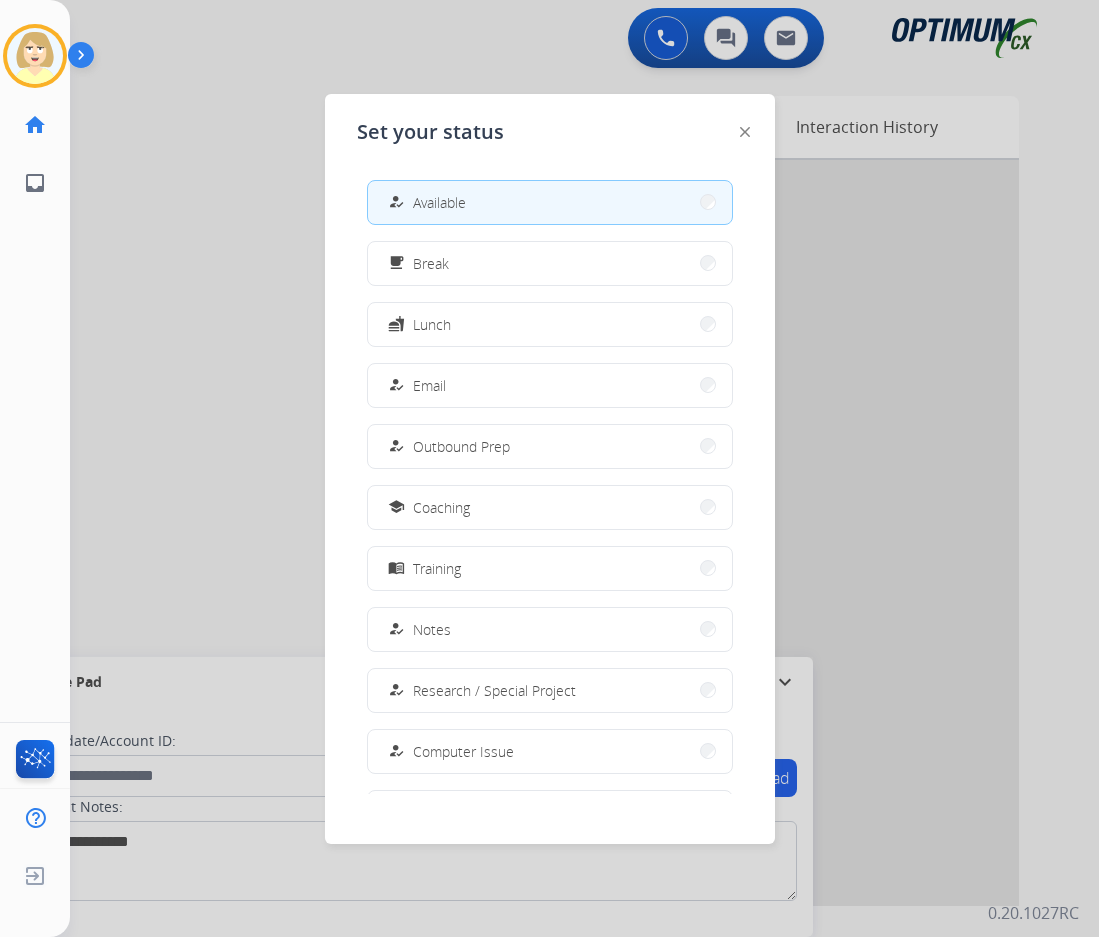 click on "how_to_reg Available" at bounding box center [550, 202] 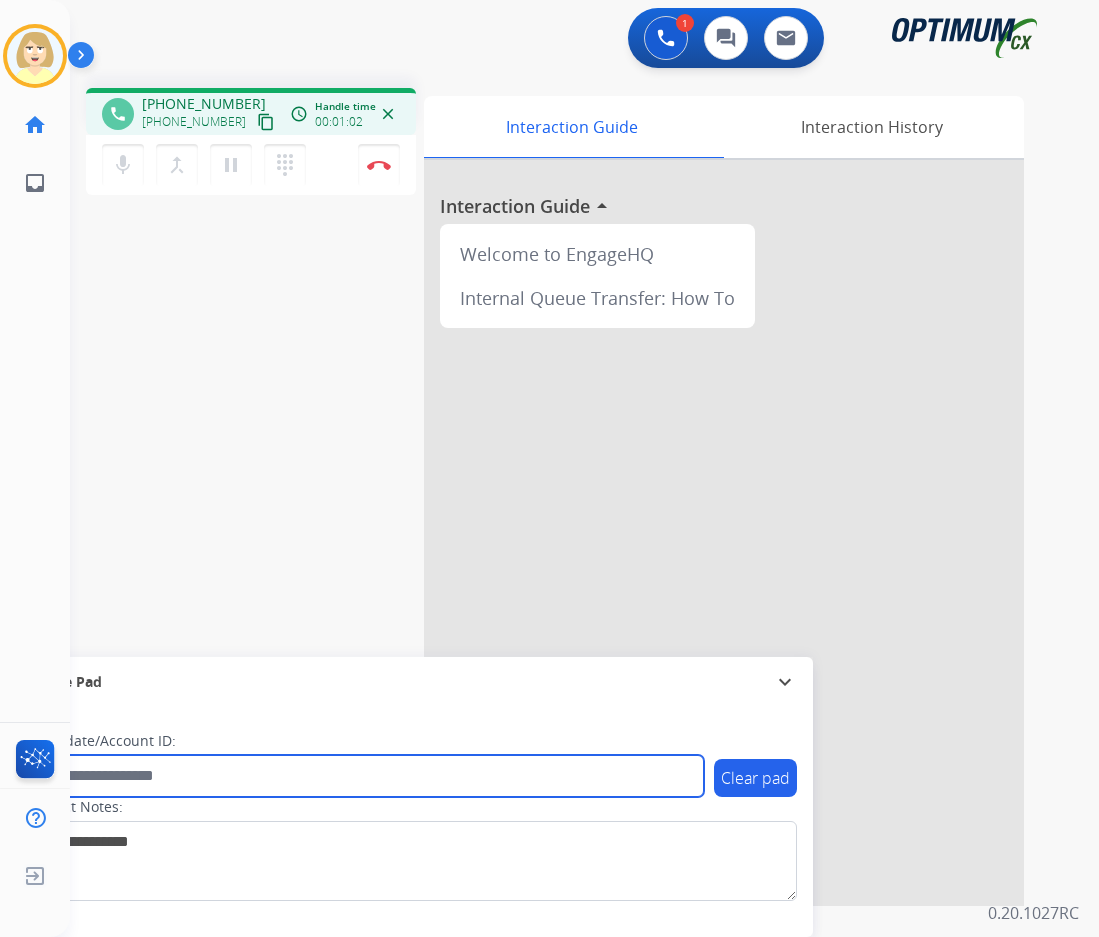 click at bounding box center (365, 776) 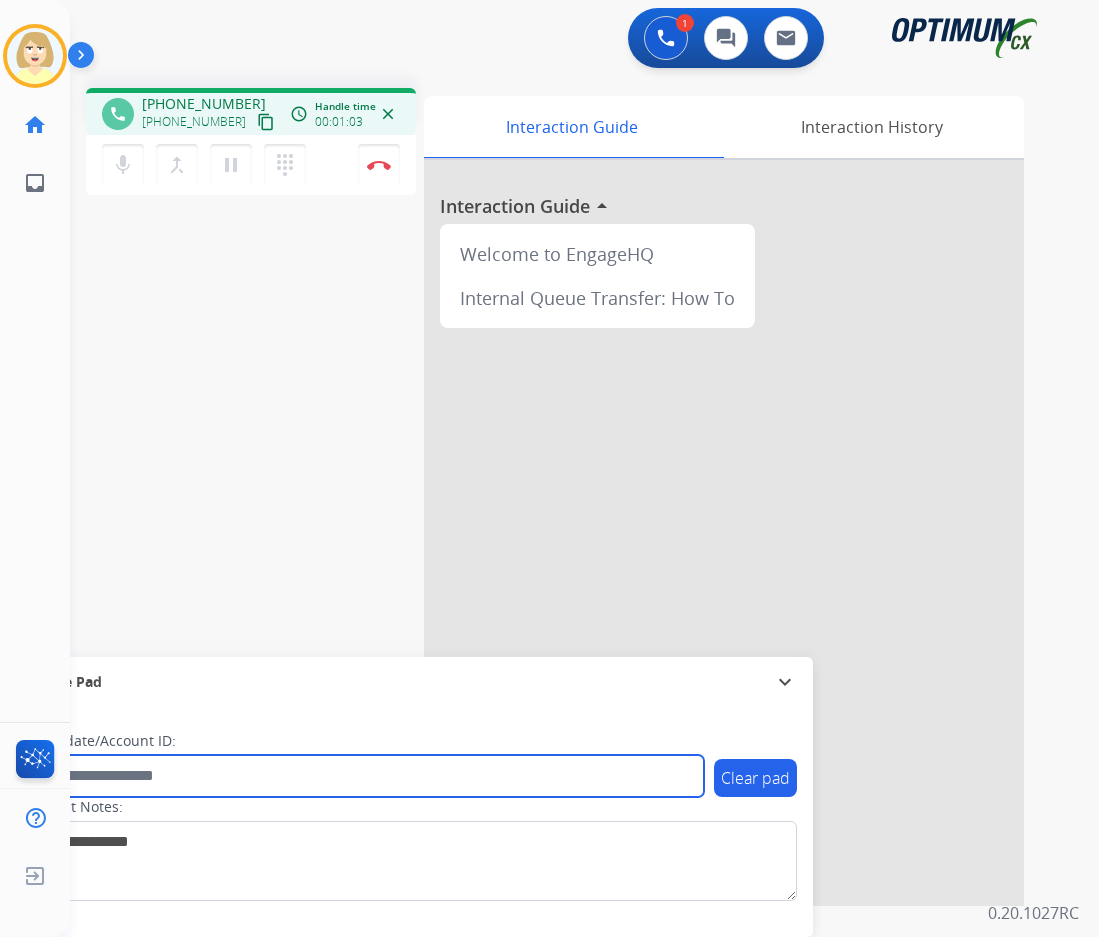 paste on "*******" 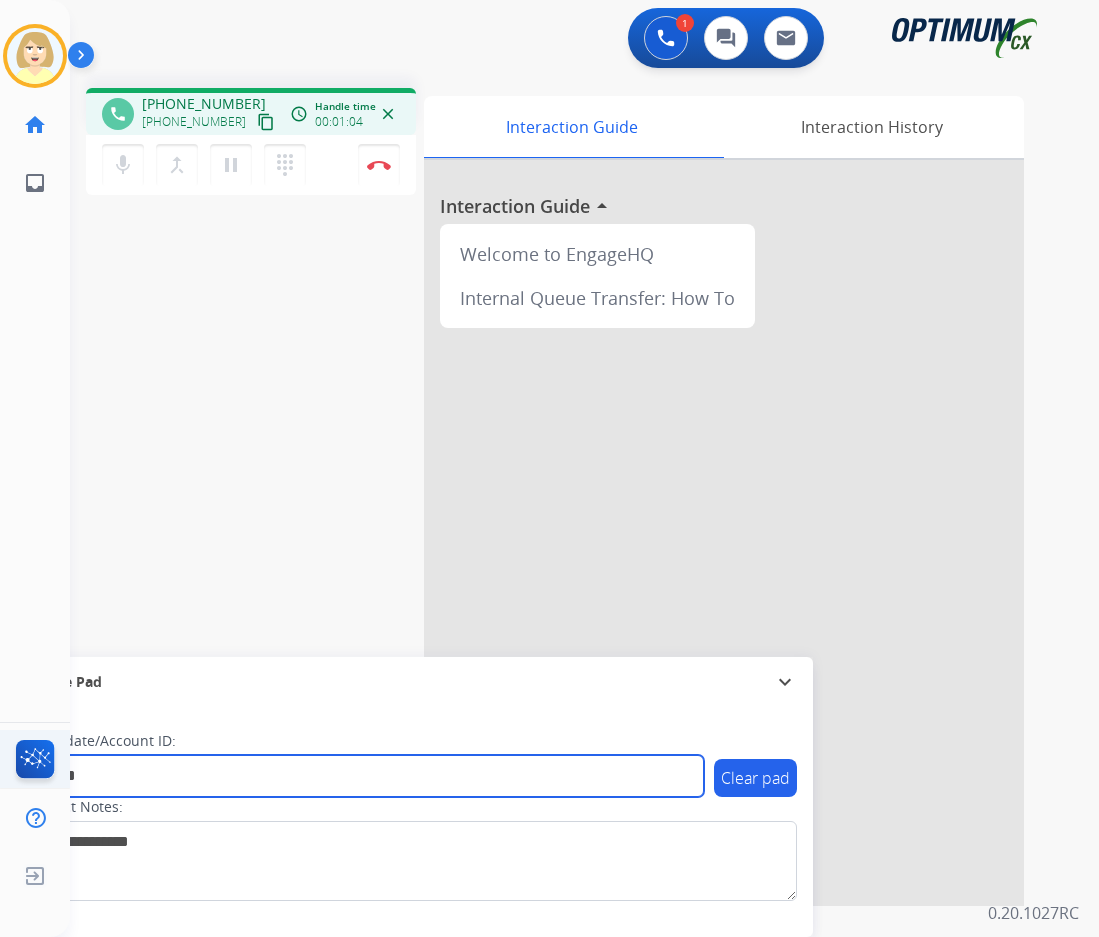 type on "*******" 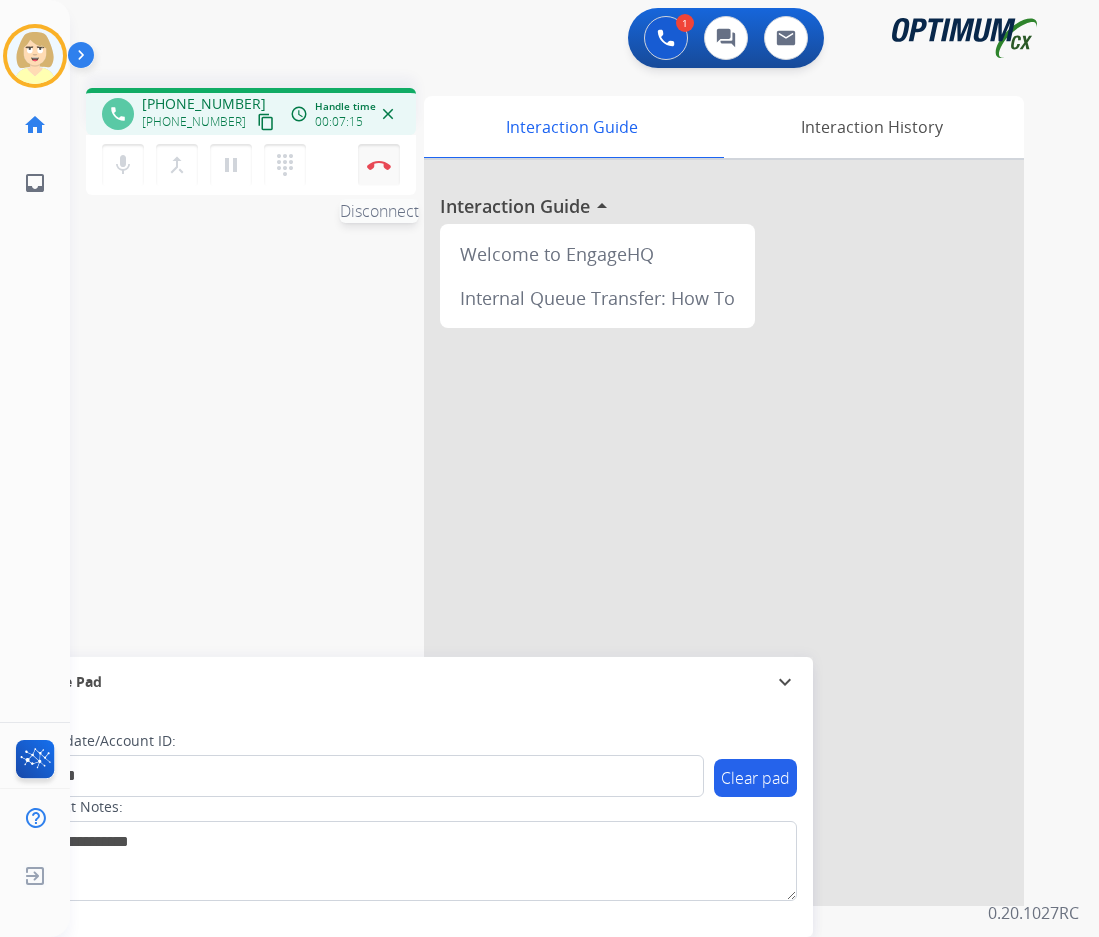 click on "Disconnect" at bounding box center (379, 165) 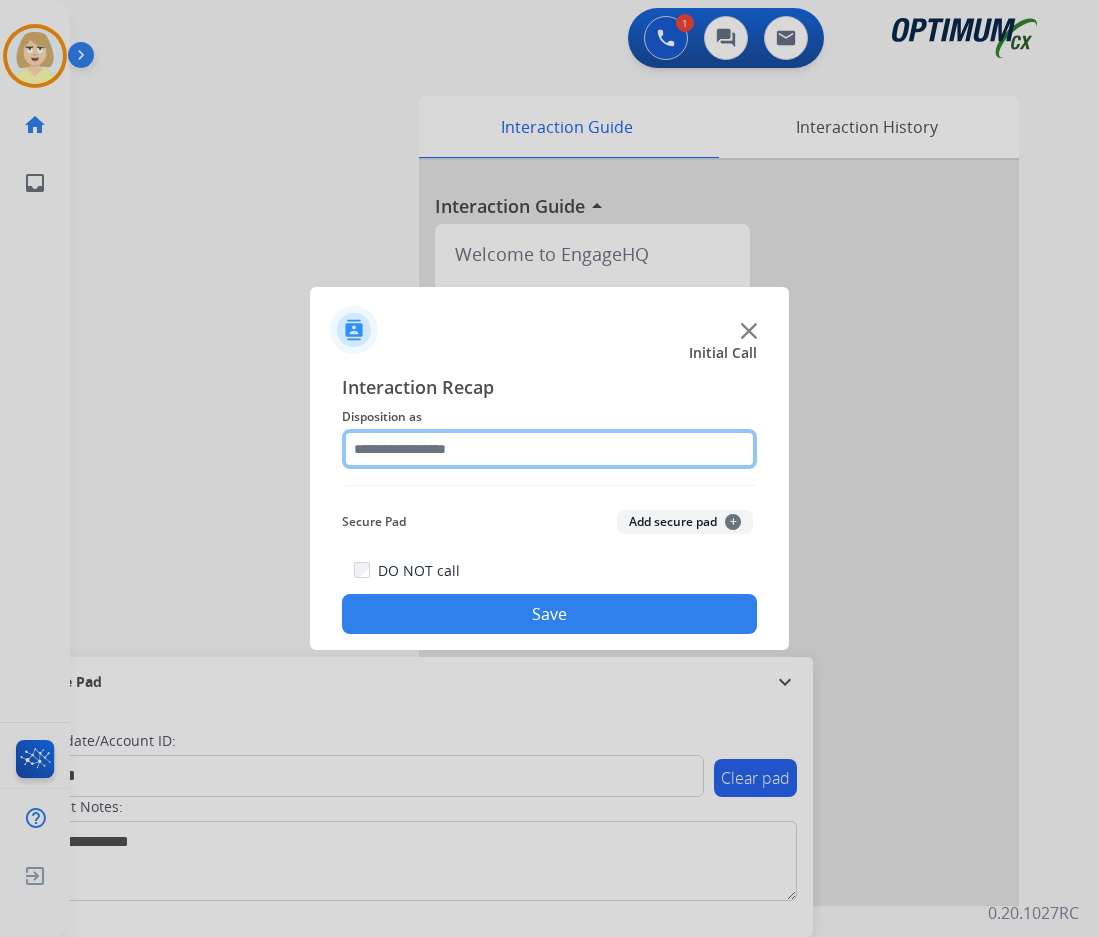 click 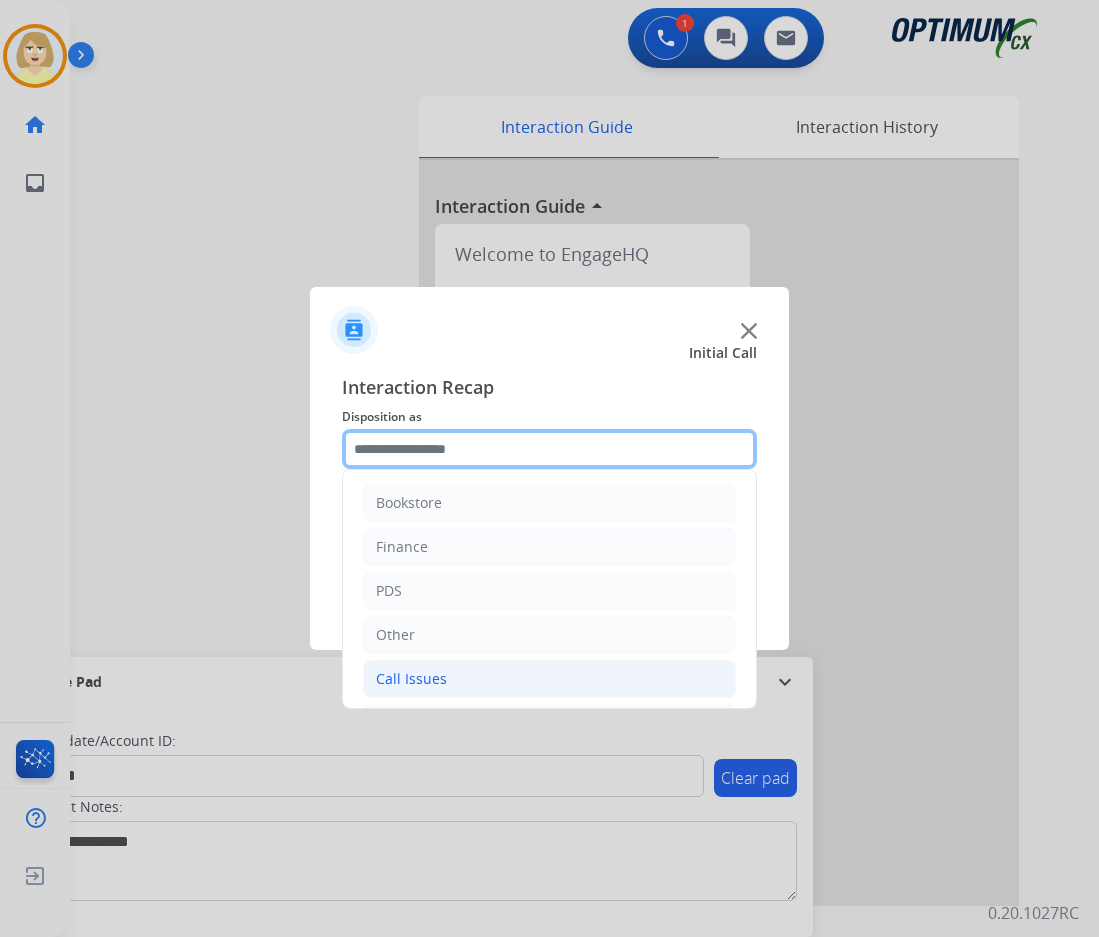 scroll, scrollTop: 136, scrollLeft: 0, axis: vertical 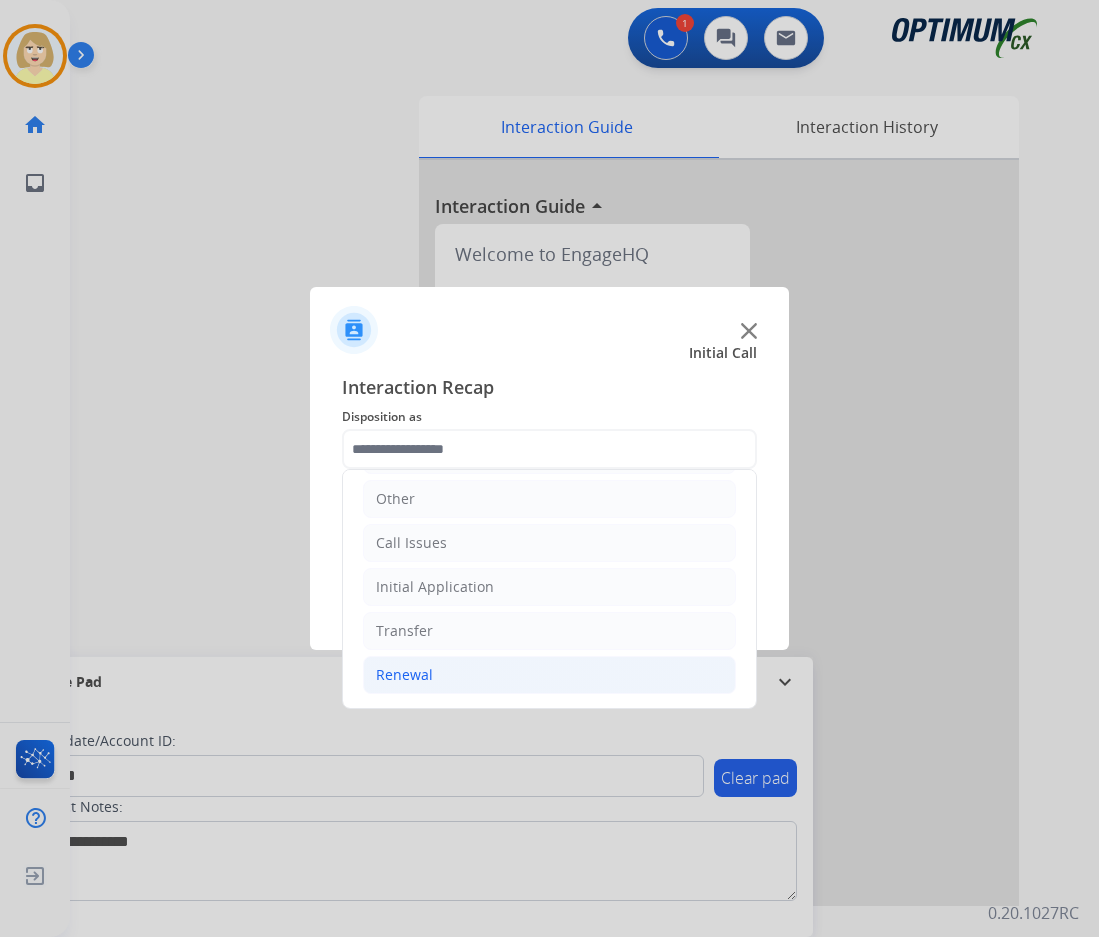 click on "Renewal" 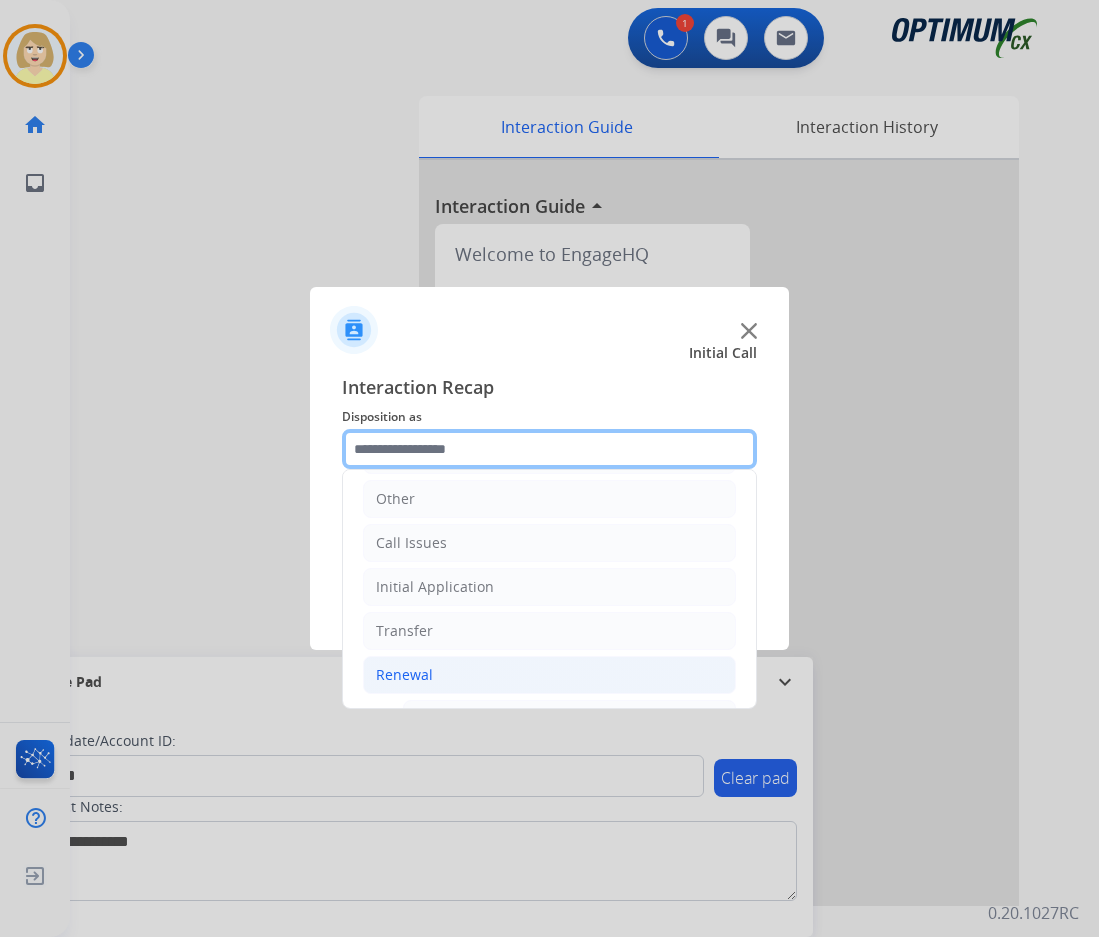 scroll, scrollTop: 536, scrollLeft: 0, axis: vertical 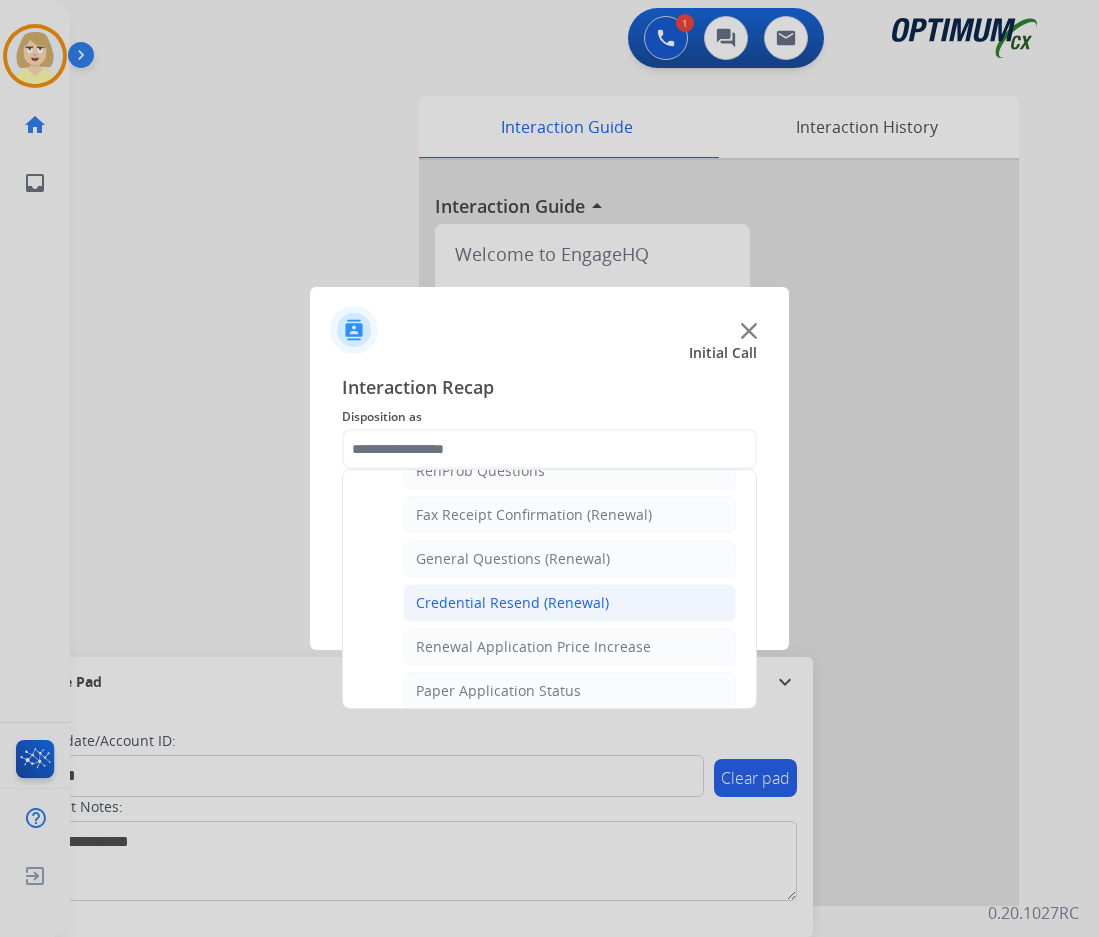 click on "Credential Resend (Renewal)" 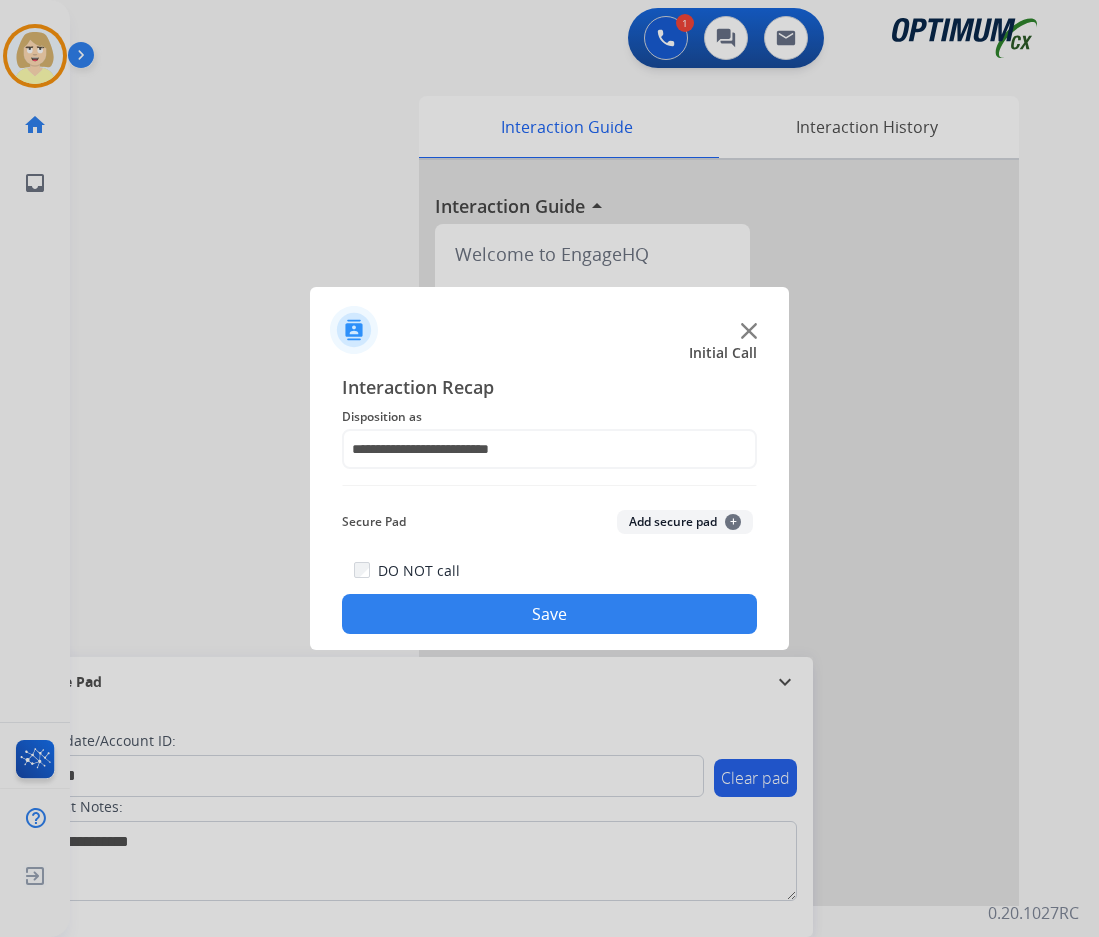 click on "Add secure pad  +" 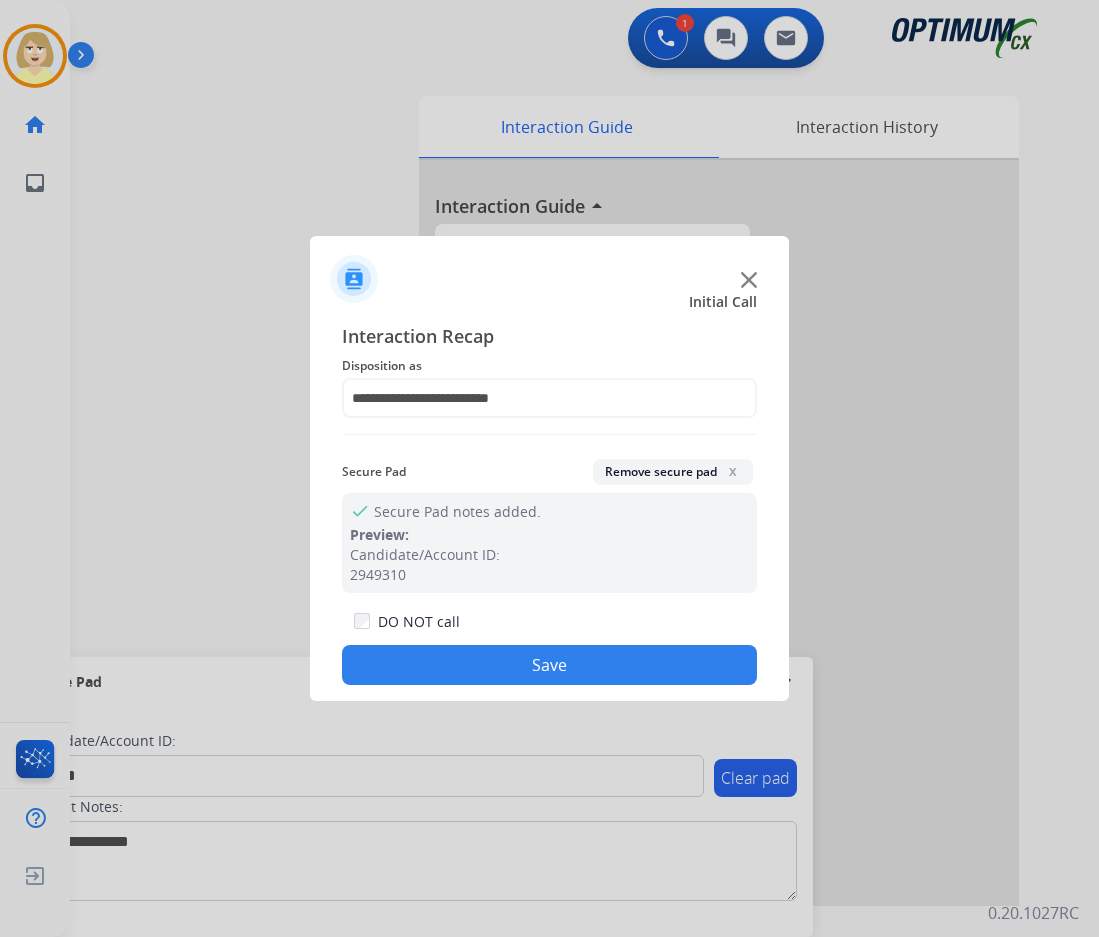 click on "Save" 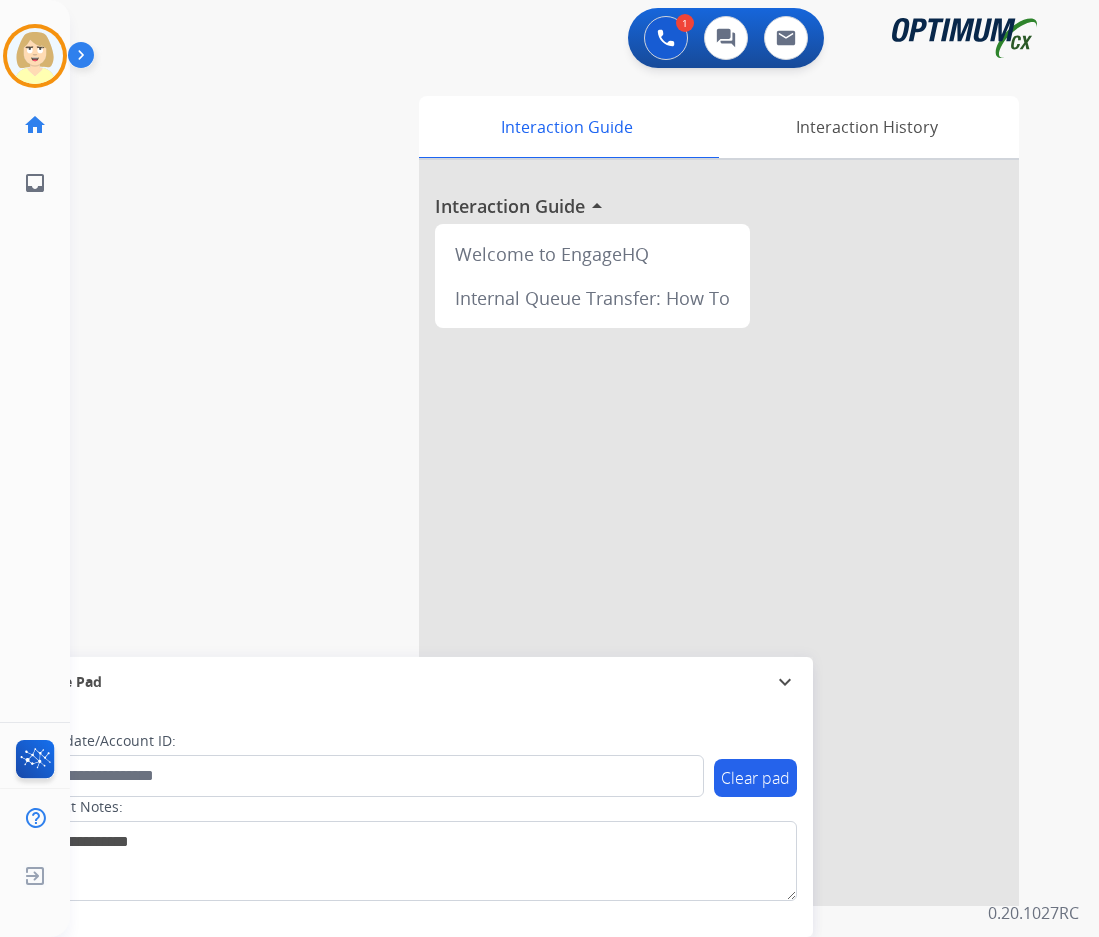 drag, startPoint x: 42, startPoint y: 43, endPoint x: 93, endPoint y: 63, distance: 54.781384 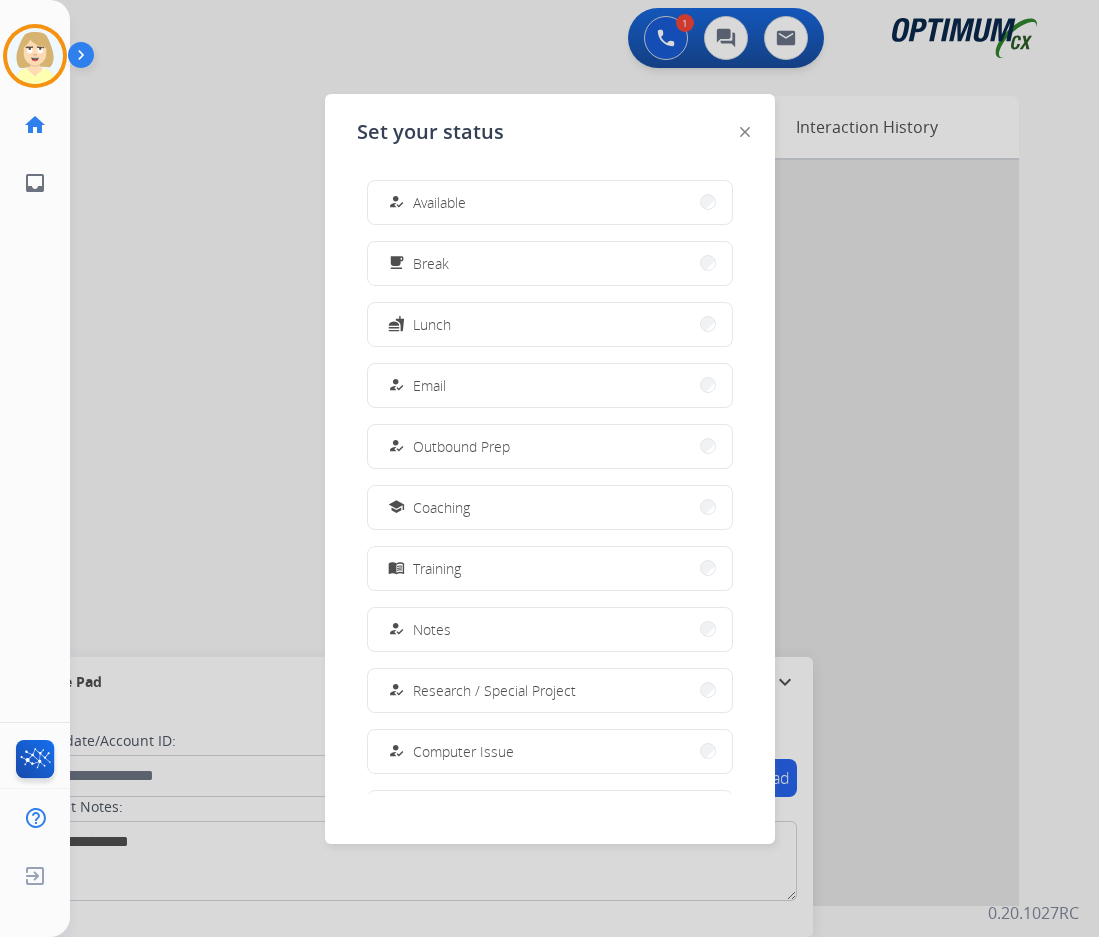 click on "Available" at bounding box center (439, 202) 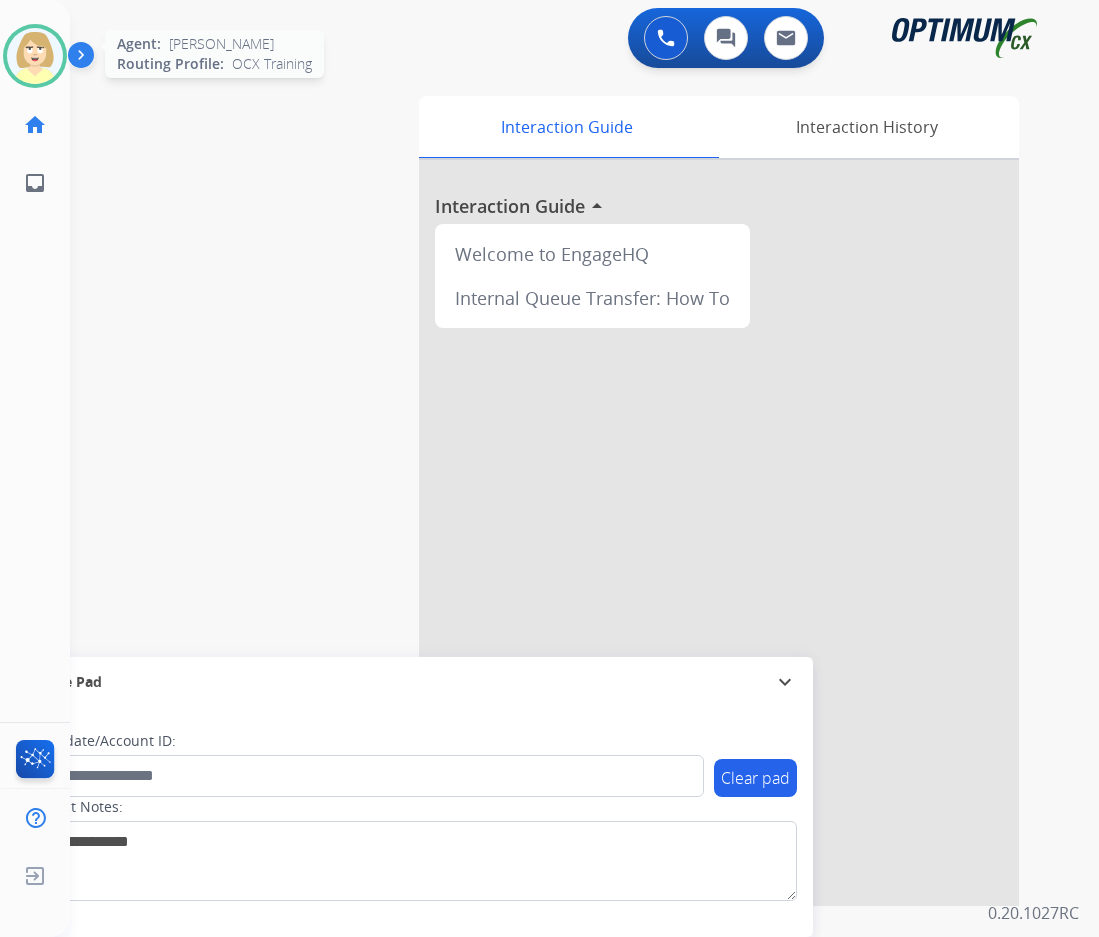 click at bounding box center [35, 56] 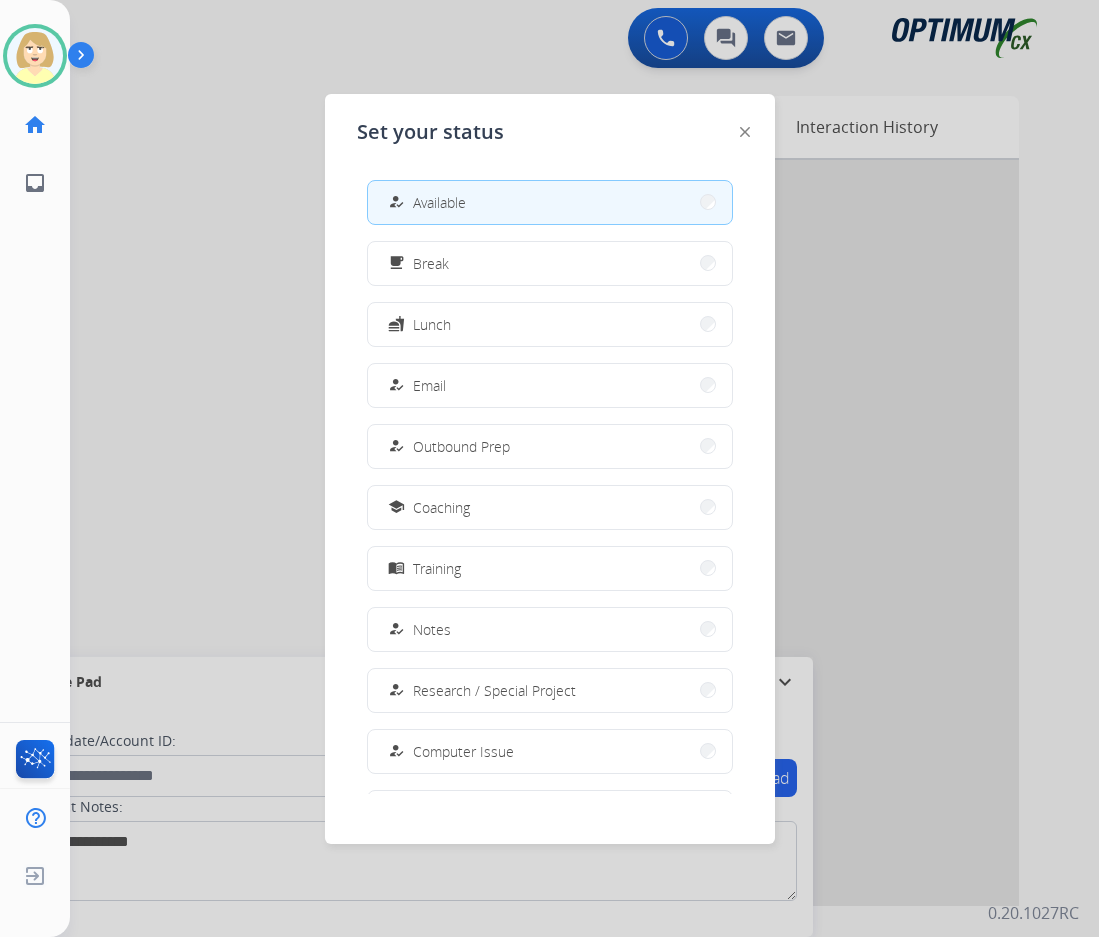 click at bounding box center (549, 468) 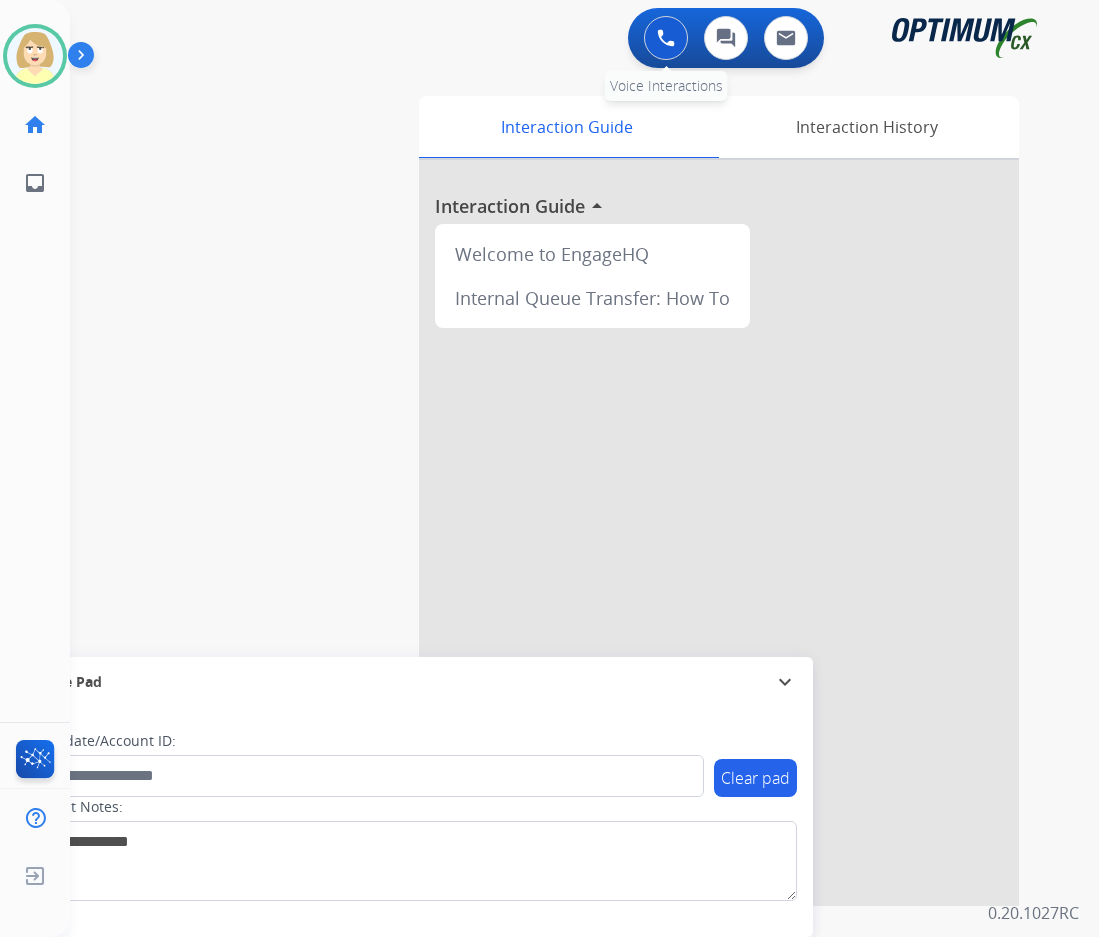 click at bounding box center [666, 38] 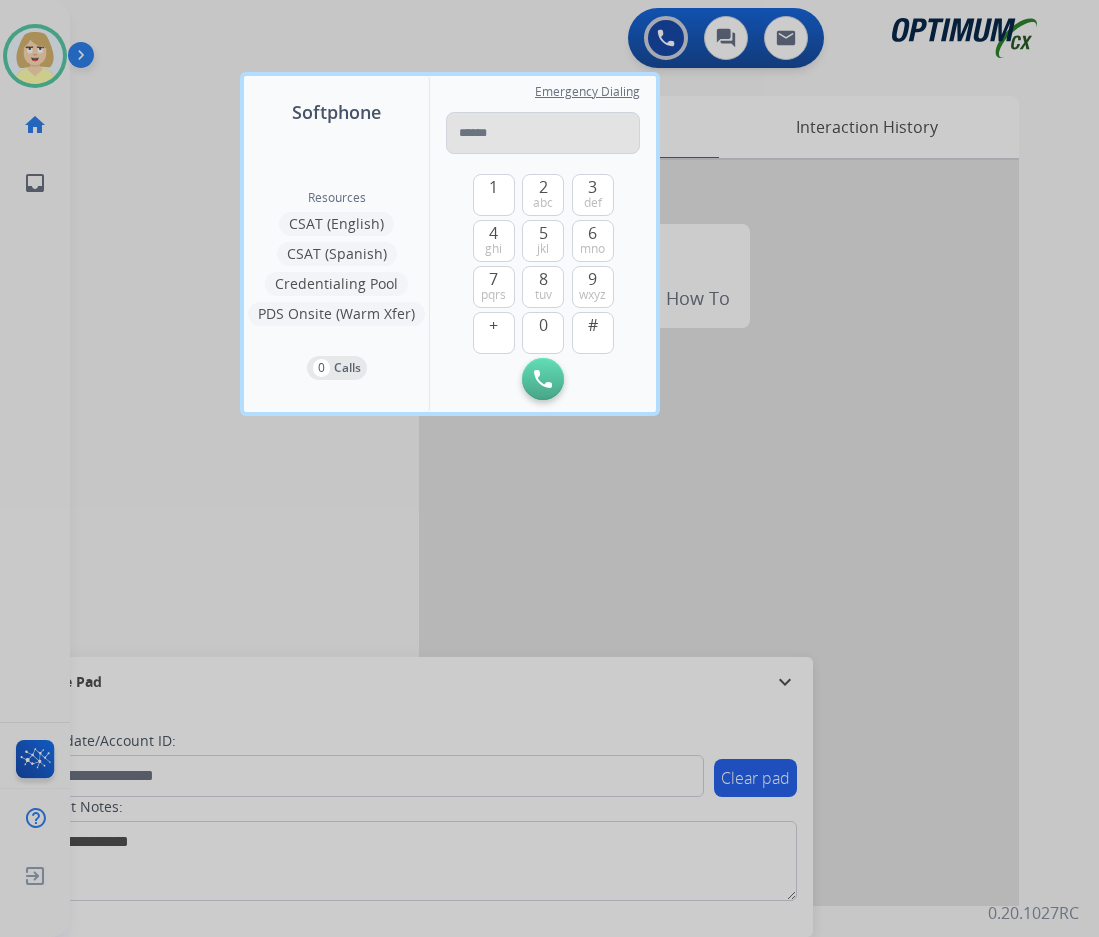 click at bounding box center [543, 133] 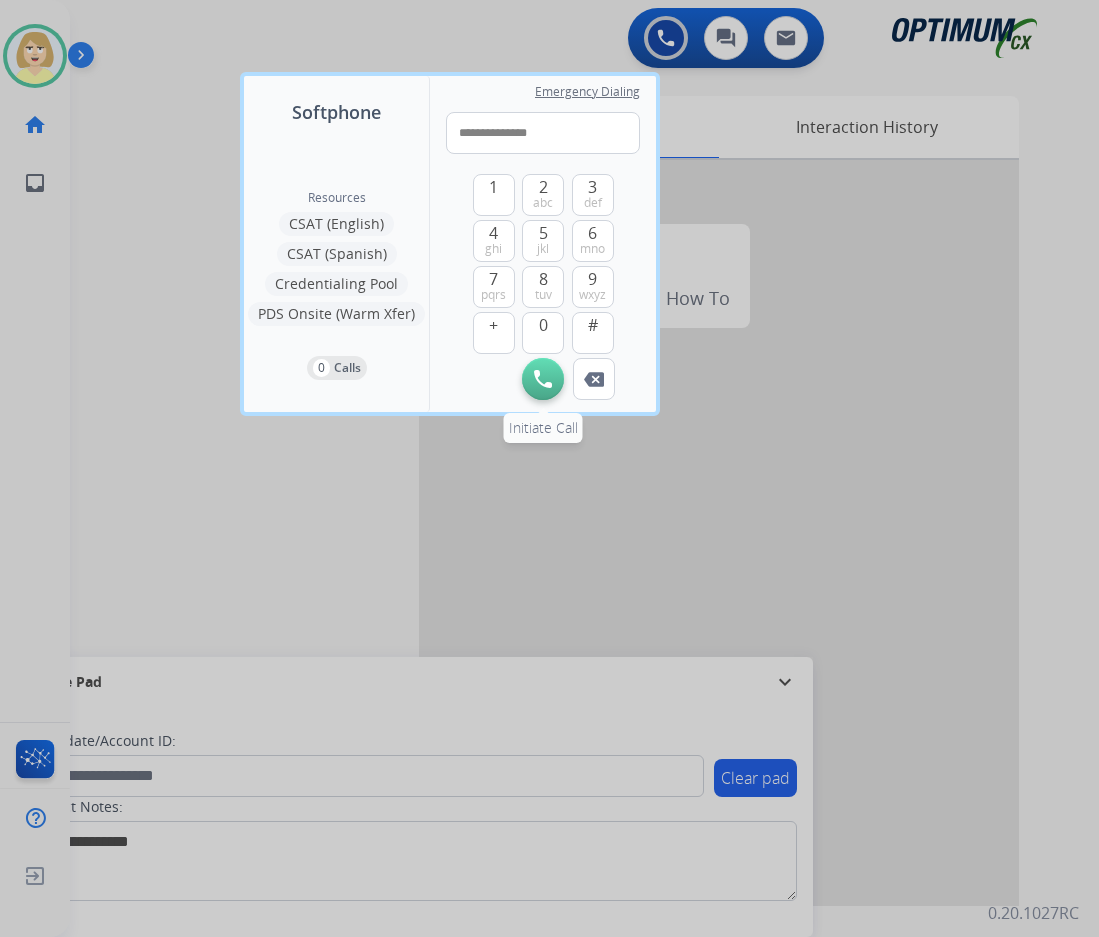 type on "**********" 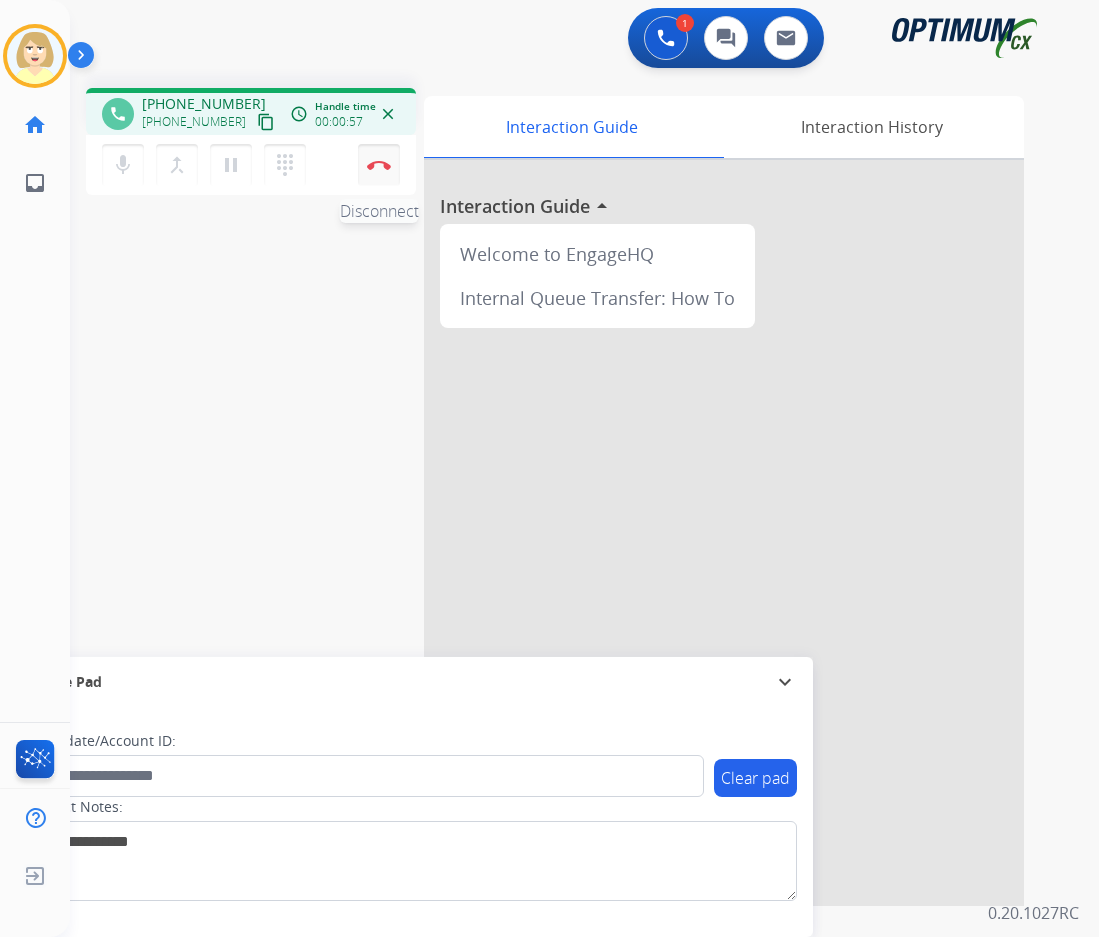 click on "Disconnect" at bounding box center [379, 165] 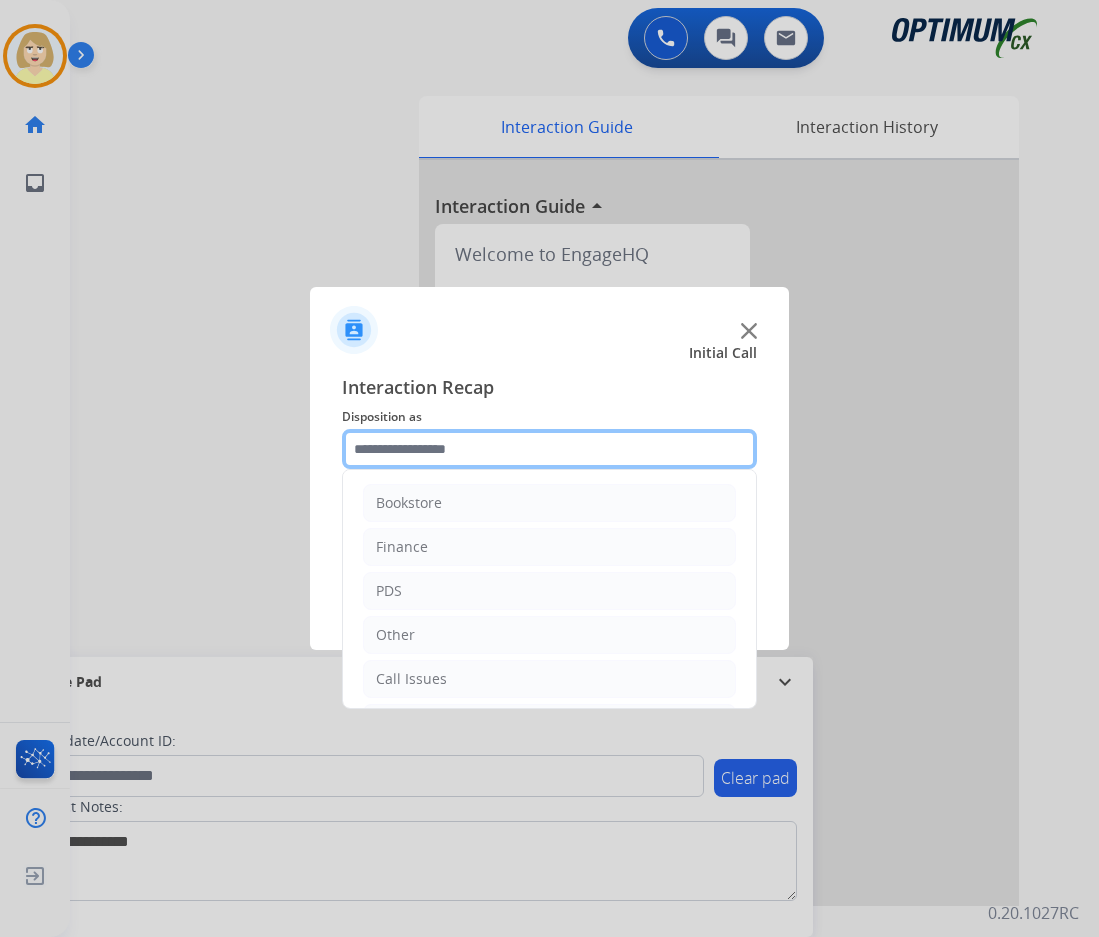 click 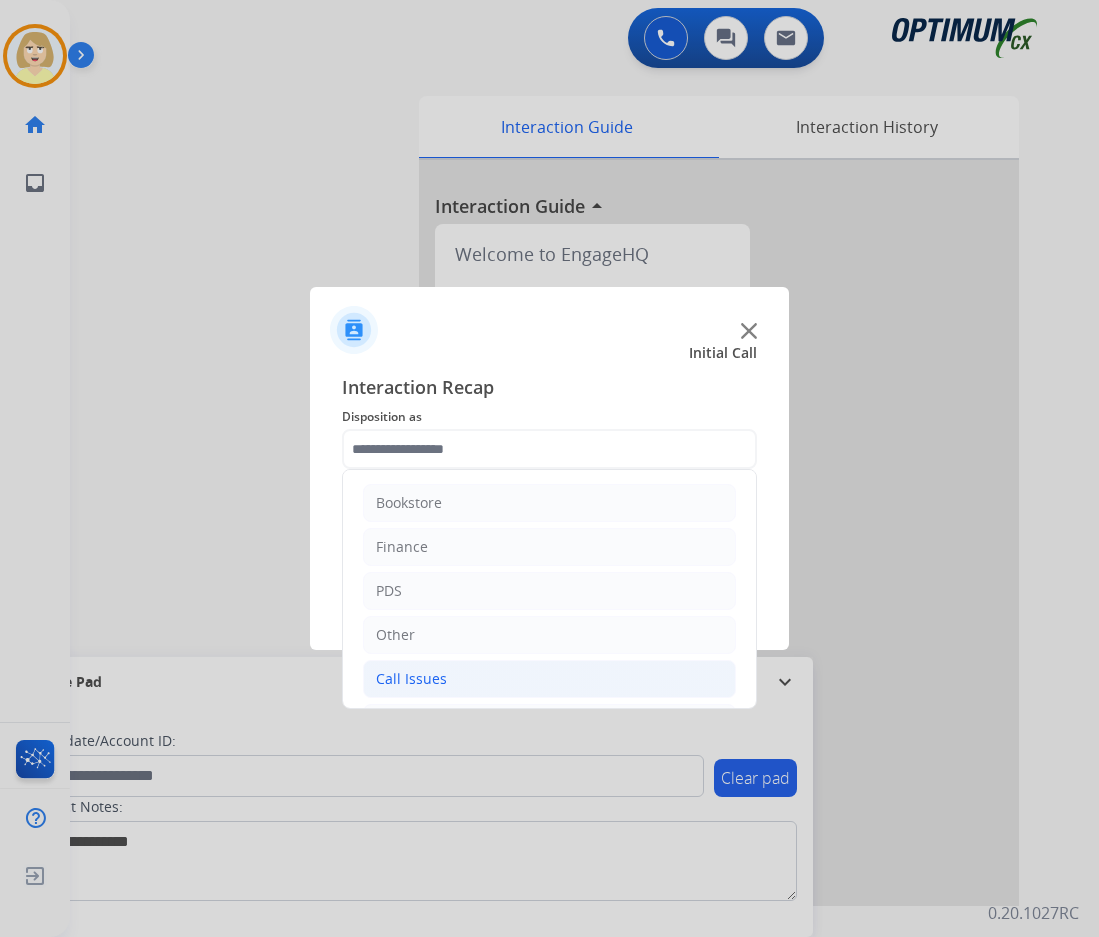 click on "Call Issues" 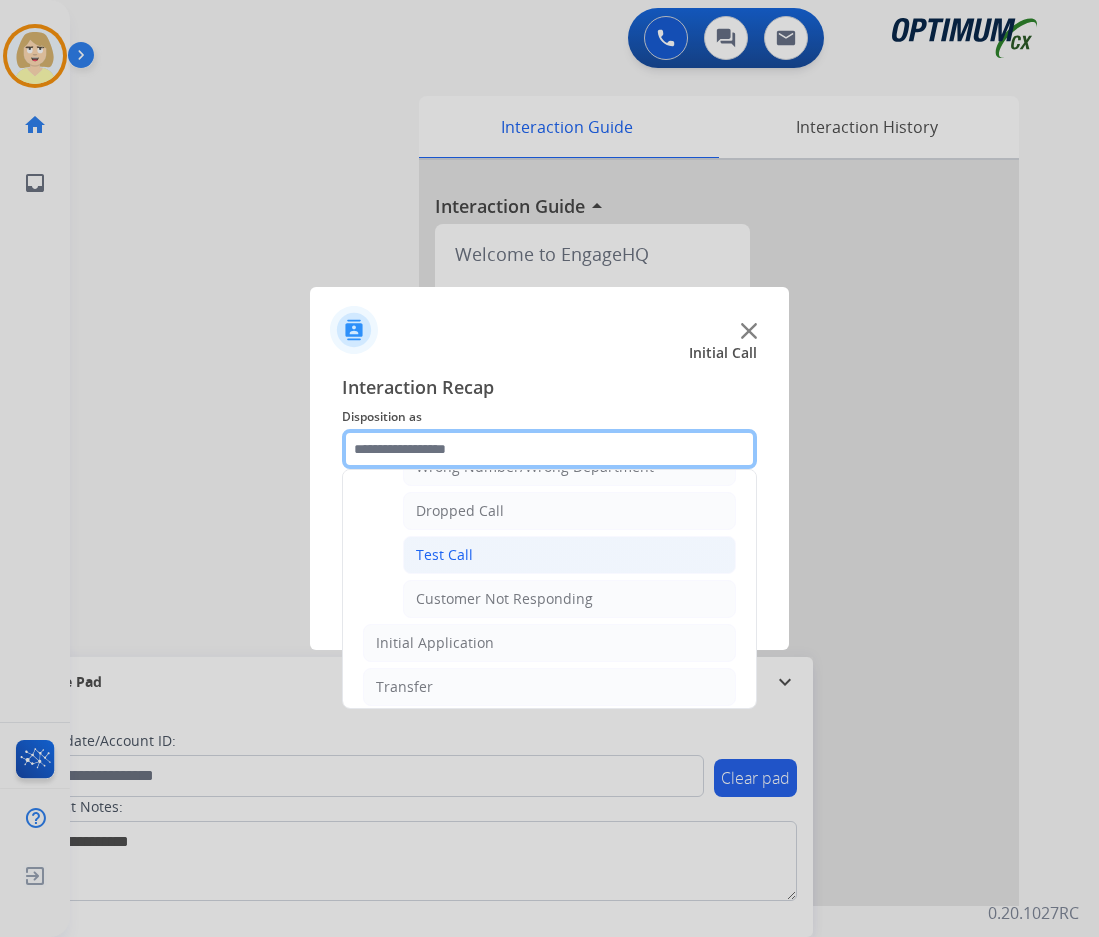 scroll, scrollTop: 200, scrollLeft: 0, axis: vertical 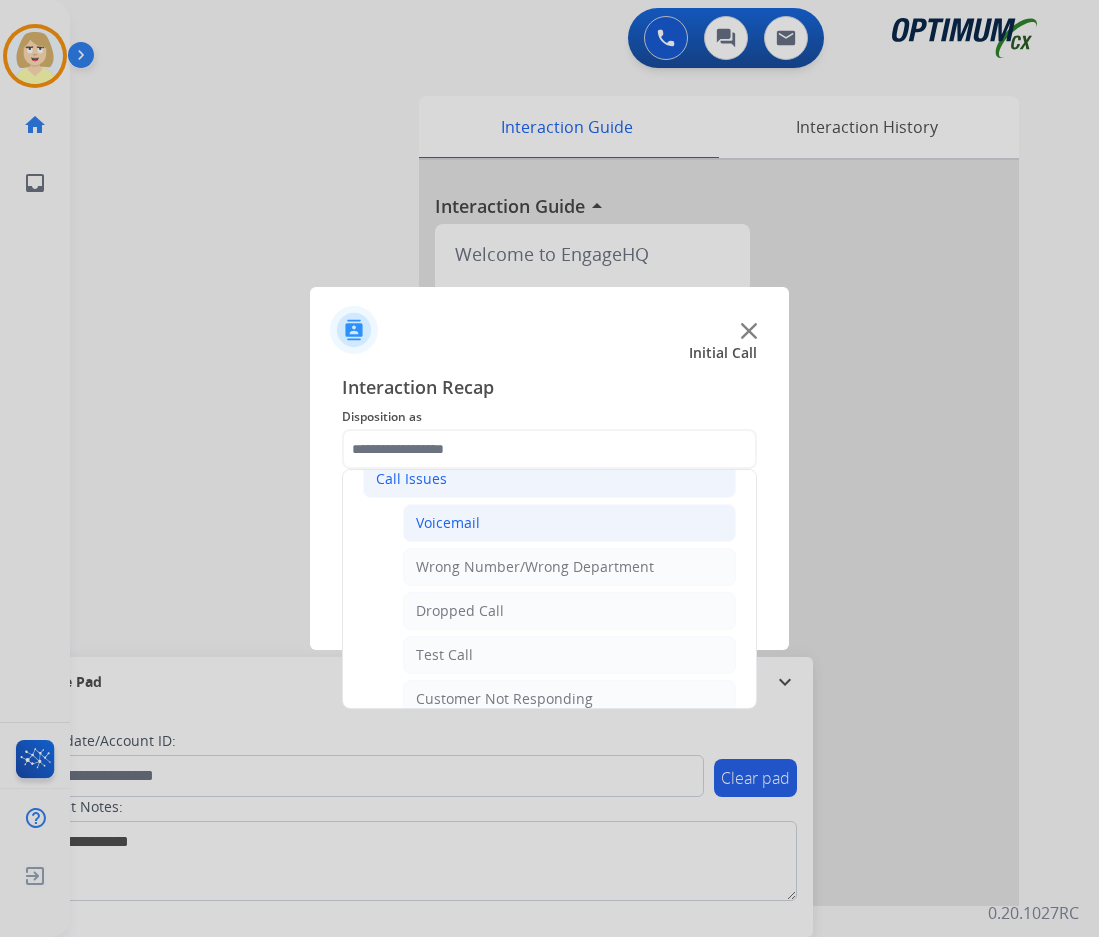 click on "Voicemail" 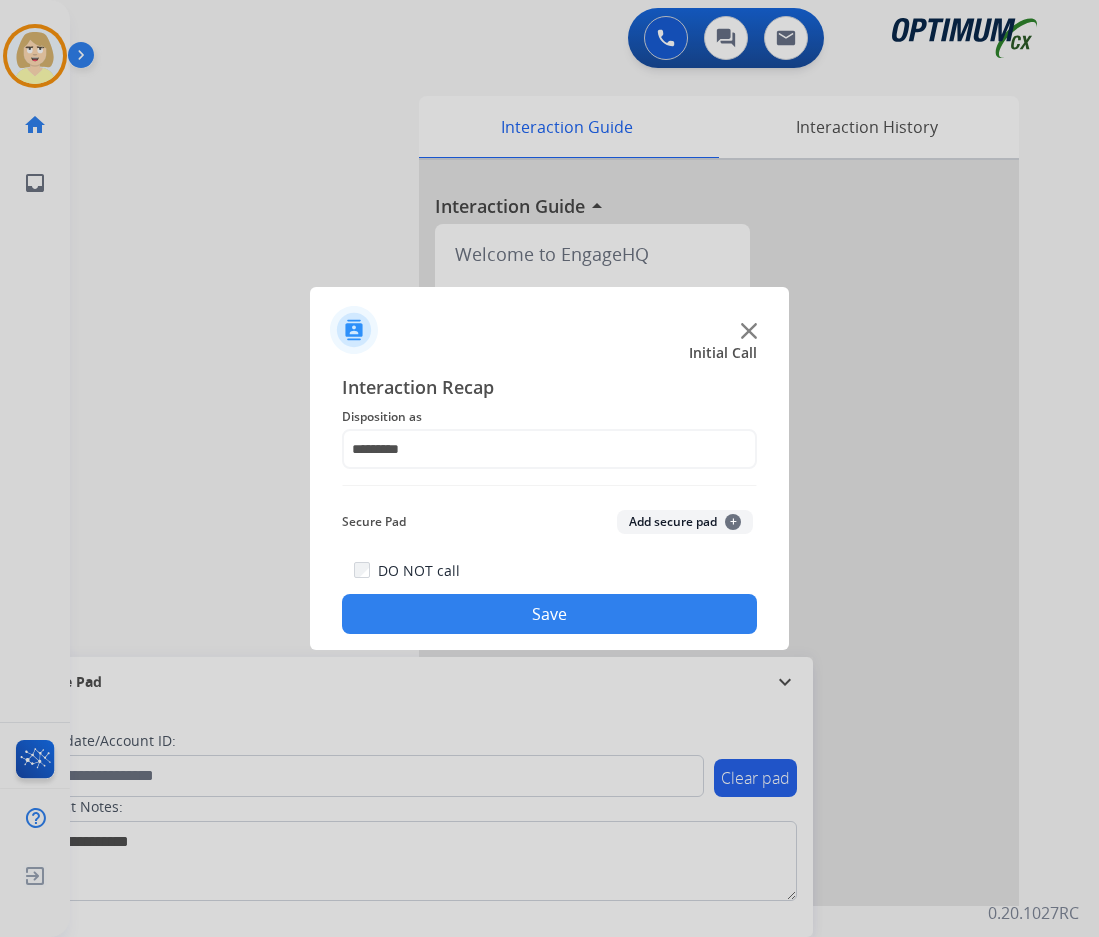 click on "Add secure pad  +" 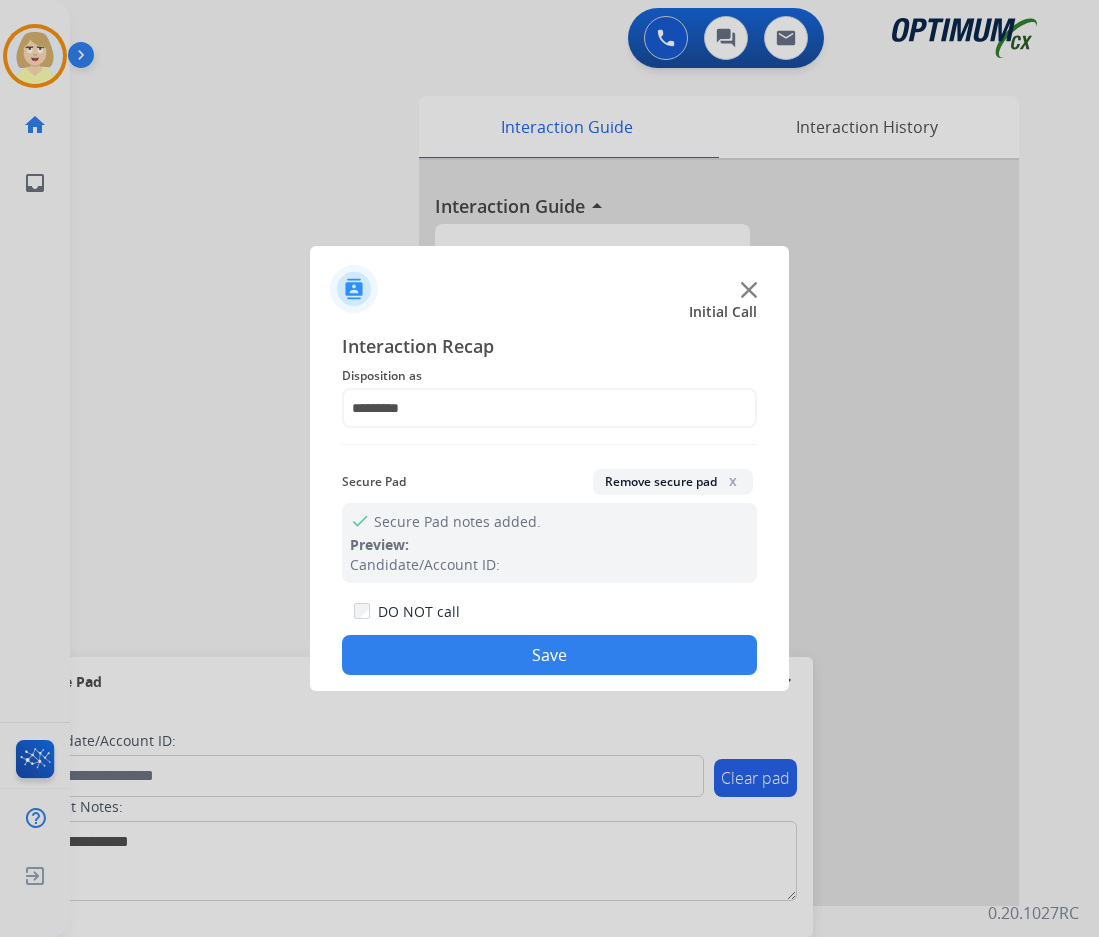 click on "Save" 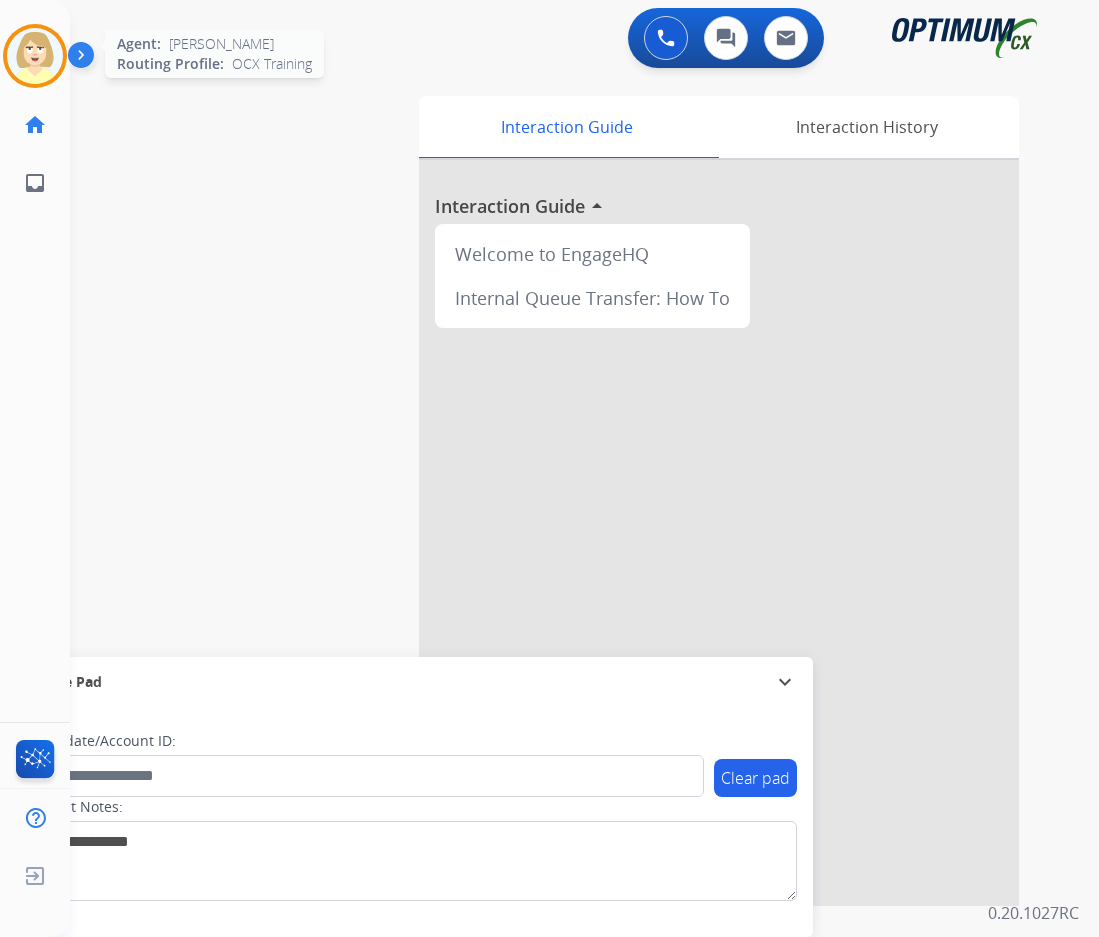 click at bounding box center (35, 56) 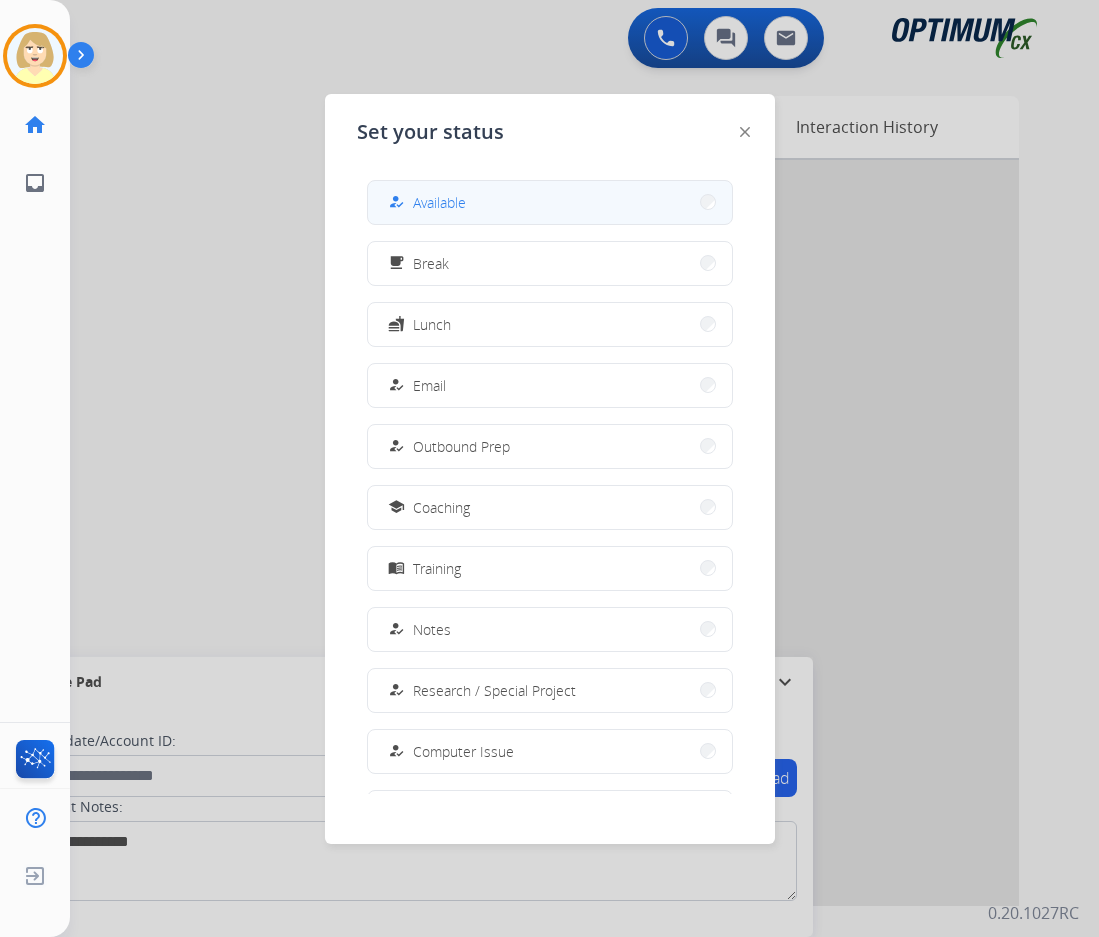 click on "Available" at bounding box center [439, 202] 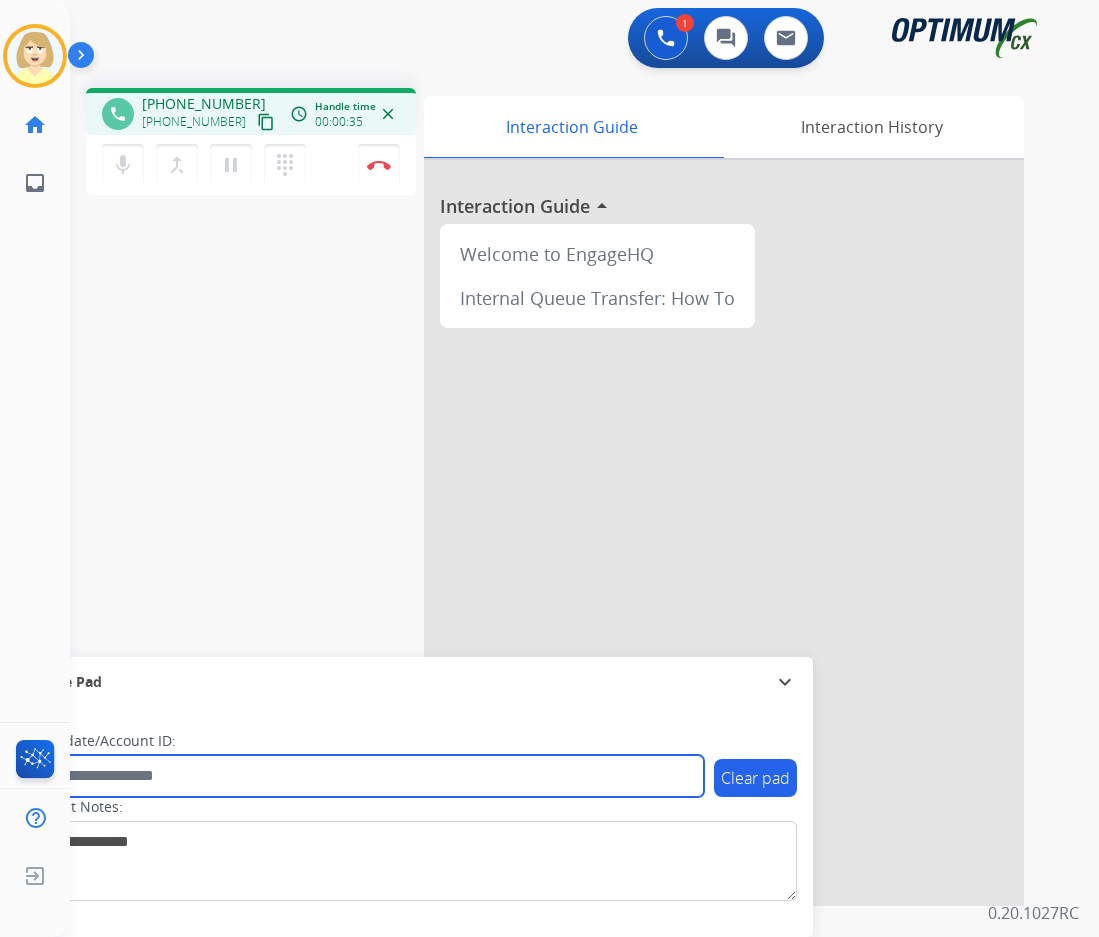 click at bounding box center (365, 776) 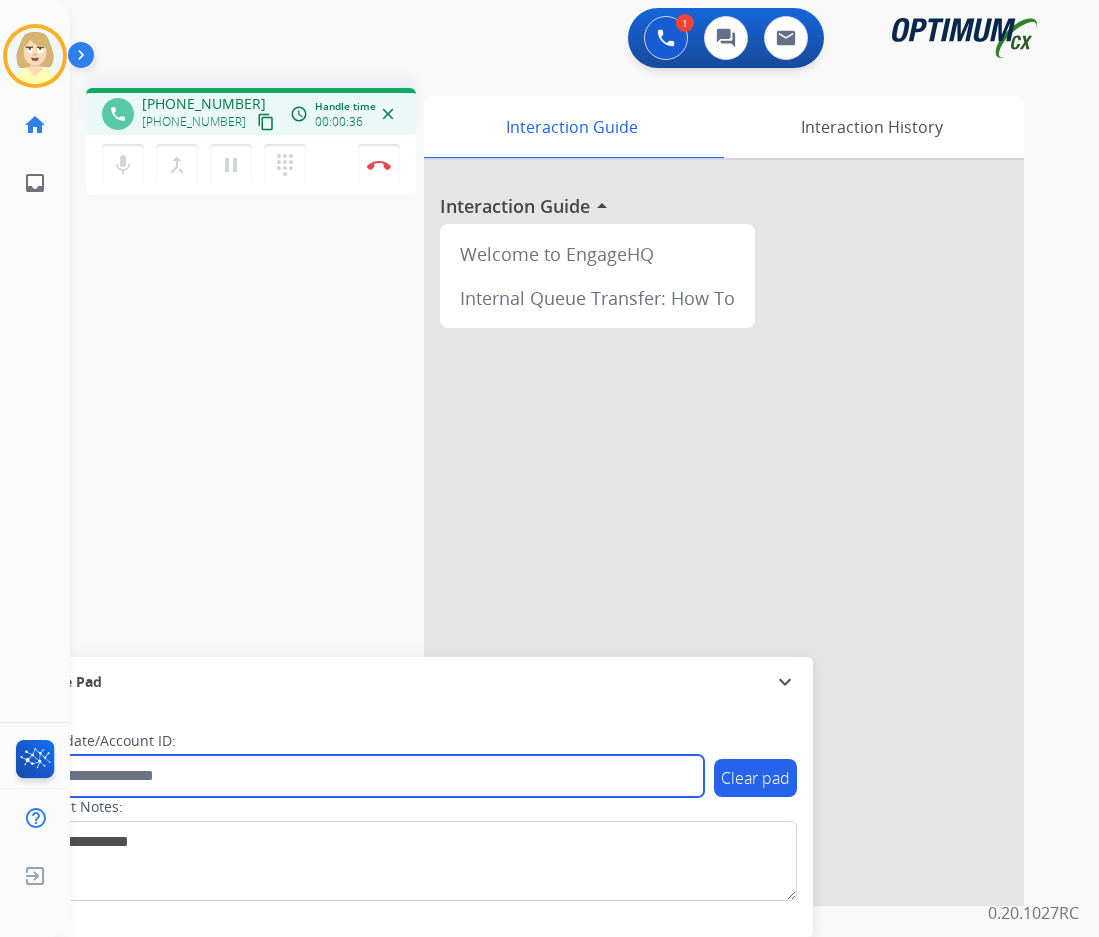 paste on "*******" 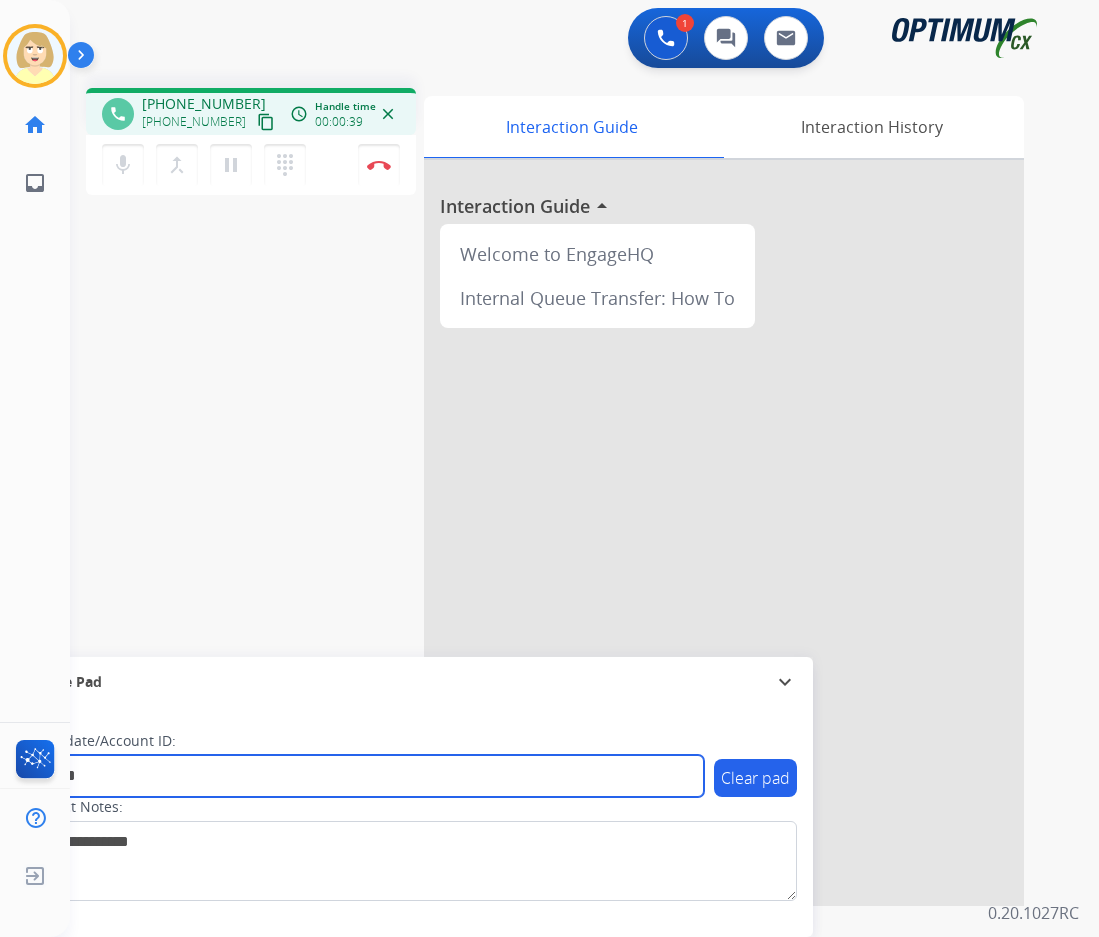 type on "*******" 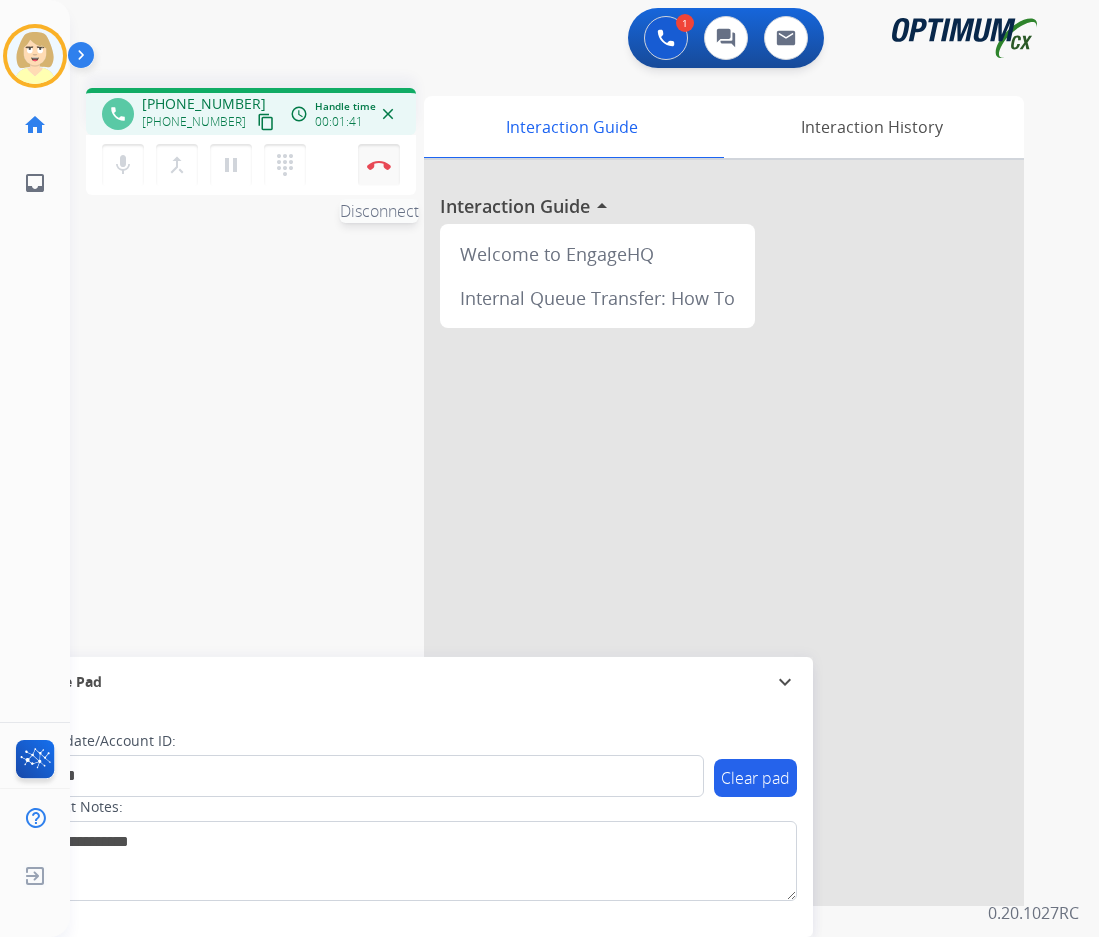 click at bounding box center [379, 165] 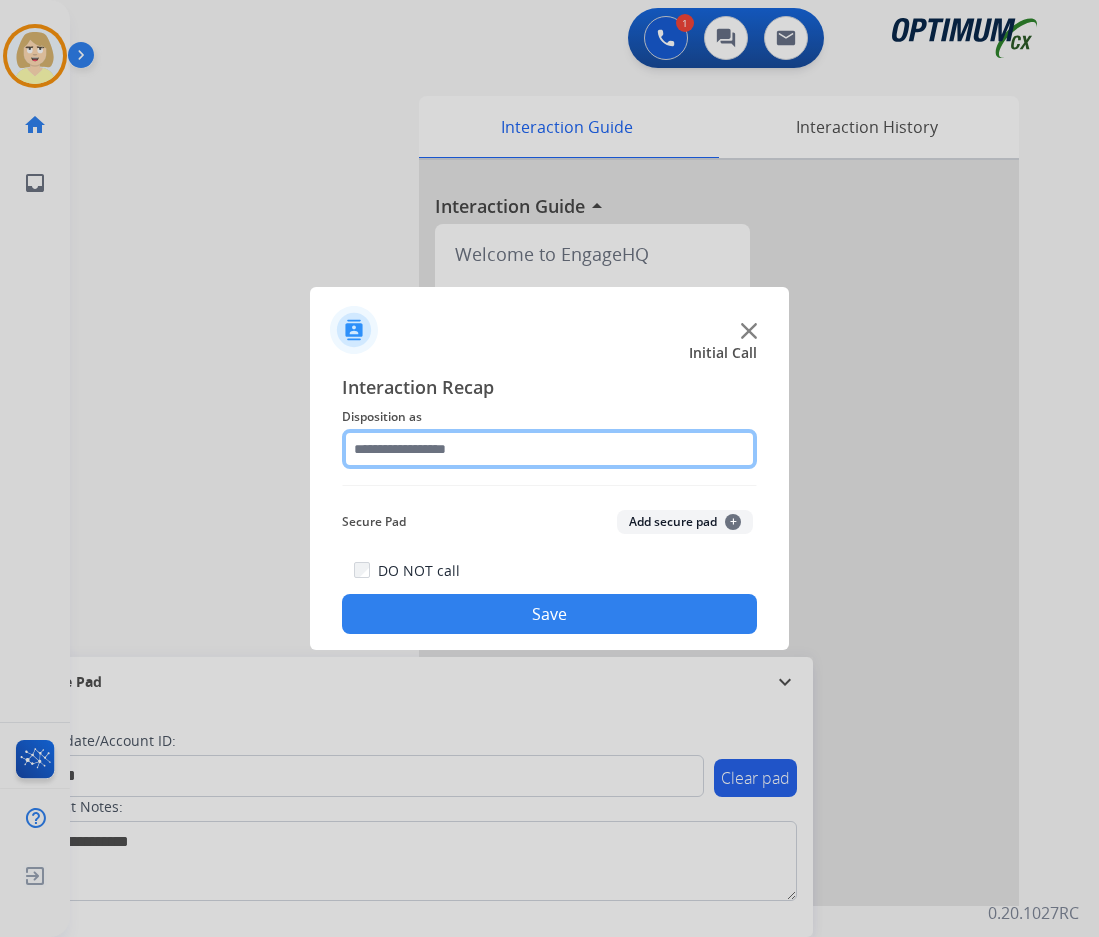 click 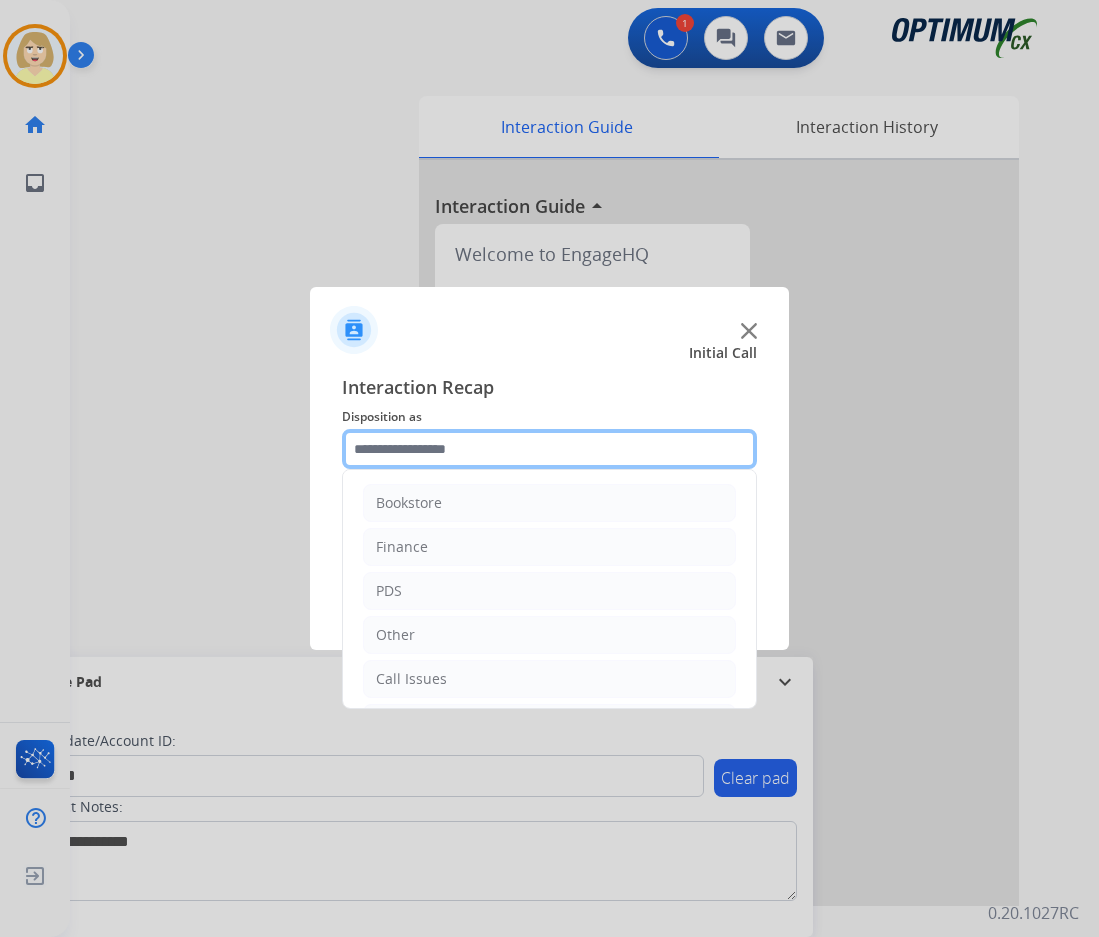 scroll, scrollTop: 136, scrollLeft: 0, axis: vertical 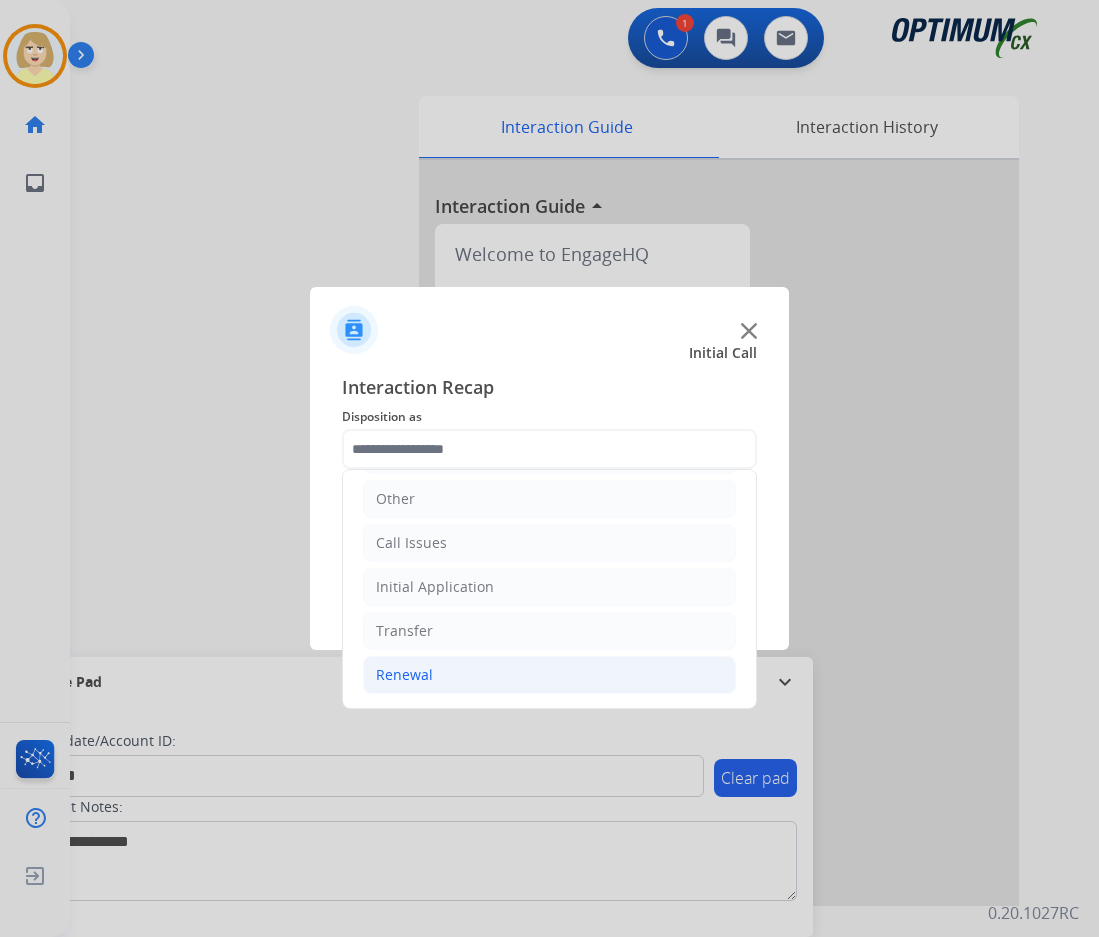 click on "Renewal" 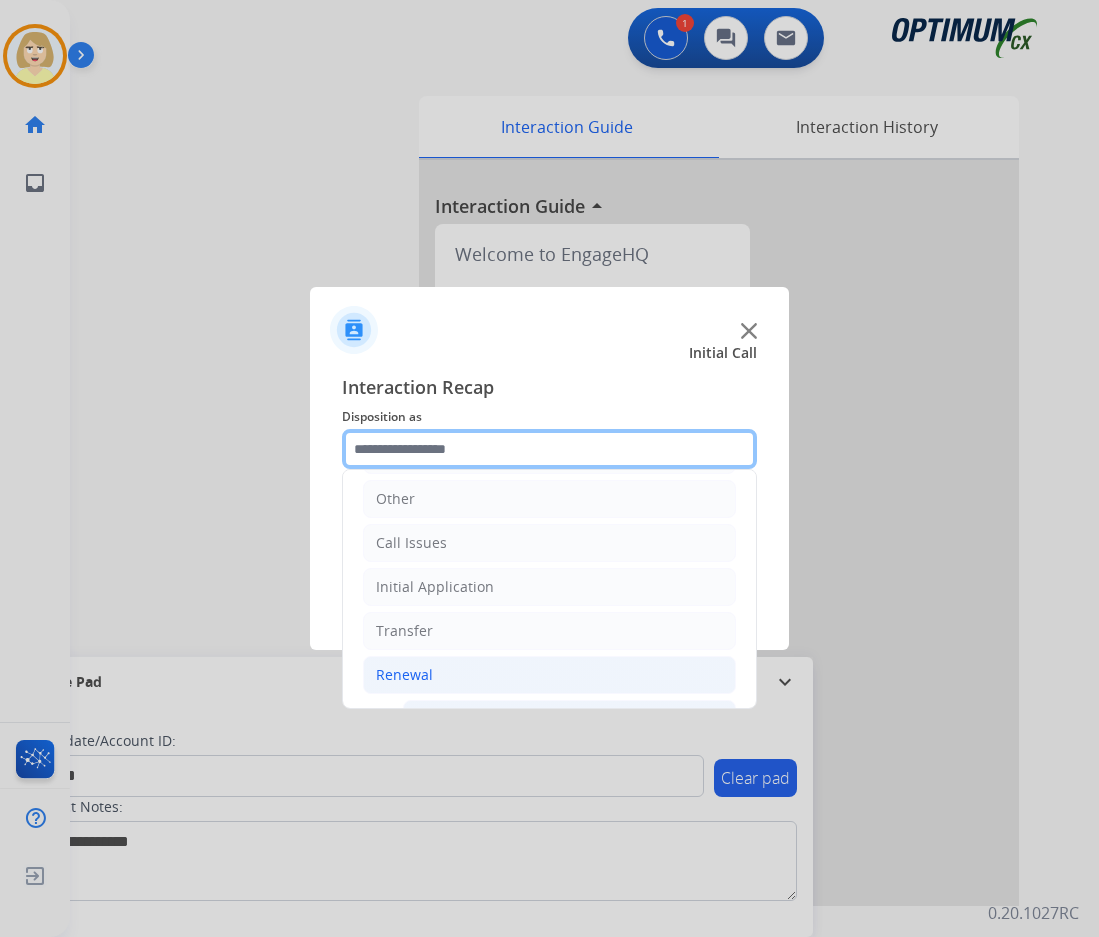 scroll, scrollTop: 536, scrollLeft: 0, axis: vertical 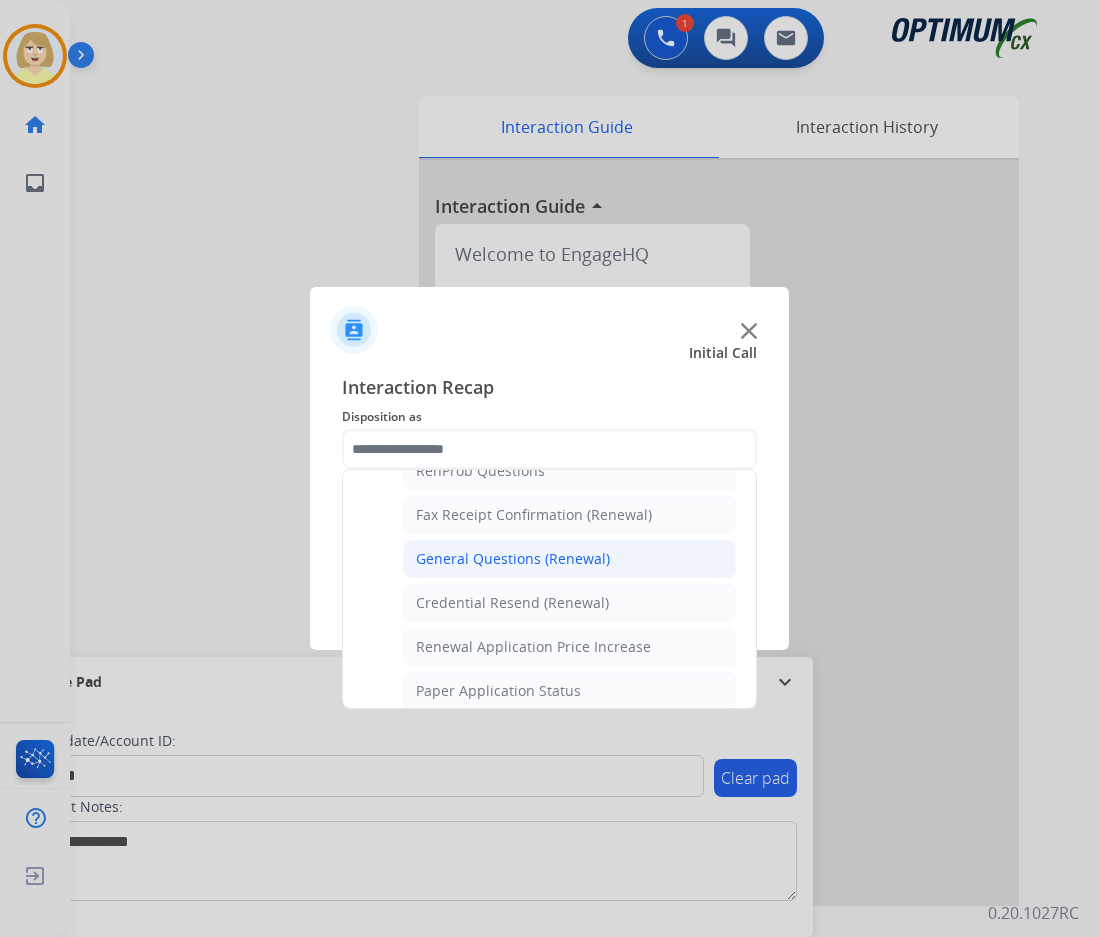 click on "General Questions (Renewal)" 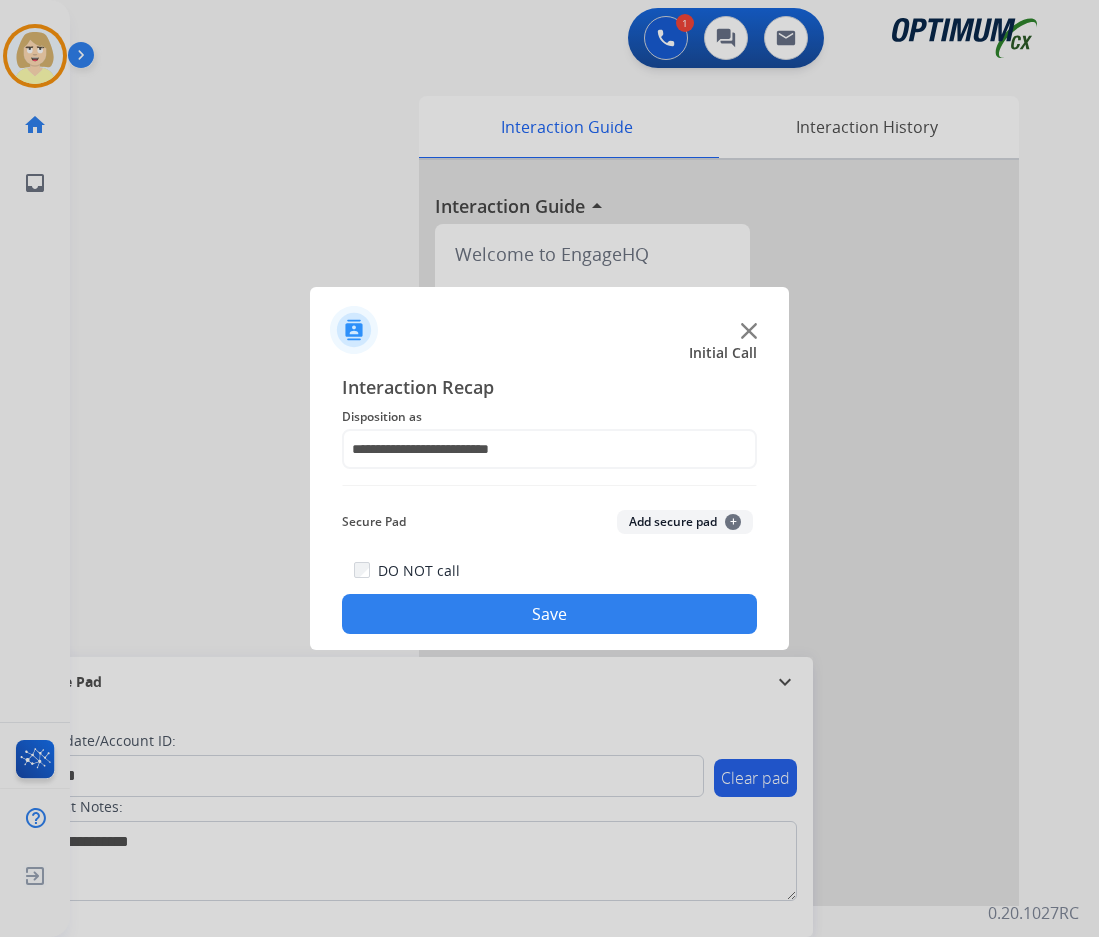 click on "Add secure pad  +" 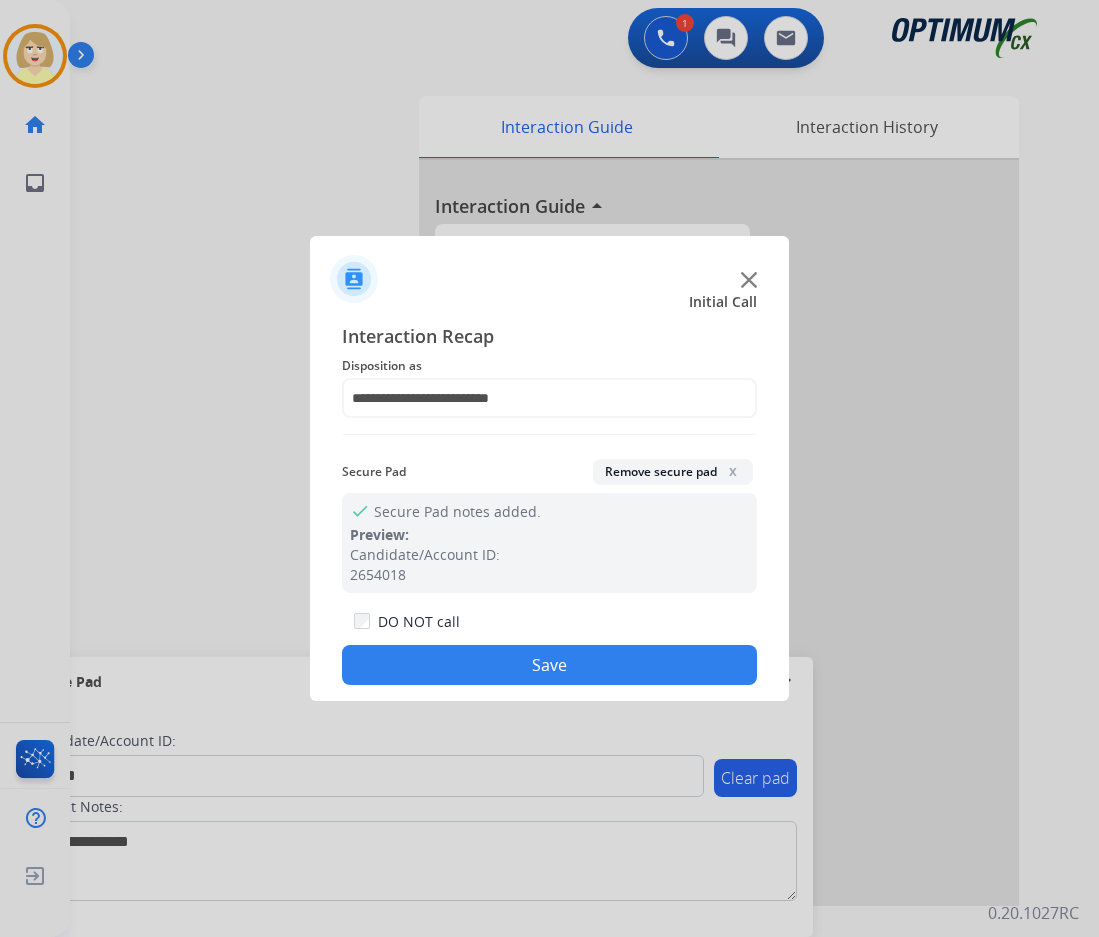 click on "Save" 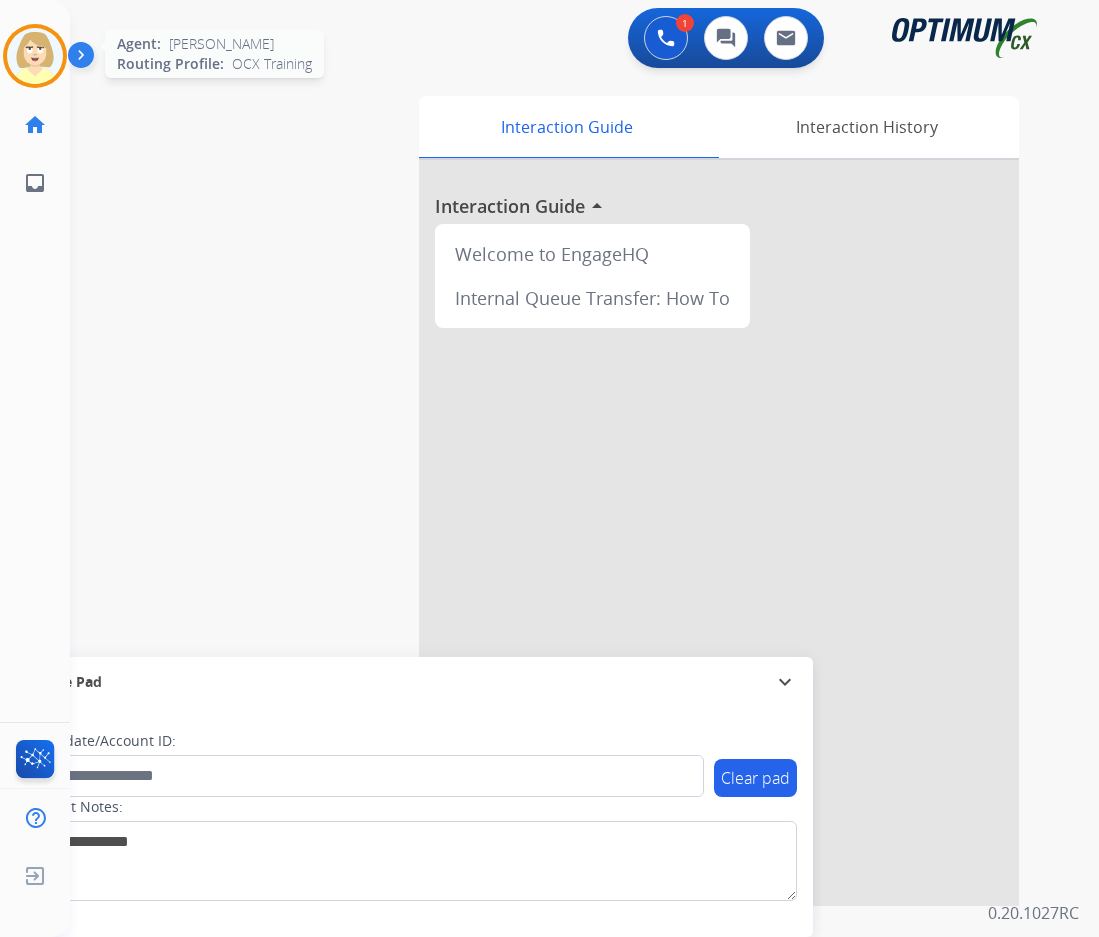 click at bounding box center [35, 56] 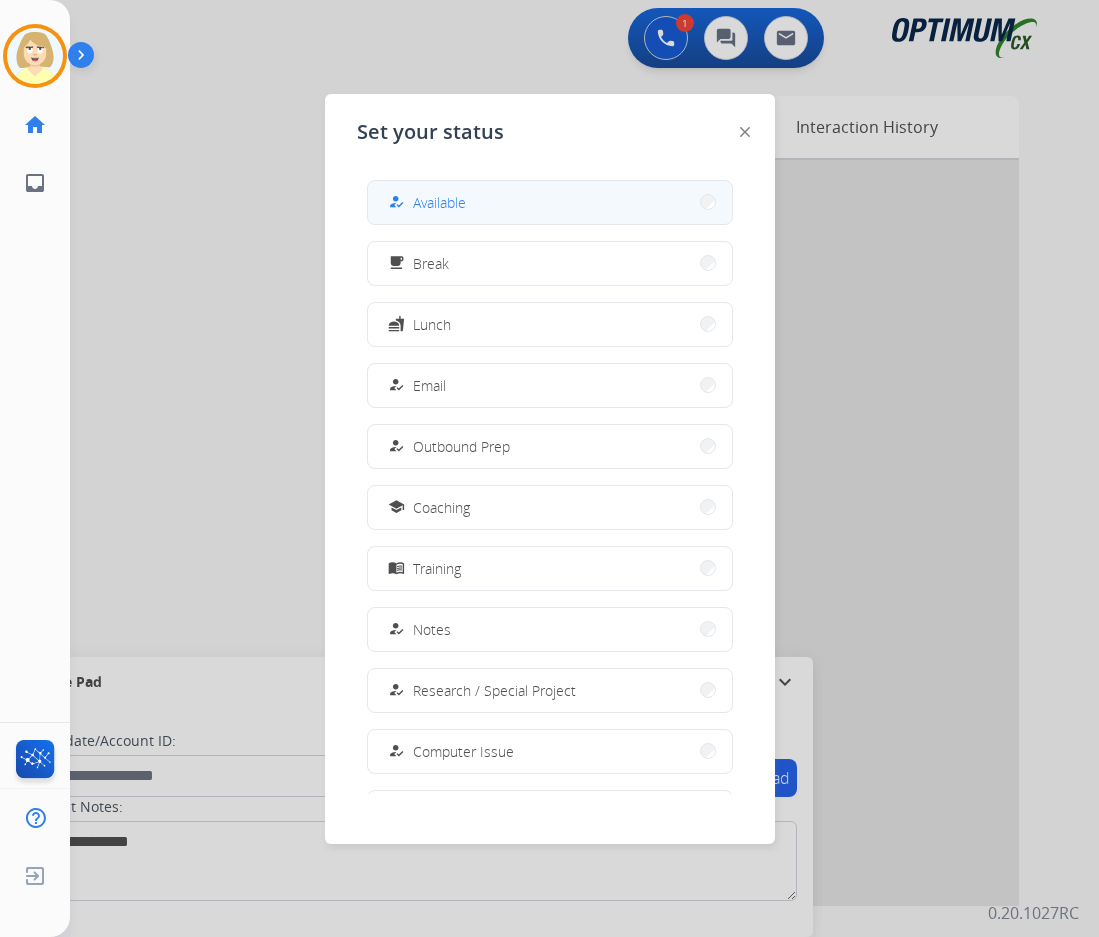 click on "Available" at bounding box center [439, 202] 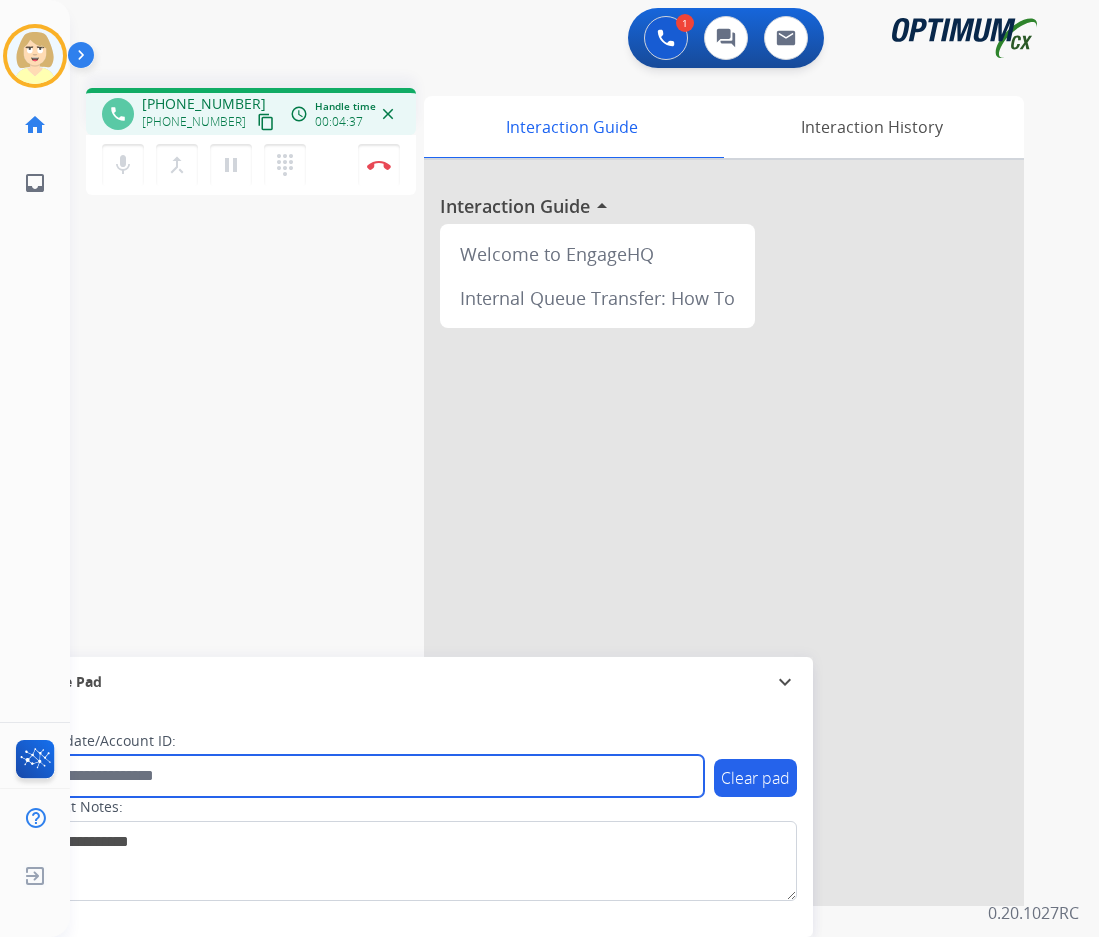 click at bounding box center (365, 776) 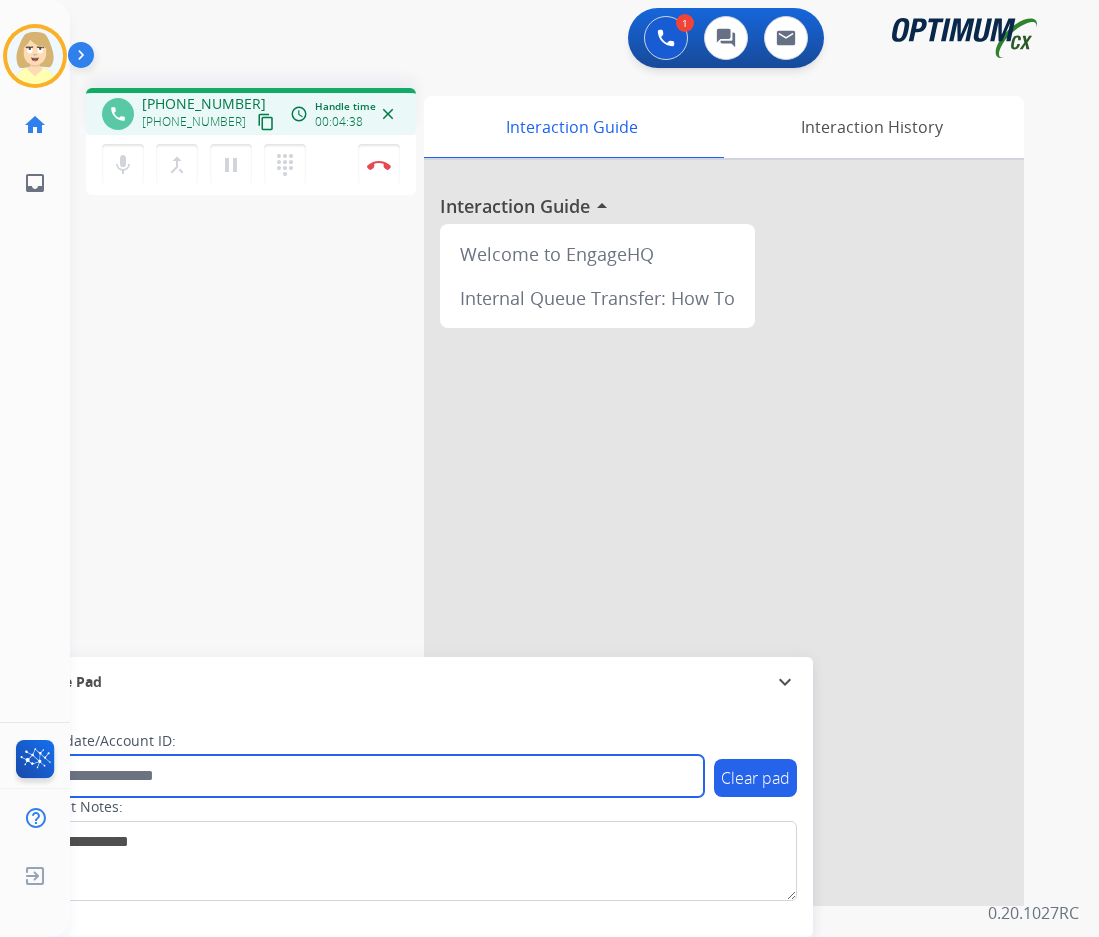 paste on "*********" 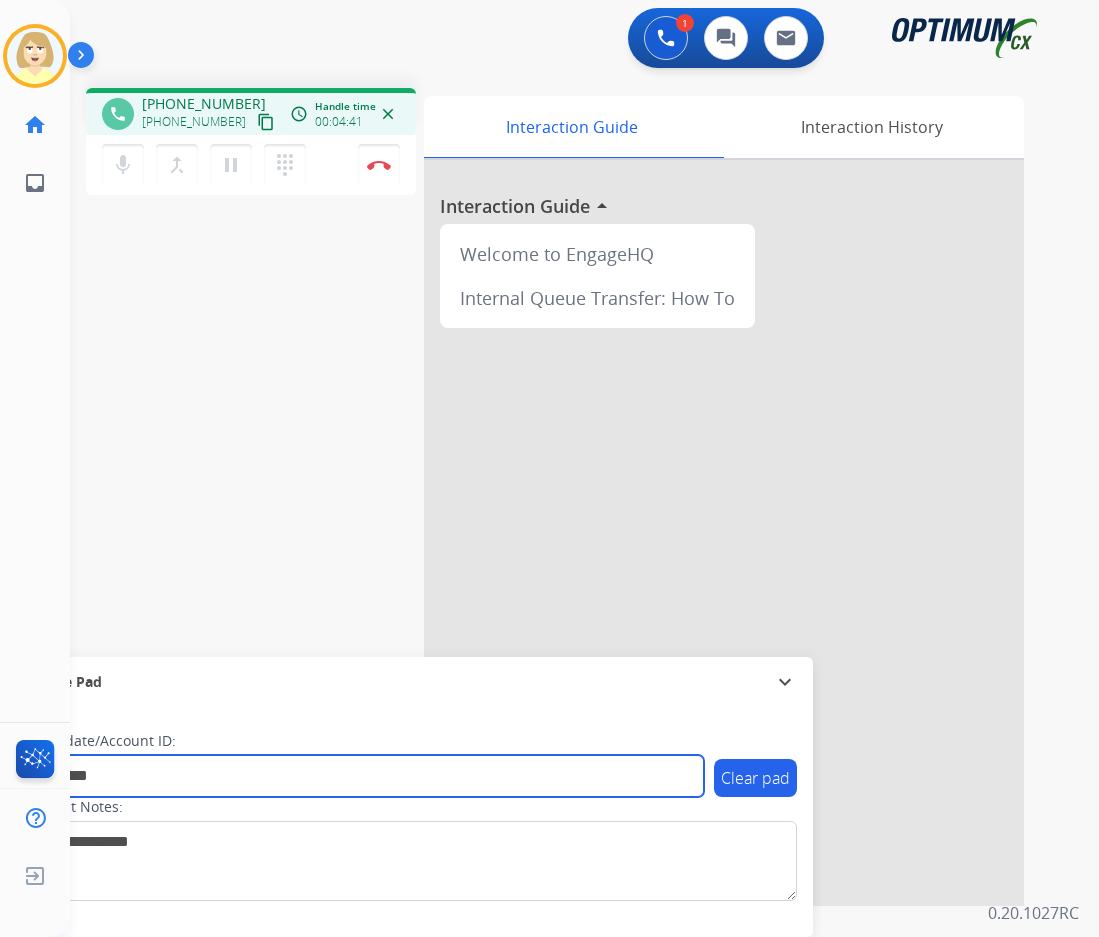 type on "*********" 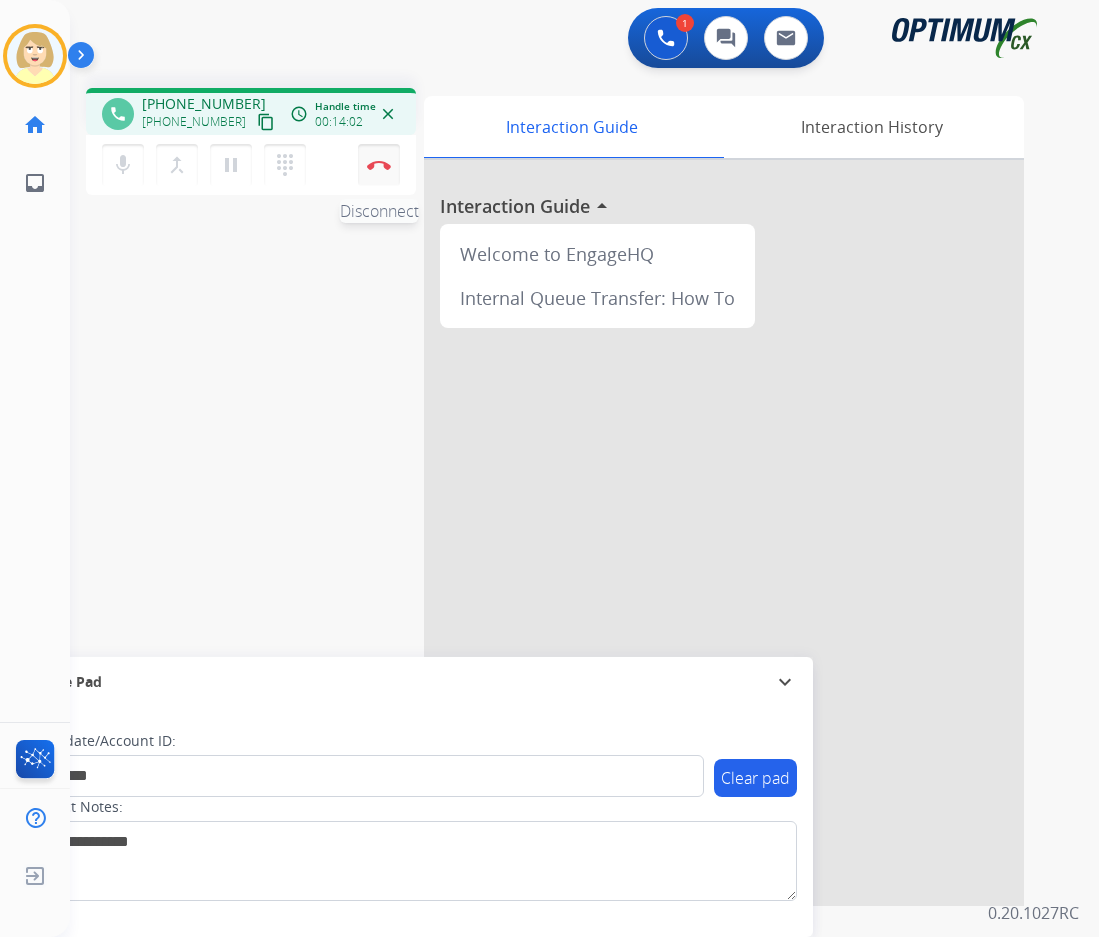 click on "Disconnect" at bounding box center (379, 165) 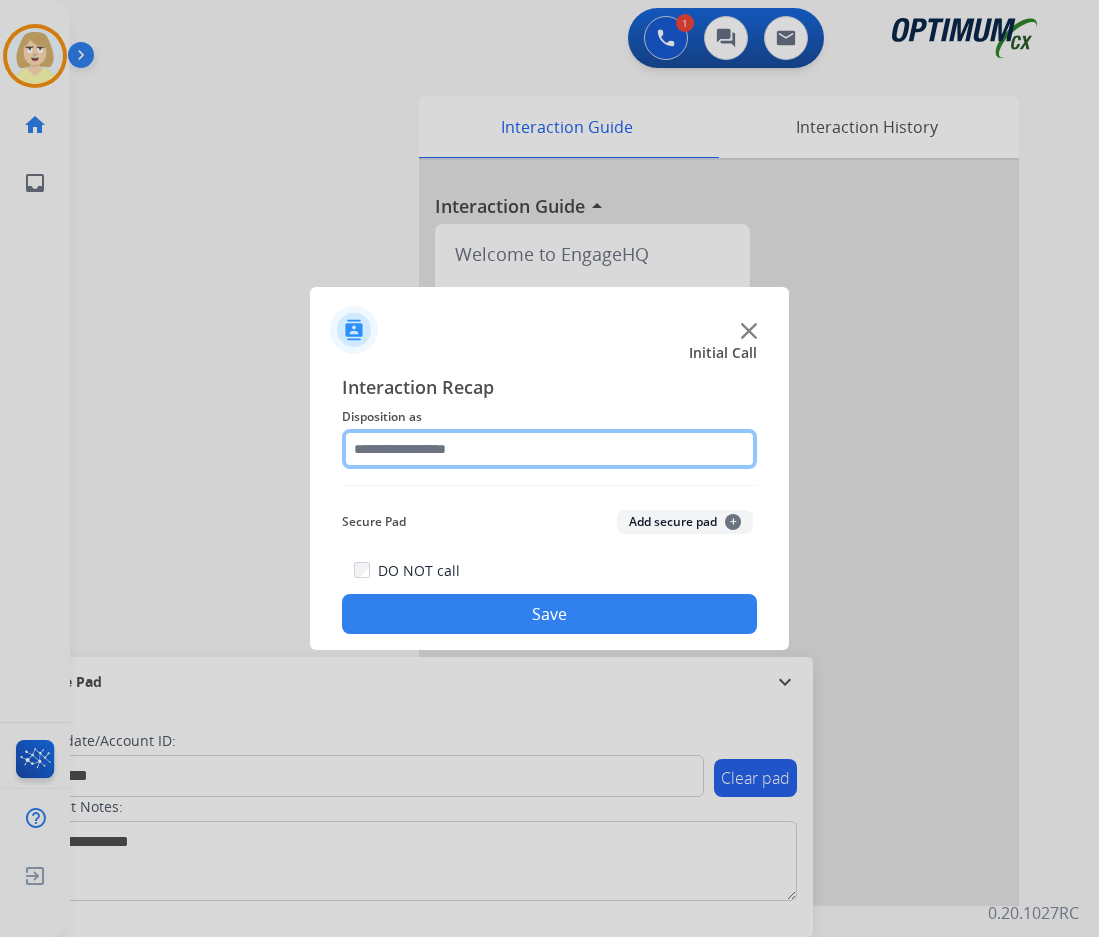 click 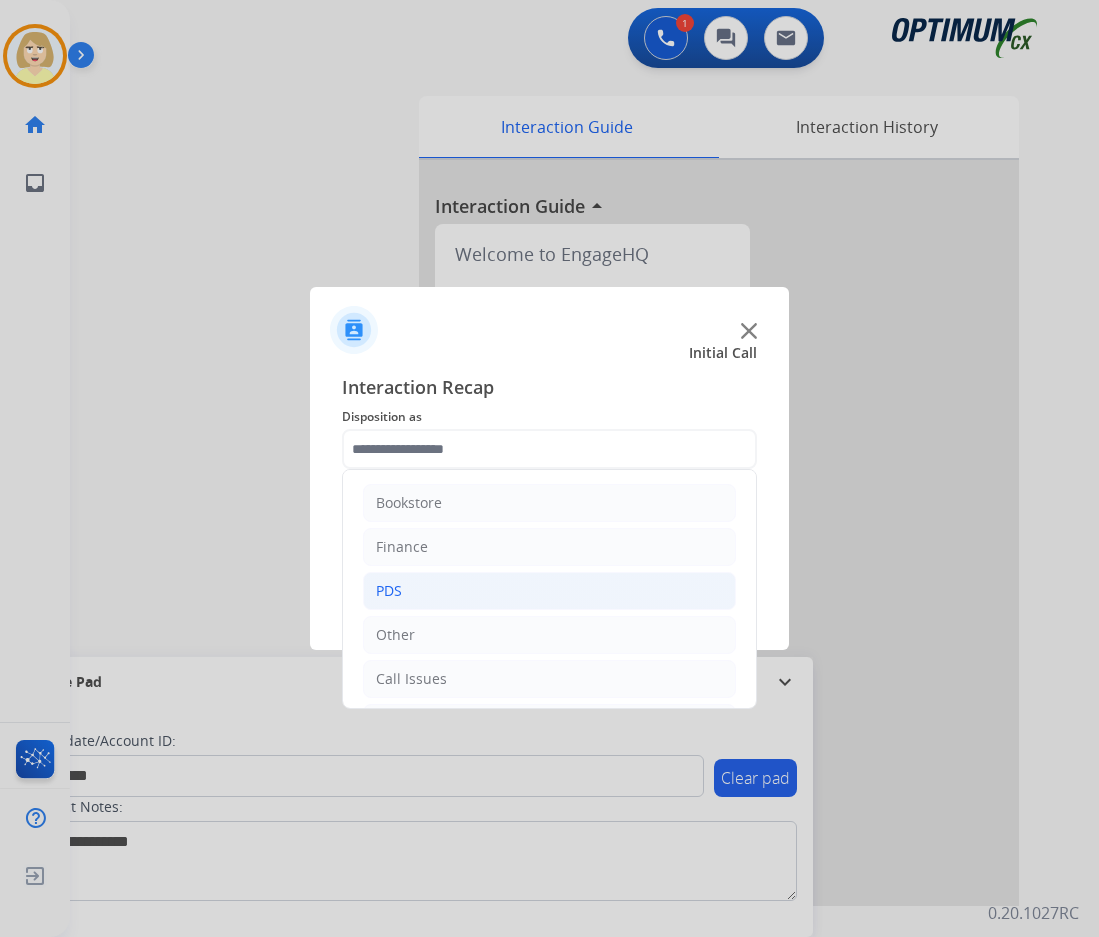 click on "PDS" 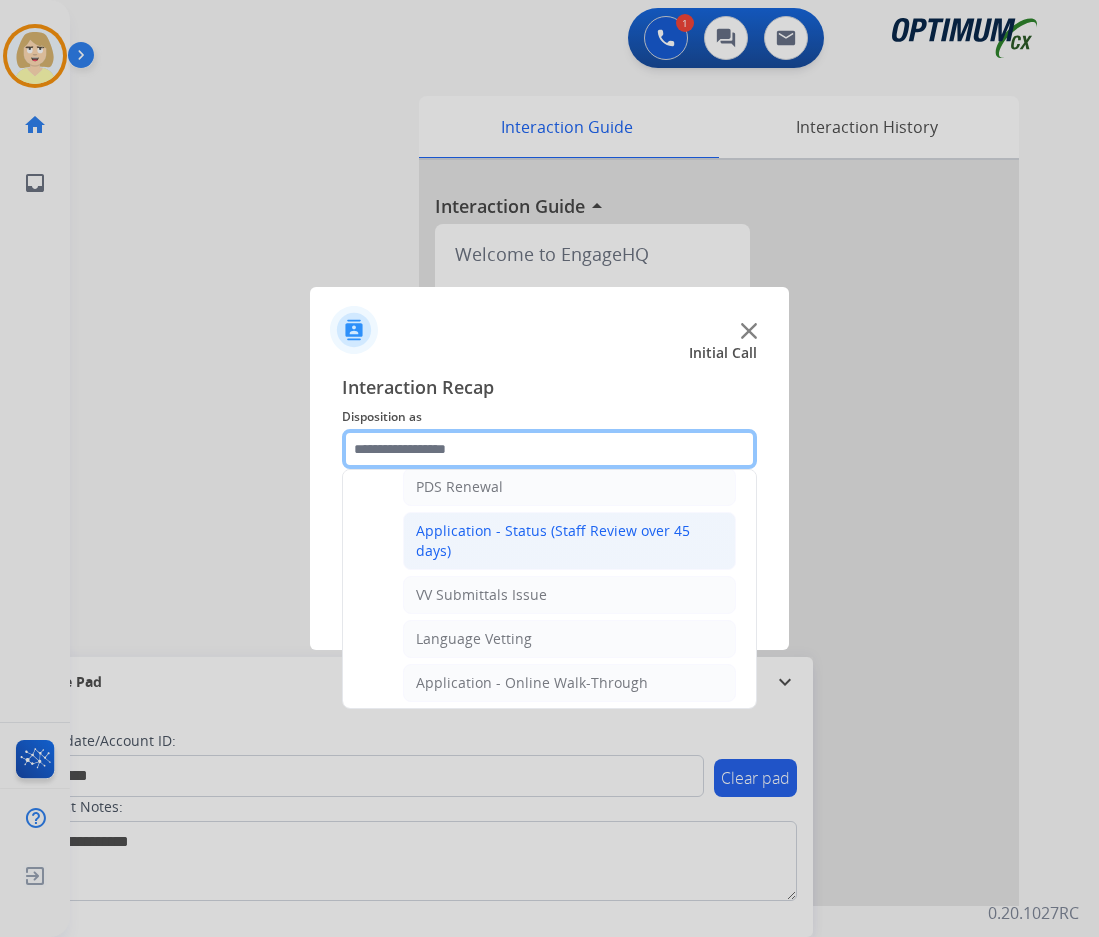 scroll, scrollTop: 600, scrollLeft: 0, axis: vertical 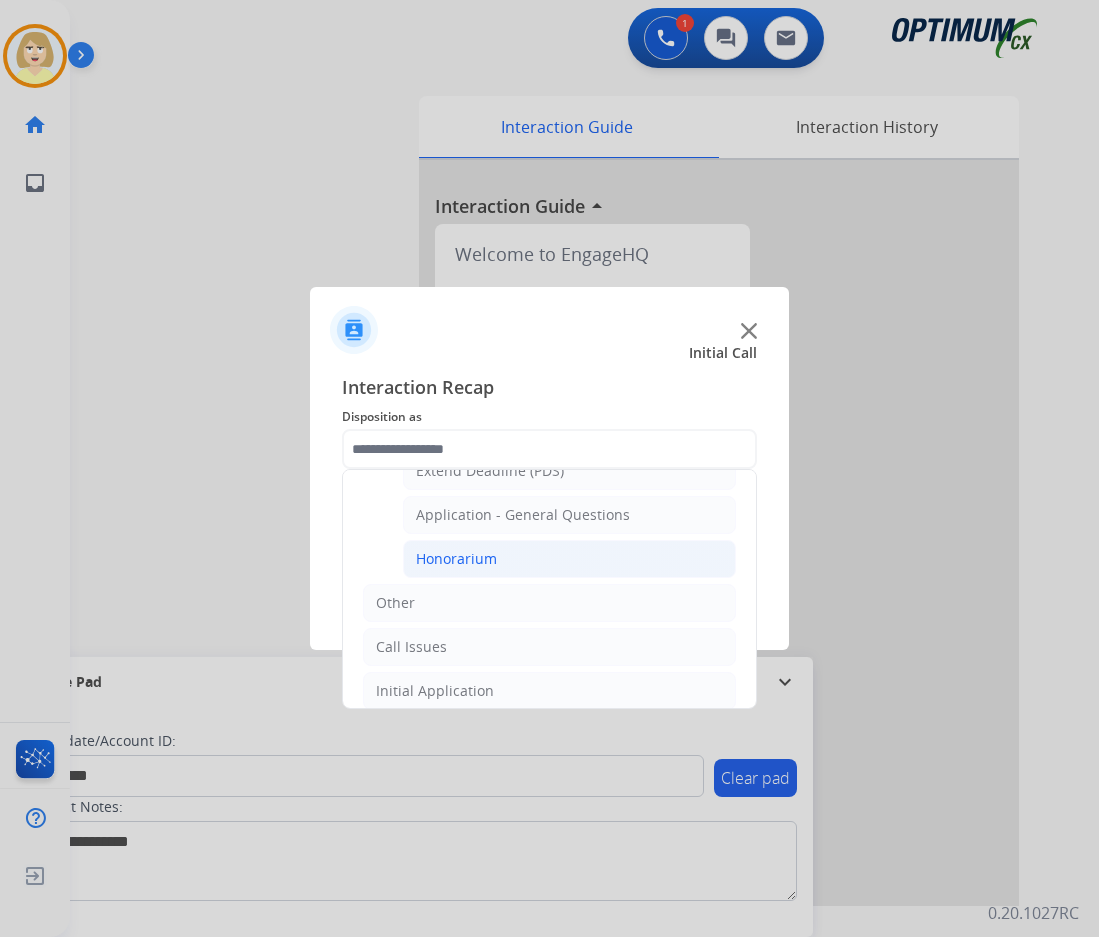 click on "Honorarium" 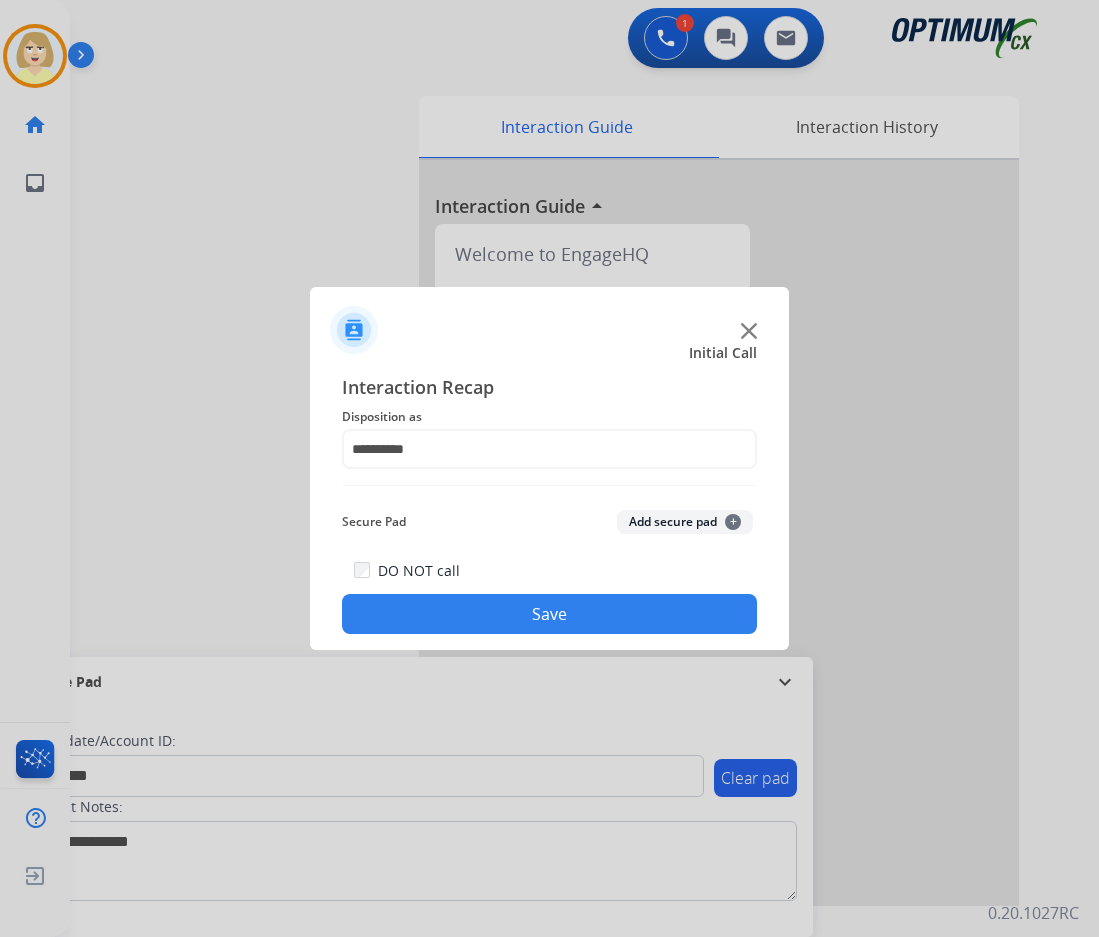 click on "Add secure pad  +" 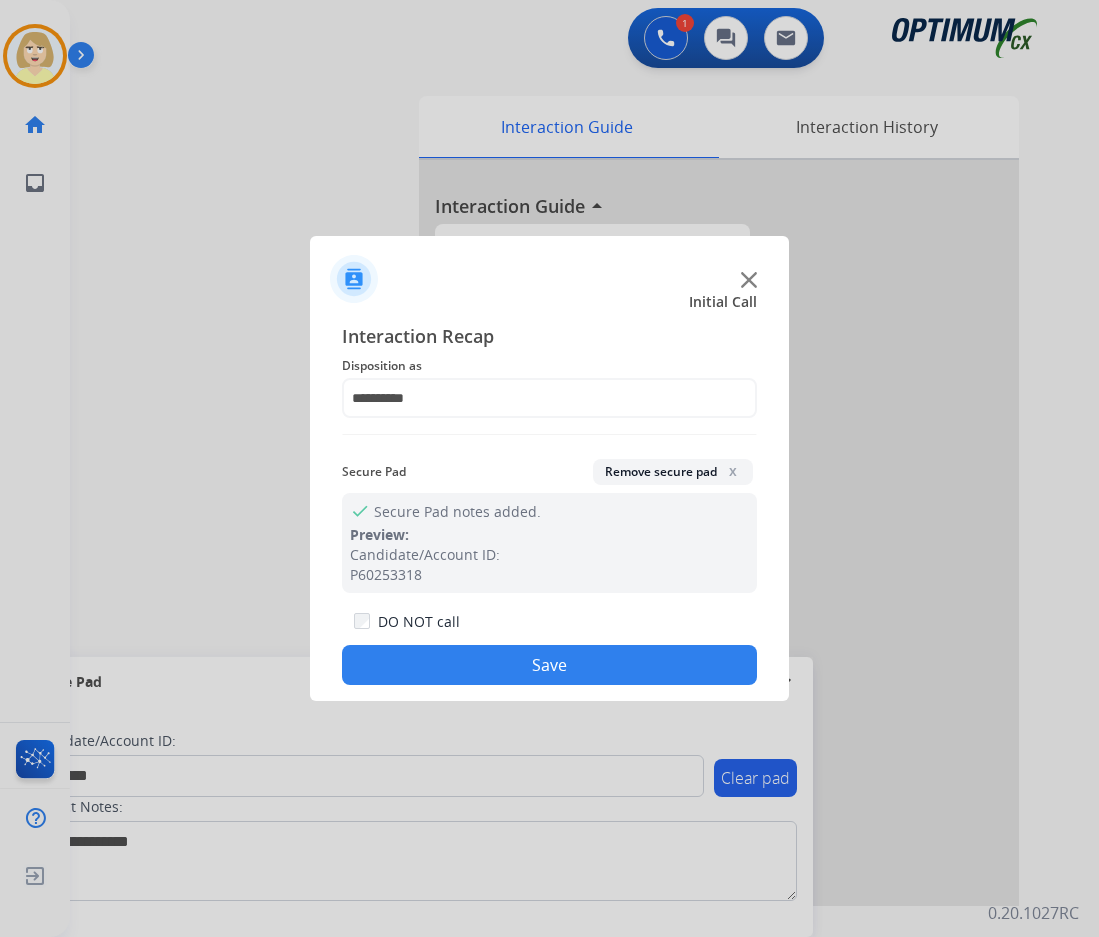 click on "Save" 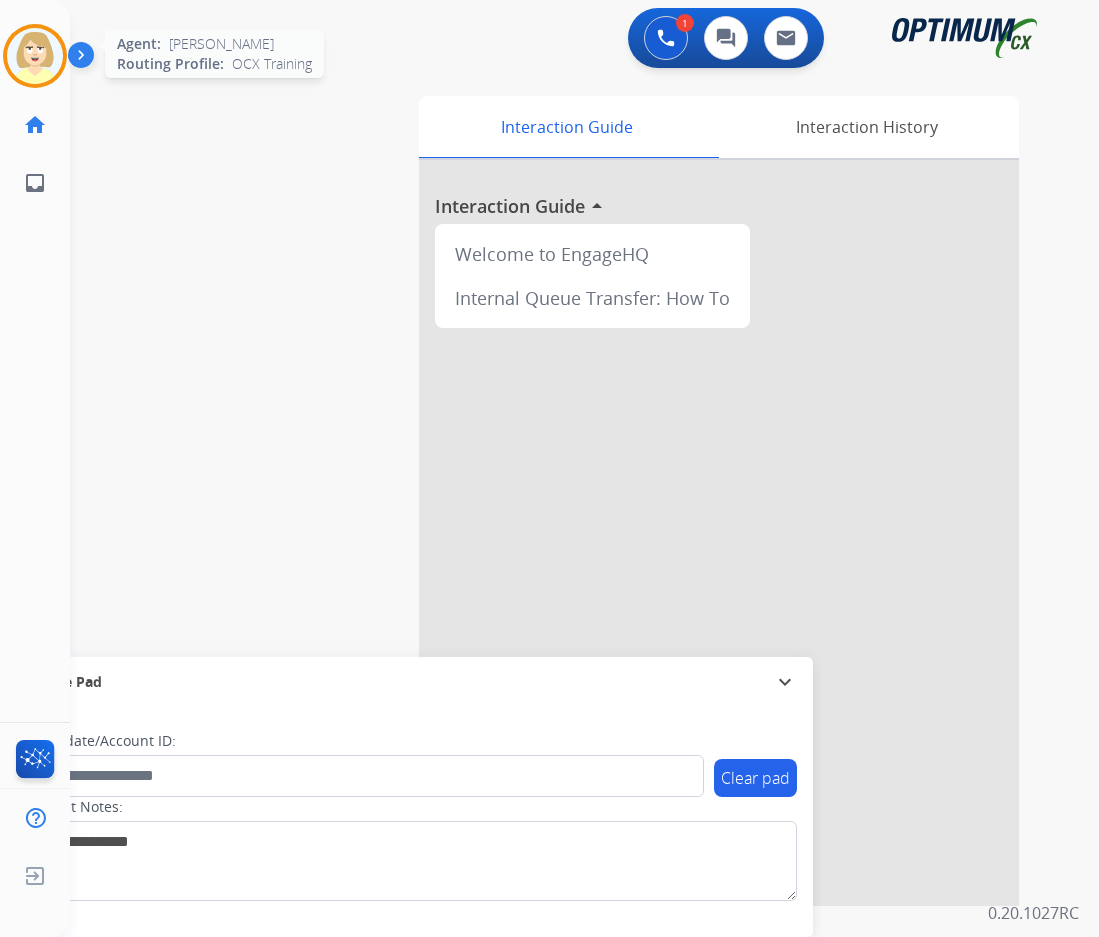 click at bounding box center [35, 56] 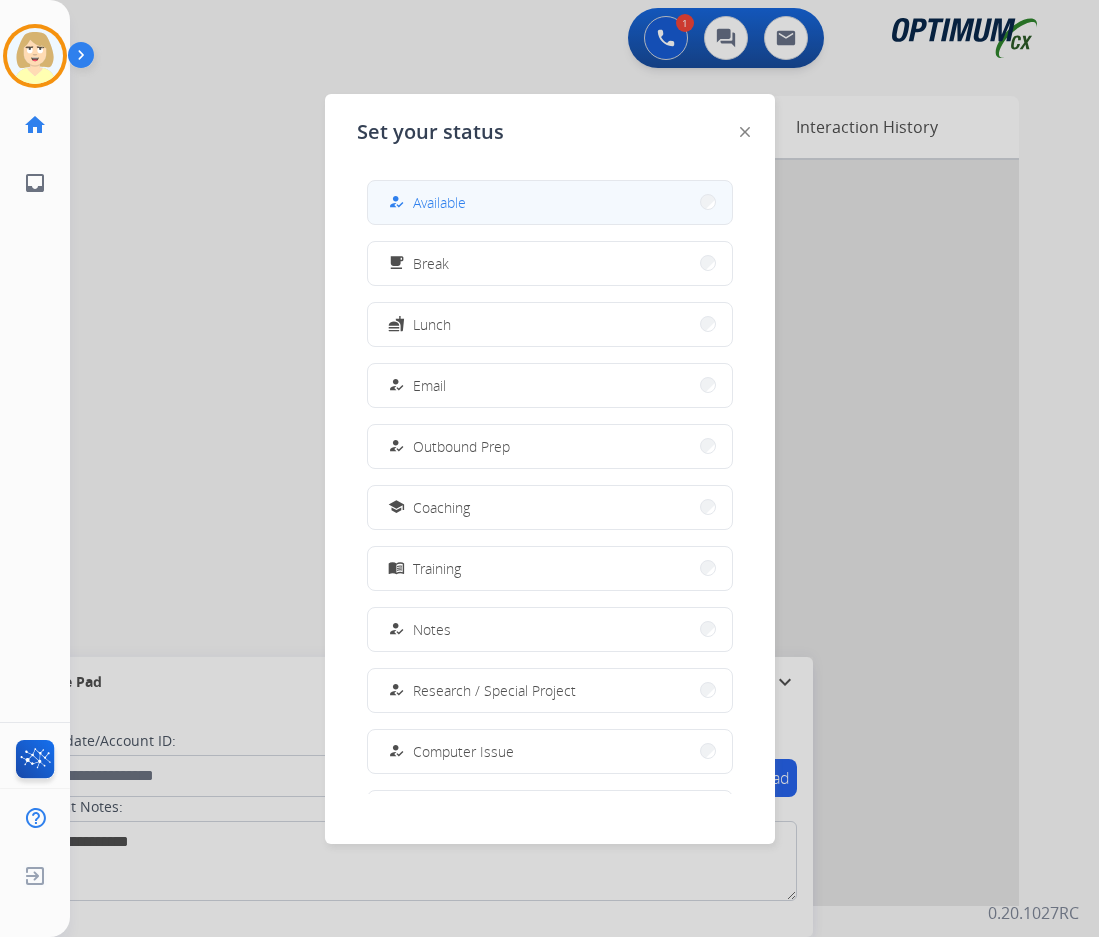 click on "Available" at bounding box center [439, 202] 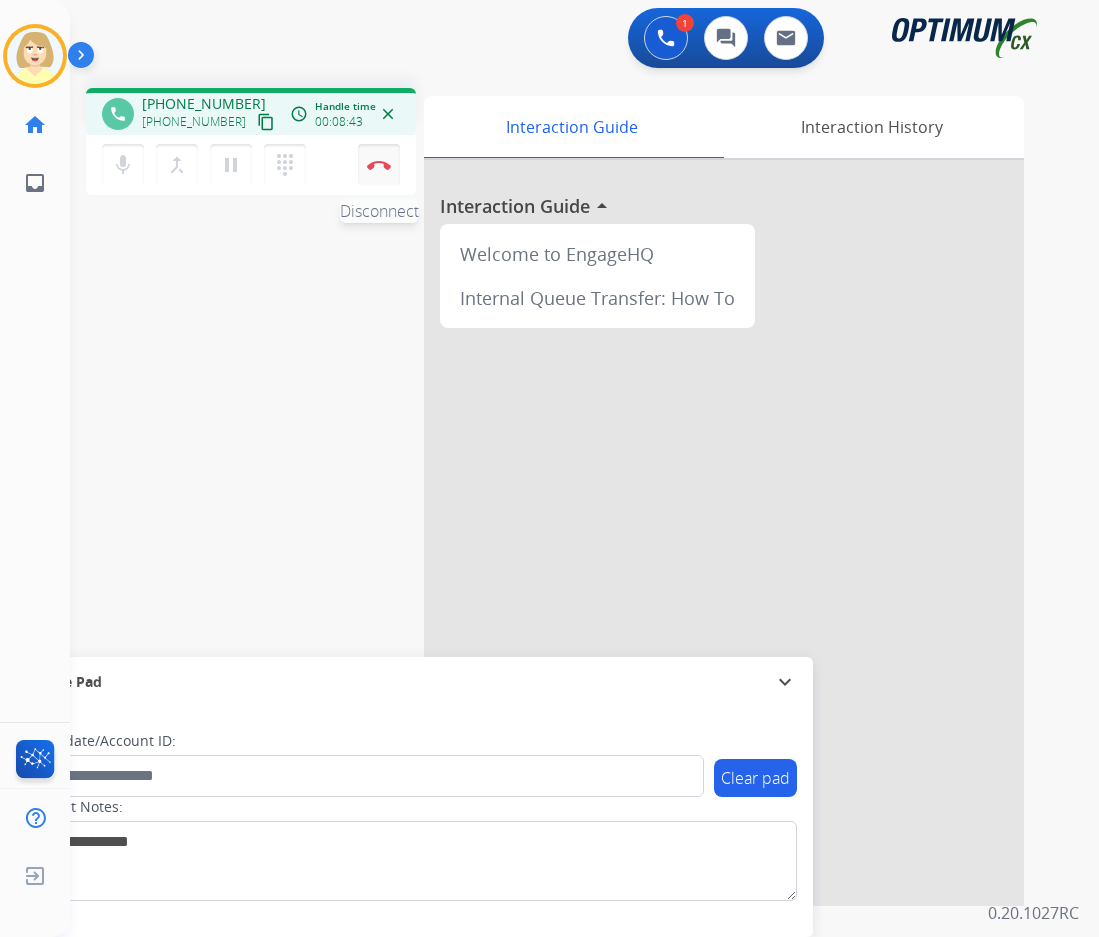 click at bounding box center [379, 165] 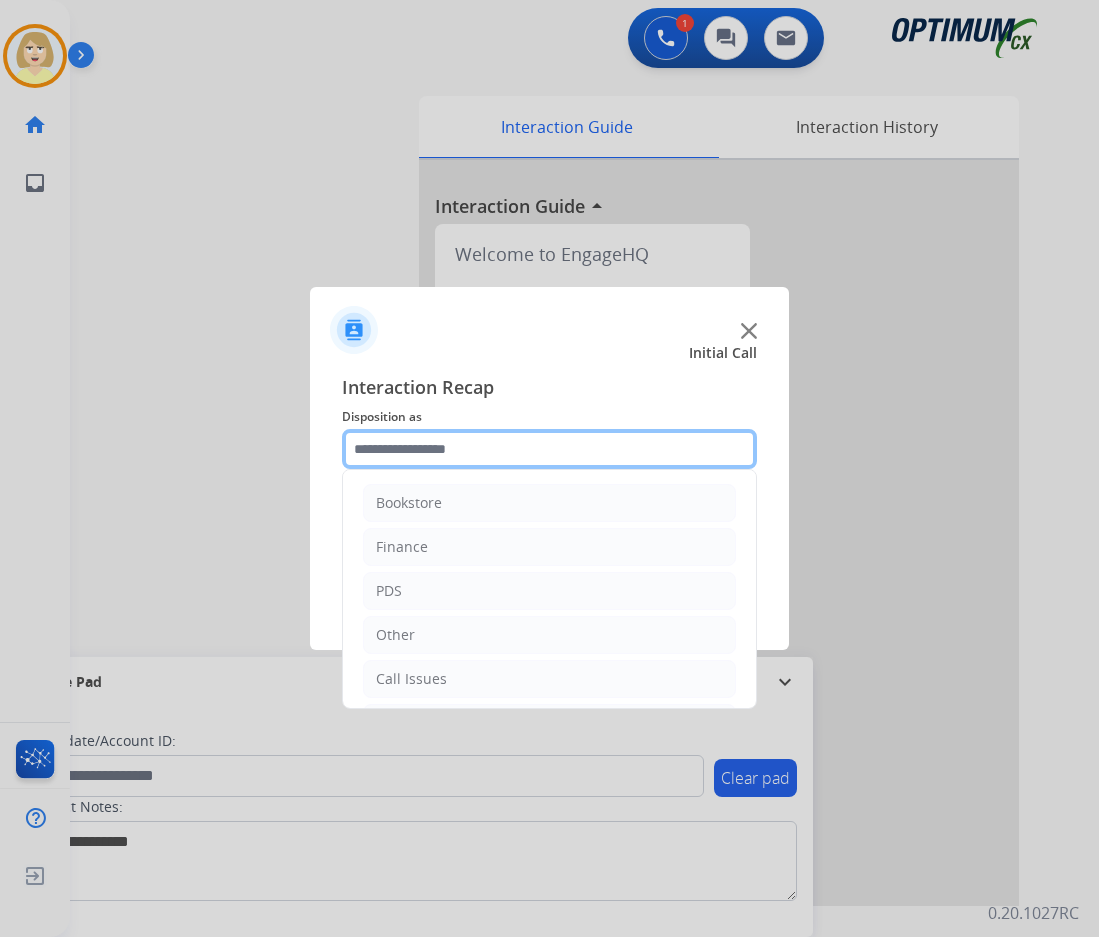 click 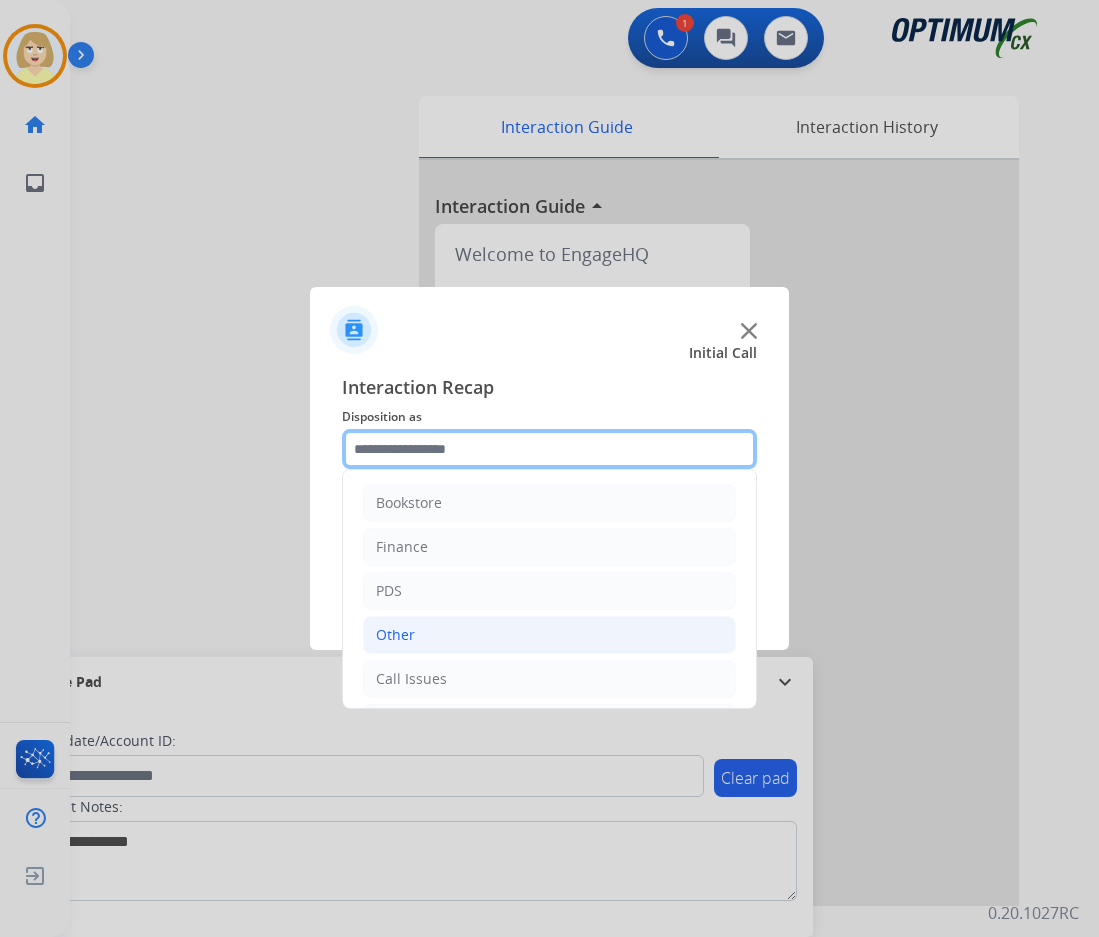 scroll, scrollTop: 136, scrollLeft: 0, axis: vertical 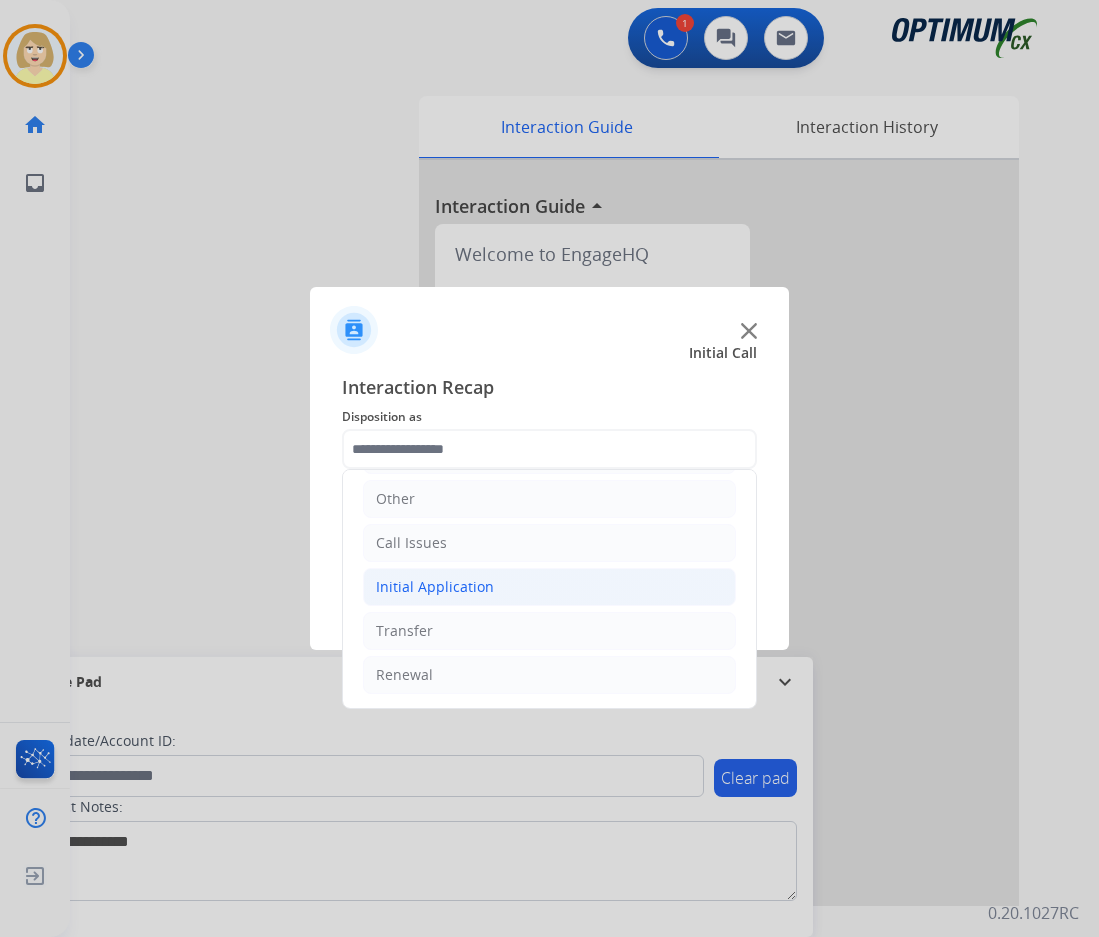 click on "Initial Application" 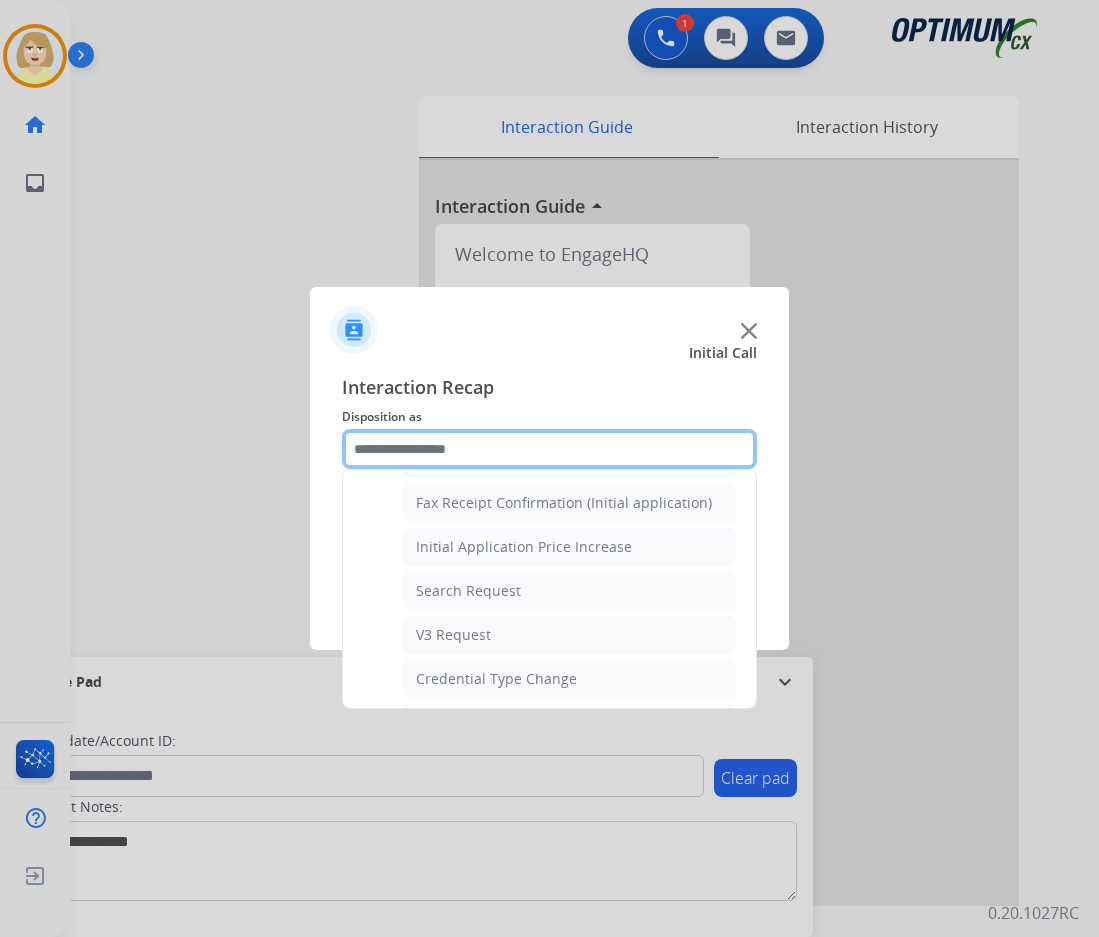 scroll, scrollTop: 1036, scrollLeft: 0, axis: vertical 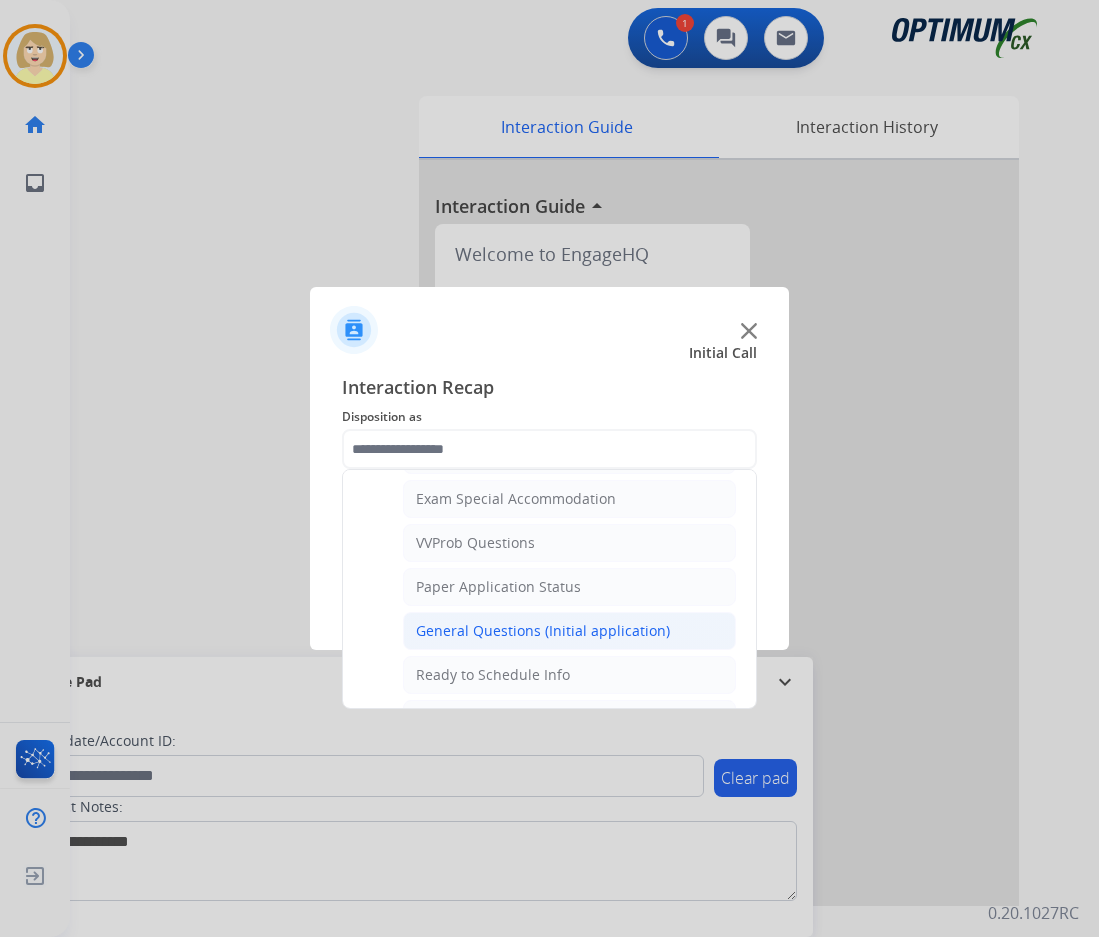 click on "General Questions (Initial application)" 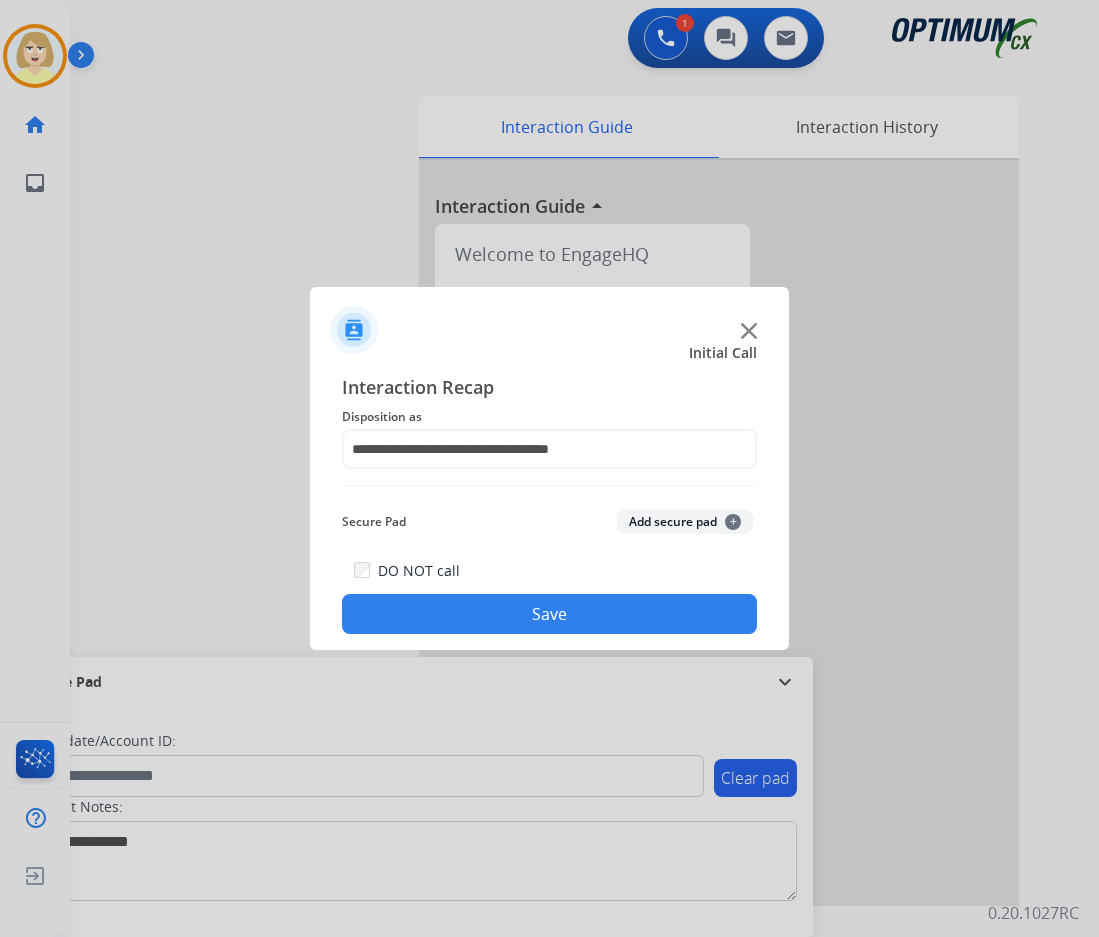 click on "Add secure pad  +" 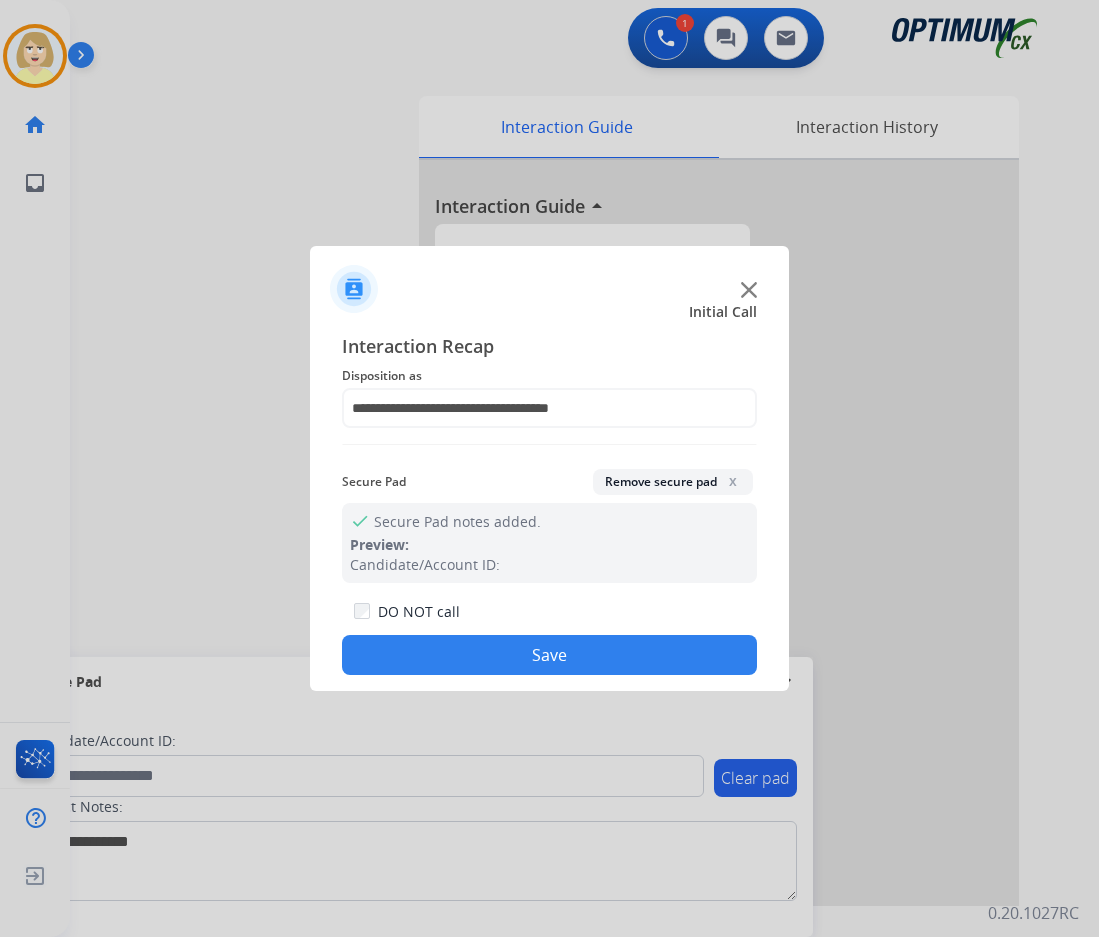 click on "Save" 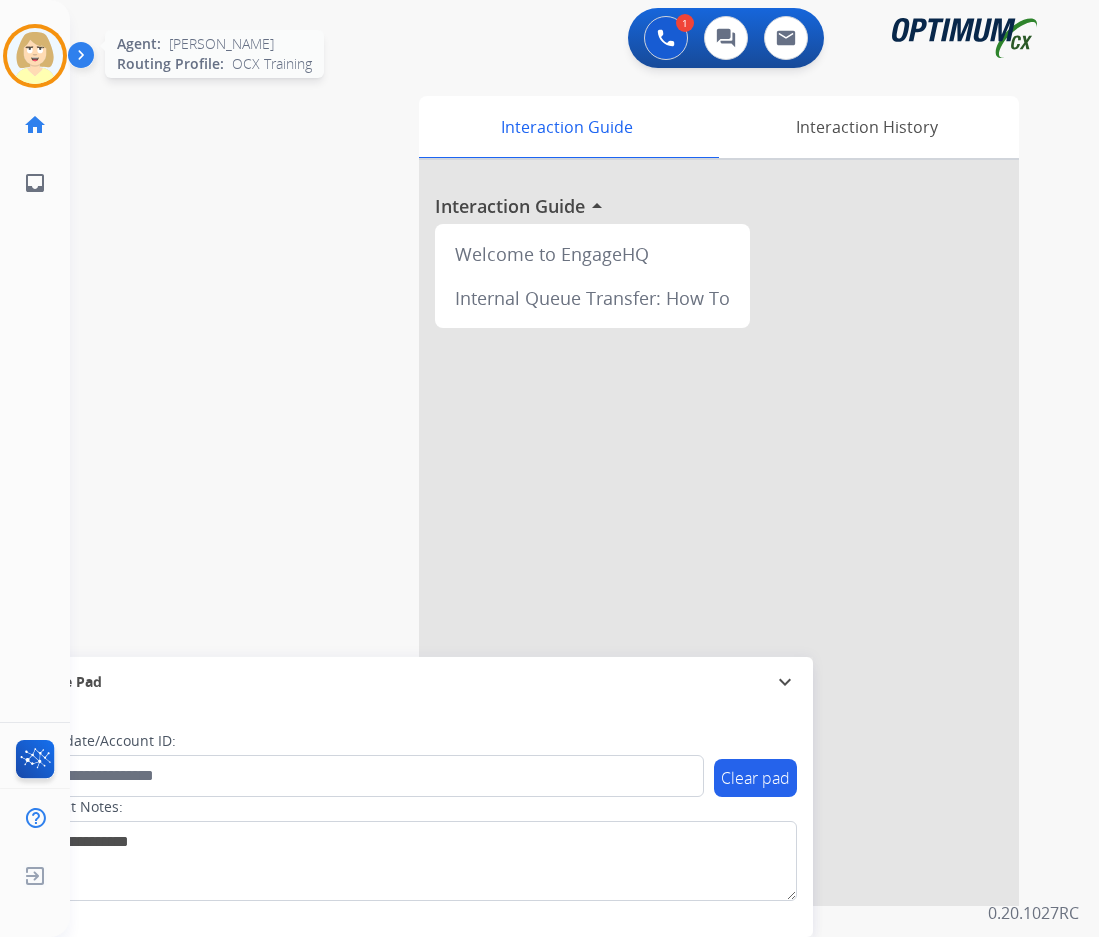 click at bounding box center [35, 56] 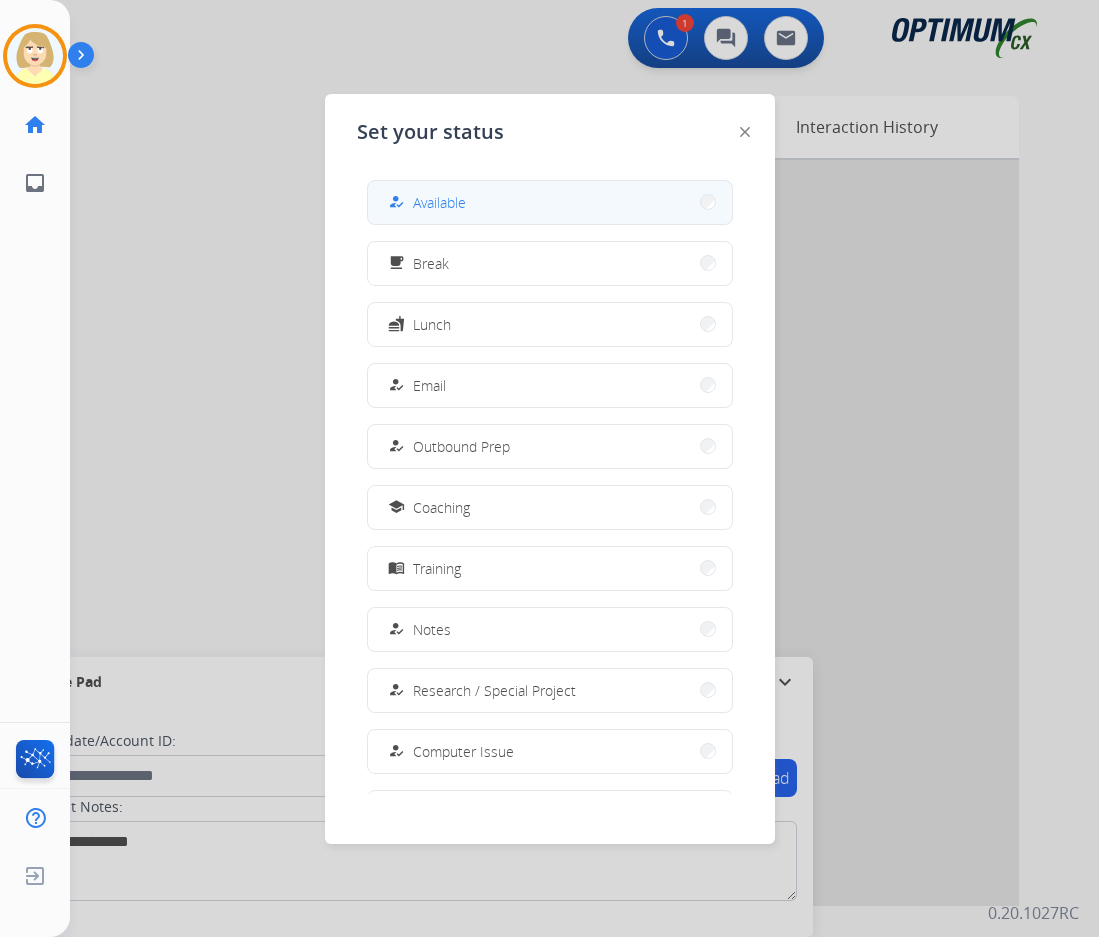 click on "Available" at bounding box center (439, 202) 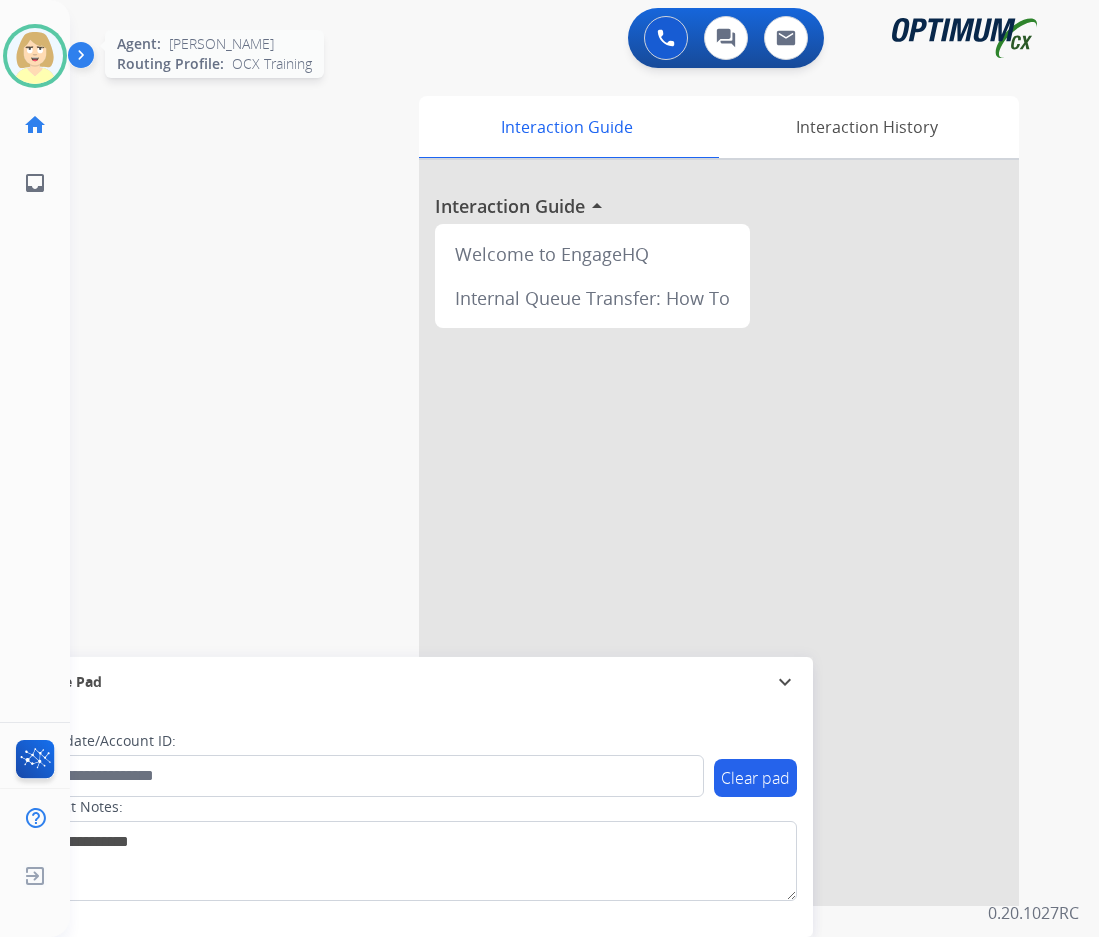 click at bounding box center [35, 56] 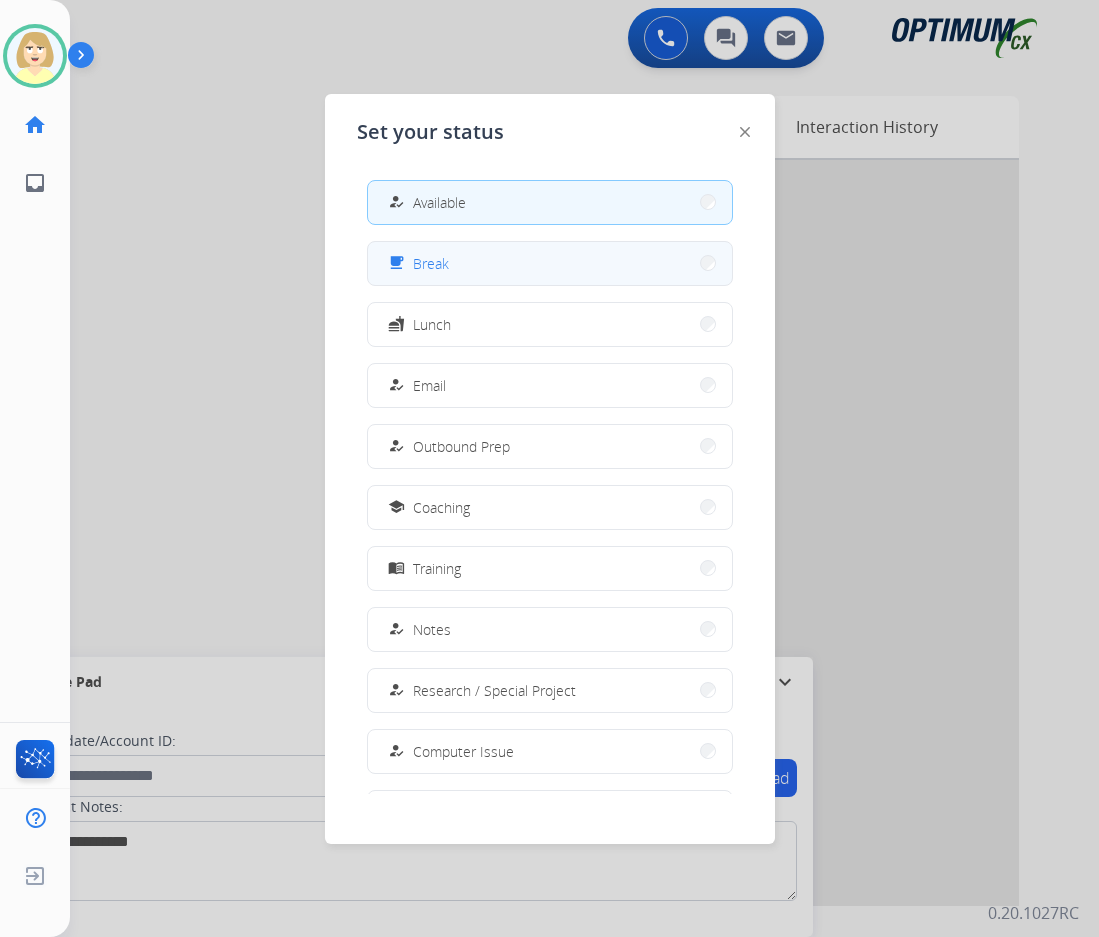 click on "Break" at bounding box center [431, 263] 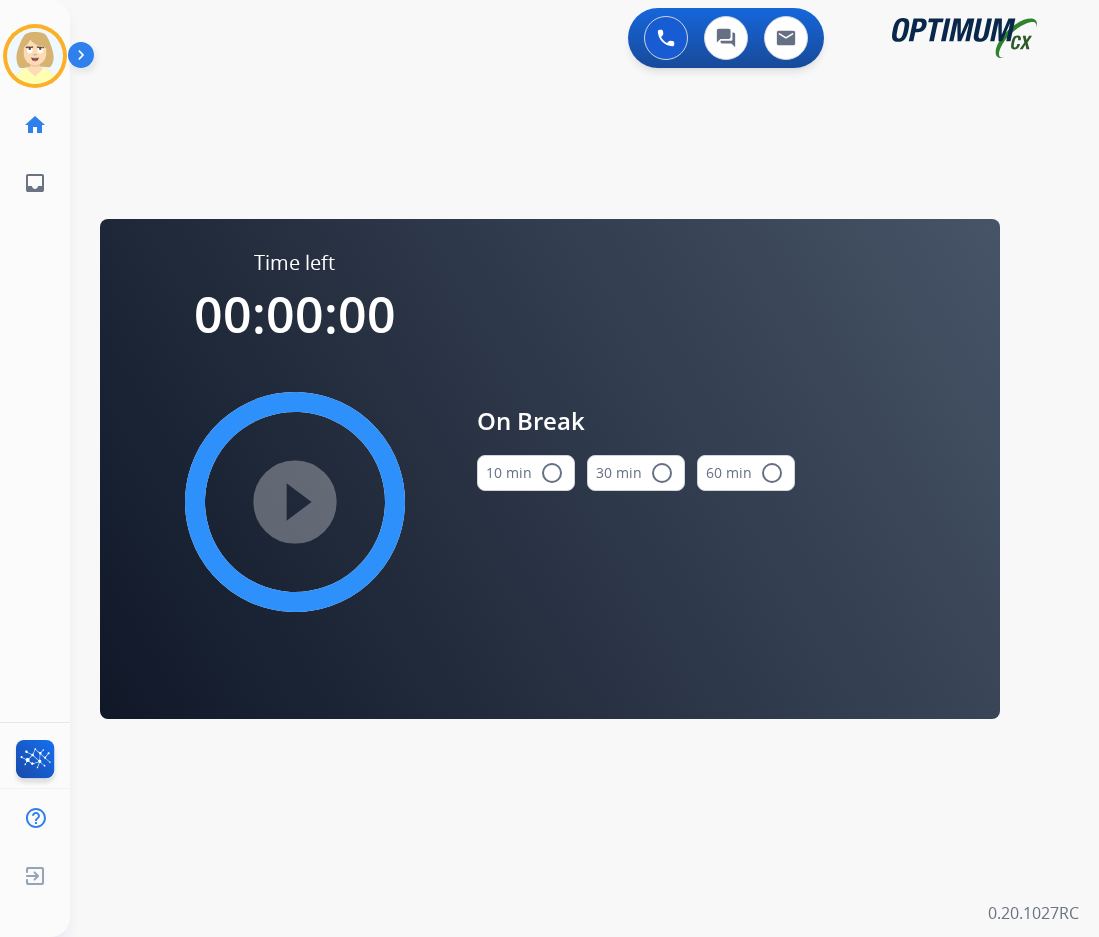 click on "radio_button_unchecked" at bounding box center [552, 473] 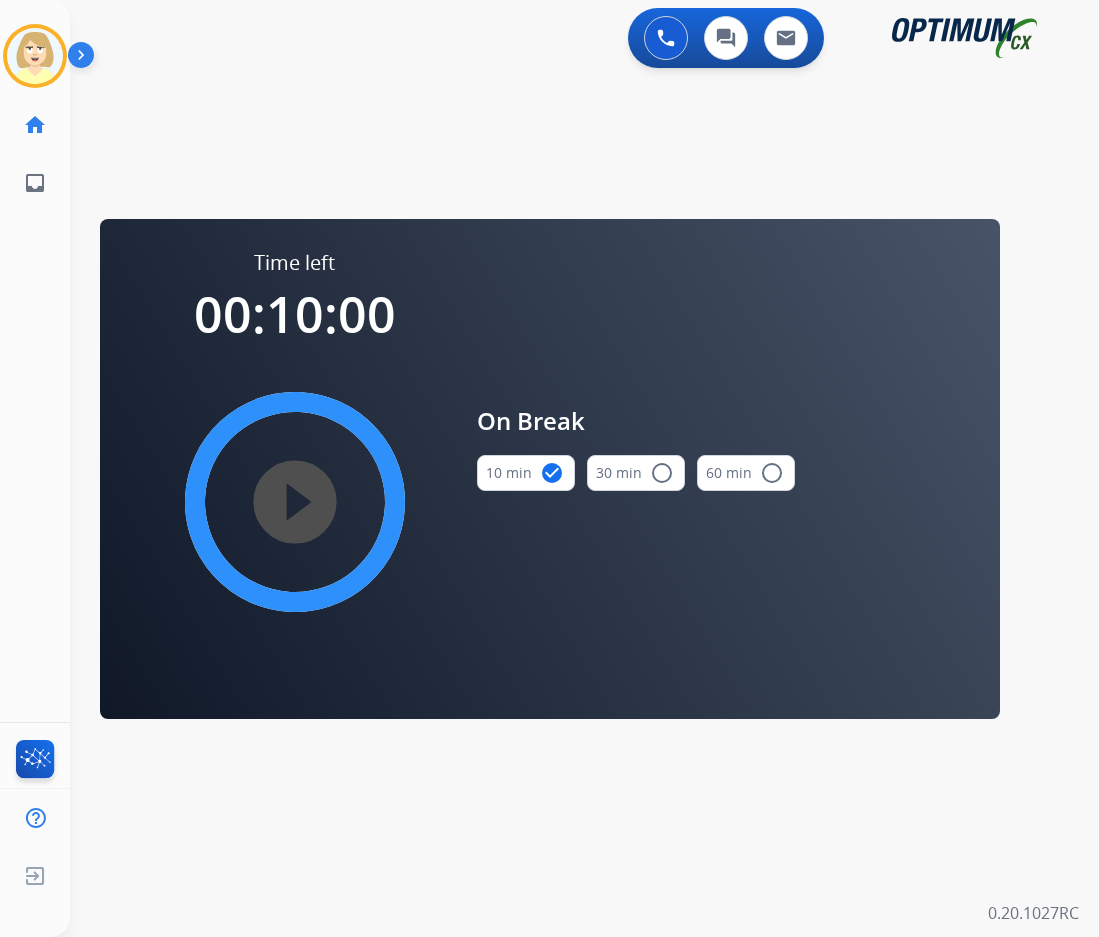 click on "play_circle_filled" at bounding box center [295, 502] 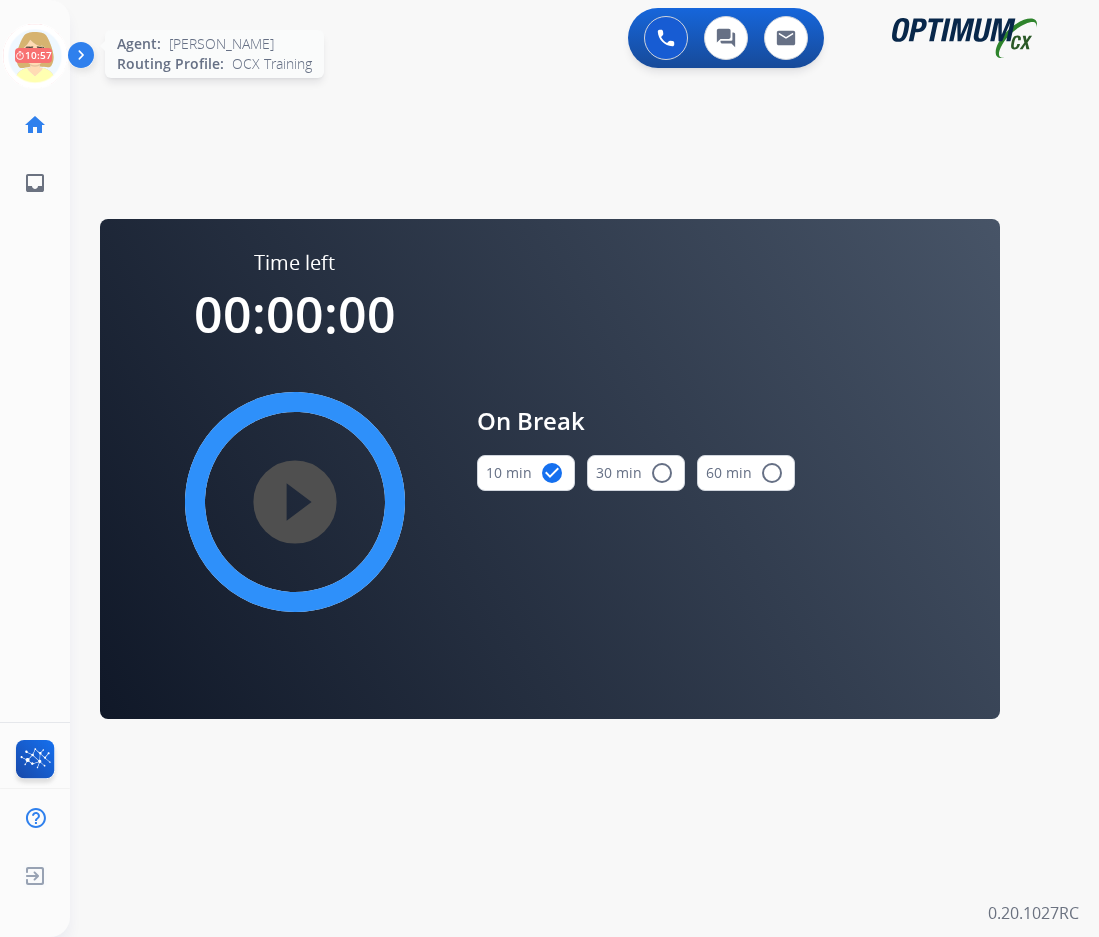 click 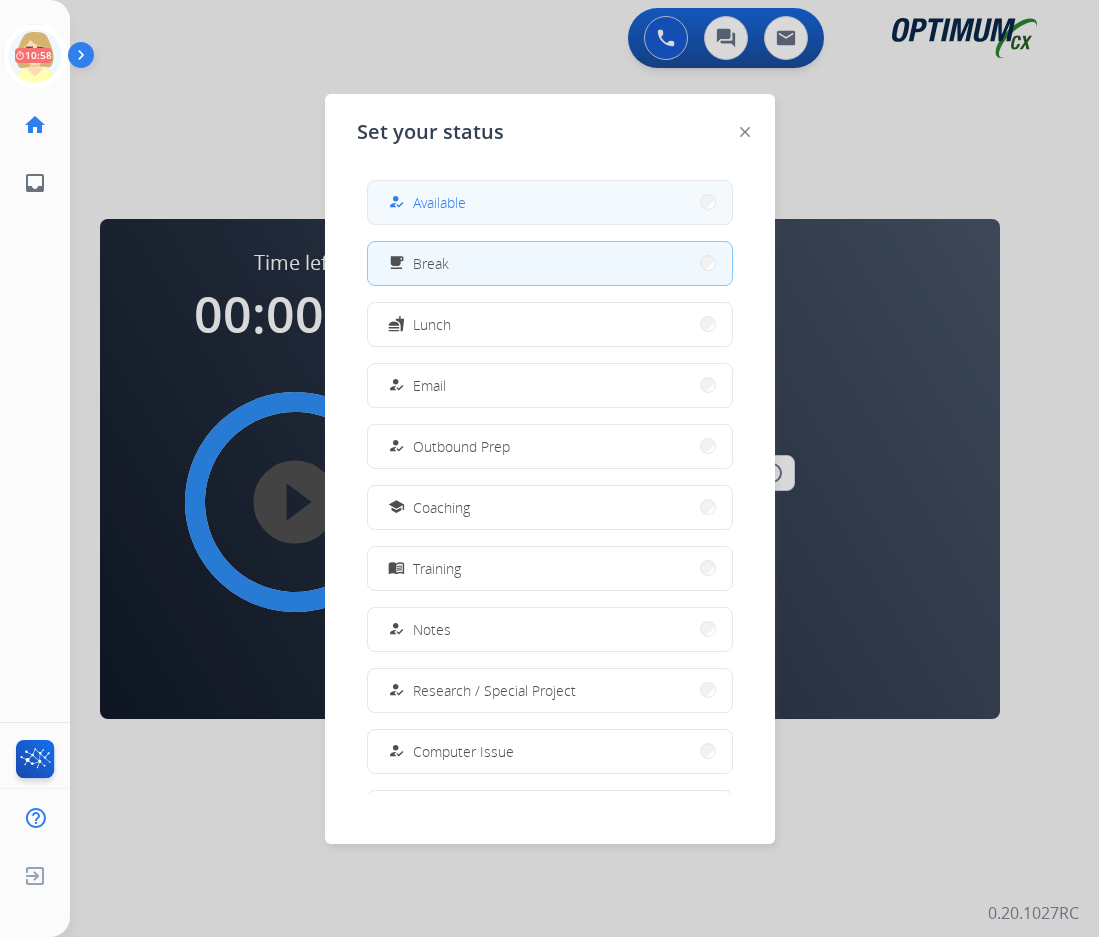 click on "Available" at bounding box center [439, 202] 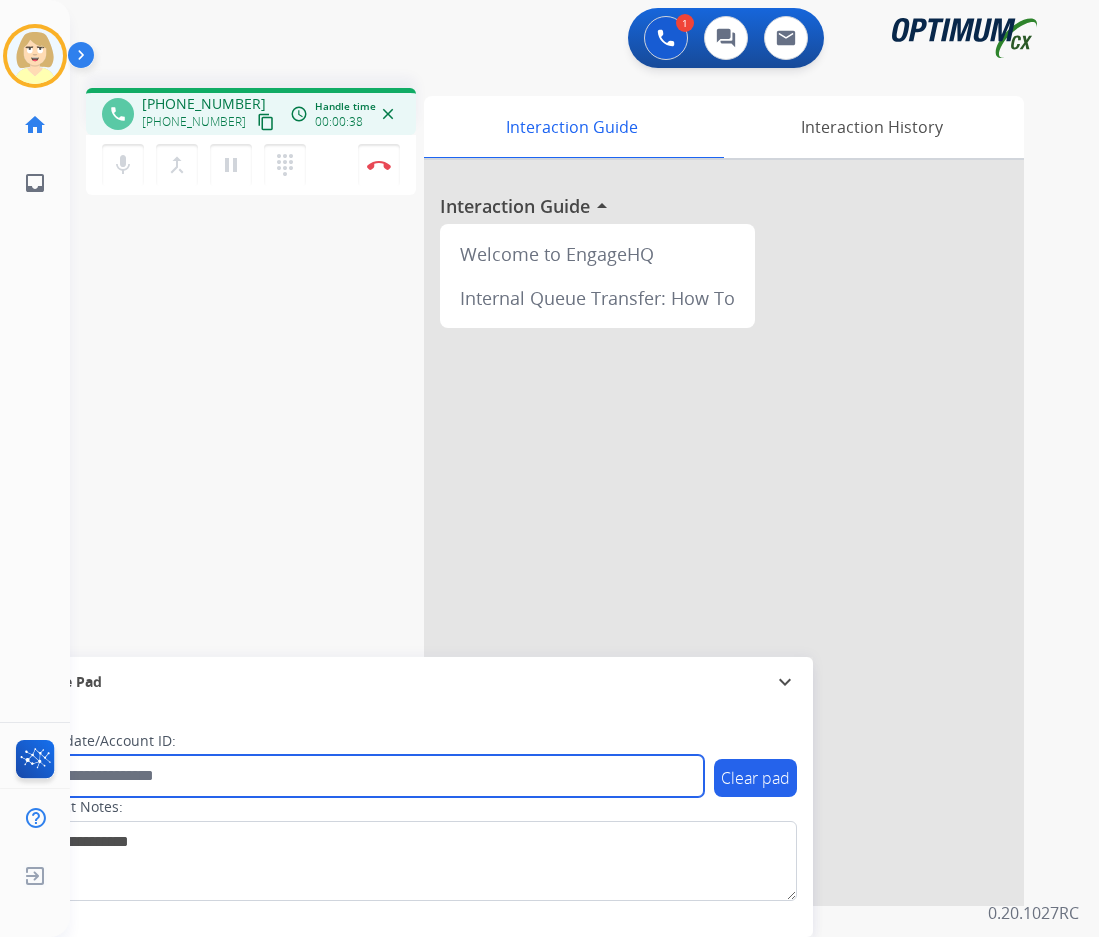 click at bounding box center (365, 776) 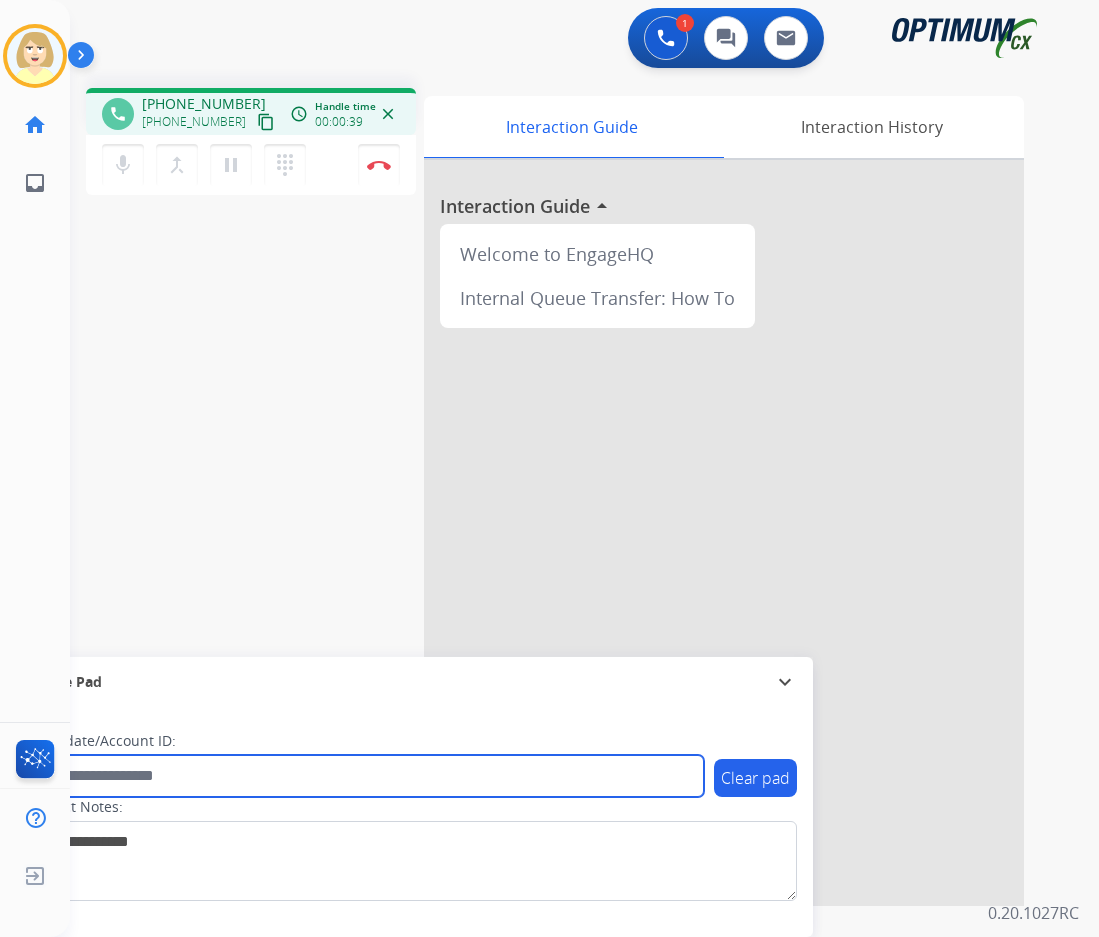 paste on "*******" 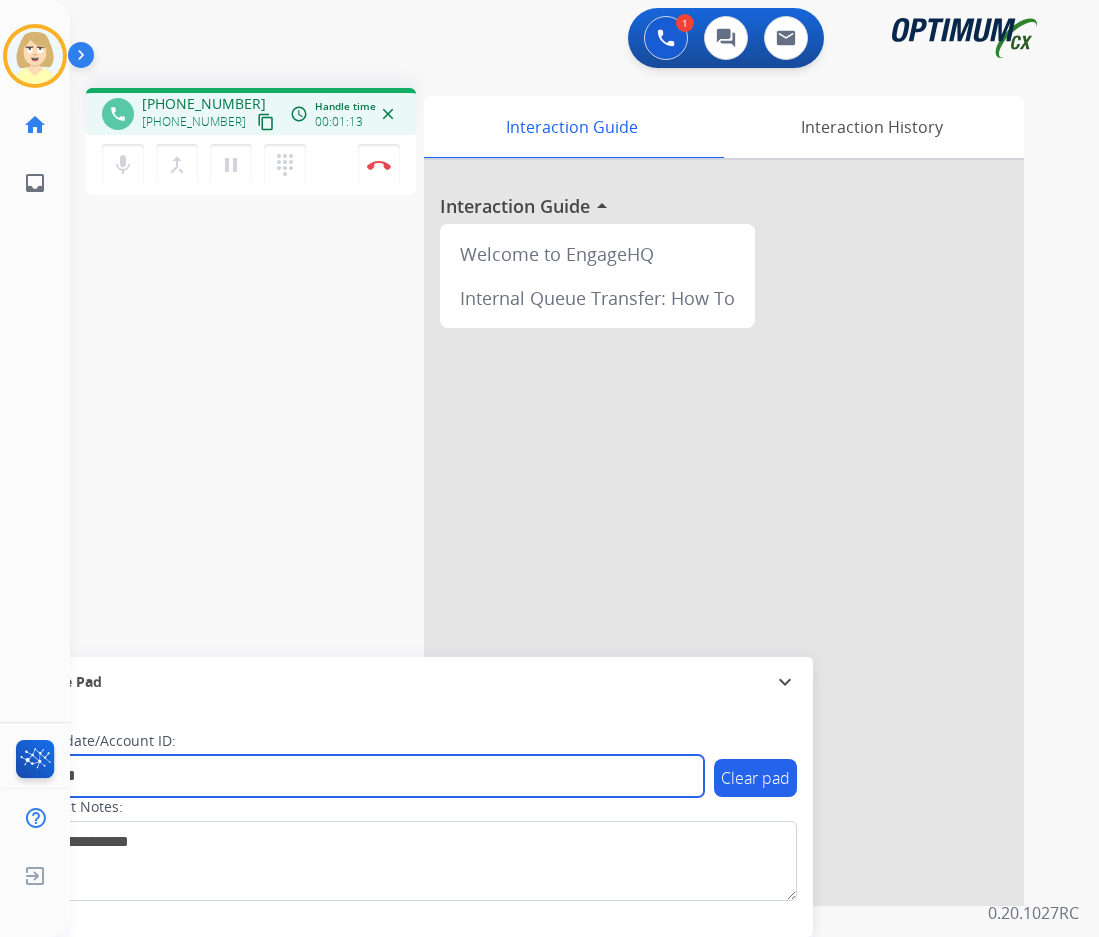 type on "*******" 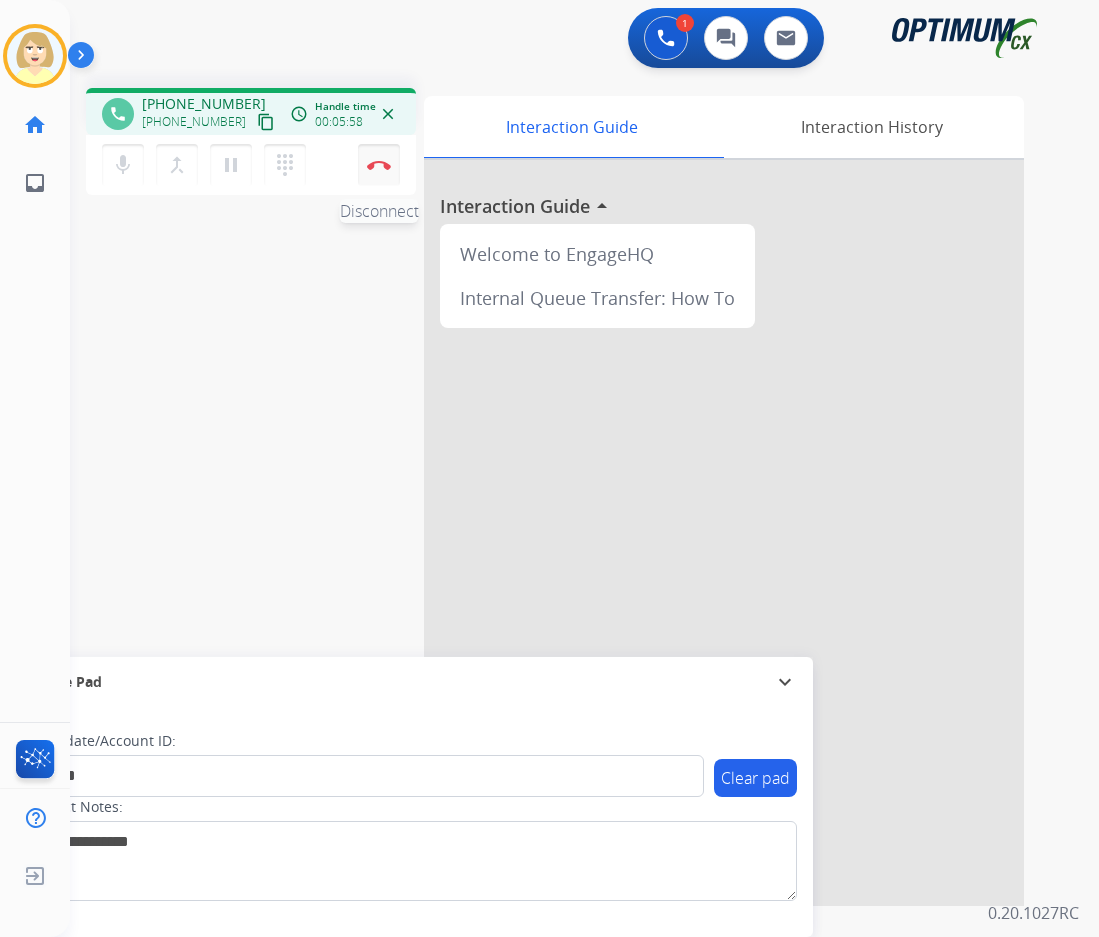 click on "Disconnect" at bounding box center (379, 165) 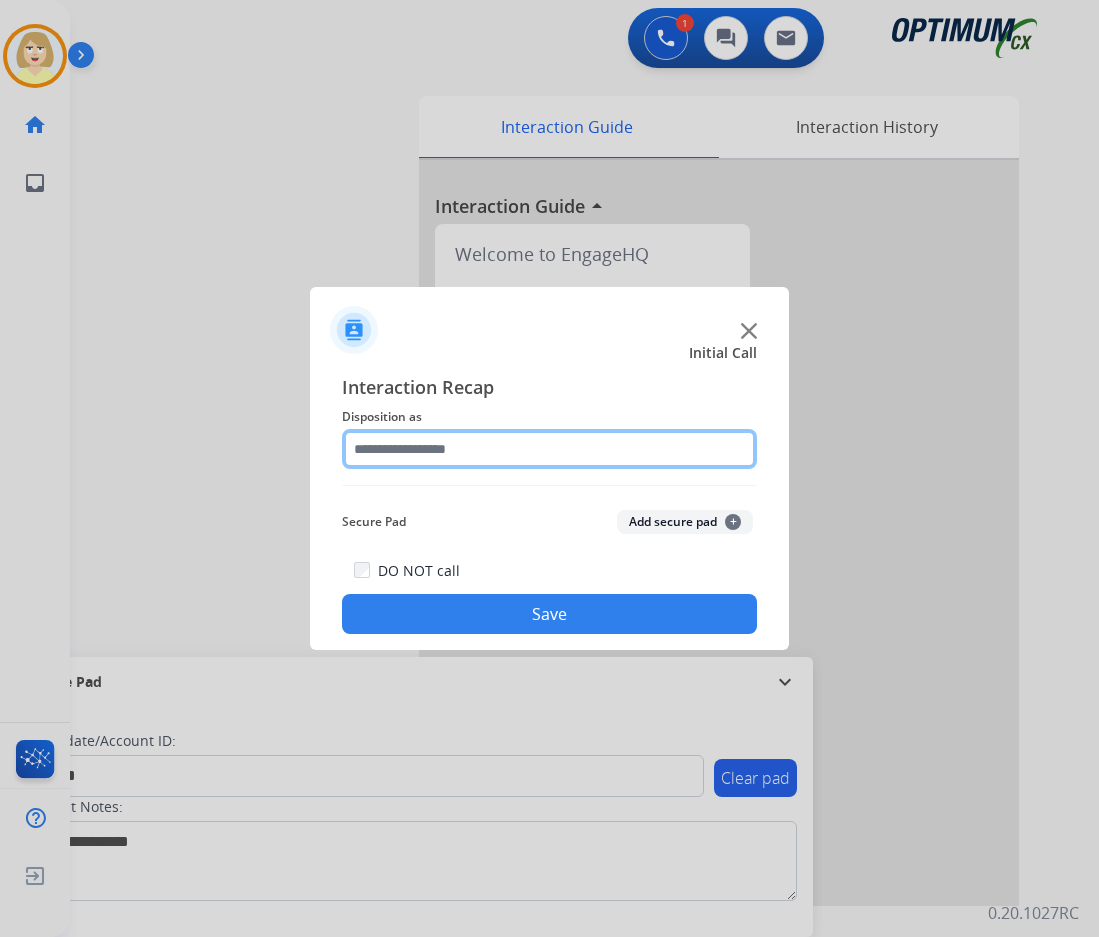 click 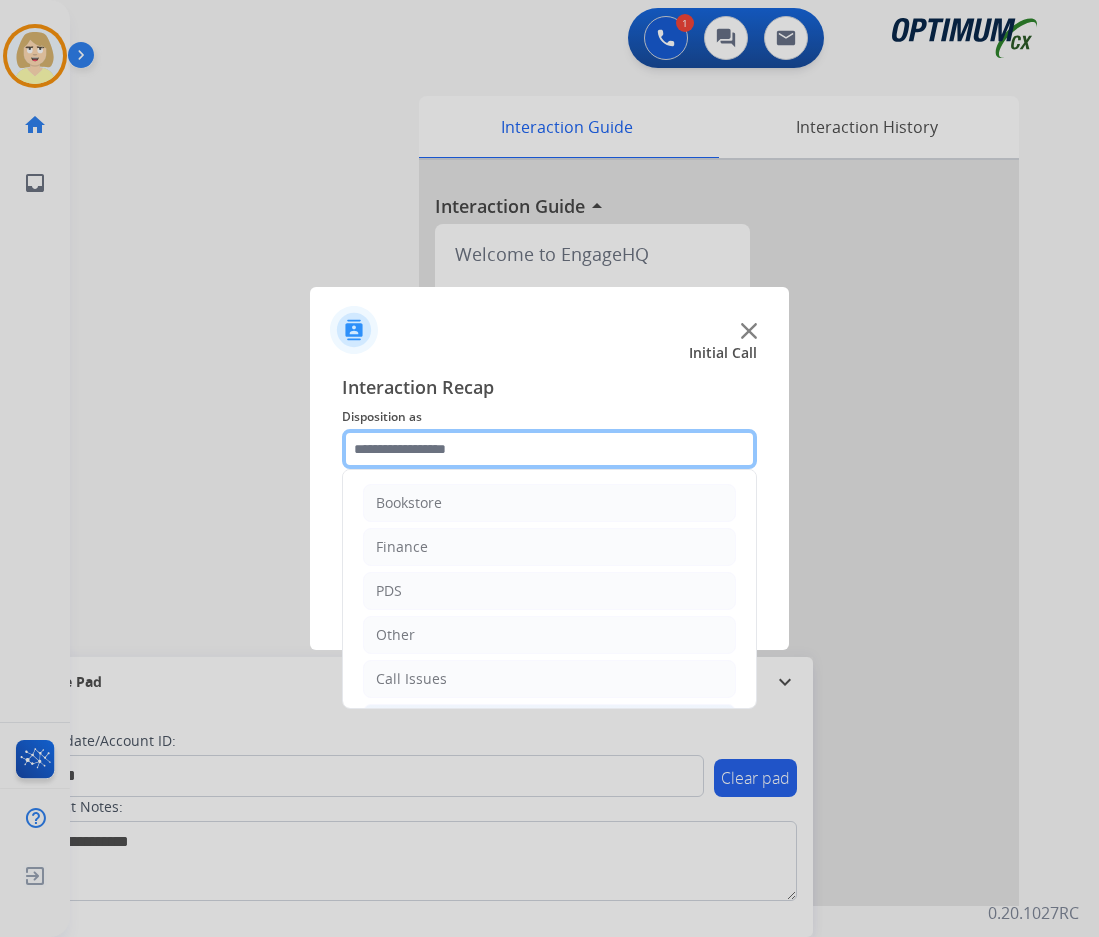 scroll, scrollTop: 136, scrollLeft: 0, axis: vertical 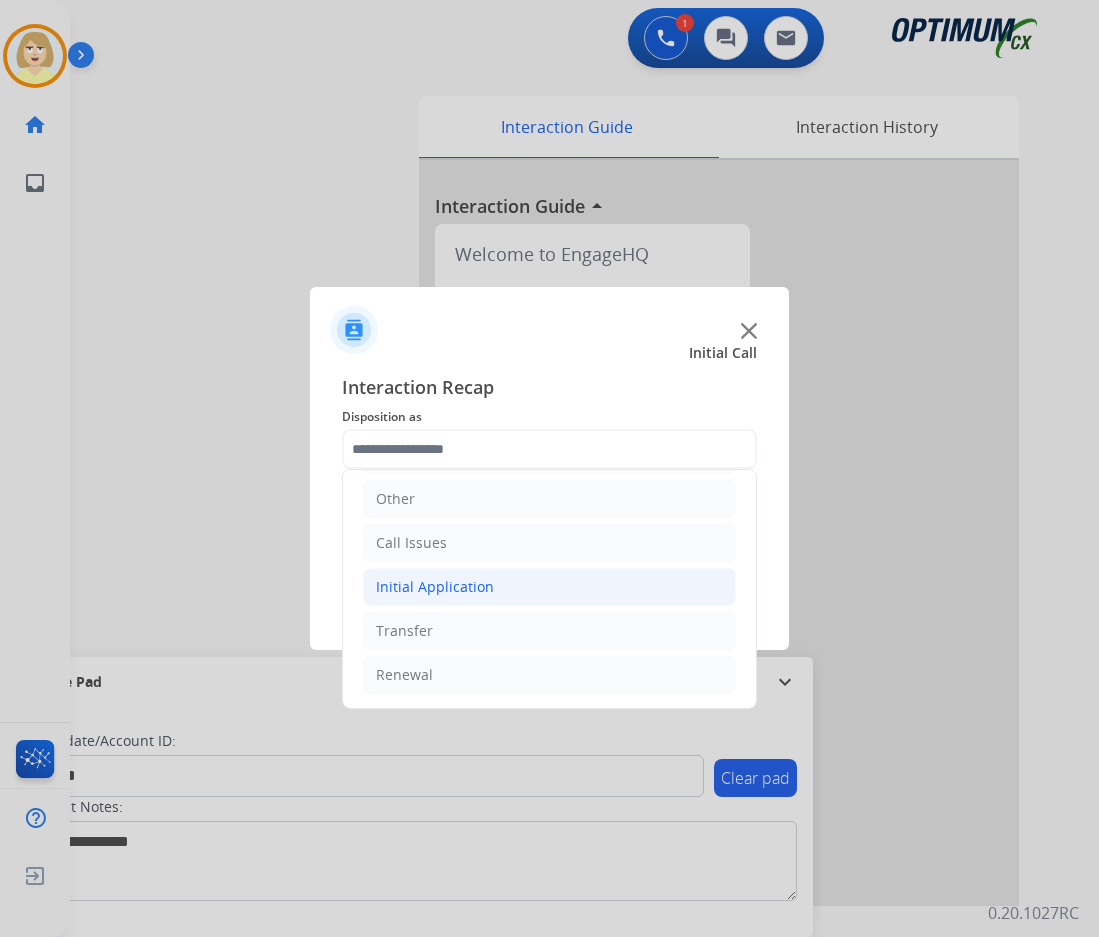 click on "Initial Application" 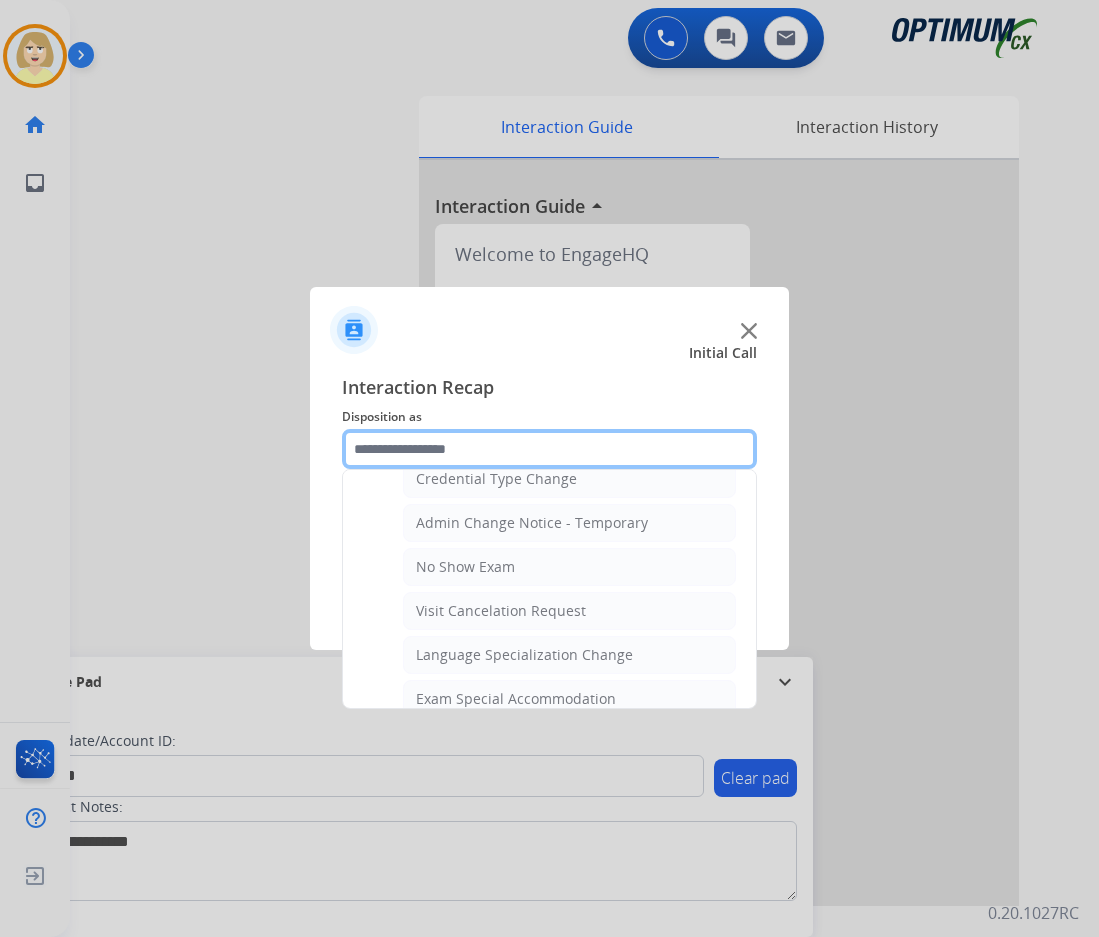 scroll, scrollTop: 1036, scrollLeft: 0, axis: vertical 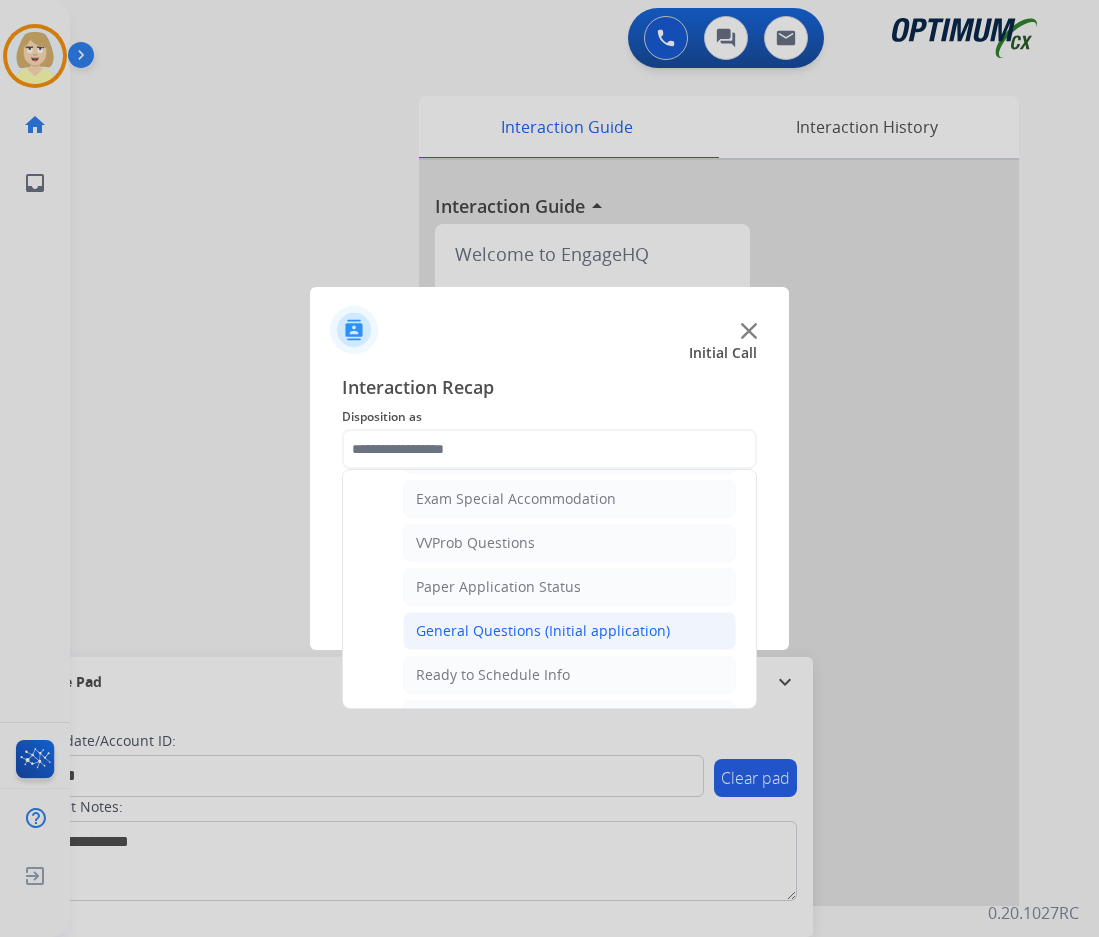 click on "General Questions (Initial application)" 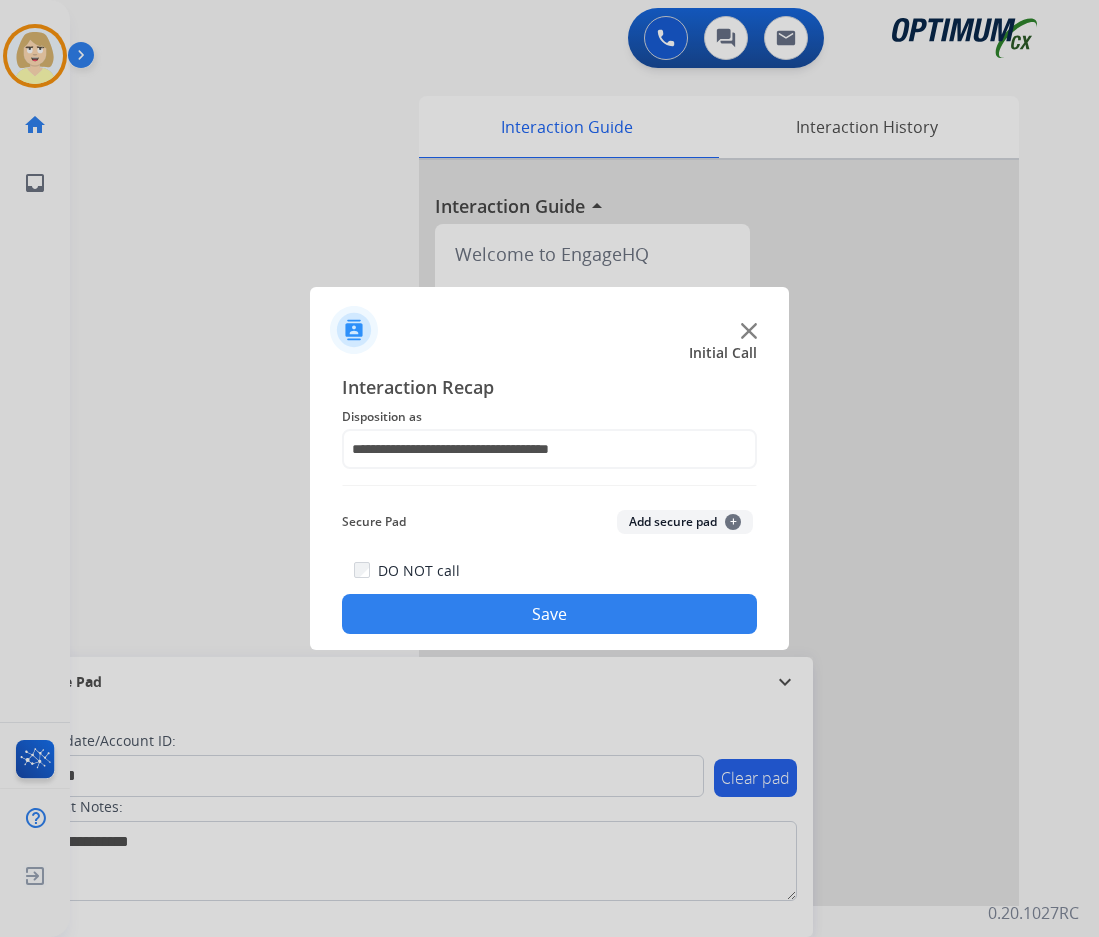 click on "Add secure pad  +" 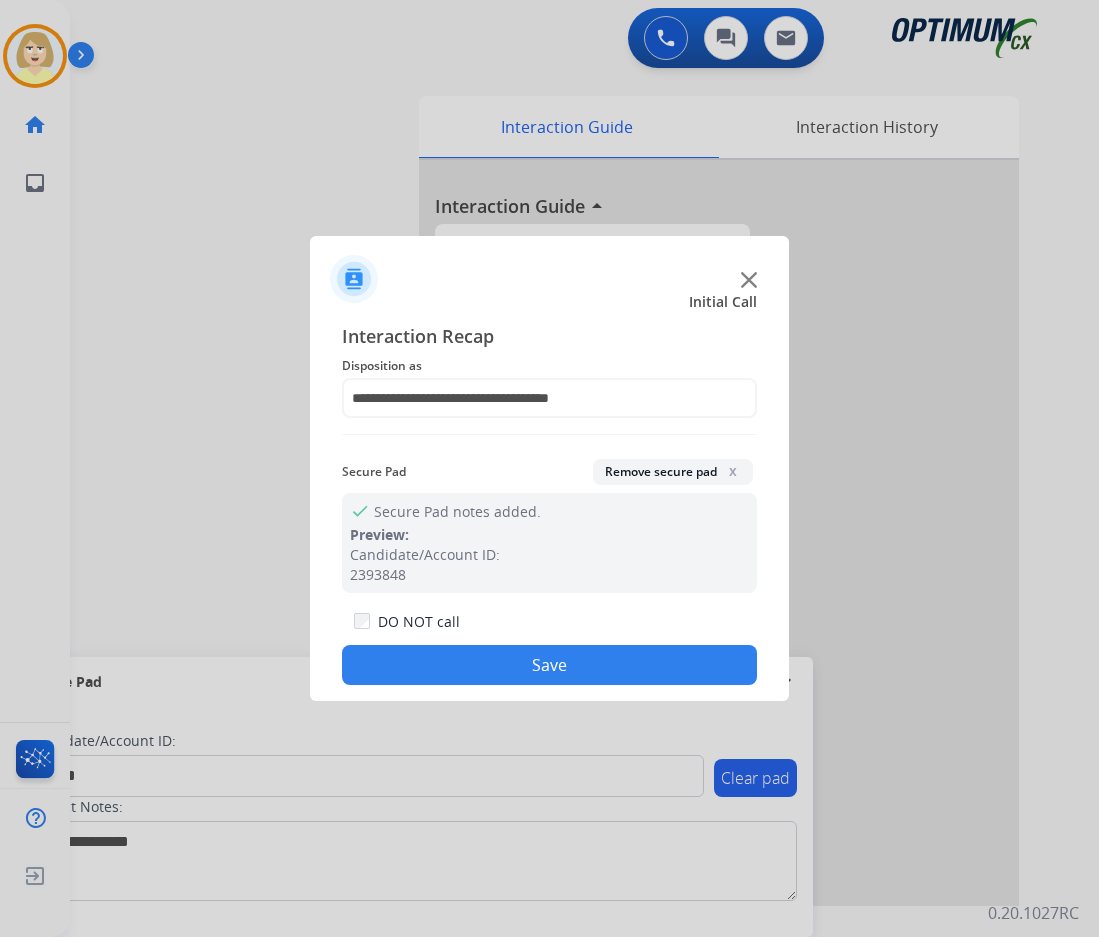 click on "Save" 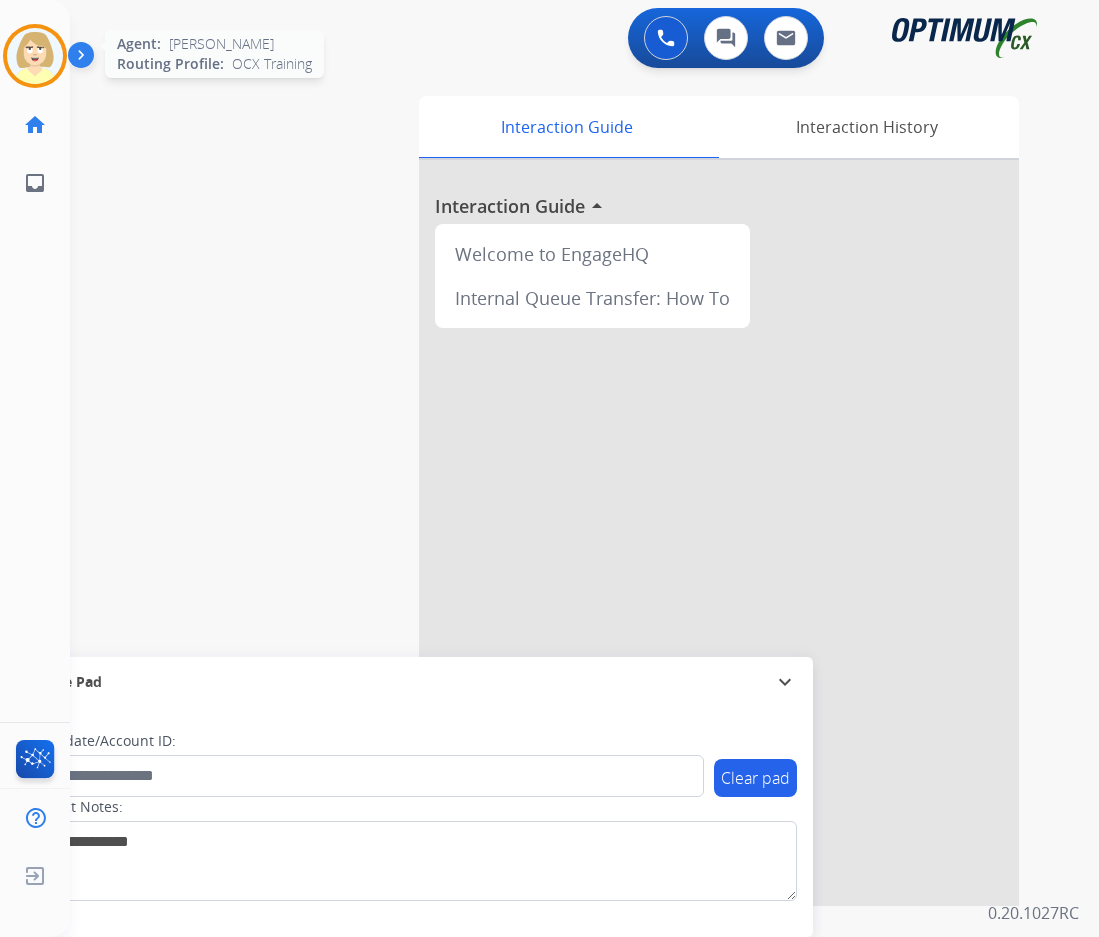 click at bounding box center (35, 56) 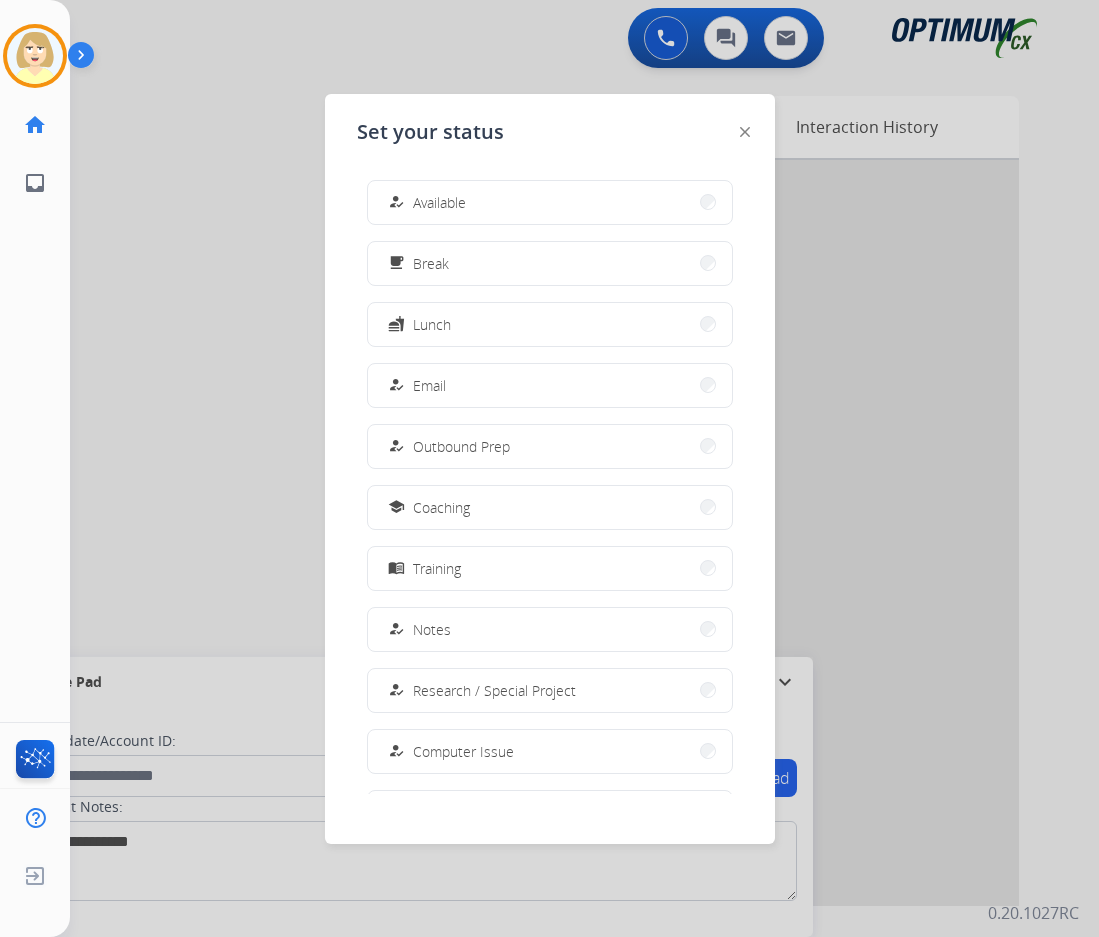 click on "Available" at bounding box center (439, 202) 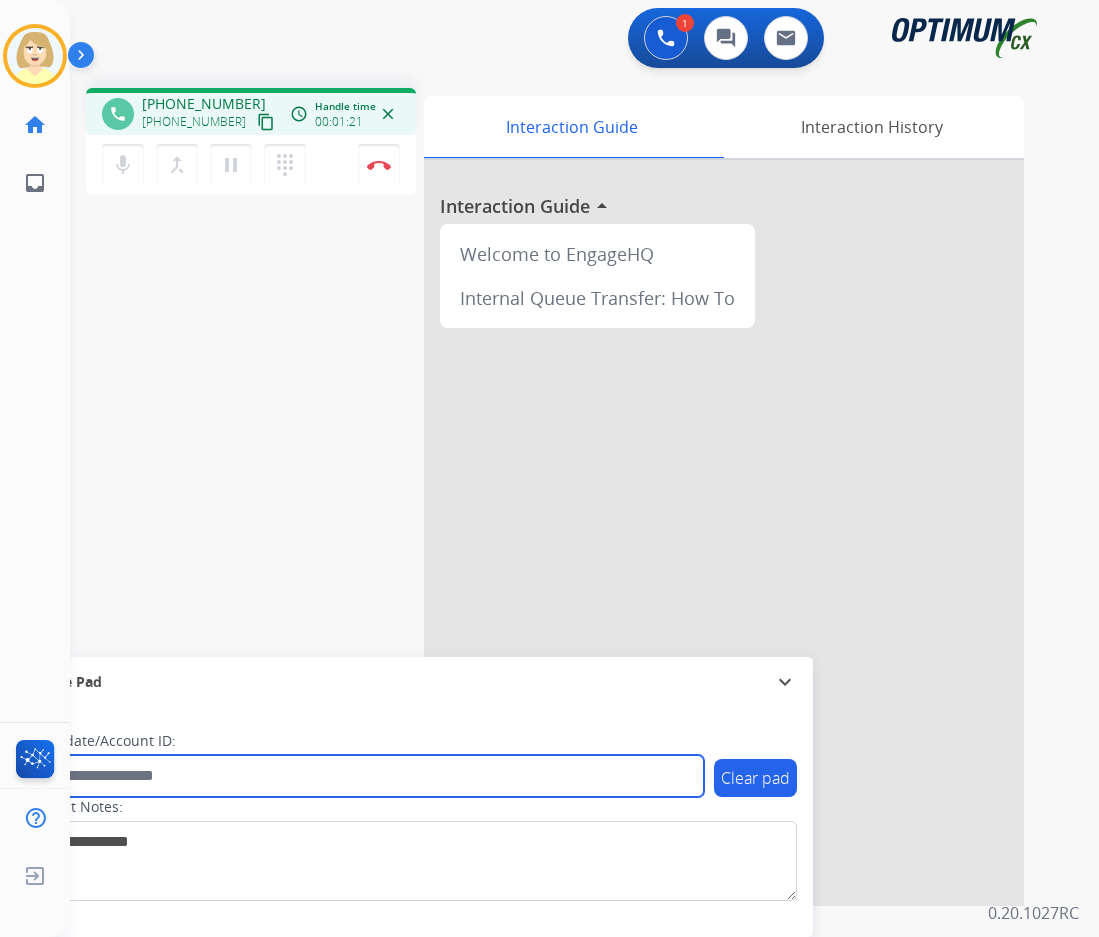 click at bounding box center [365, 776] 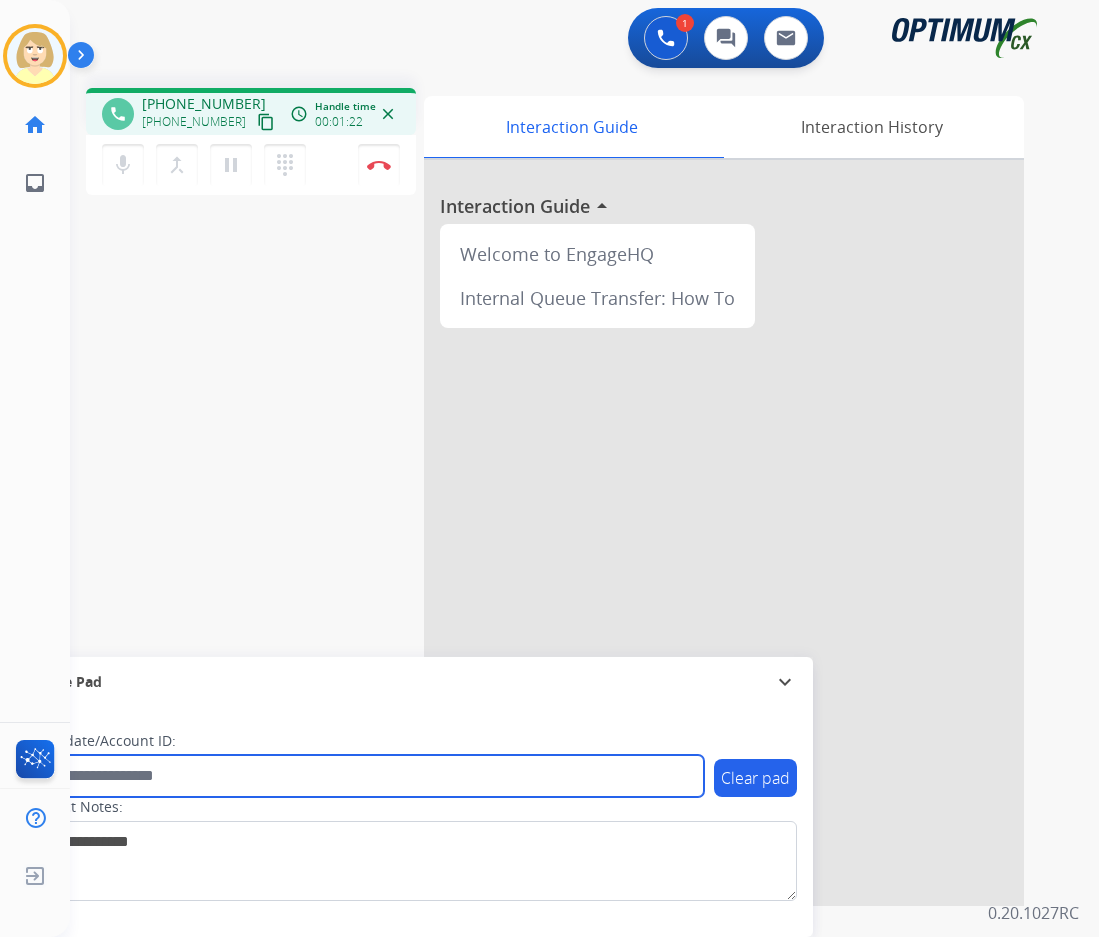 paste on "*******" 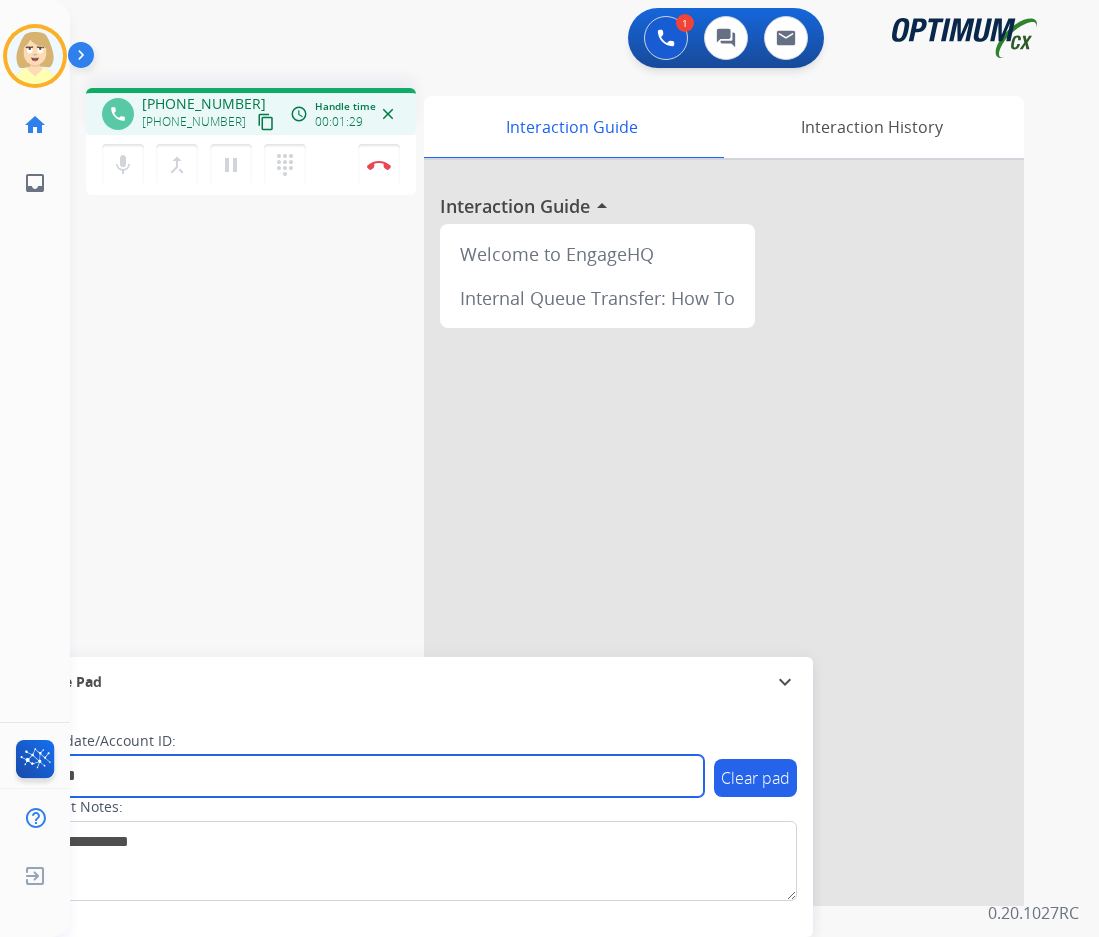 type on "*******" 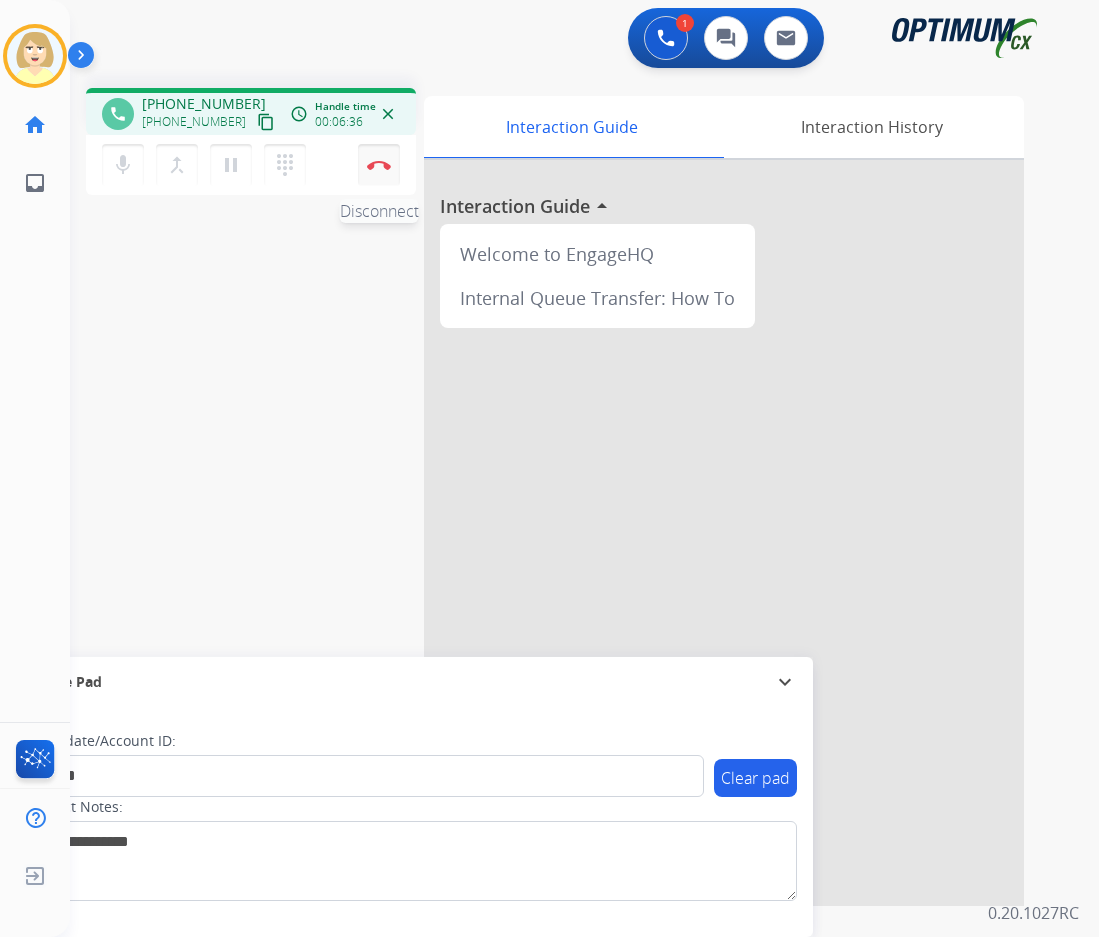 click on "Disconnect" at bounding box center (379, 165) 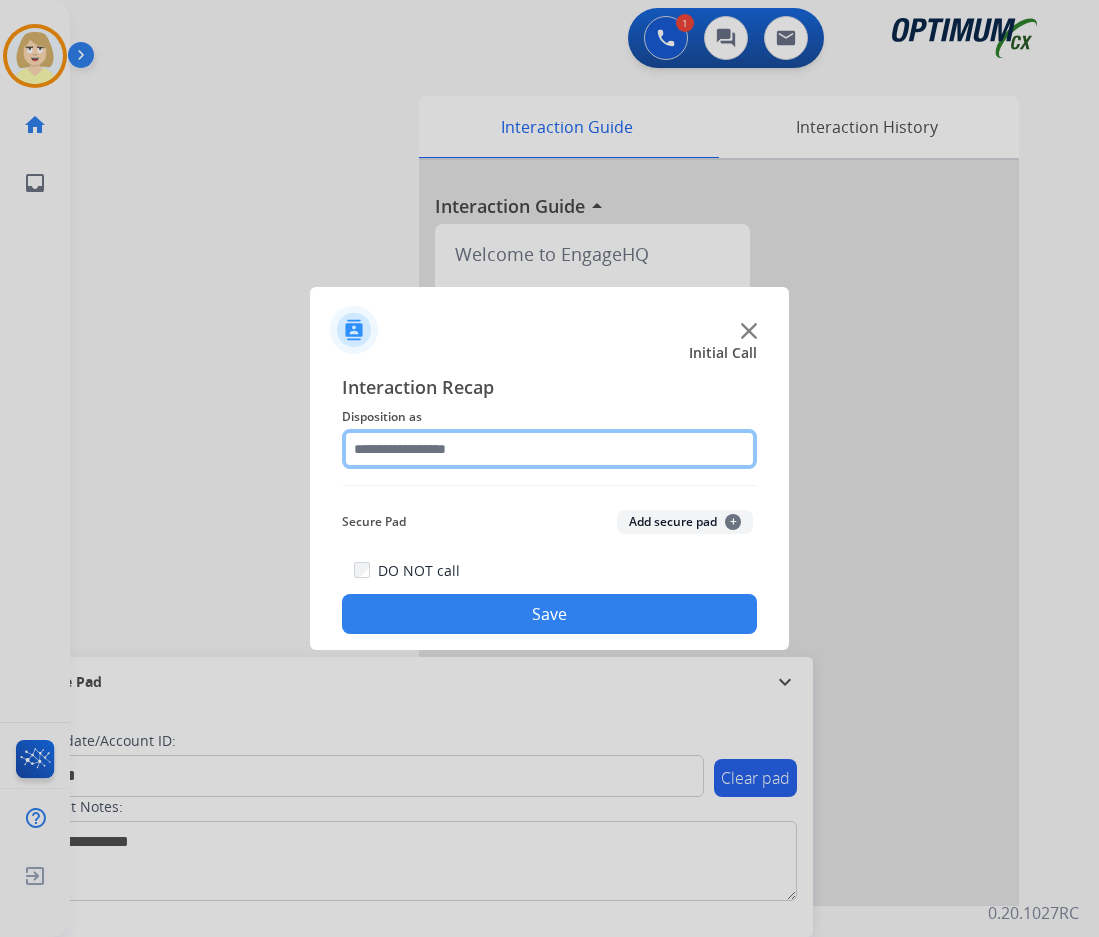 click 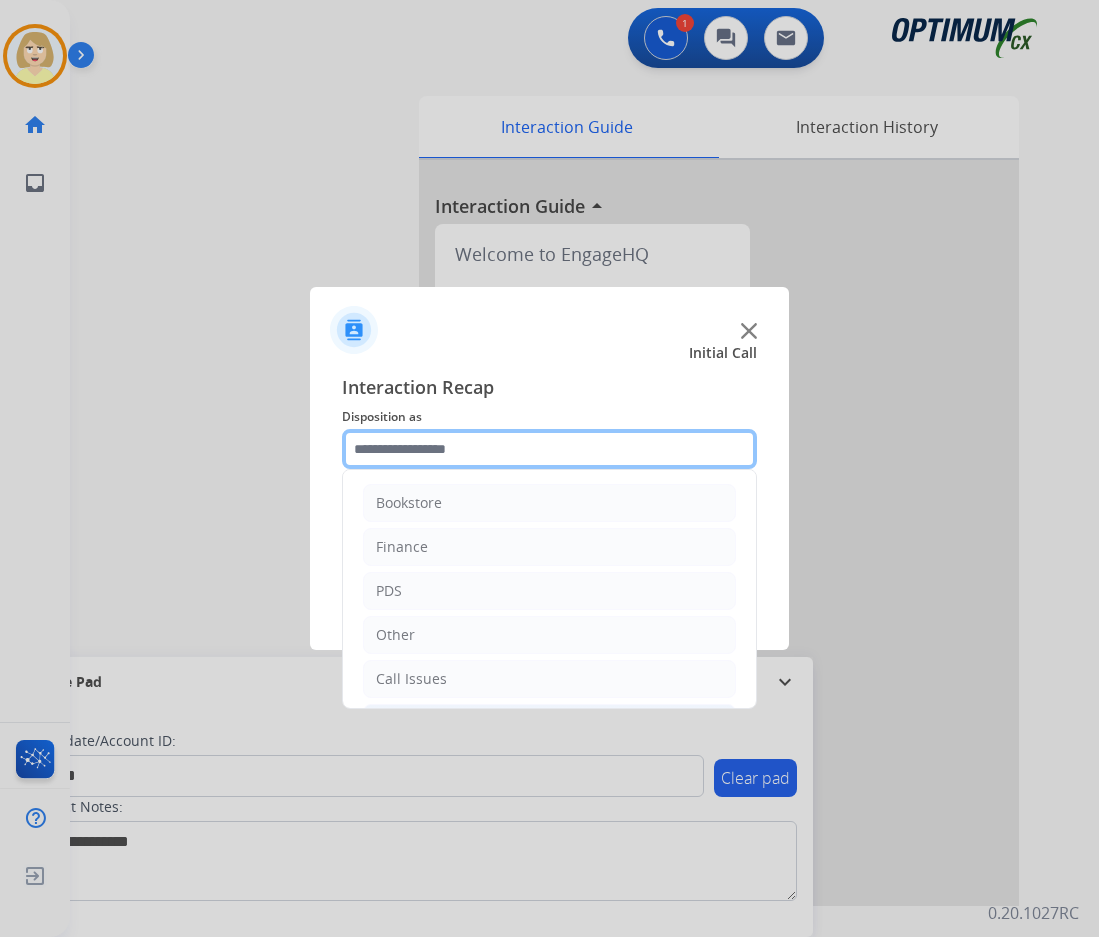 scroll, scrollTop: 136, scrollLeft: 0, axis: vertical 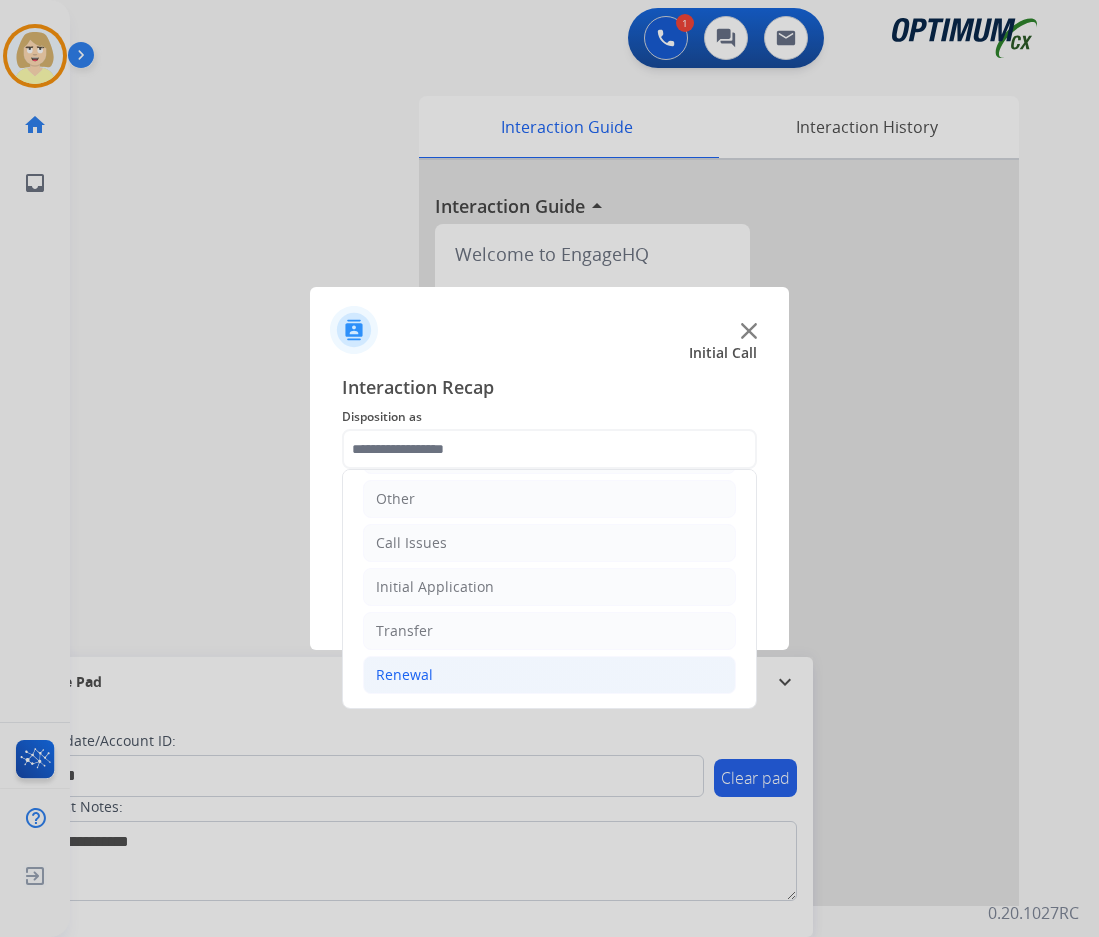click on "Renewal" 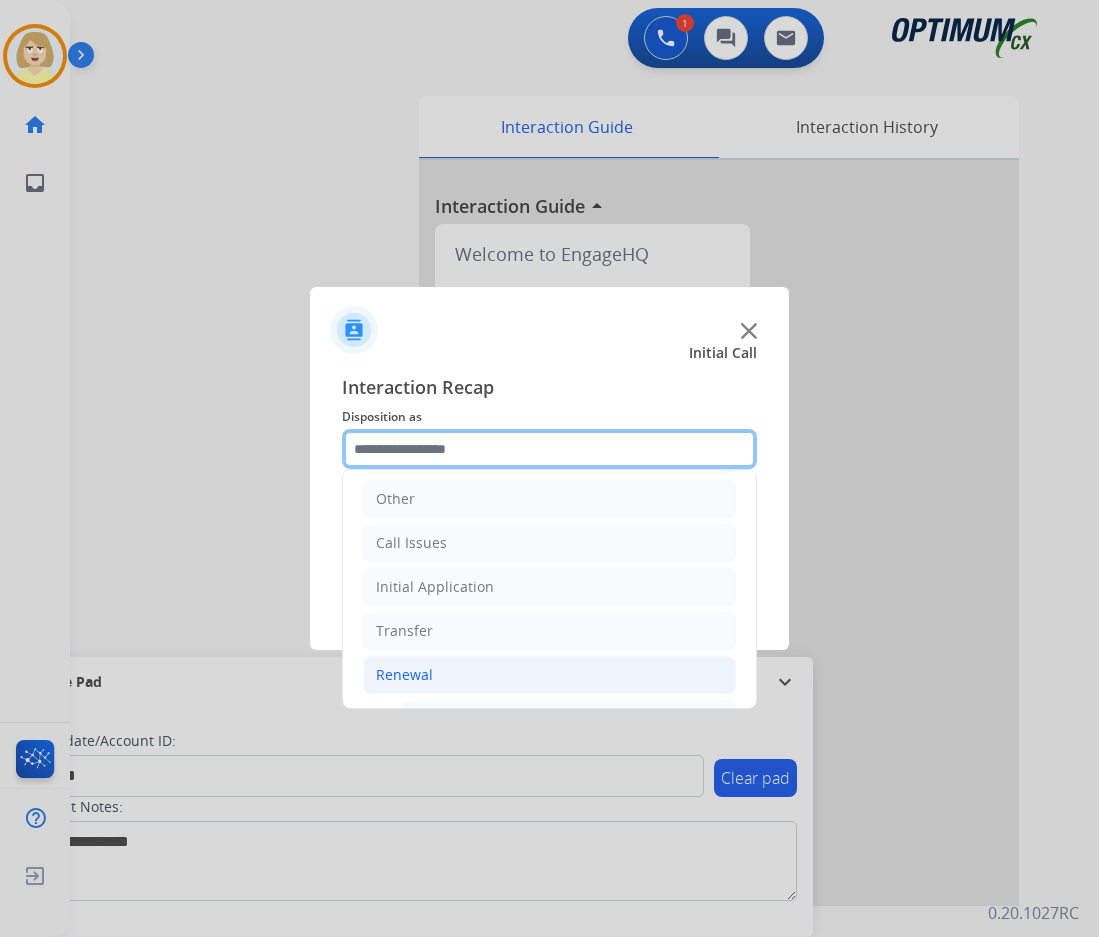 scroll, scrollTop: 536, scrollLeft: 0, axis: vertical 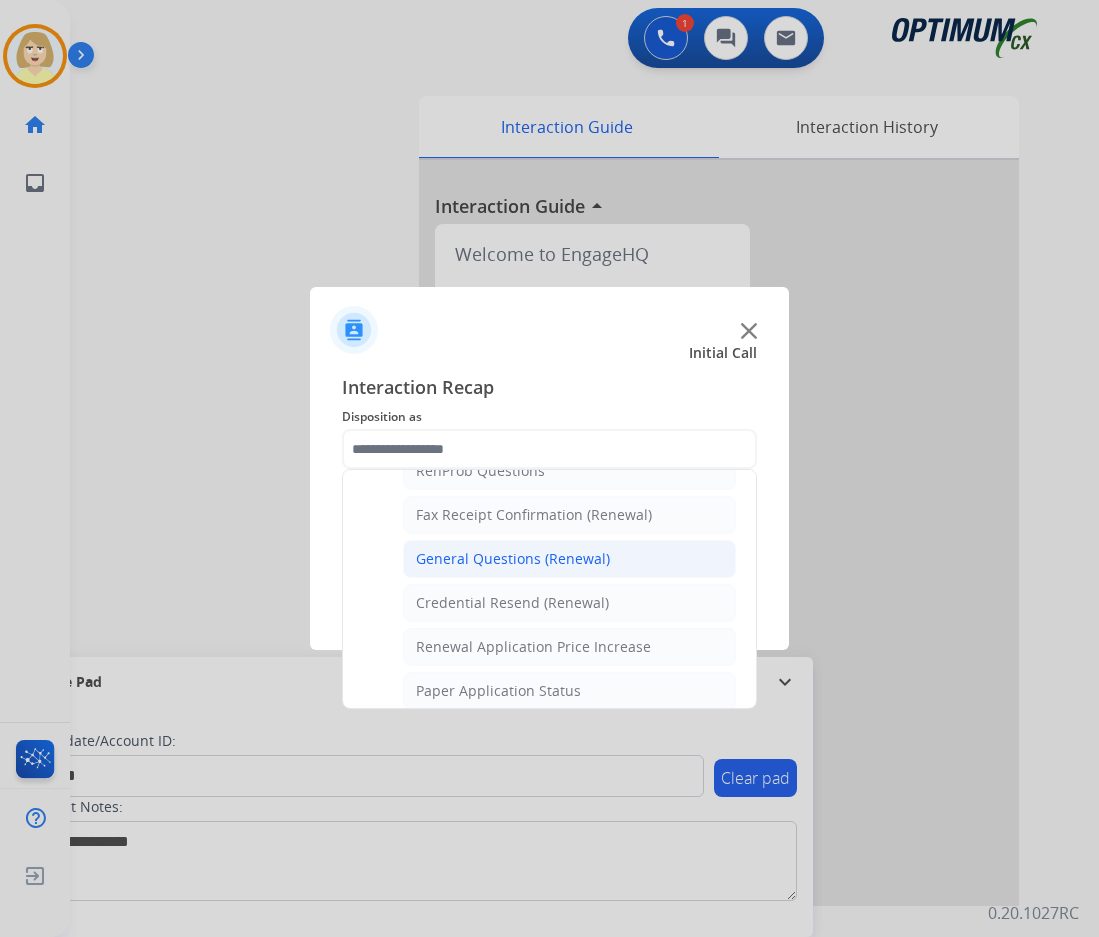 click on "General Questions (Renewal)" 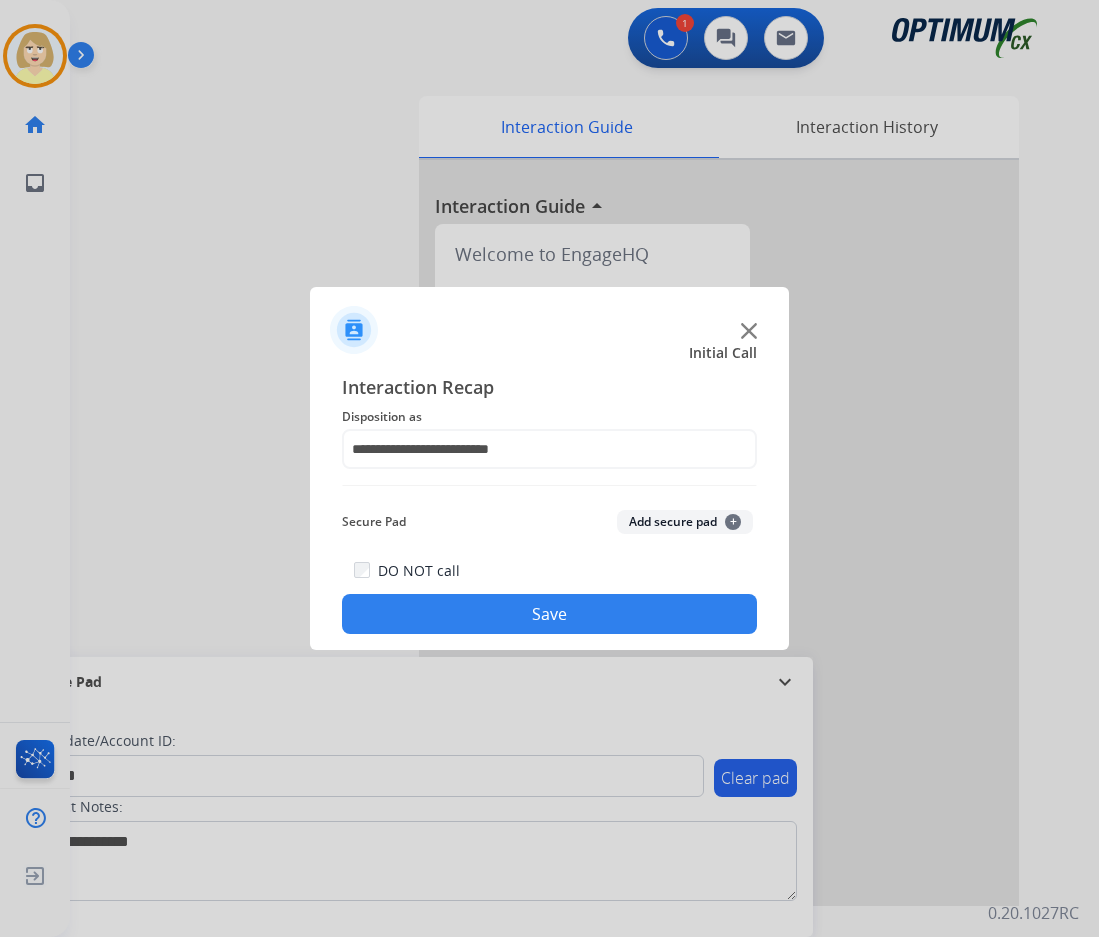 click on "Add secure pad  +" 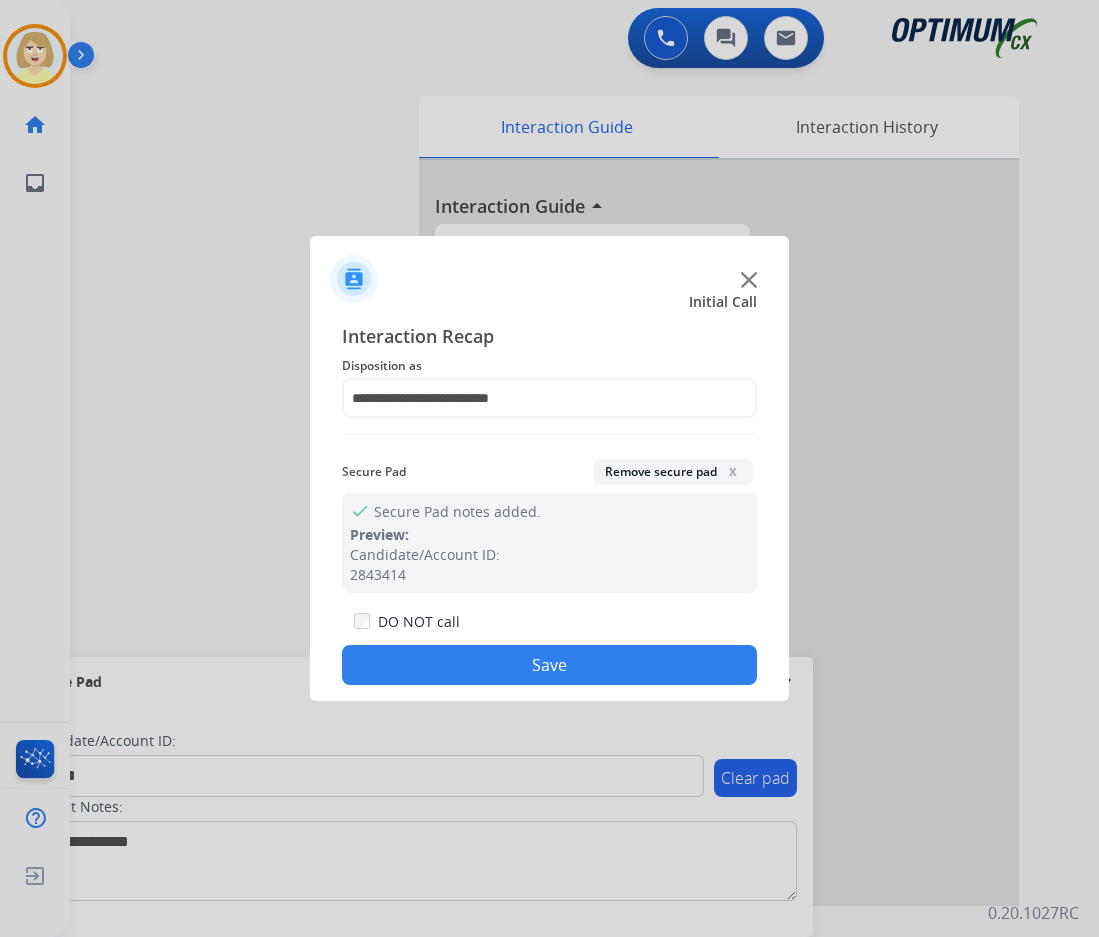 click on "Save" 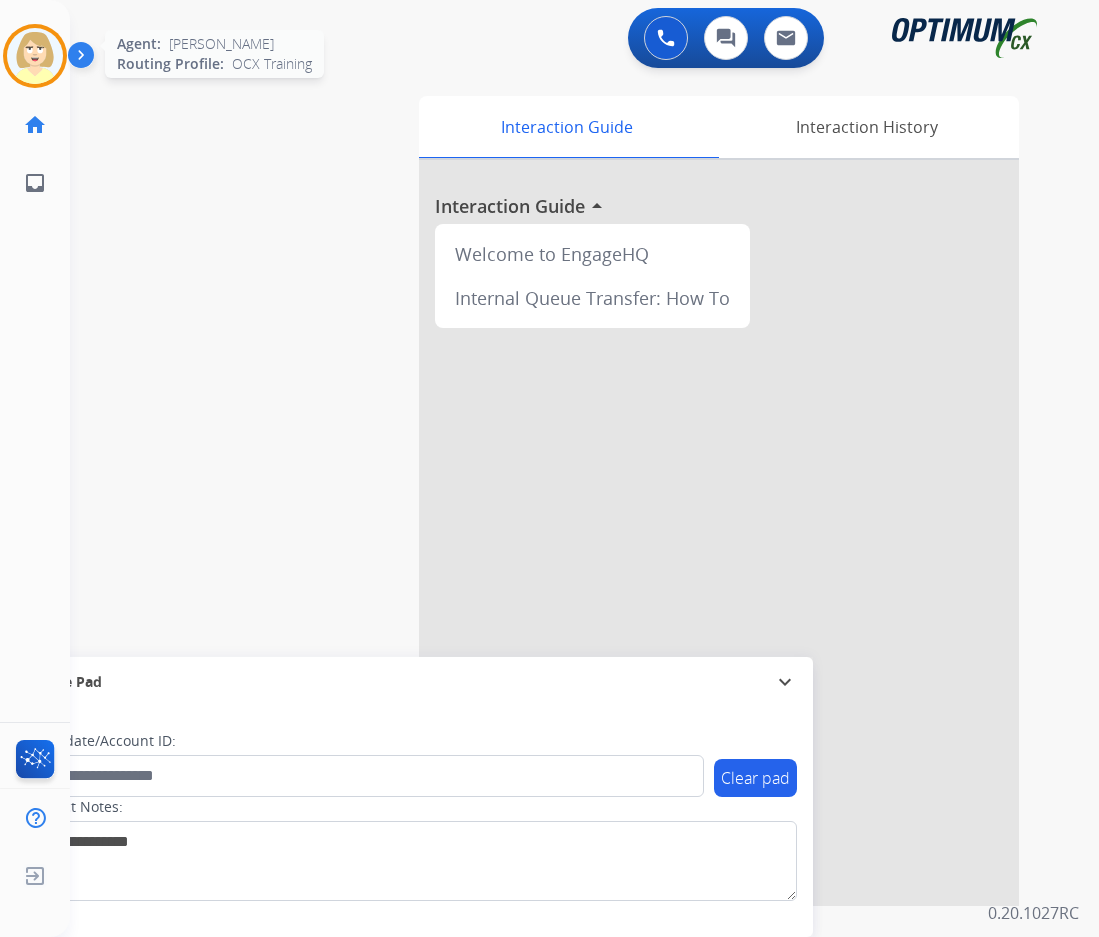 click at bounding box center (35, 56) 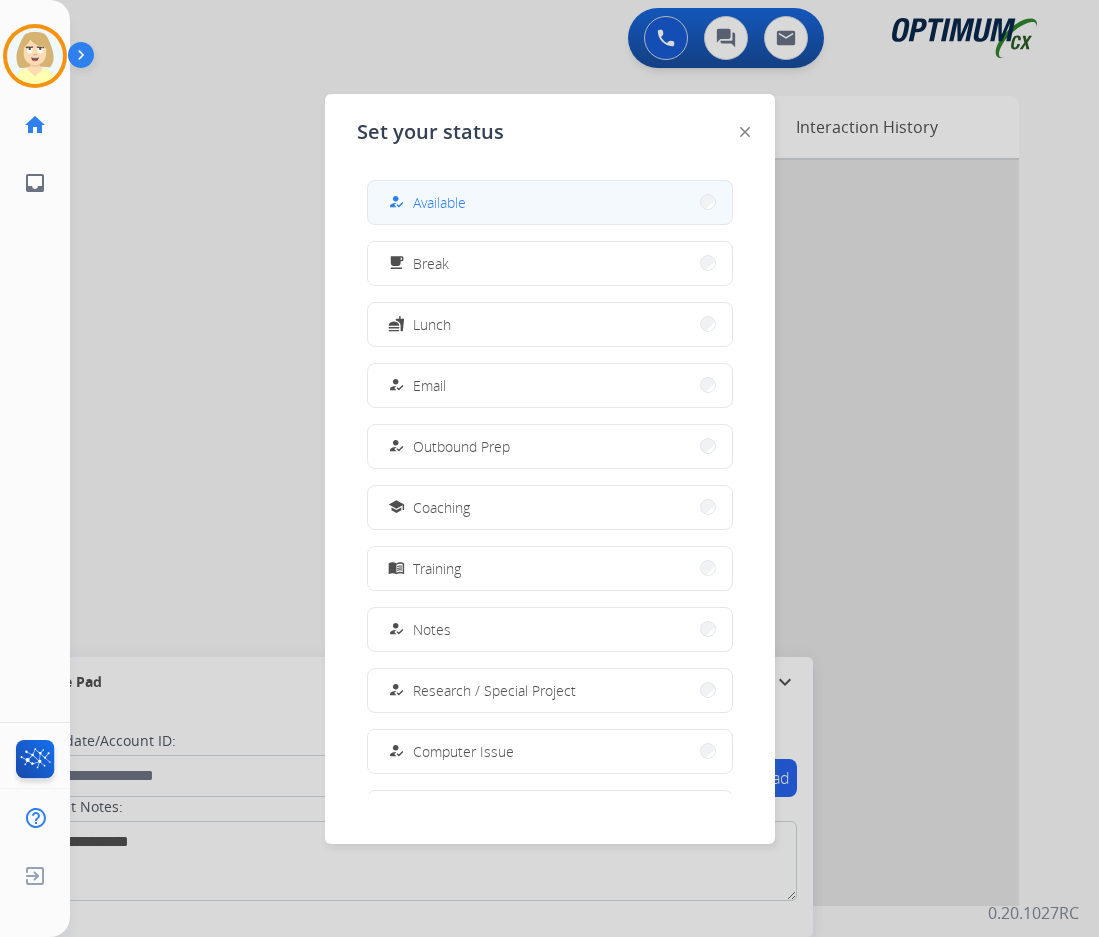 click on "Available" at bounding box center (439, 202) 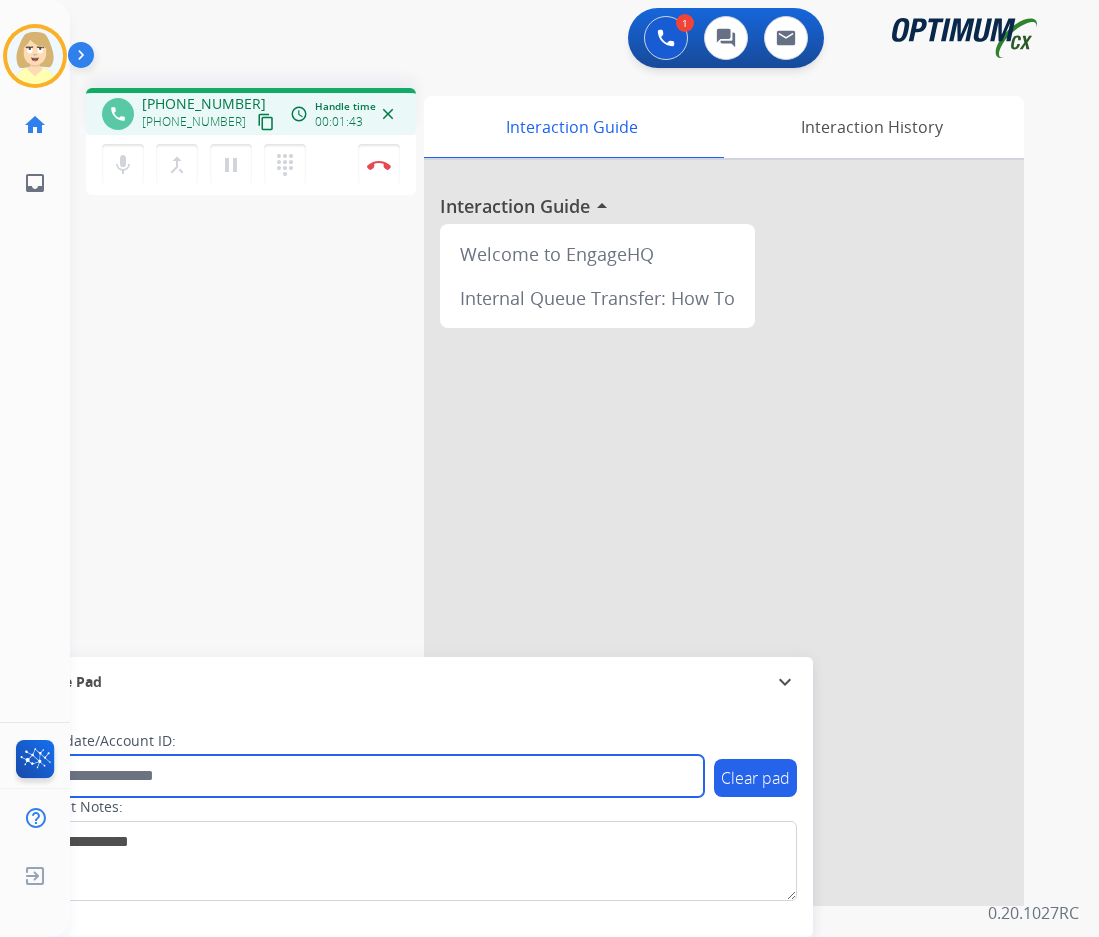 click at bounding box center (365, 776) 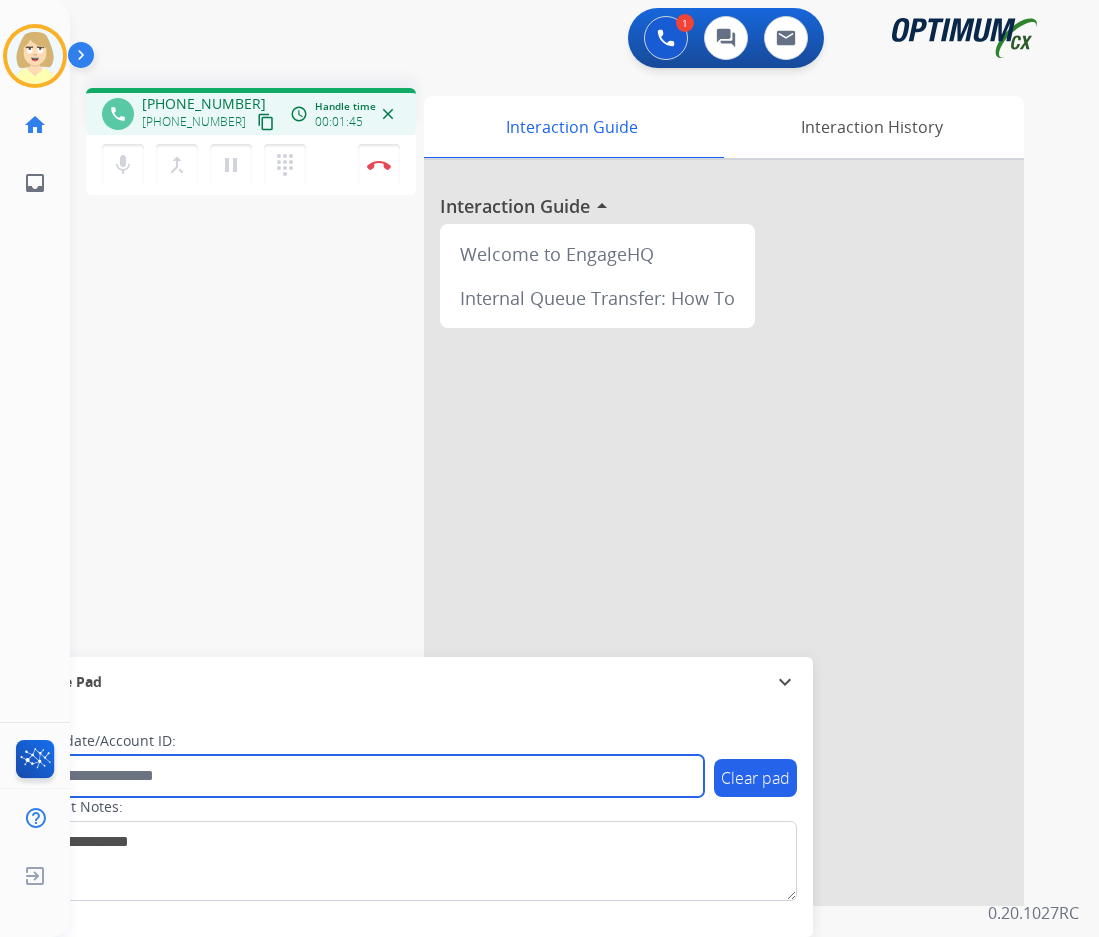 paste on "*******" 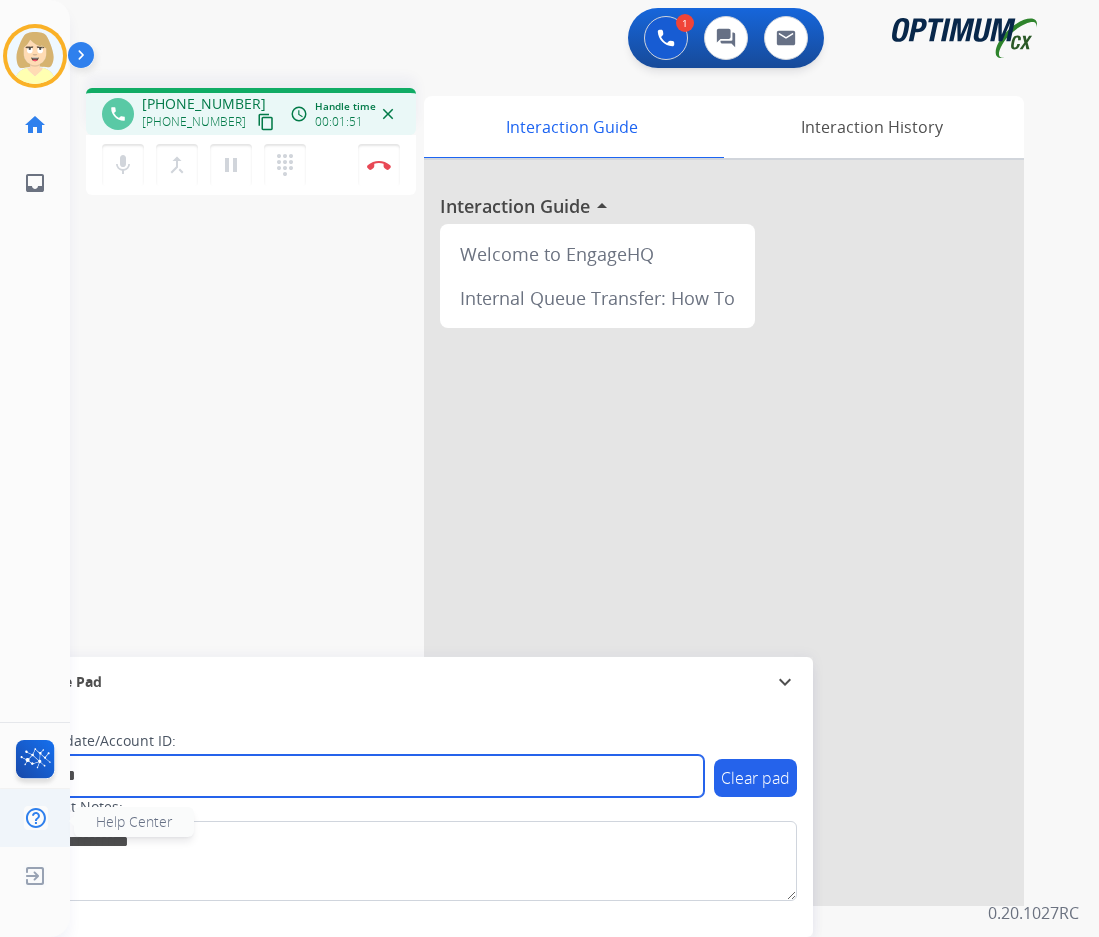 type on "*******" 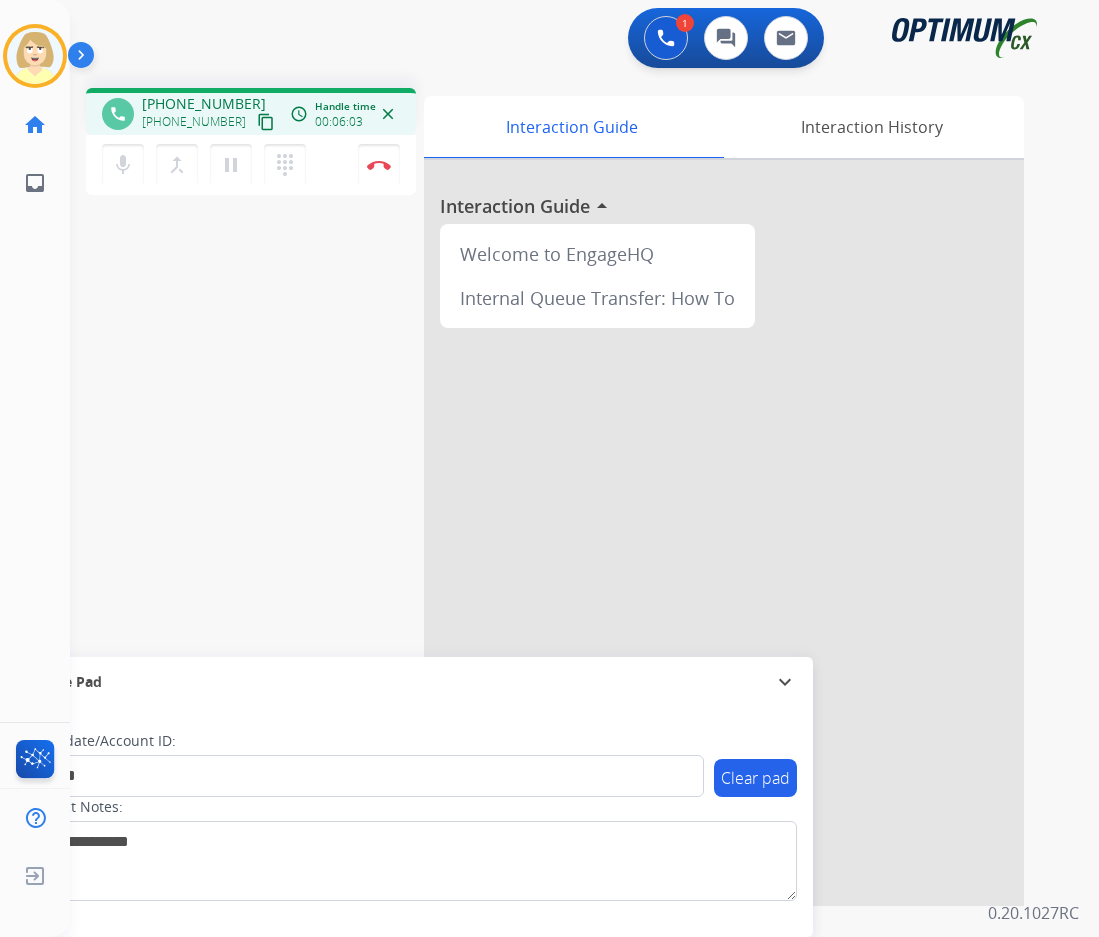 click on "mic Mute merge_type Bridge pause Hold dialpad Dialpad Disconnect" at bounding box center (251, 165) 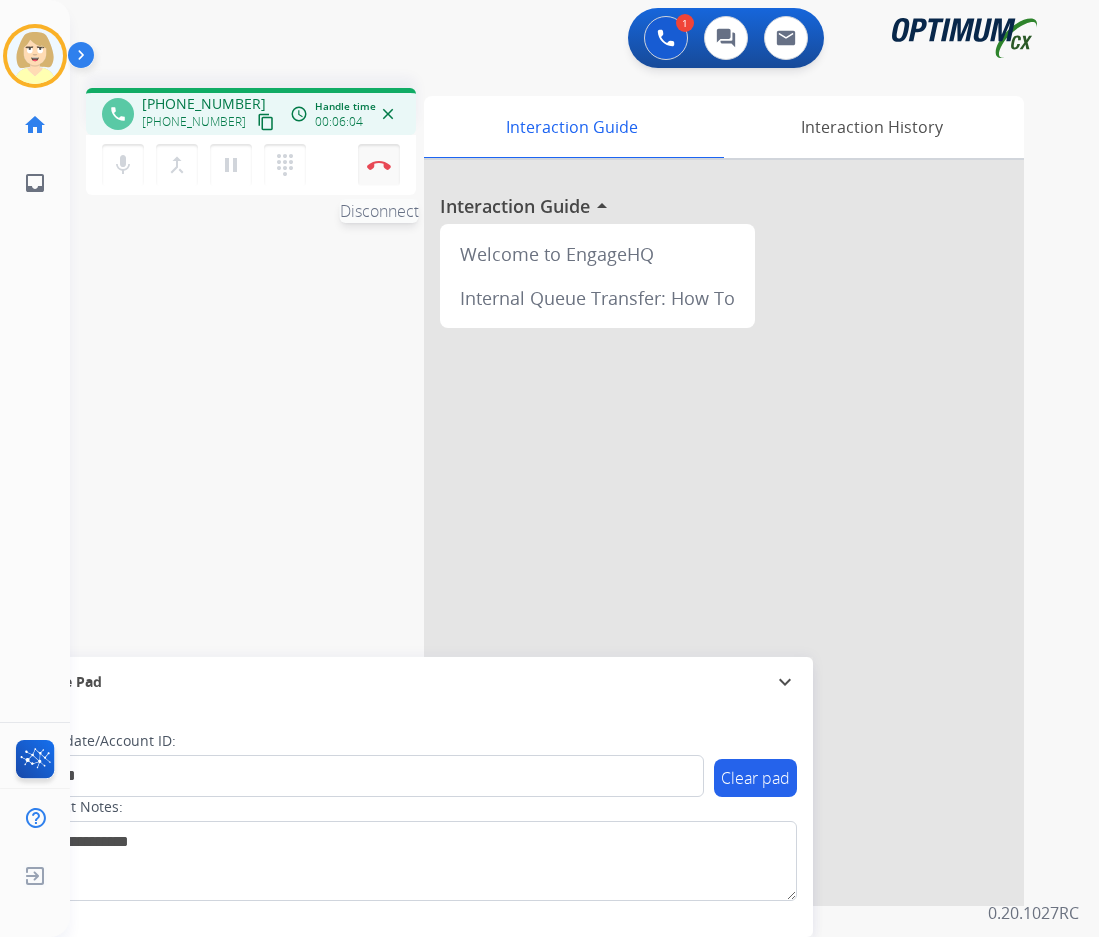 click at bounding box center (379, 165) 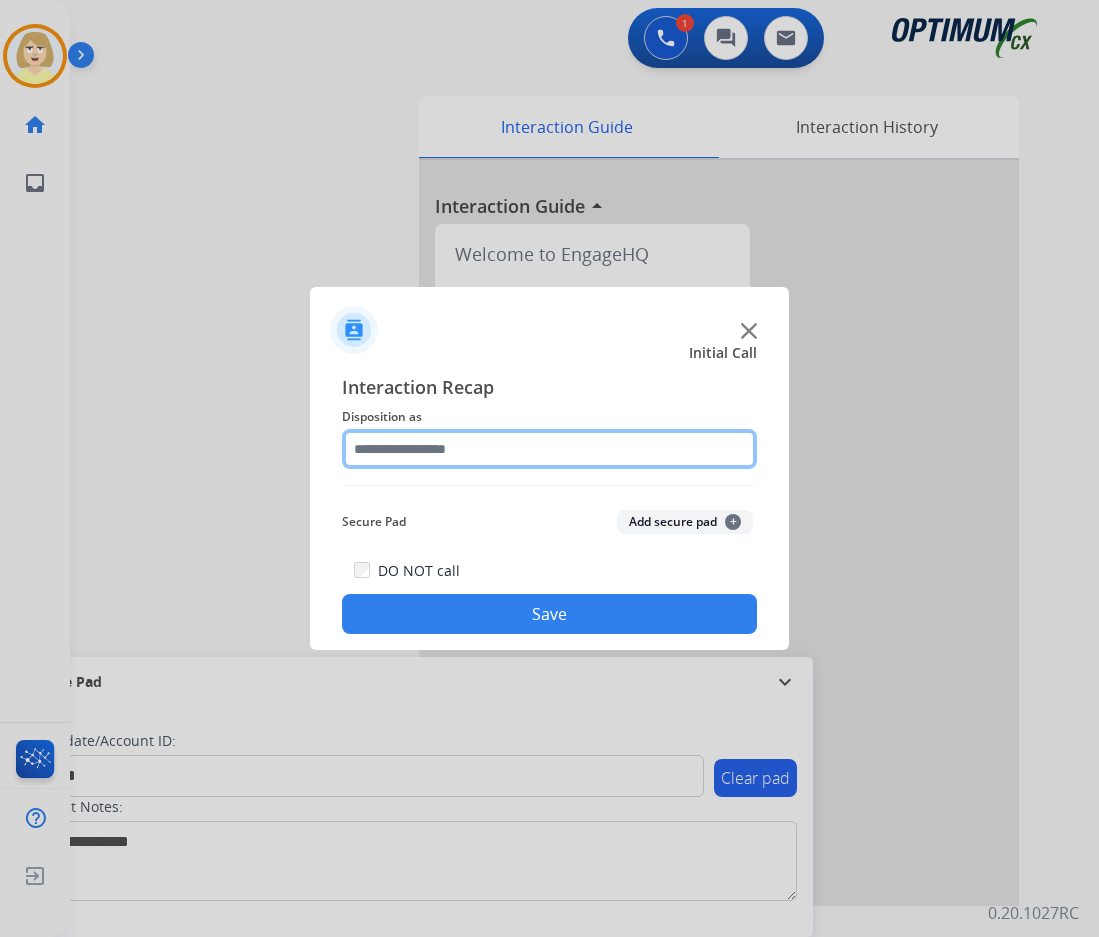 click 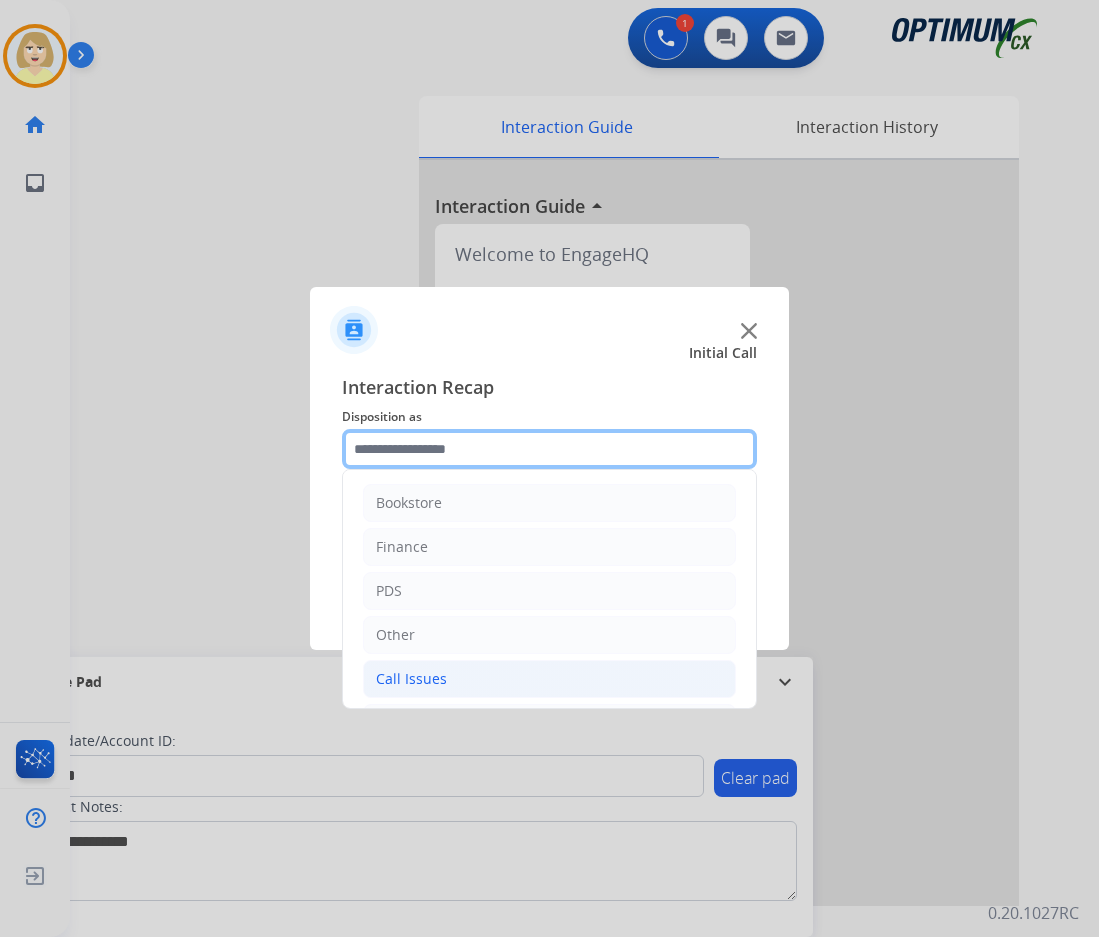 scroll, scrollTop: 136, scrollLeft: 0, axis: vertical 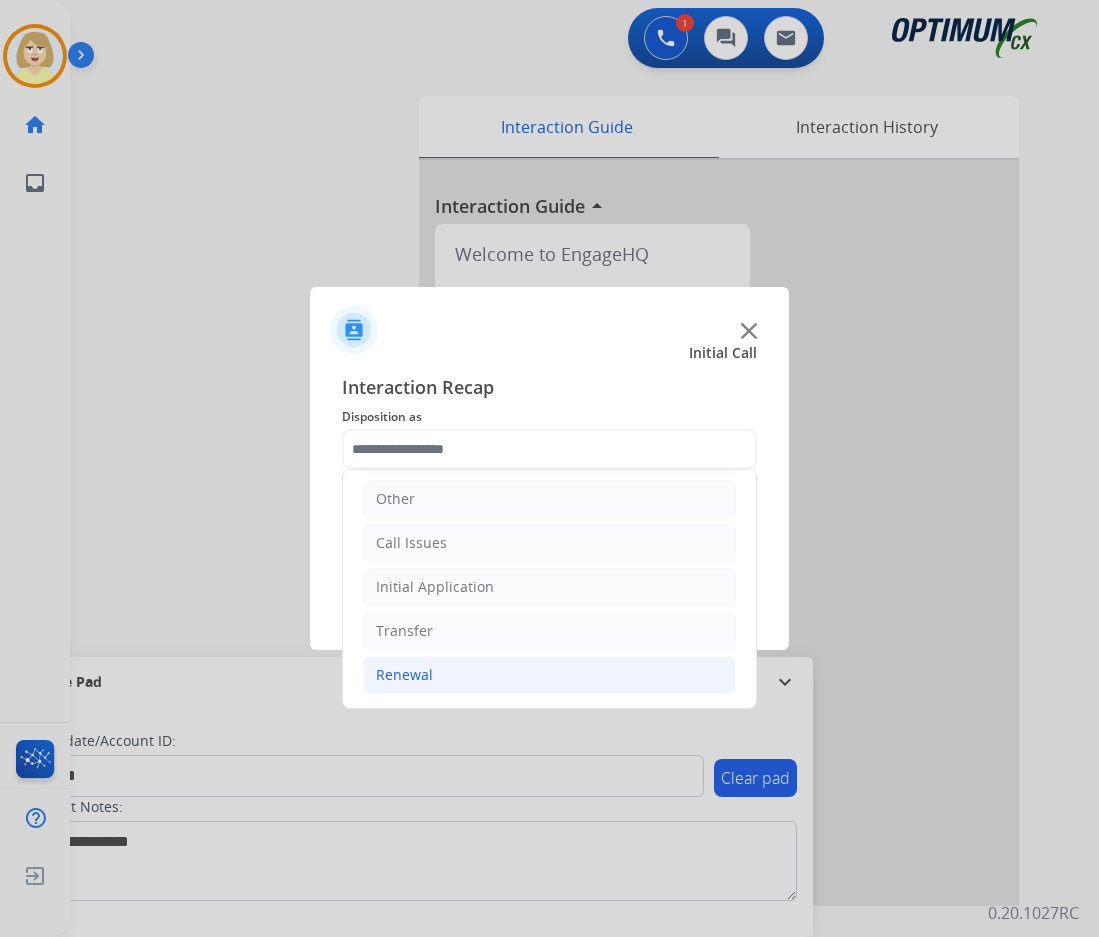 click on "Renewal" 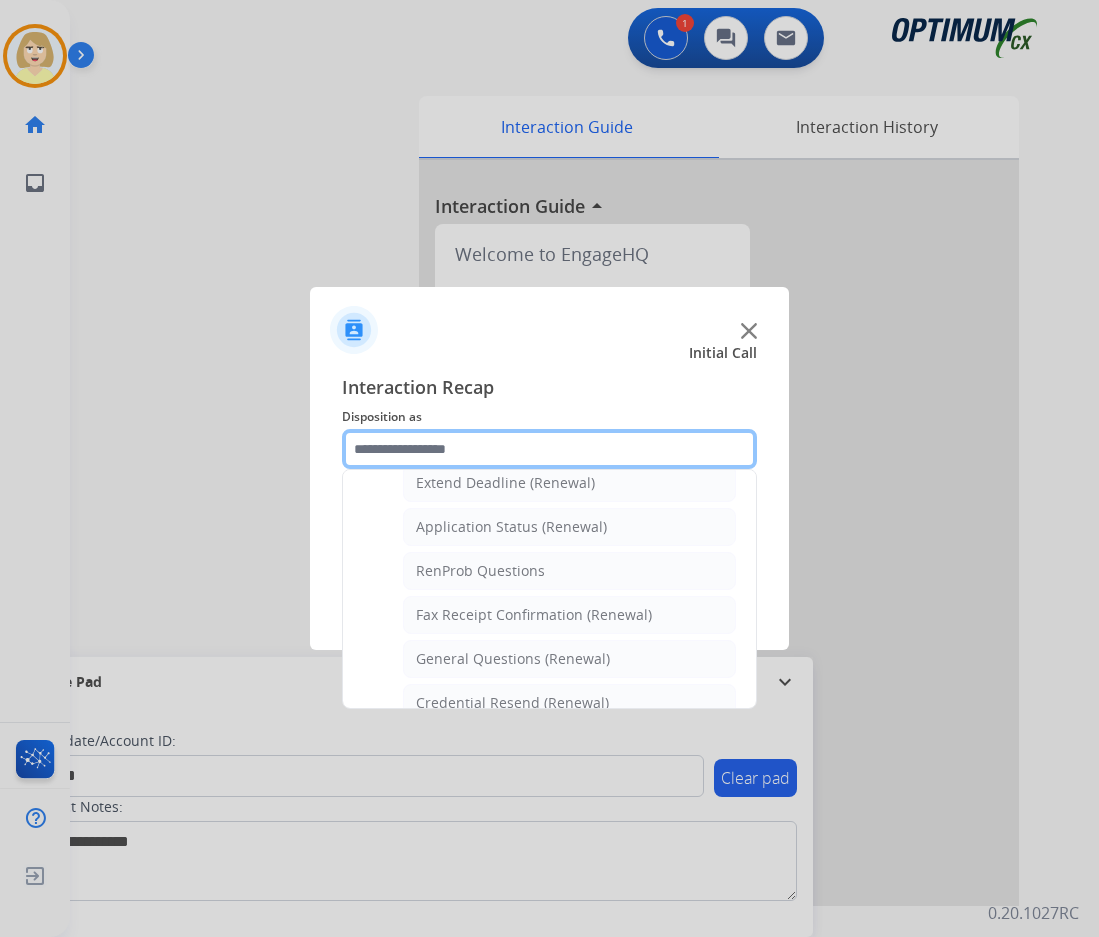 scroll, scrollTop: 536, scrollLeft: 0, axis: vertical 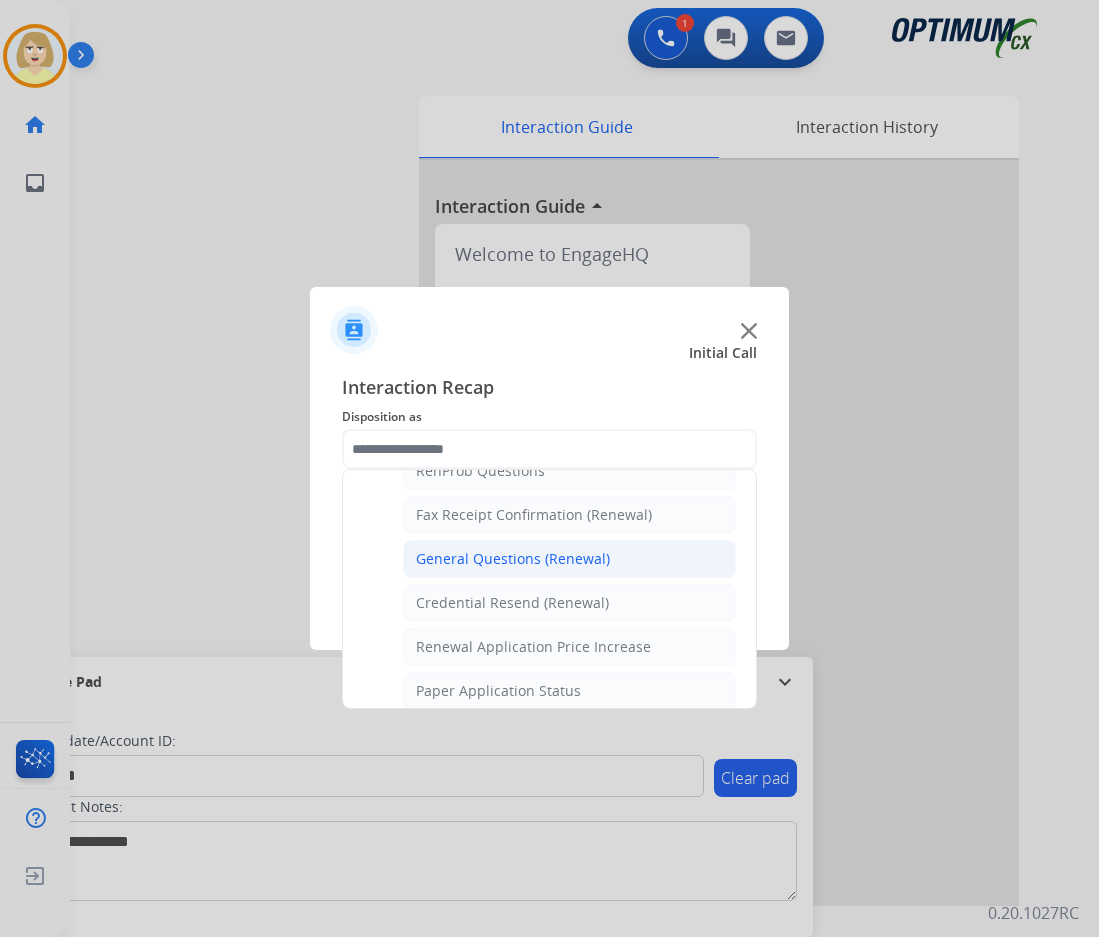 click on "General Questions (Renewal)" 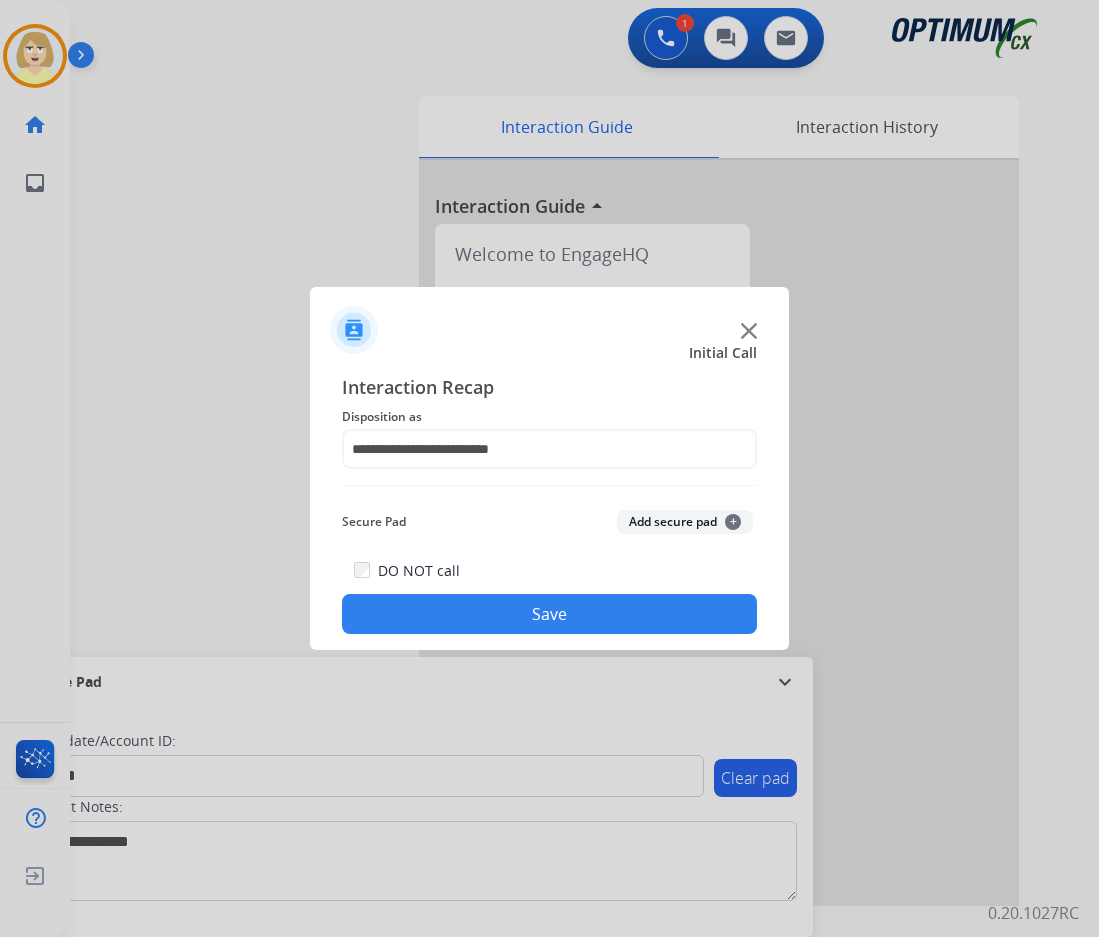 click on "Add secure pad  +" 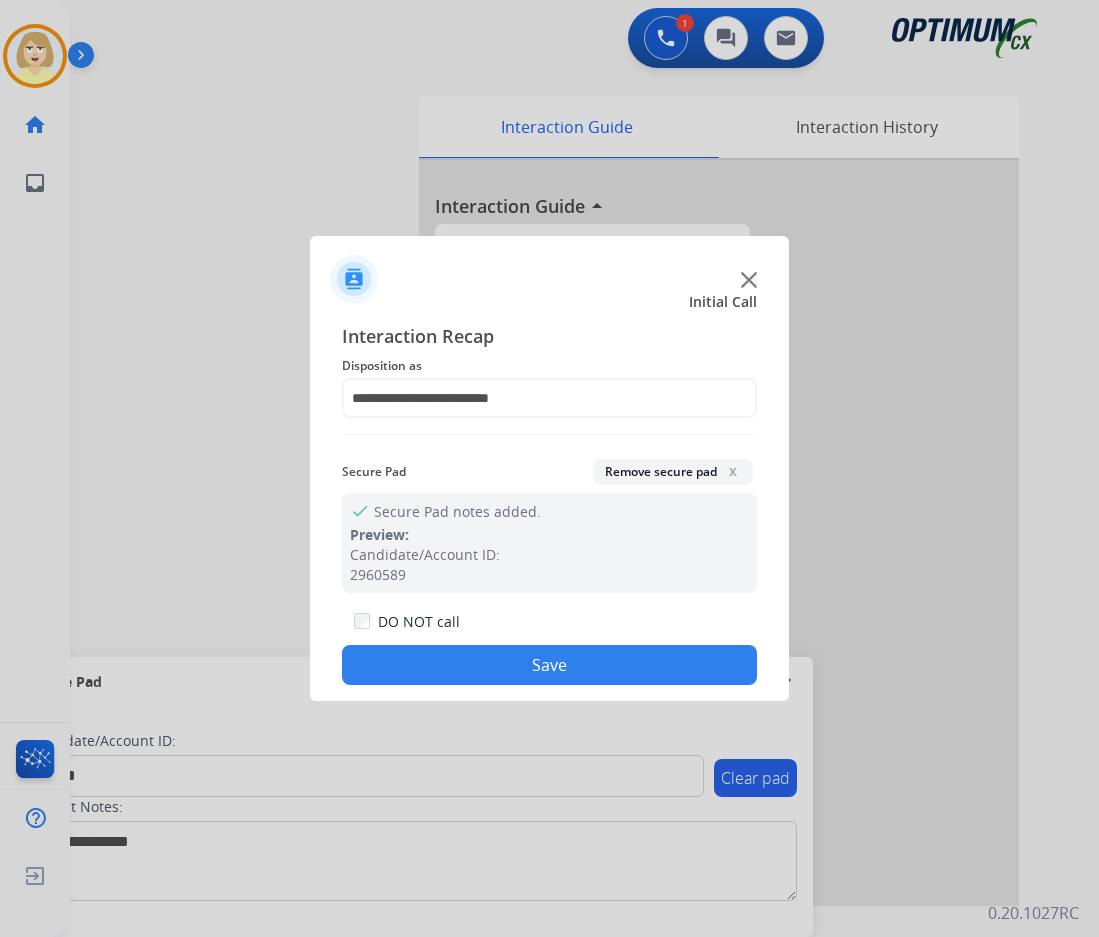 click on "Save" 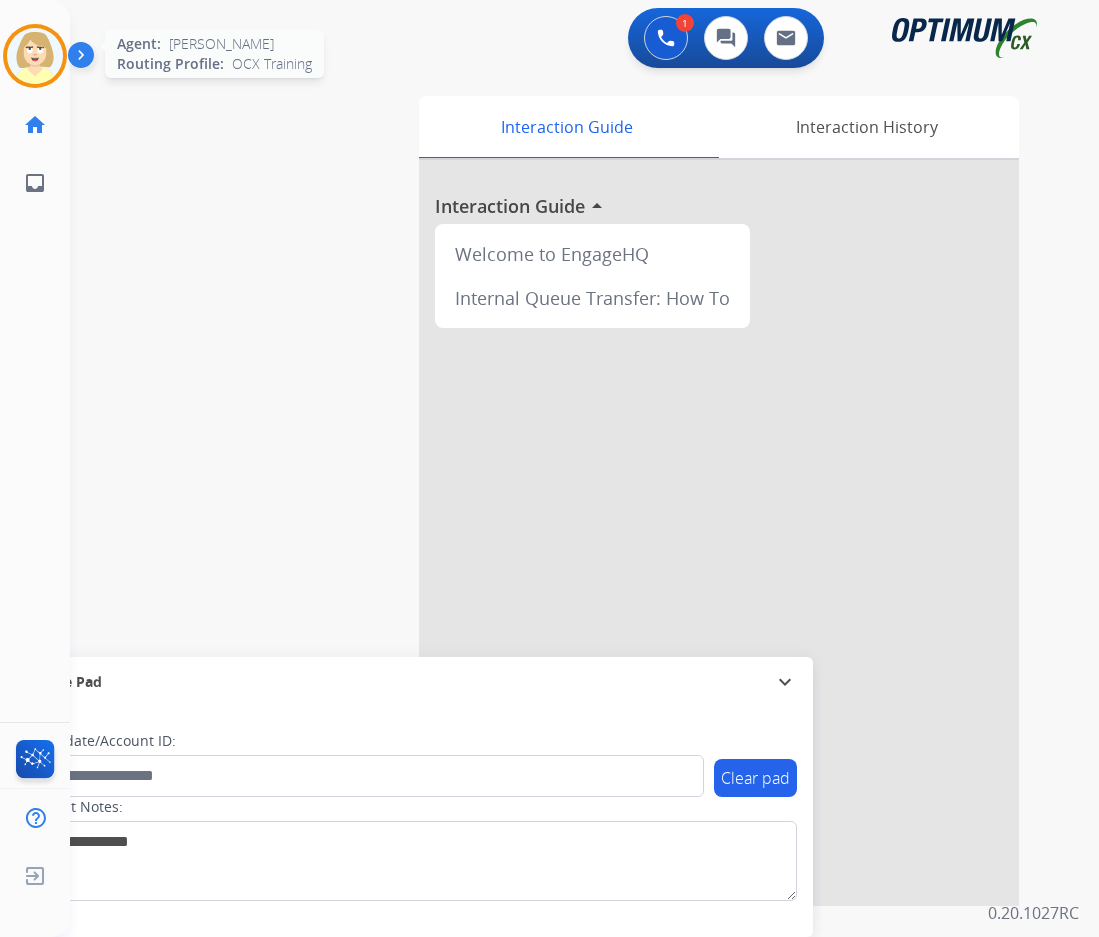 click at bounding box center [35, 56] 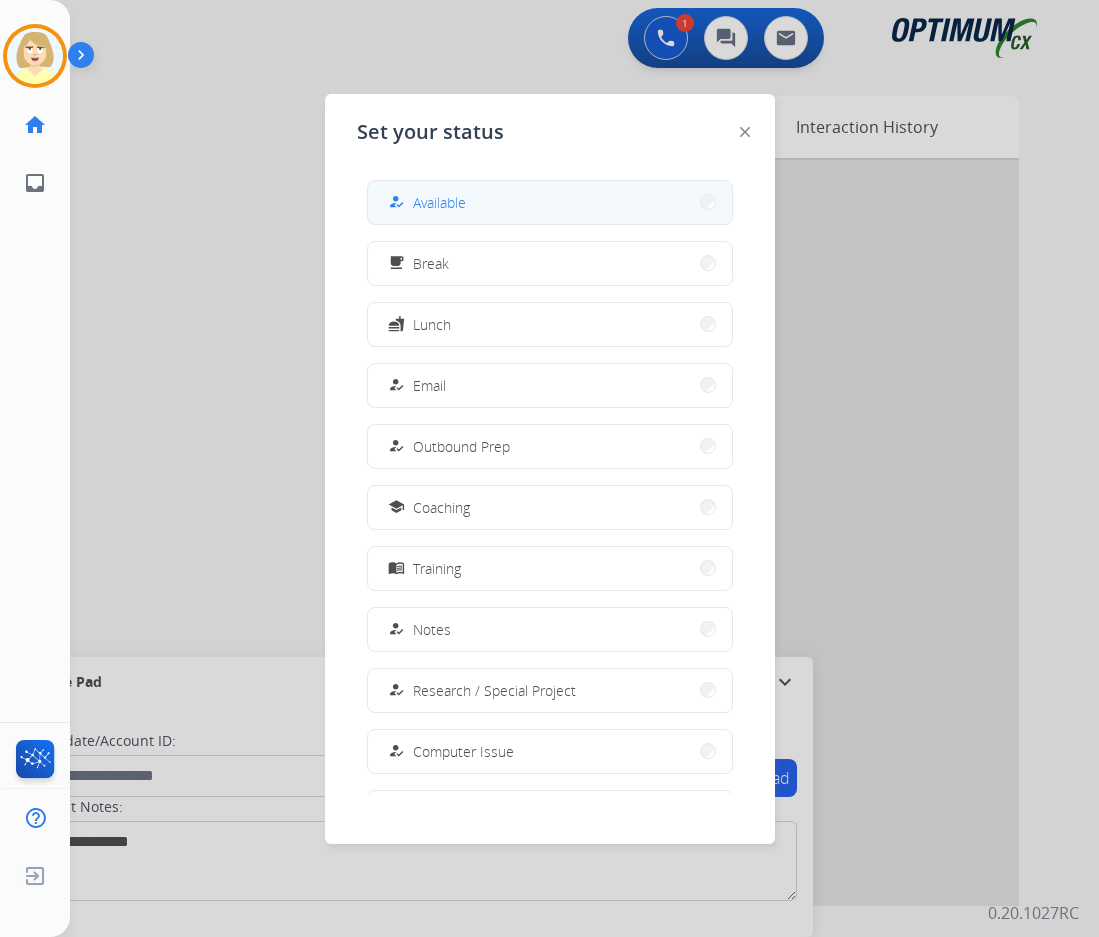 click on "Available" at bounding box center [439, 202] 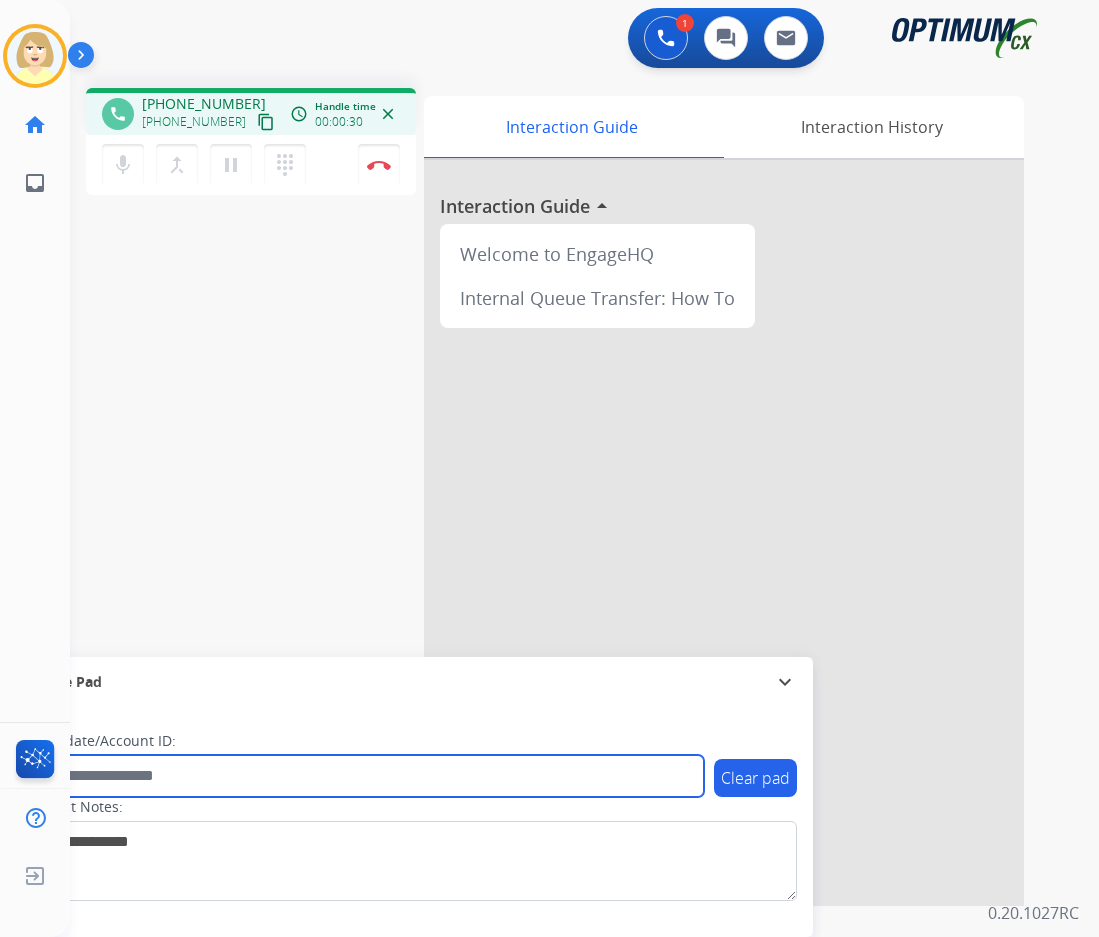 click at bounding box center [365, 776] 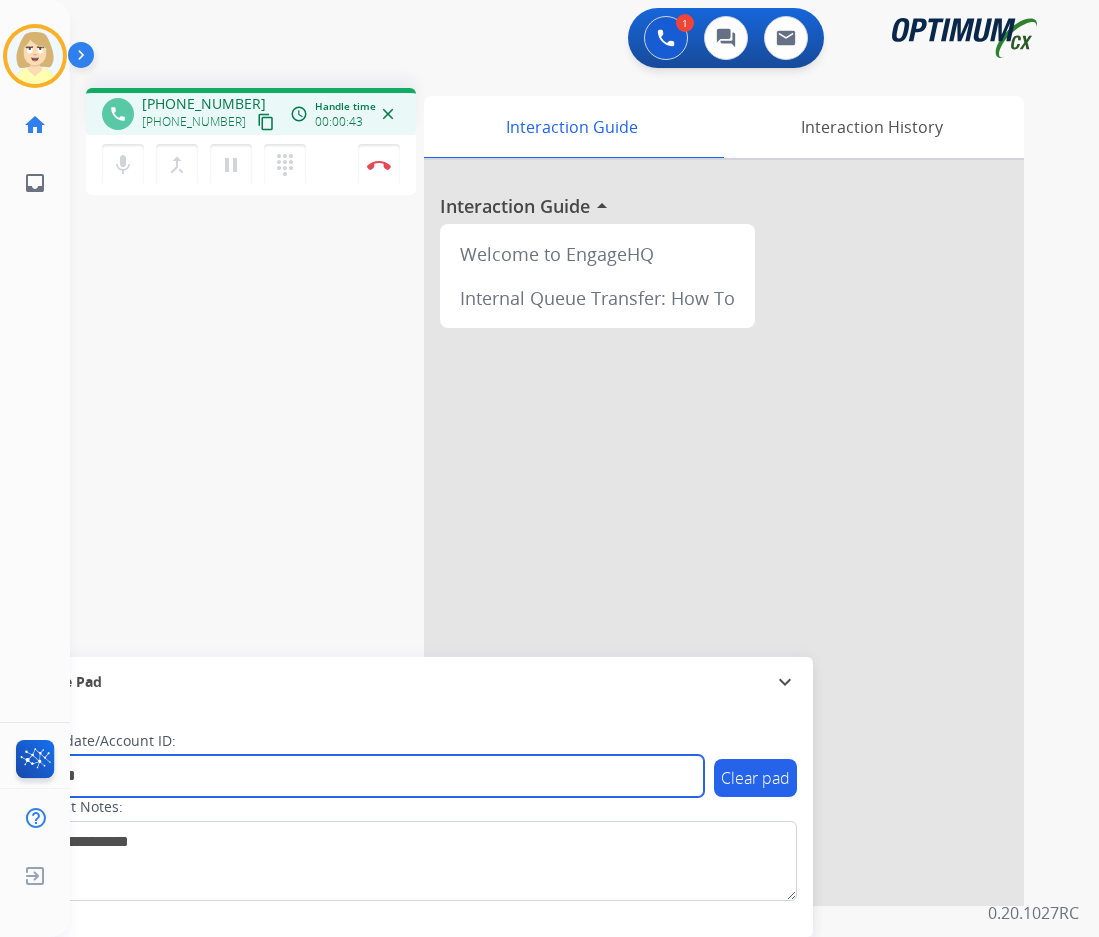 type on "*******" 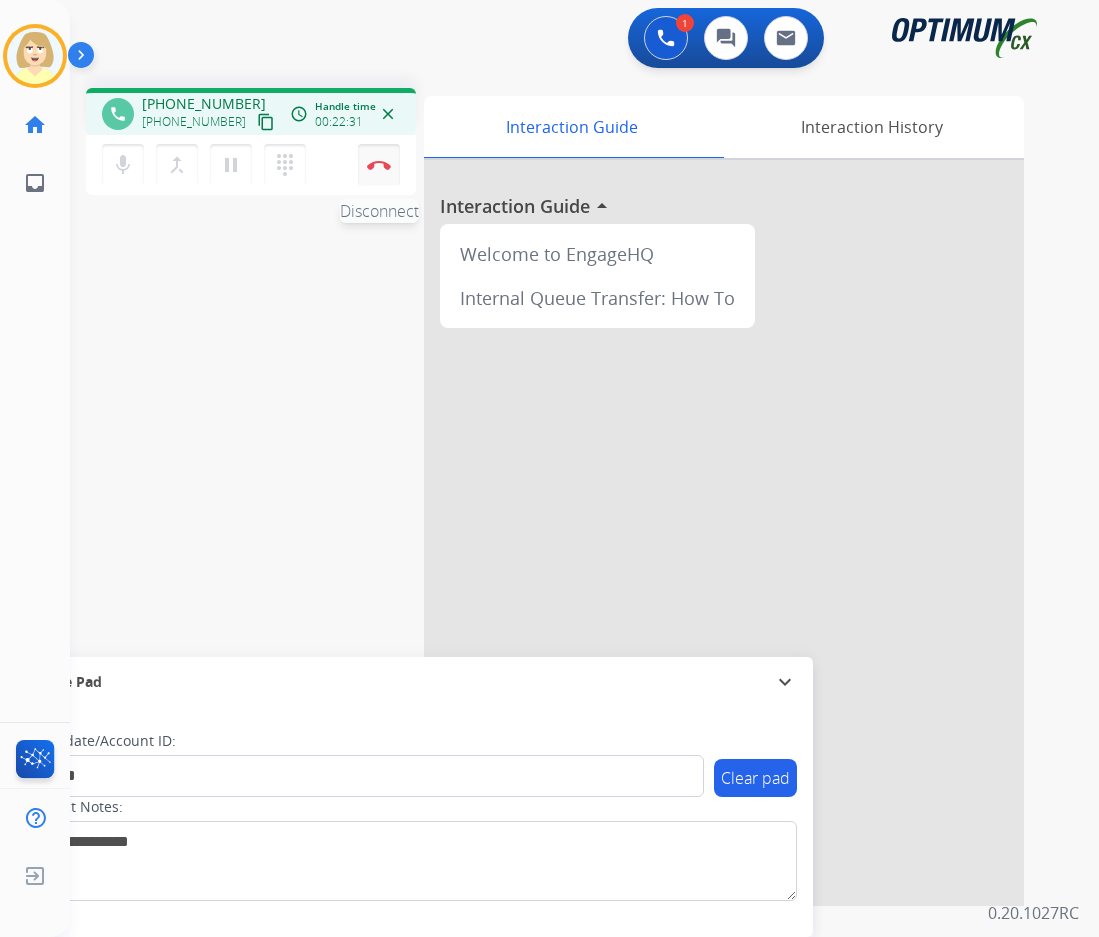 click on "Disconnect" at bounding box center (379, 165) 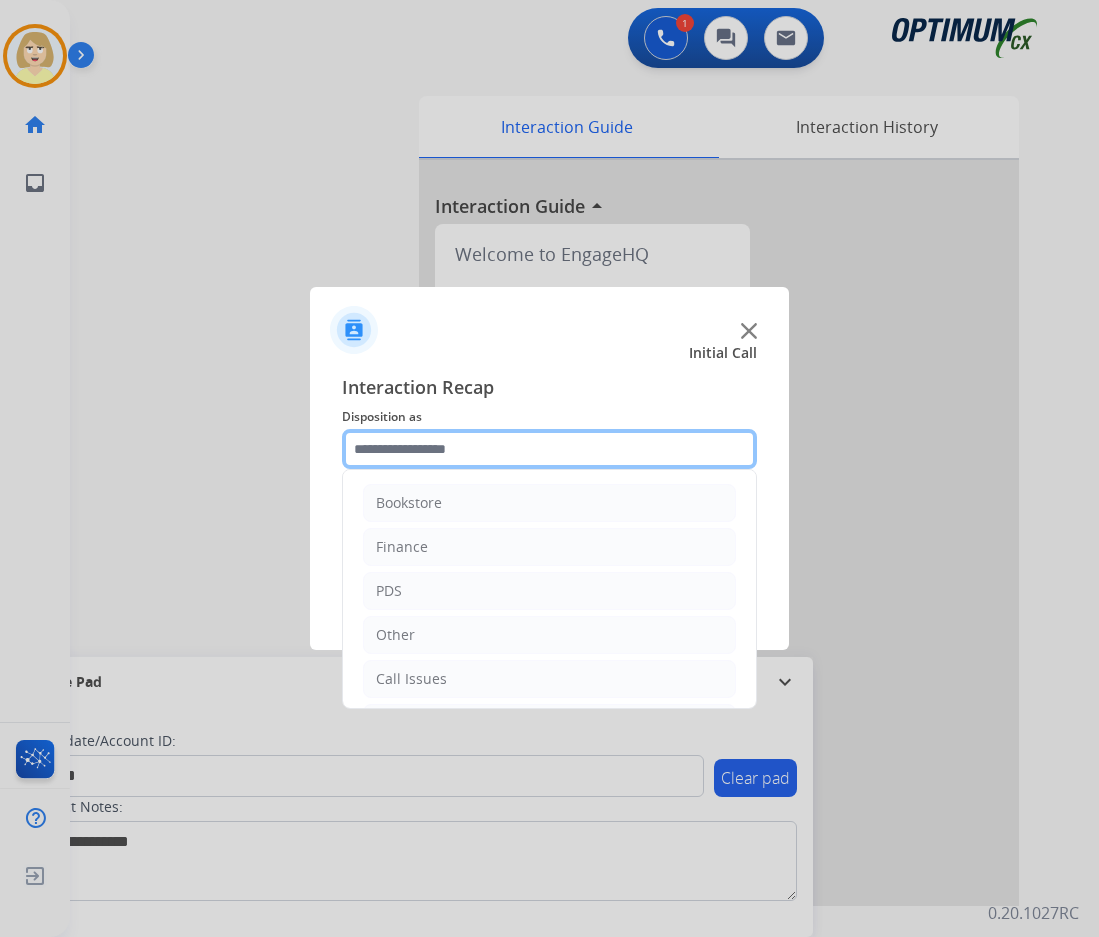 click 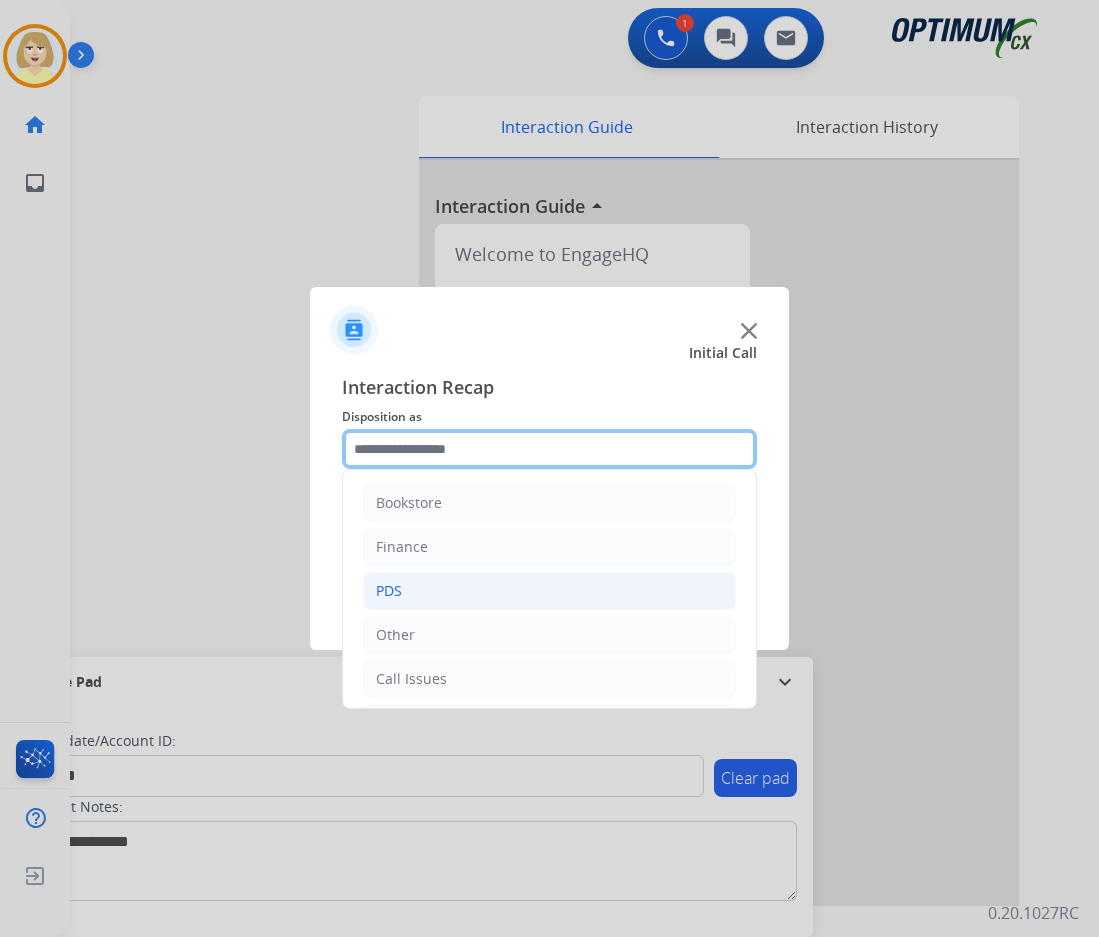 scroll, scrollTop: 136, scrollLeft: 0, axis: vertical 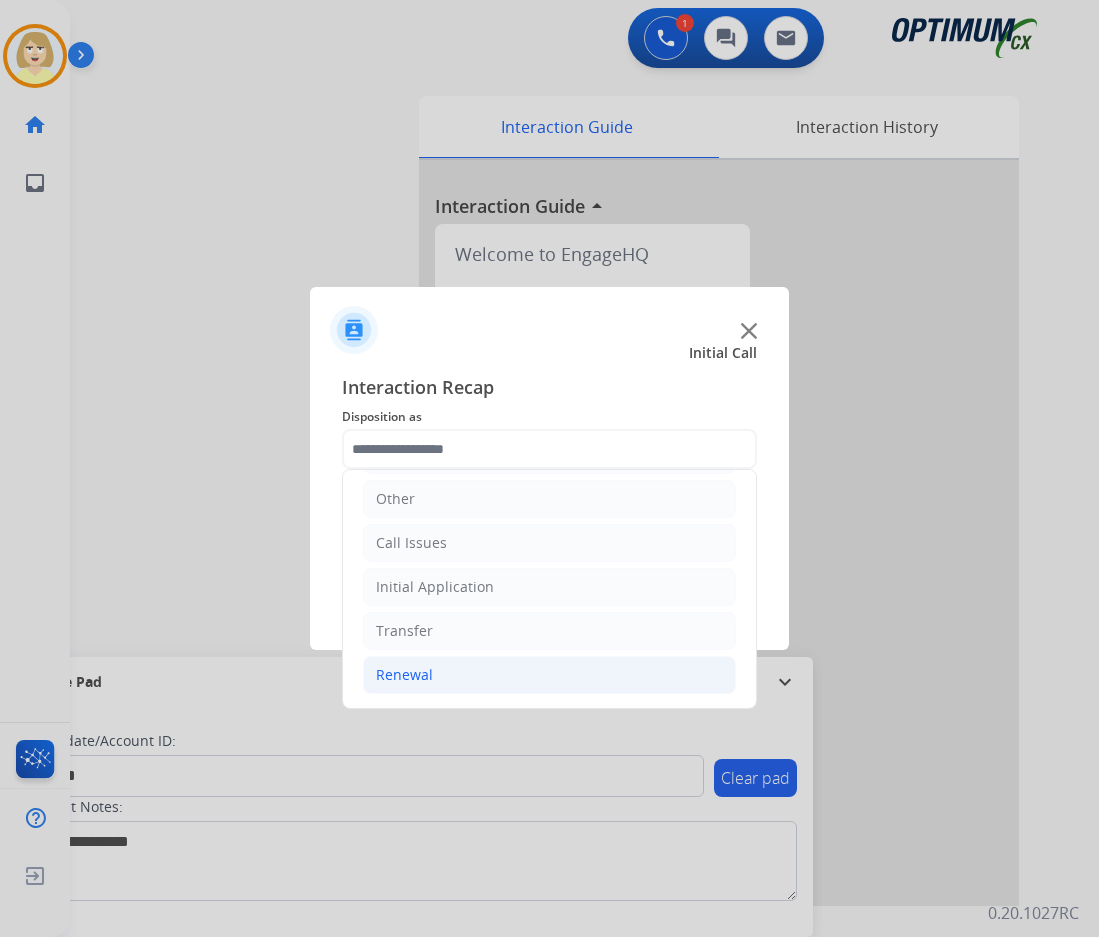click on "Renewal" 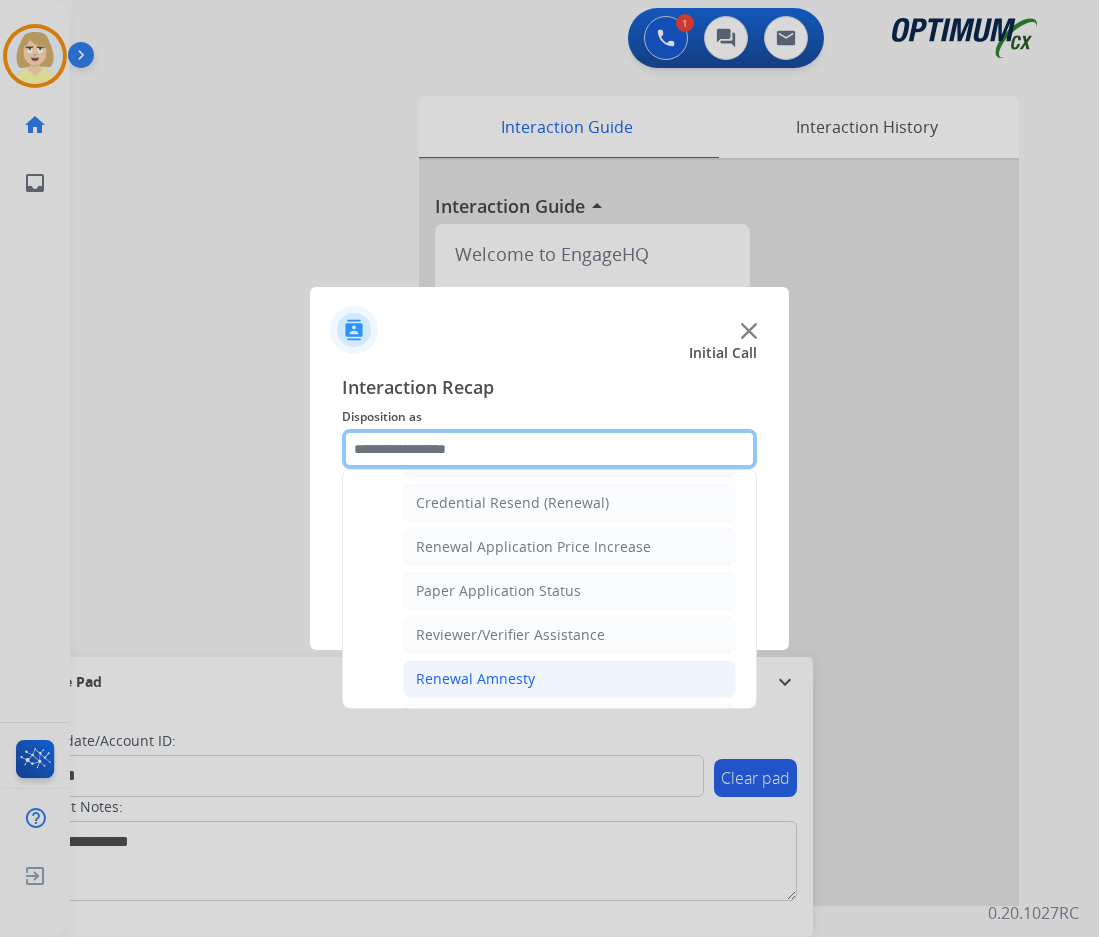 scroll, scrollTop: 772, scrollLeft: 0, axis: vertical 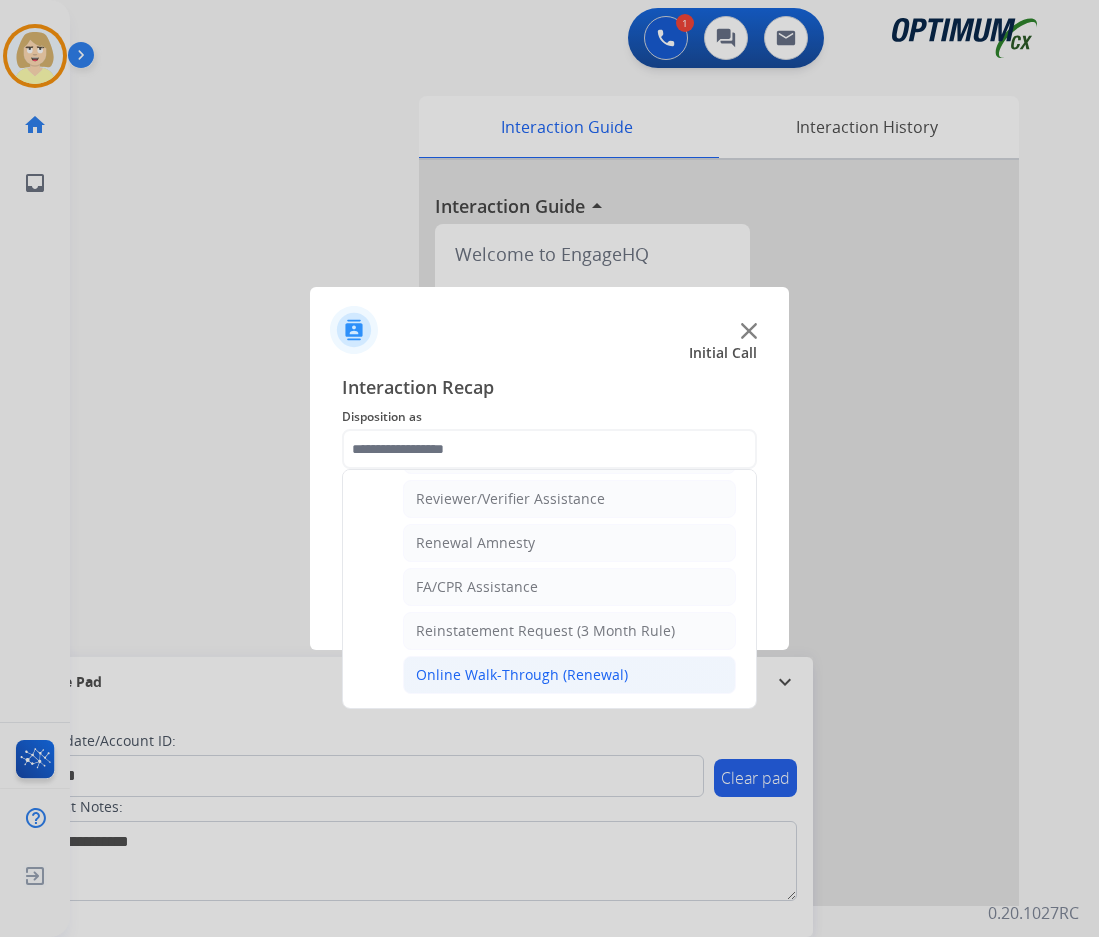 click on "Online Walk-Through (Renewal)" 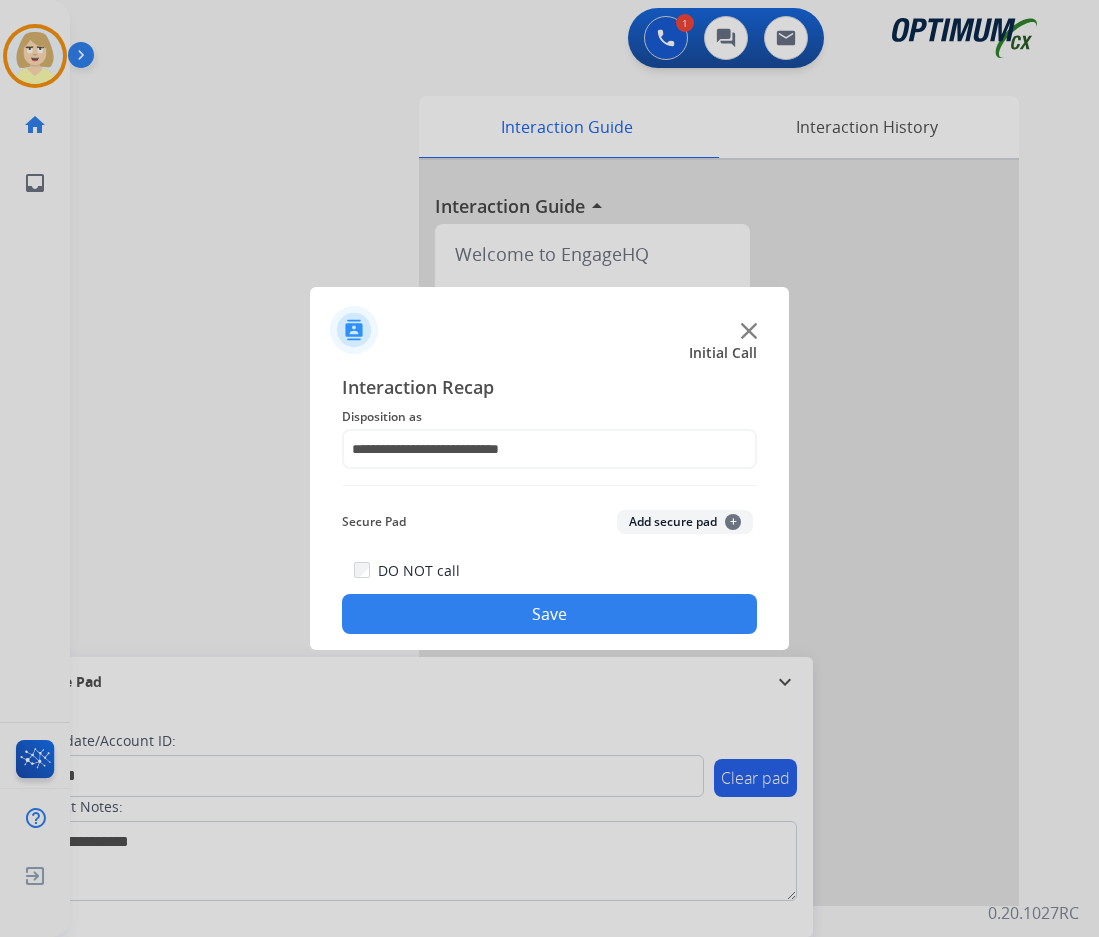 click on "Add secure pad  +" 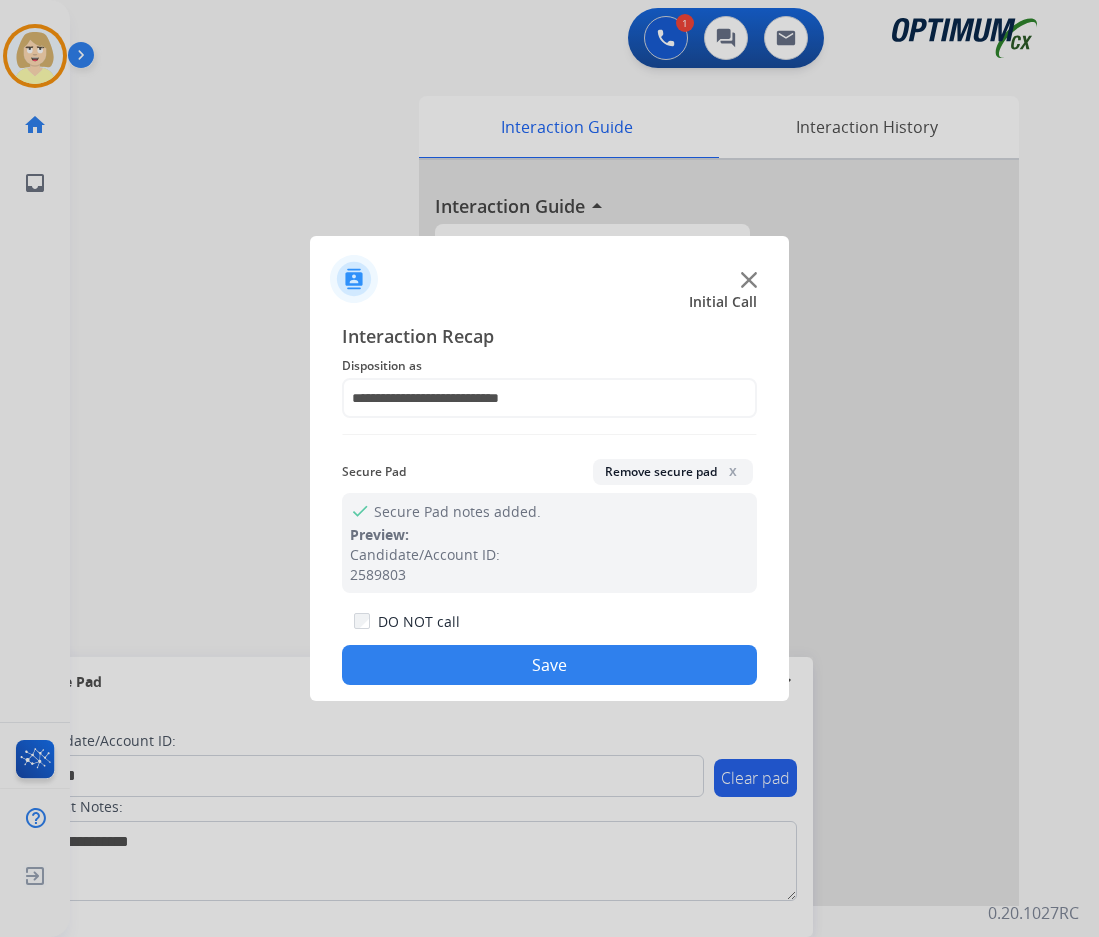 click on "Save" 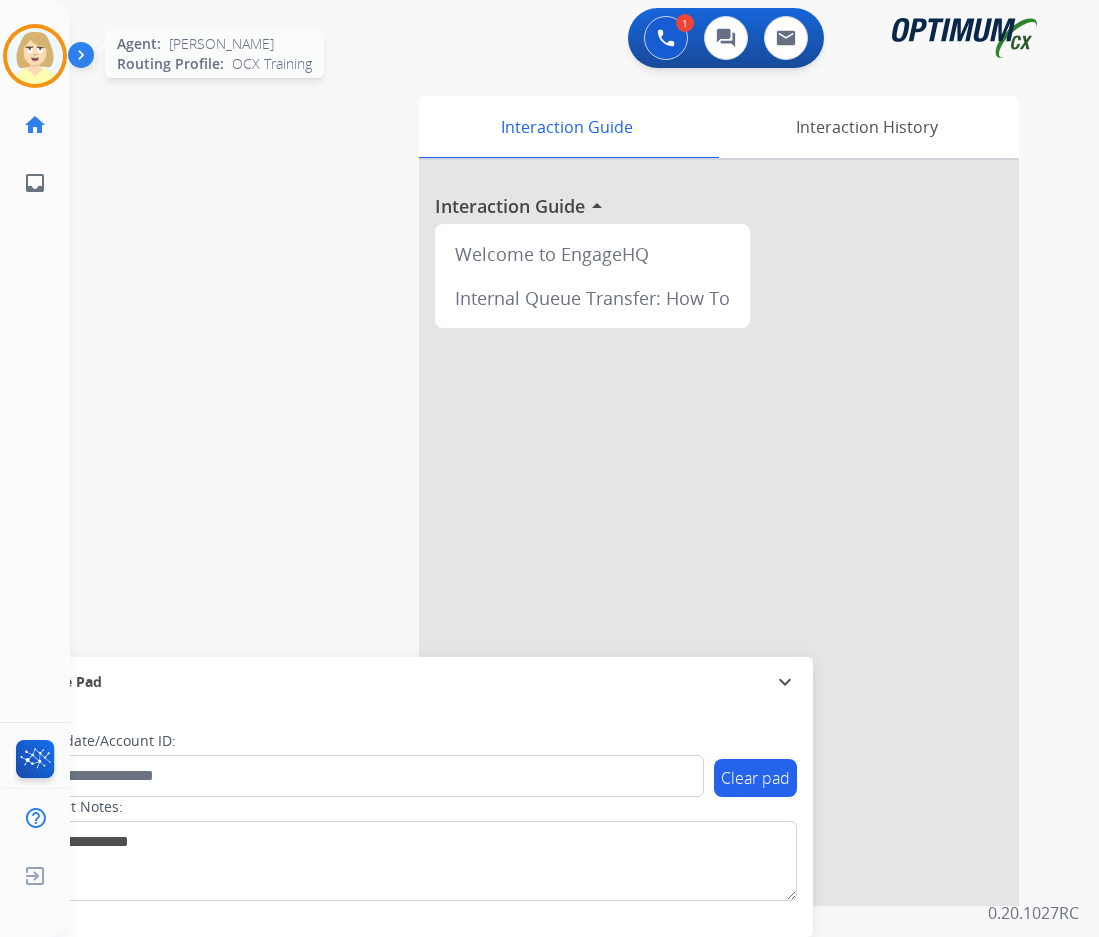 click at bounding box center (35, 56) 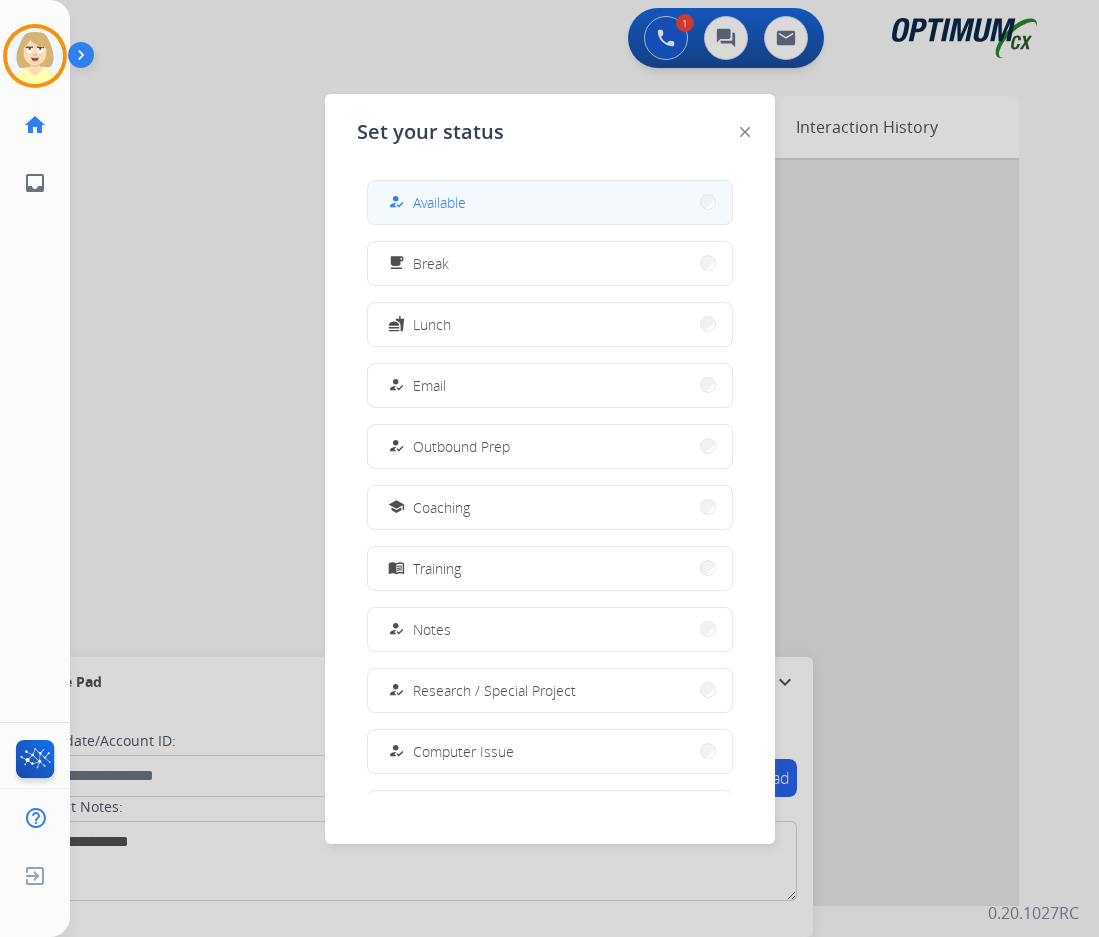 click on "Available" at bounding box center (439, 202) 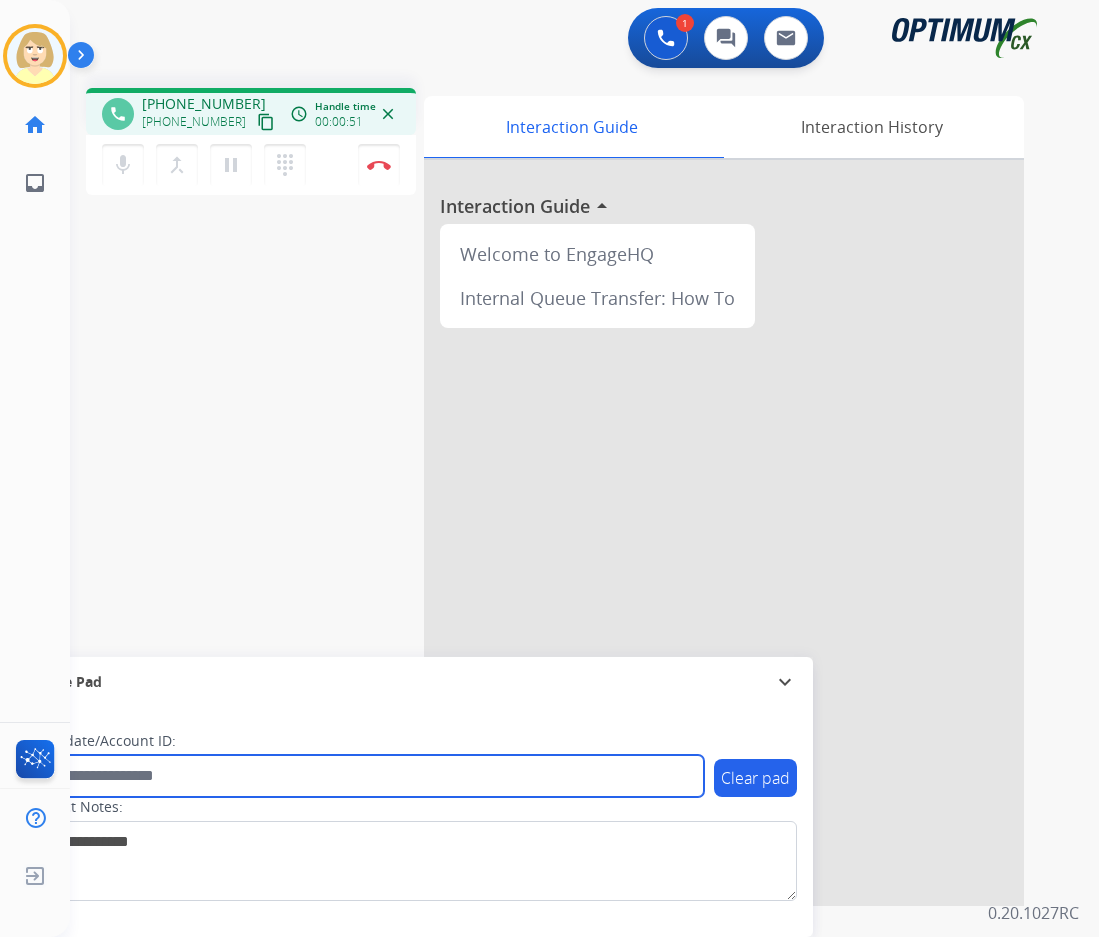 click at bounding box center [365, 776] 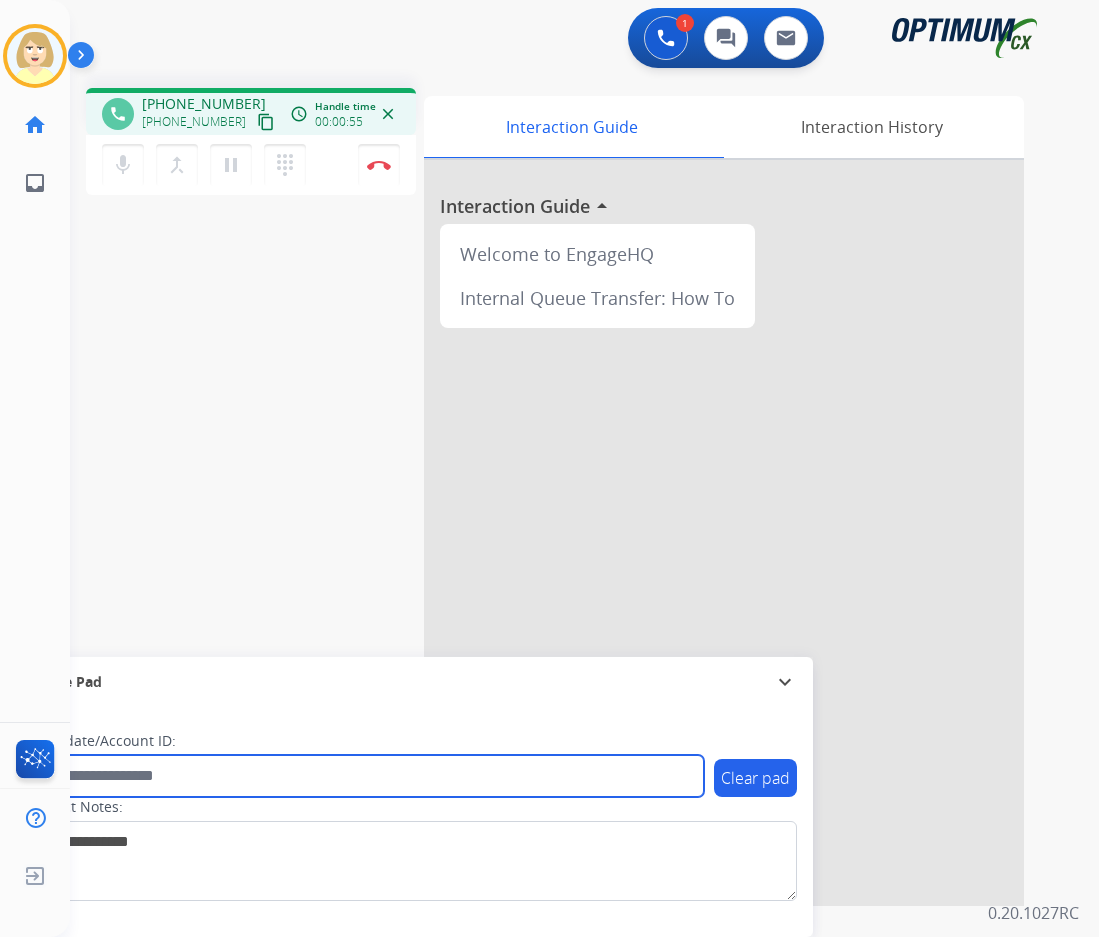 paste on "*******" 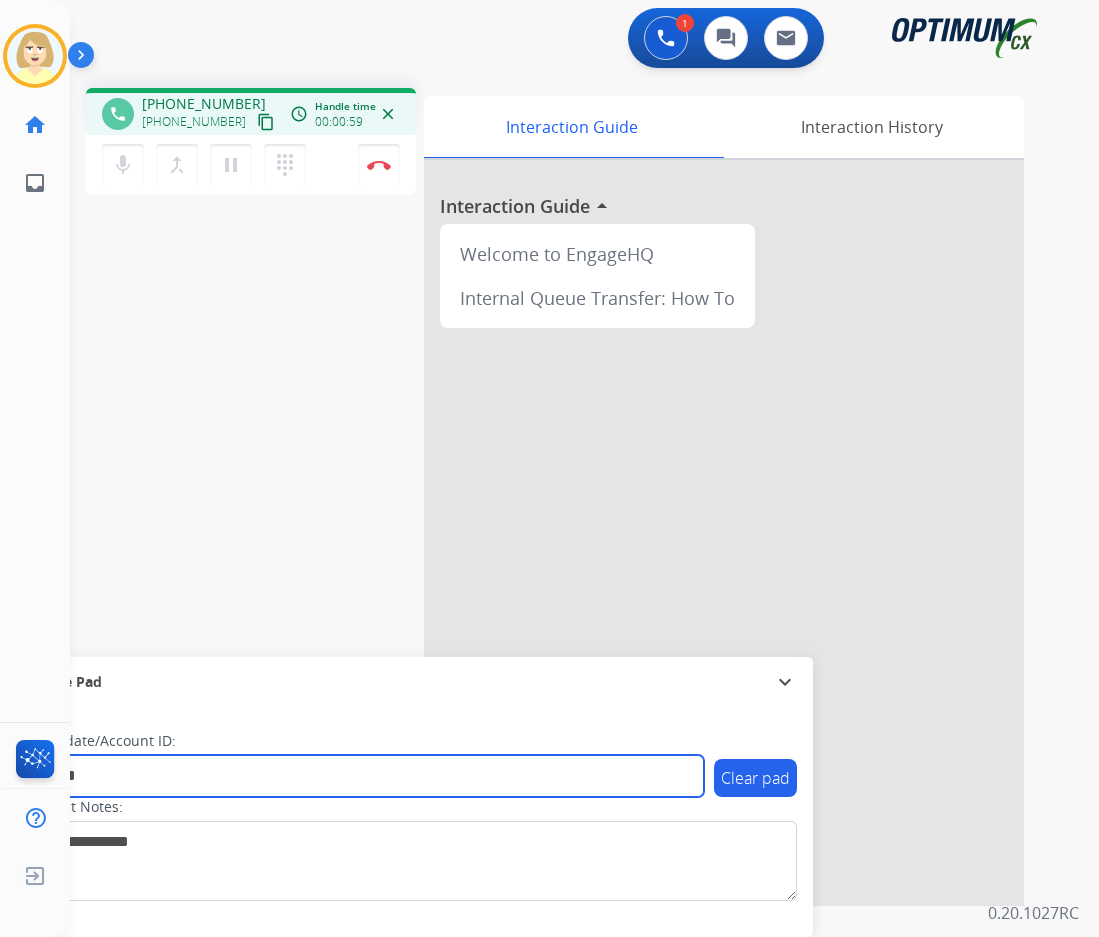type on "*******" 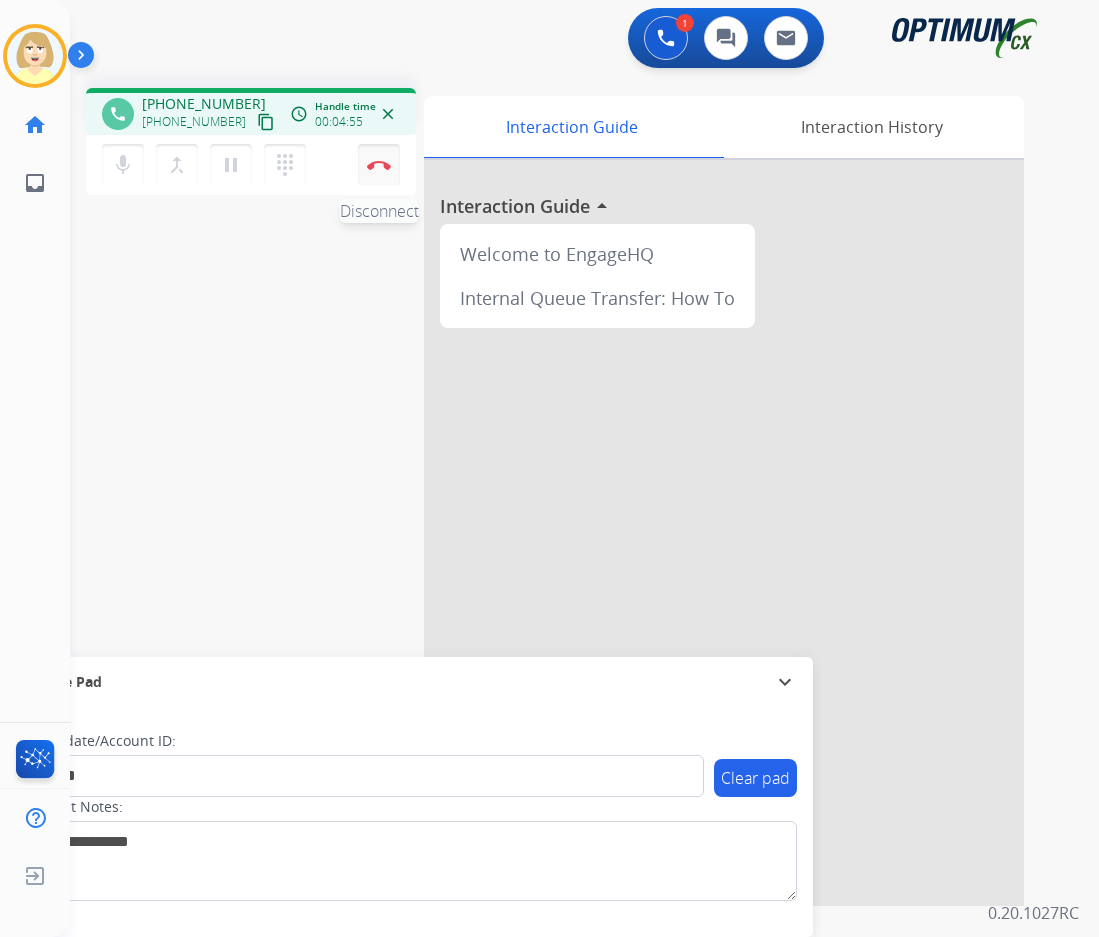click on "Disconnect" at bounding box center [379, 165] 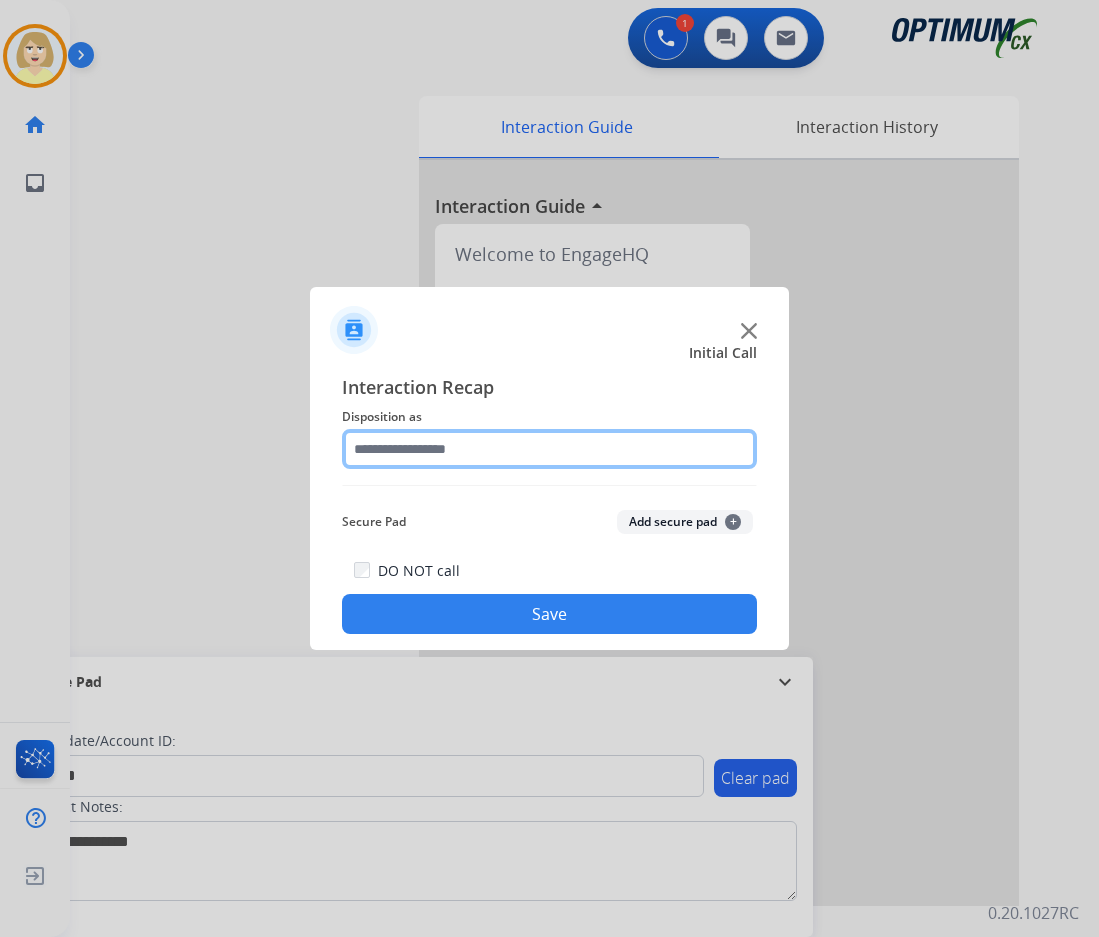 click 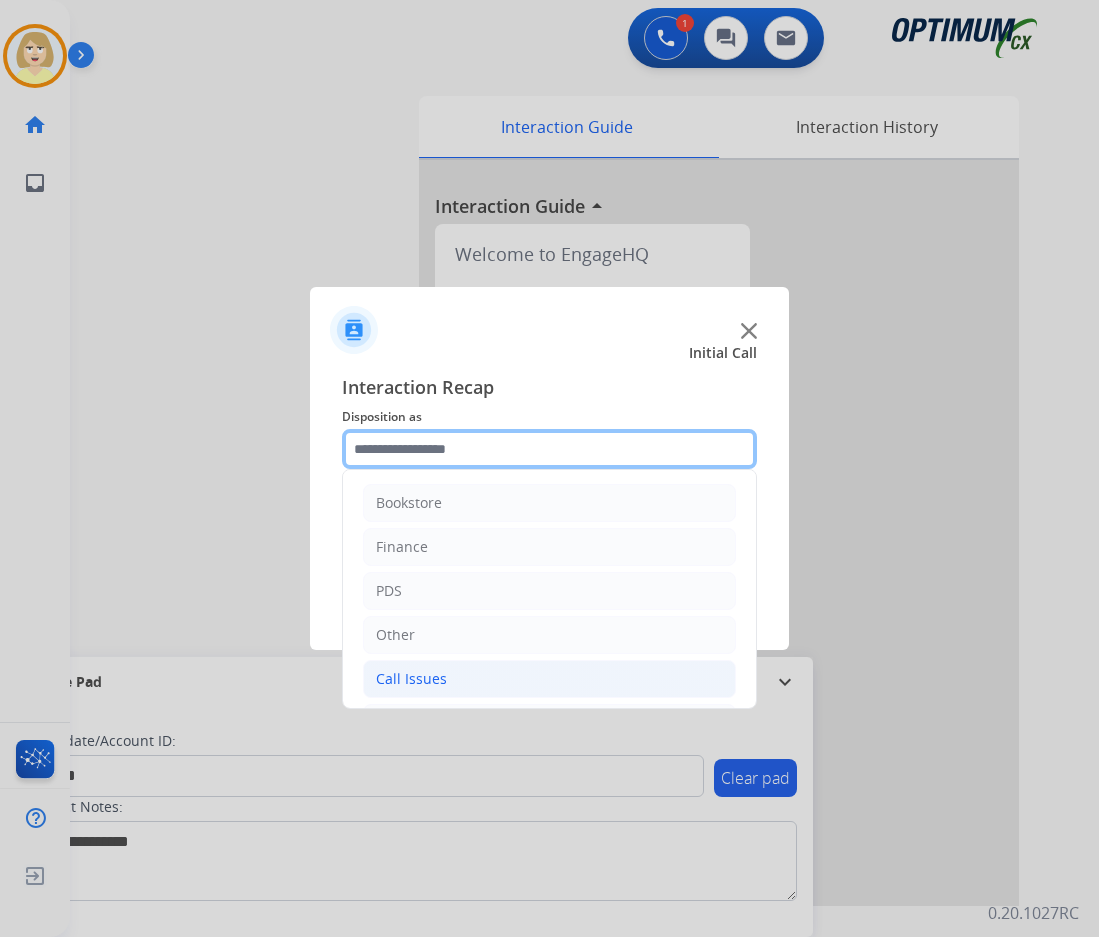 scroll, scrollTop: 136, scrollLeft: 0, axis: vertical 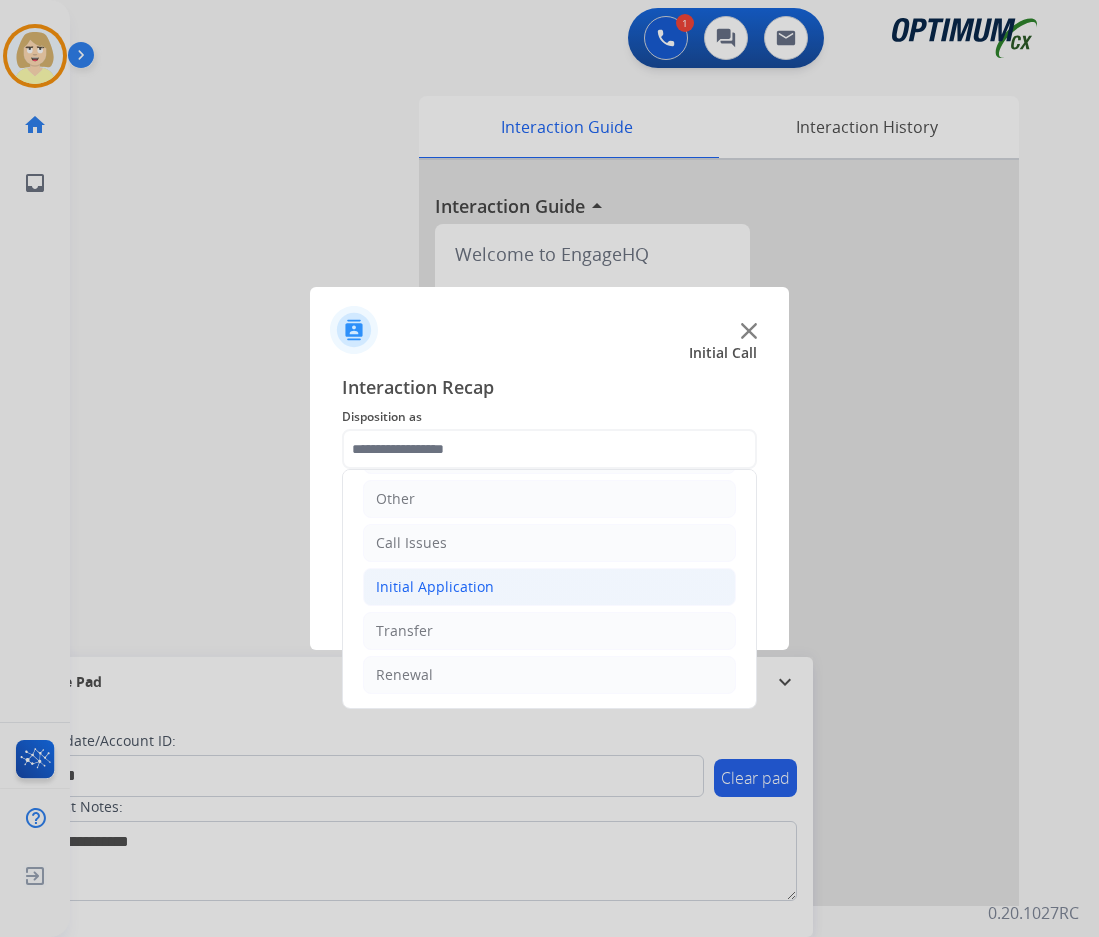 click on "Initial Application" 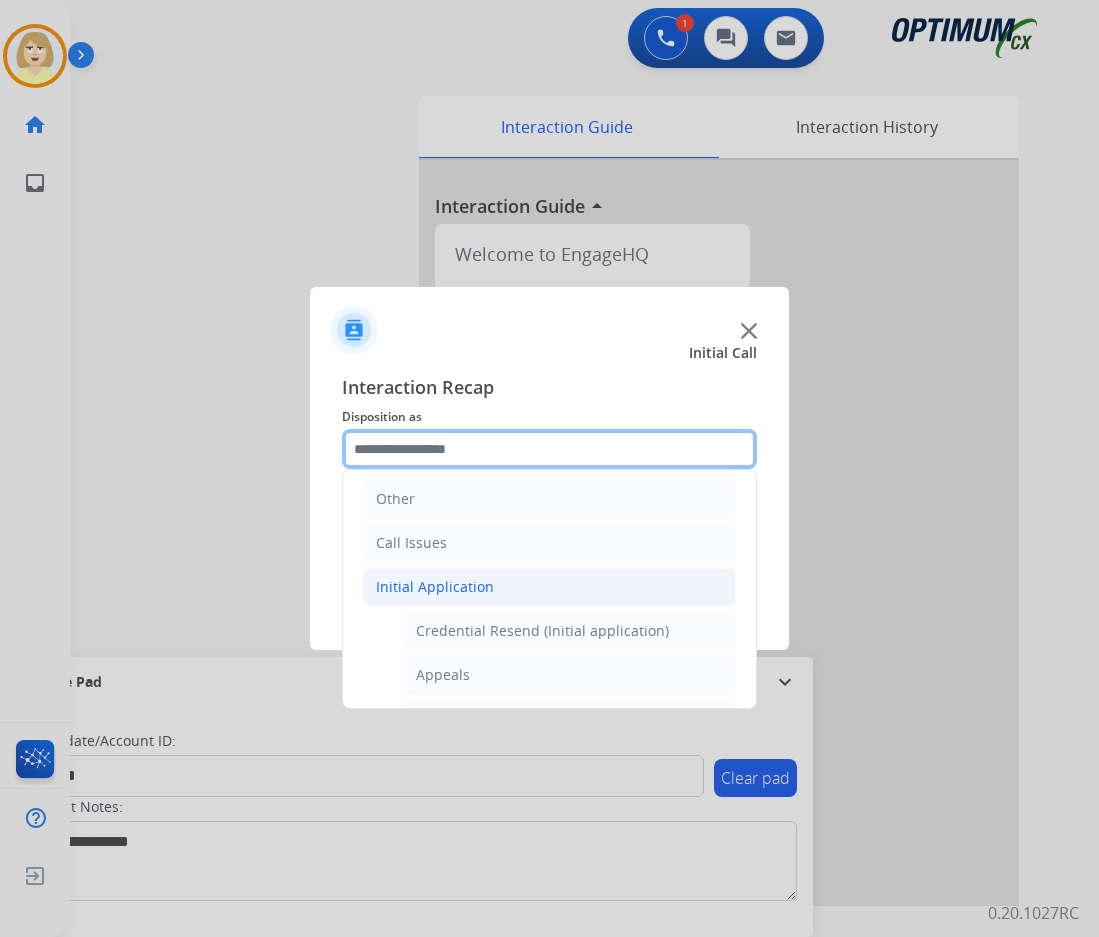 scroll, scrollTop: 336, scrollLeft: 0, axis: vertical 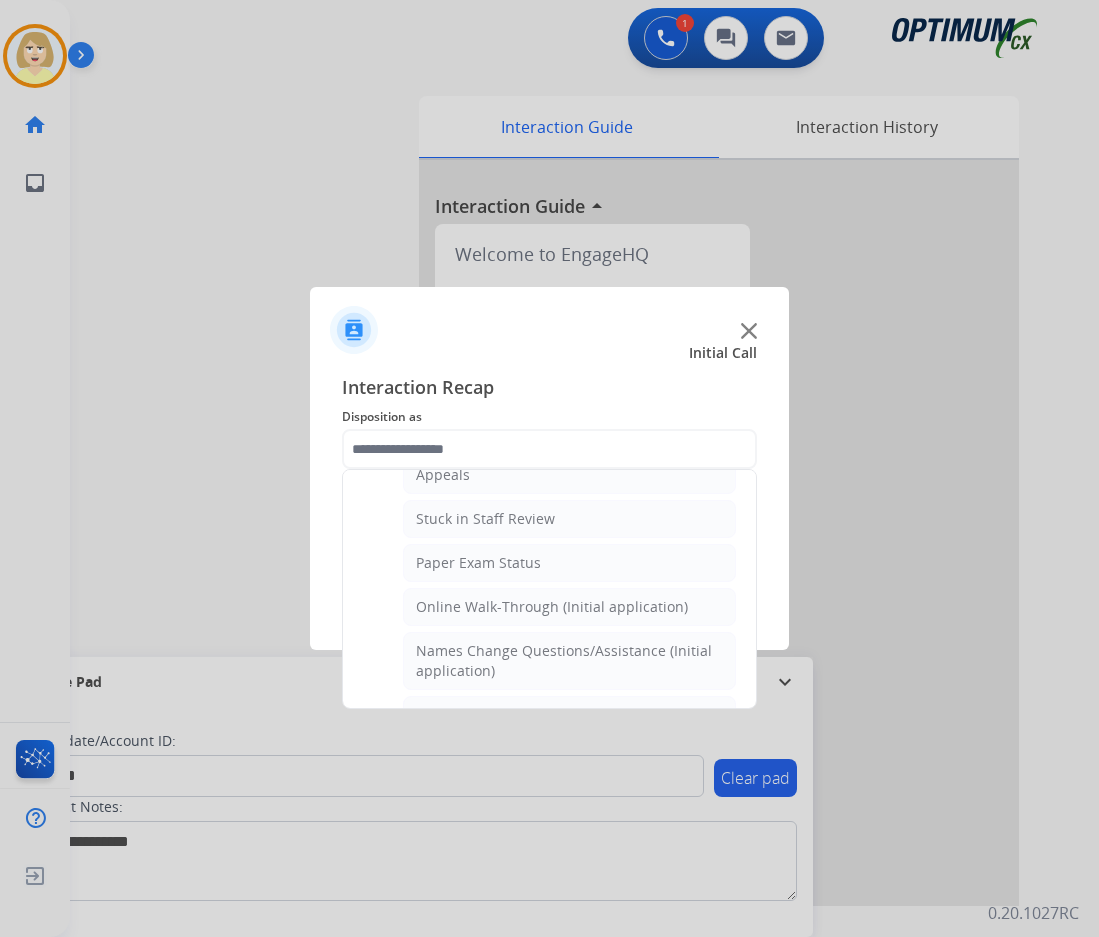 click on "Appeals" 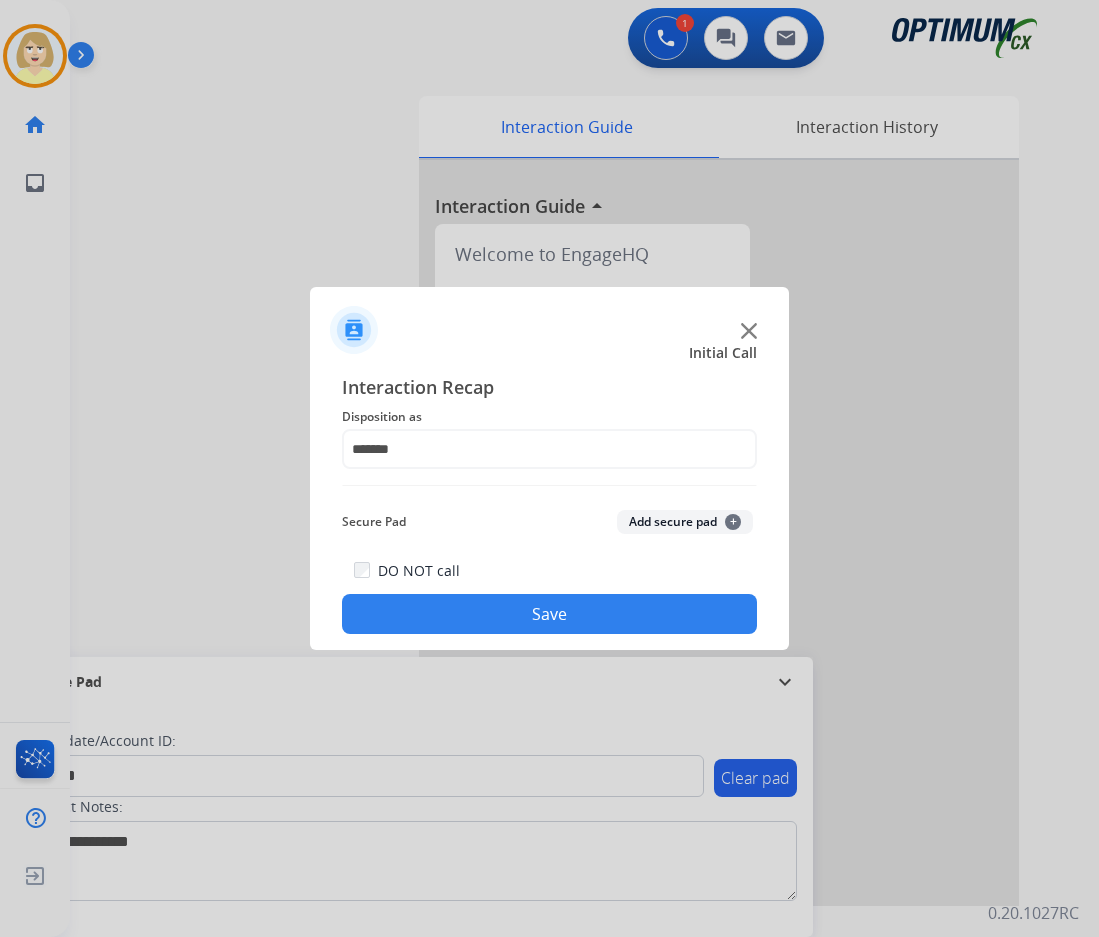click on "Add secure pad  +" 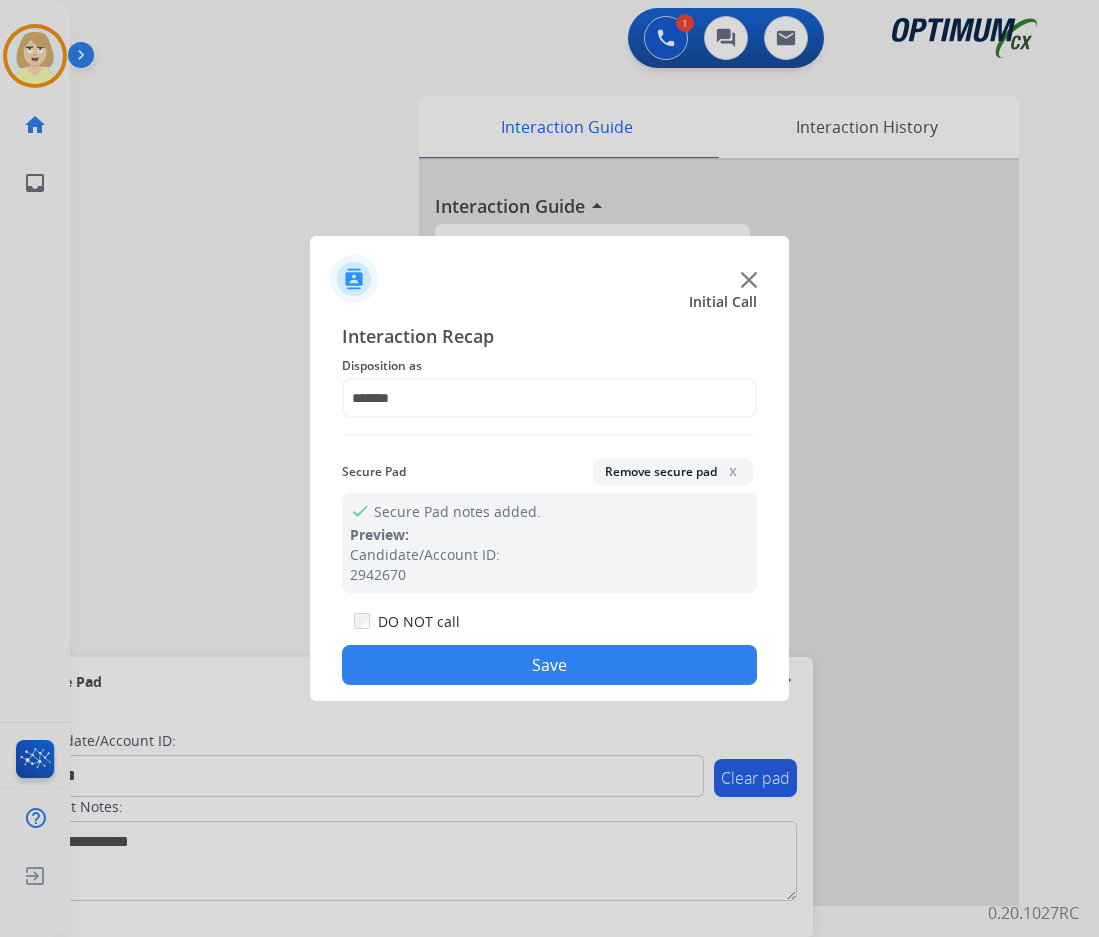 click on "Save" 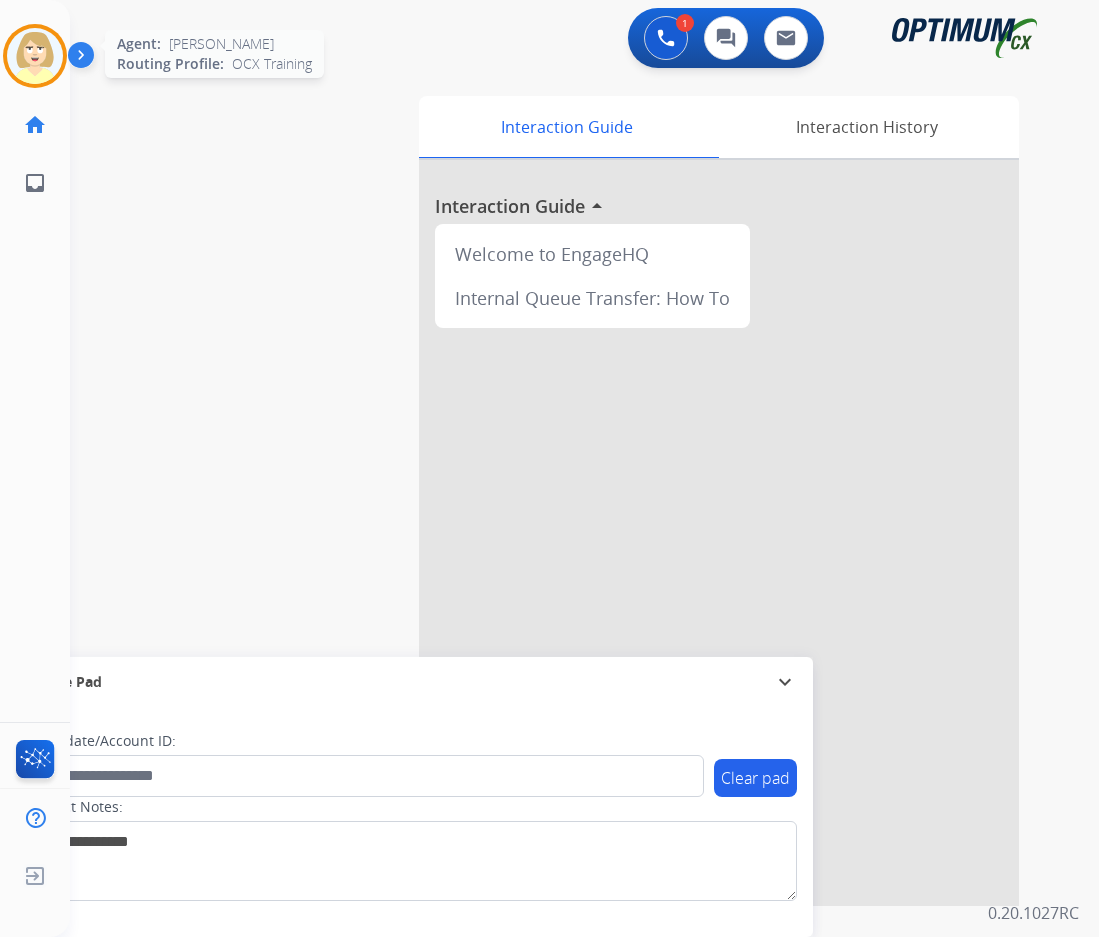 click at bounding box center [35, 56] 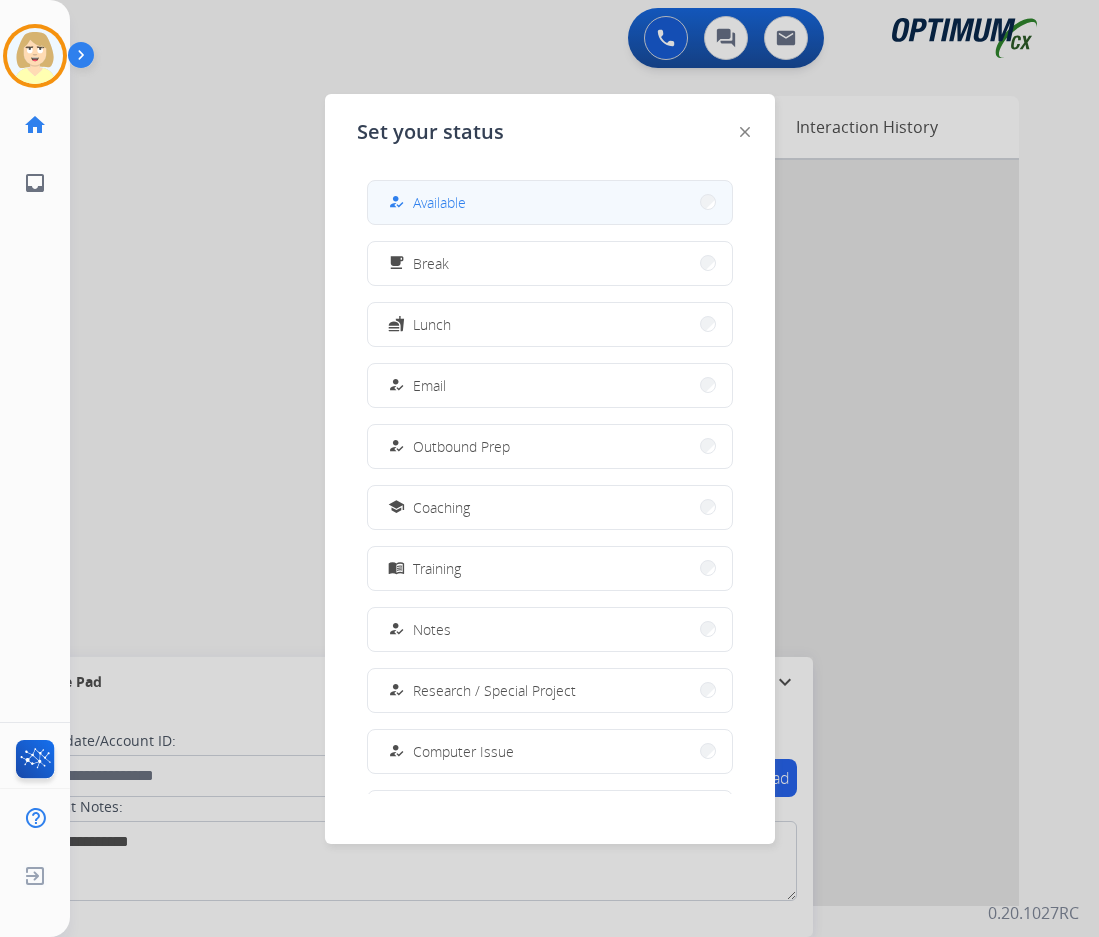 click on "Available" at bounding box center [439, 202] 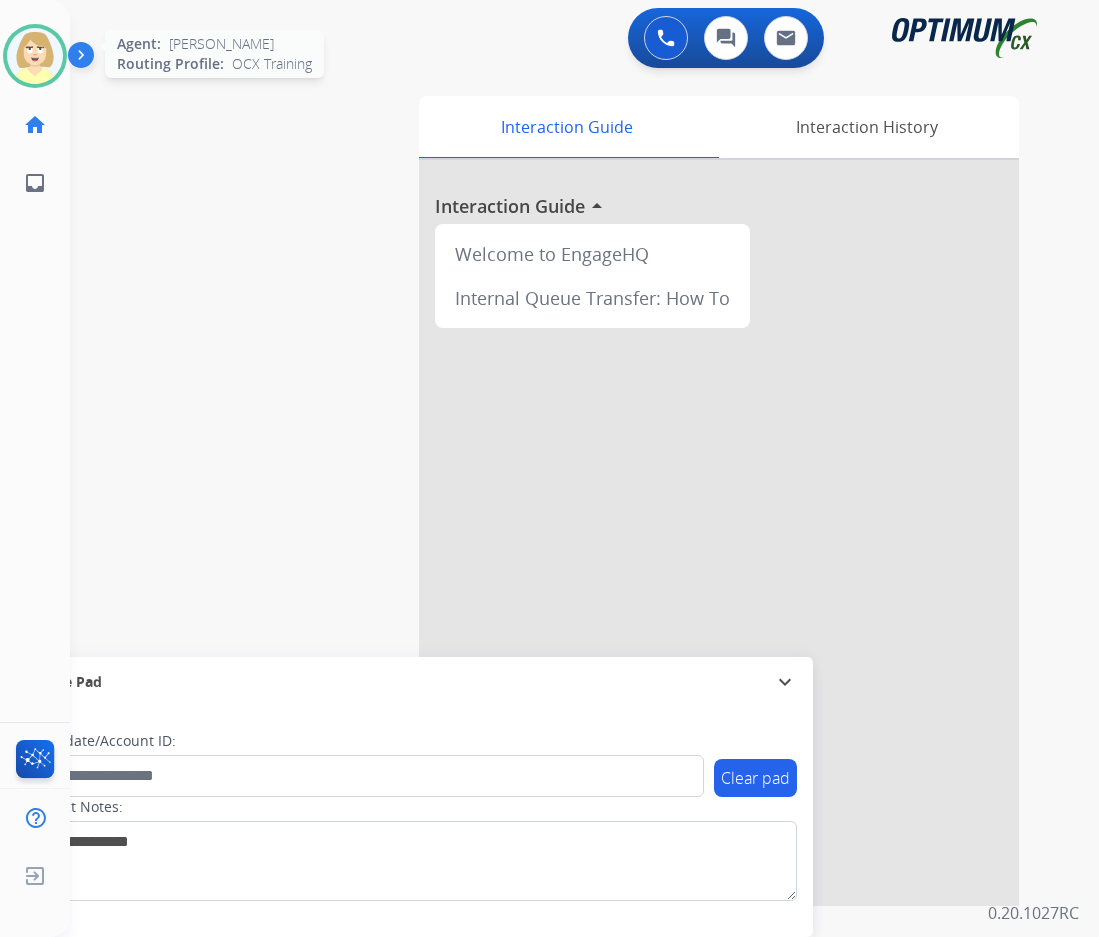 click at bounding box center (35, 56) 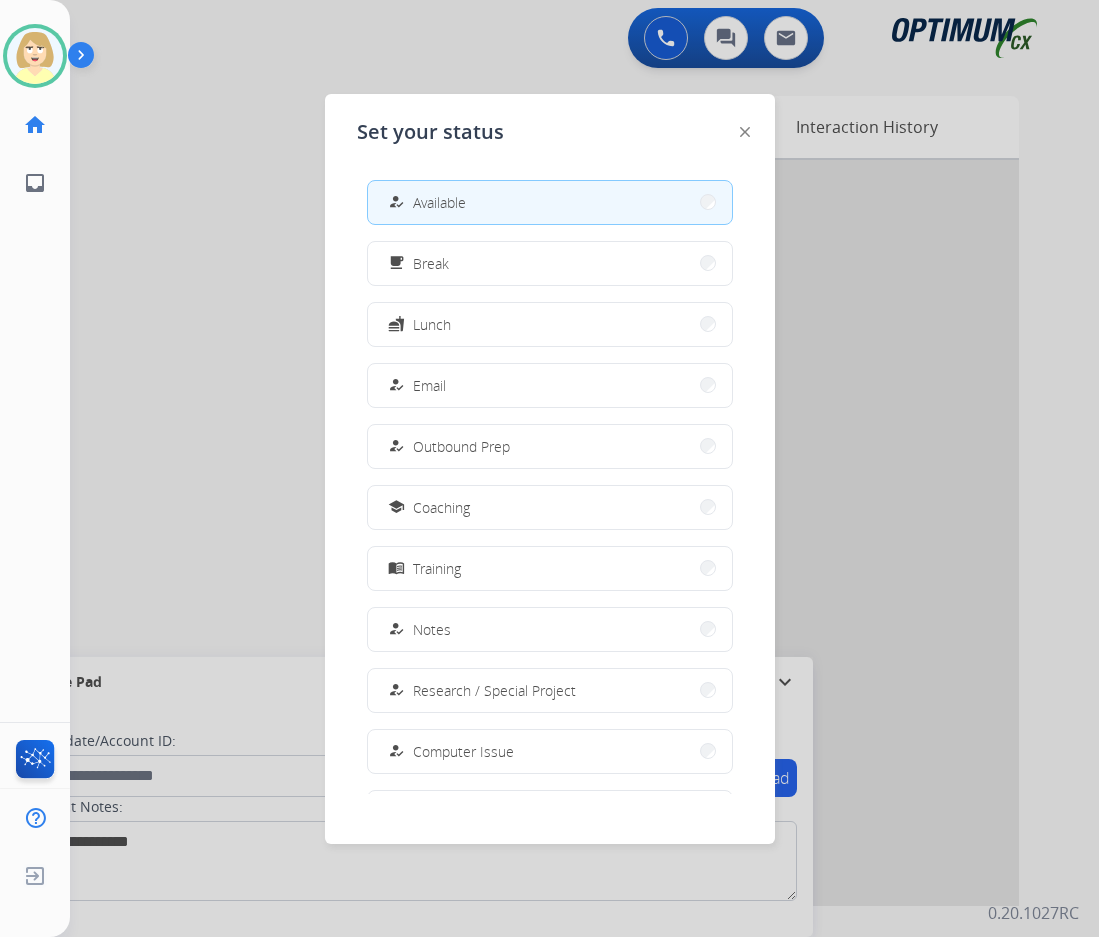 scroll, scrollTop: 189, scrollLeft: 0, axis: vertical 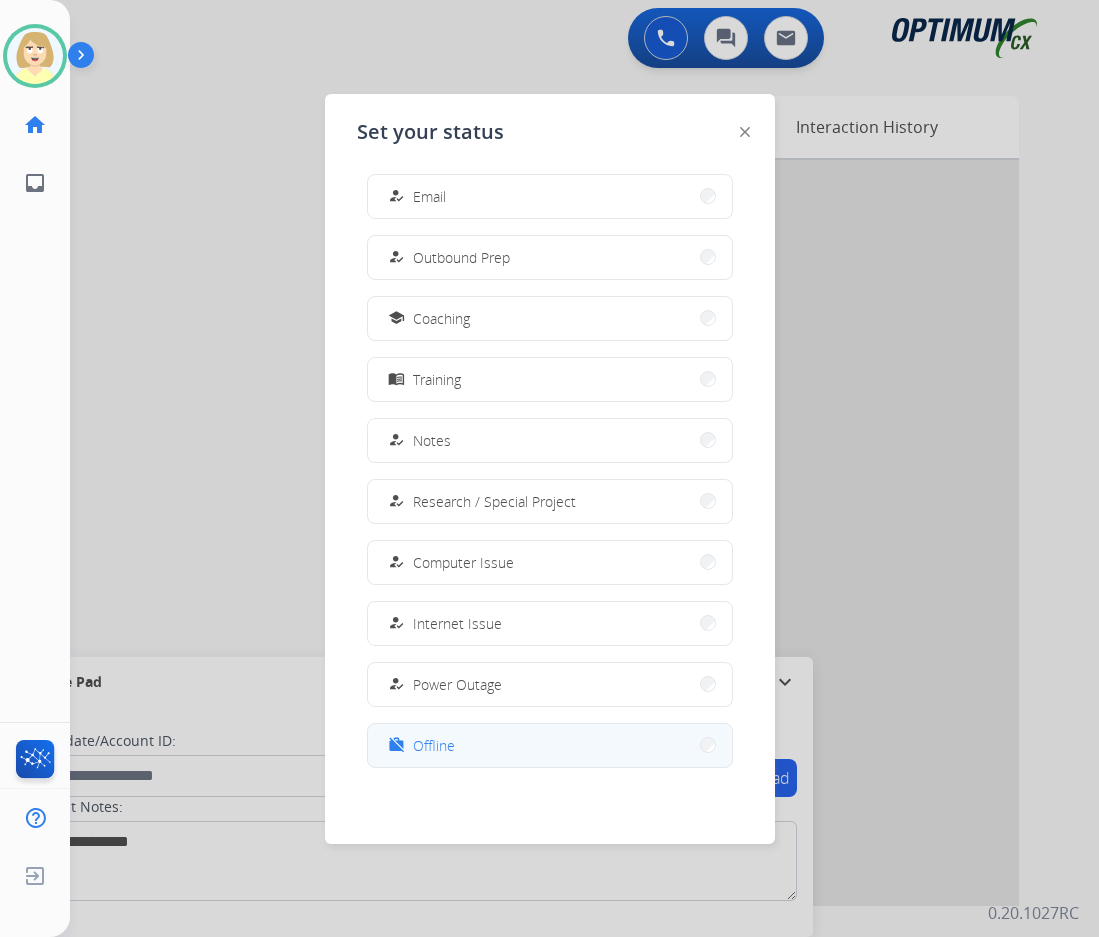 click on "work_off Offline" at bounding box center [550, 745] 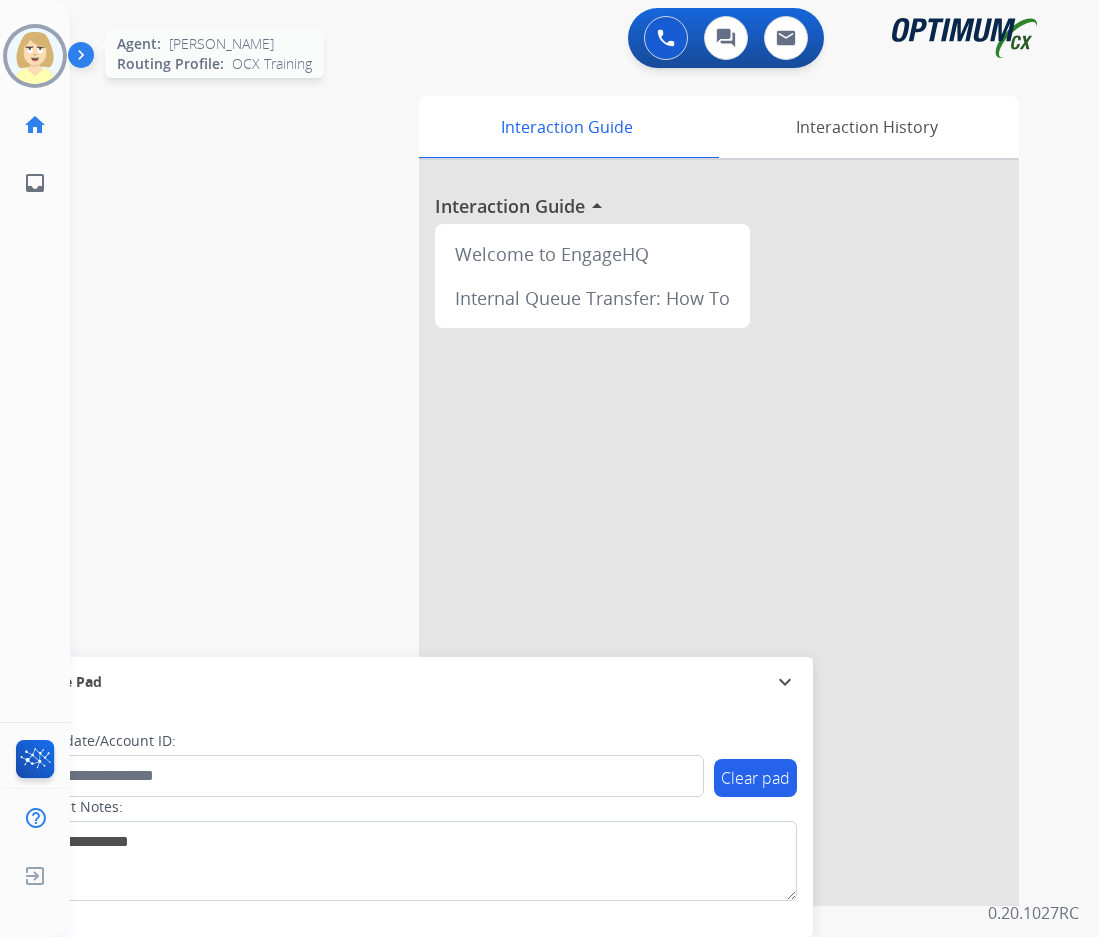 click at bounding box center (35, 56) 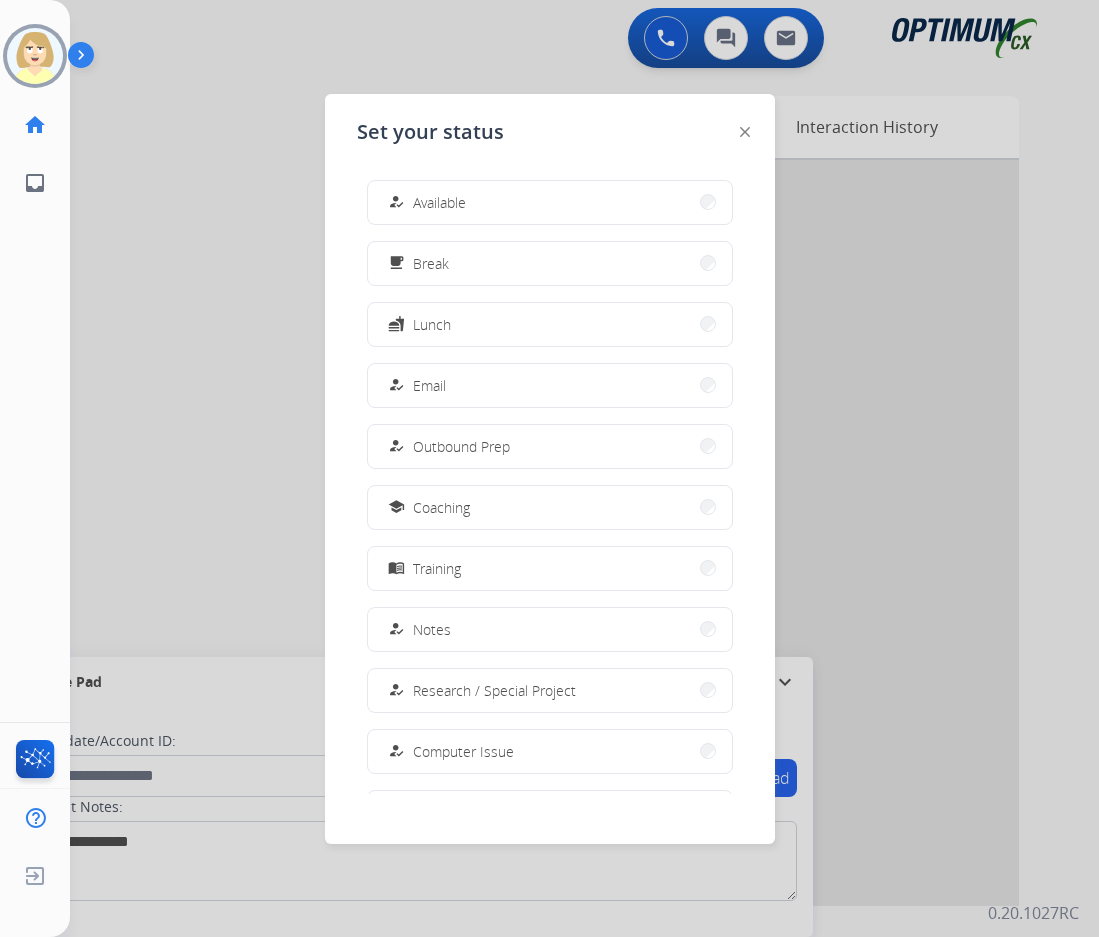 scroll, scrollTop: 189, scrollLeft: 0, axis: vertical 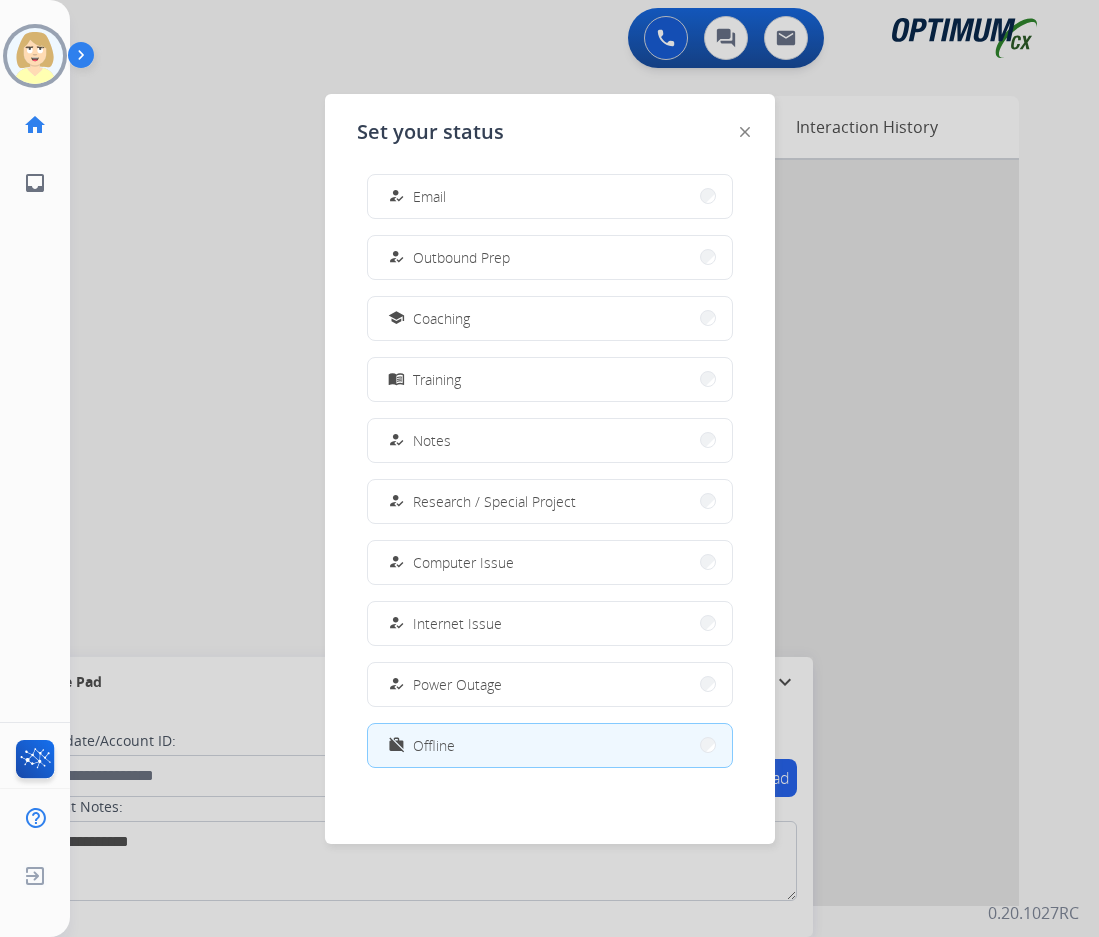 click on "work_off Offline" at bounding box center [550, 745] 